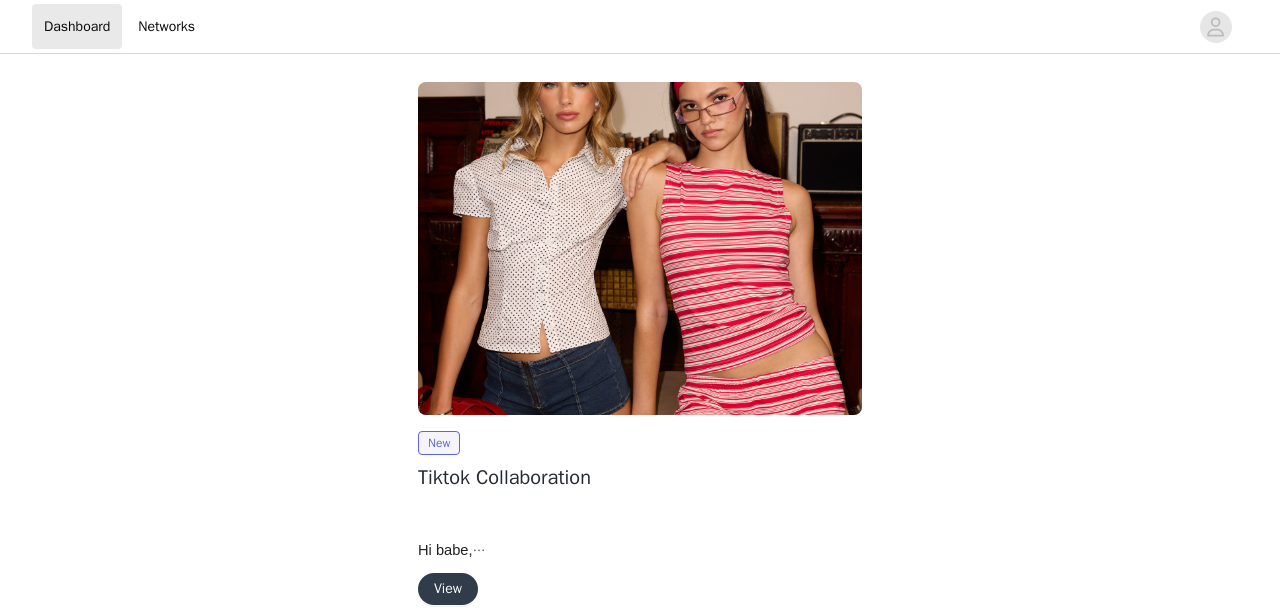 scroll, scrollTop: 0, scrollLeft: 0, axis: both 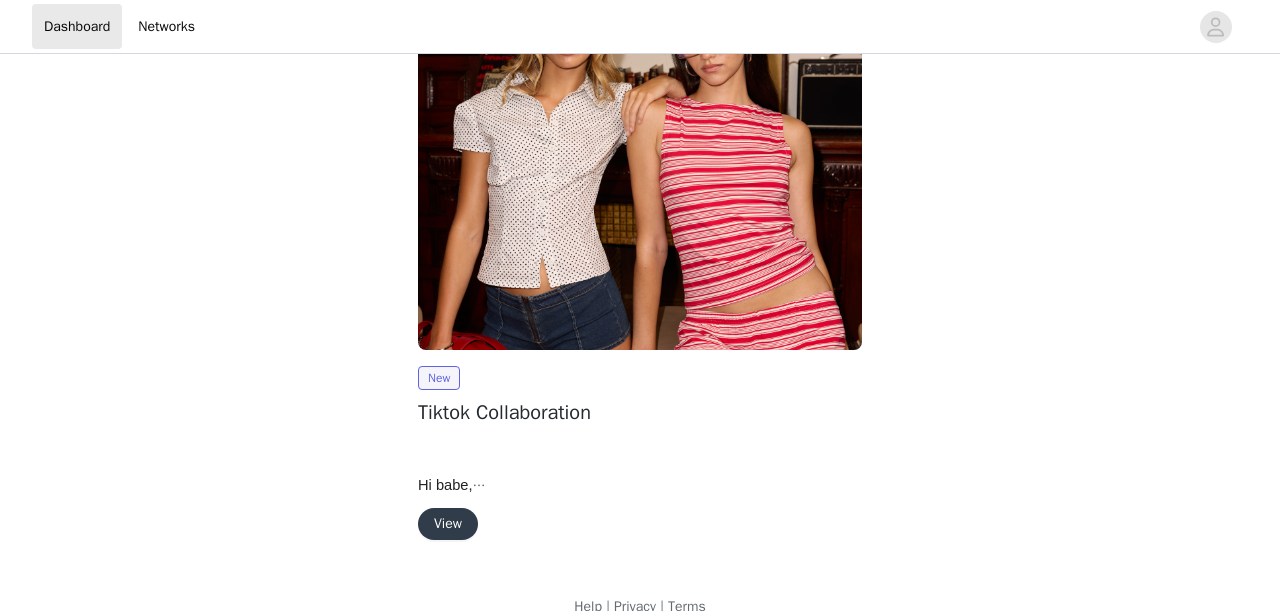 click on "View" at bounding box center [448, 524] 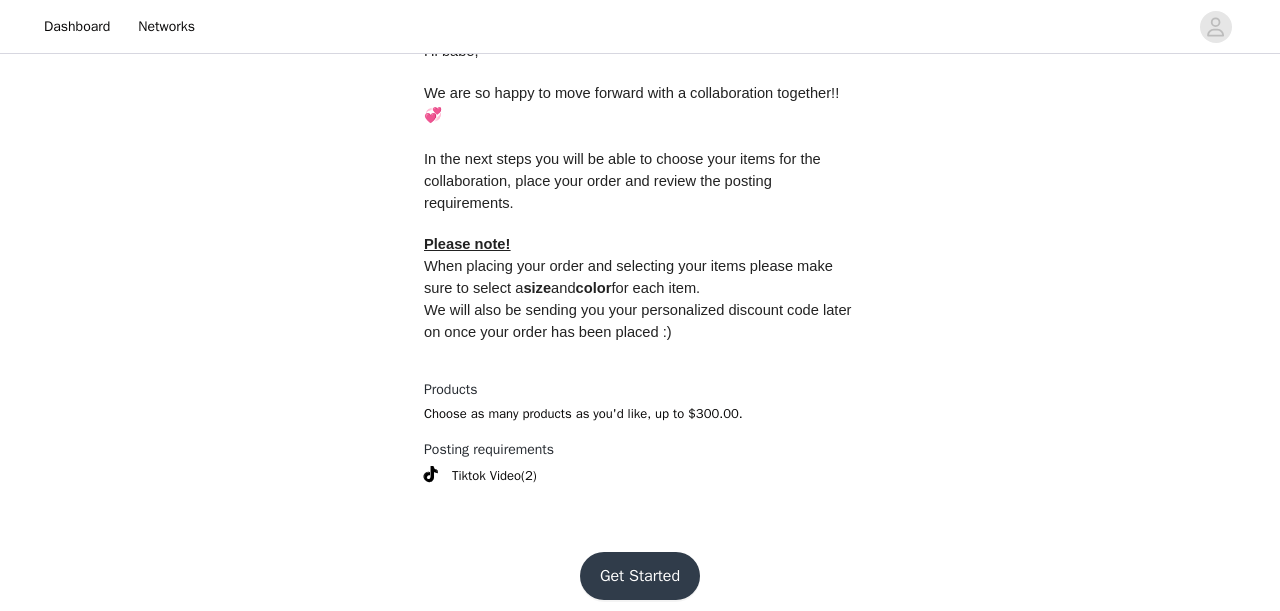 scroll, scrollTop: 910, scrollLeft: 0, axis: vertical 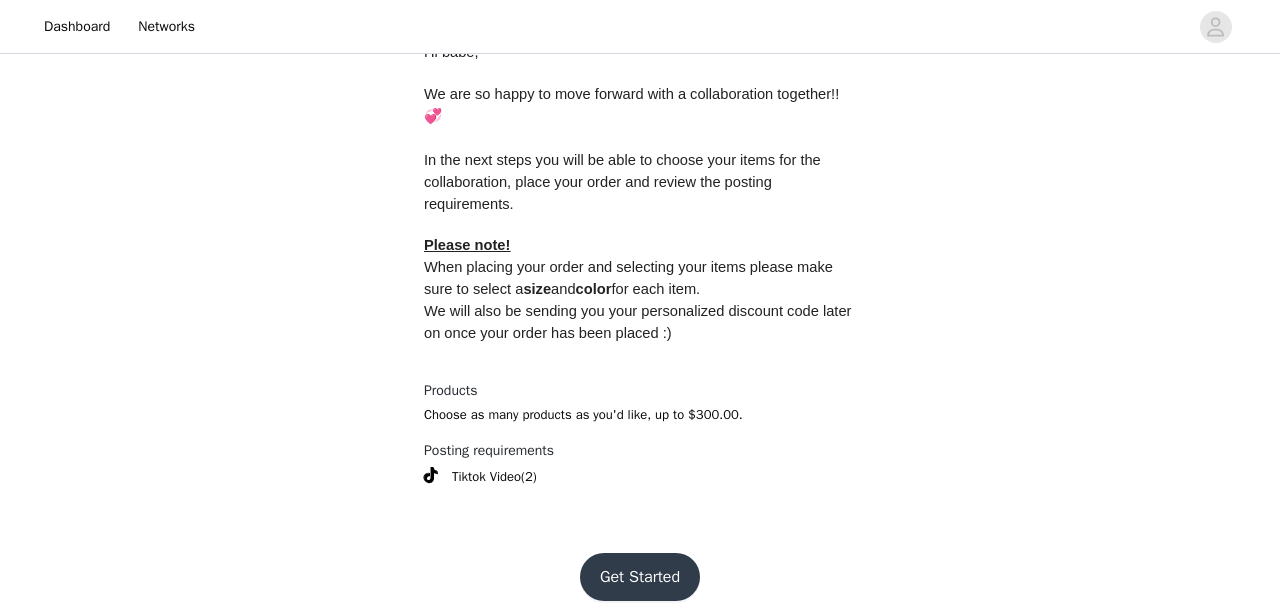 click on "Get Started" at bounding box center [640, 577] 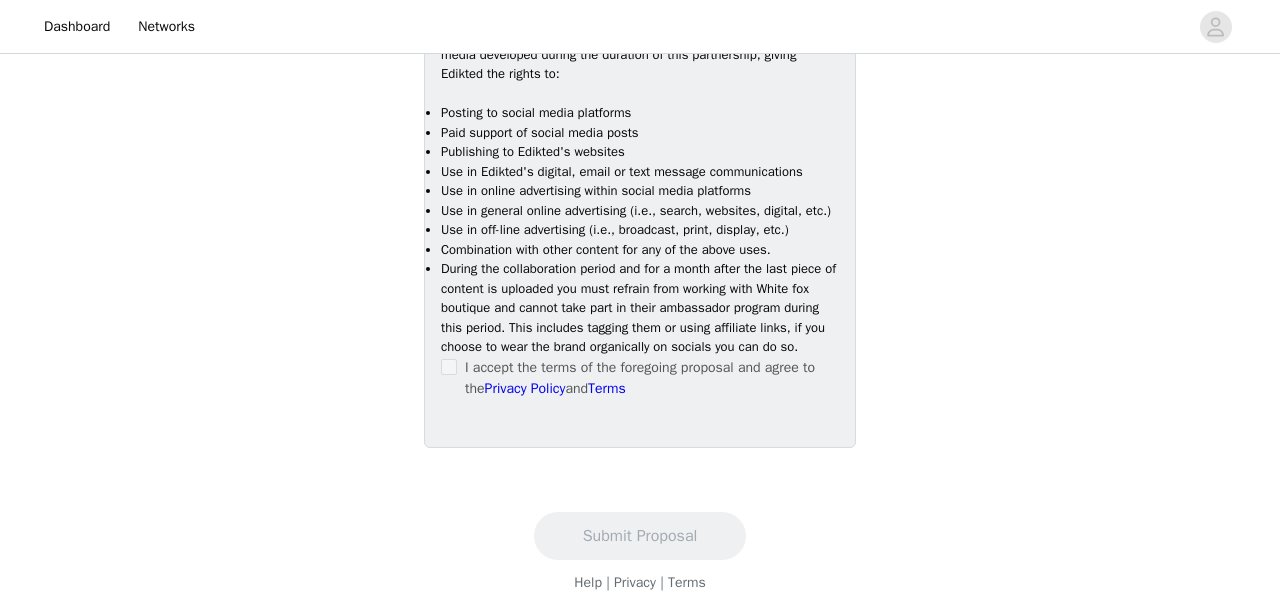 scroll, scrollTop: 1289, scrollLeft: 0, axis: vertical 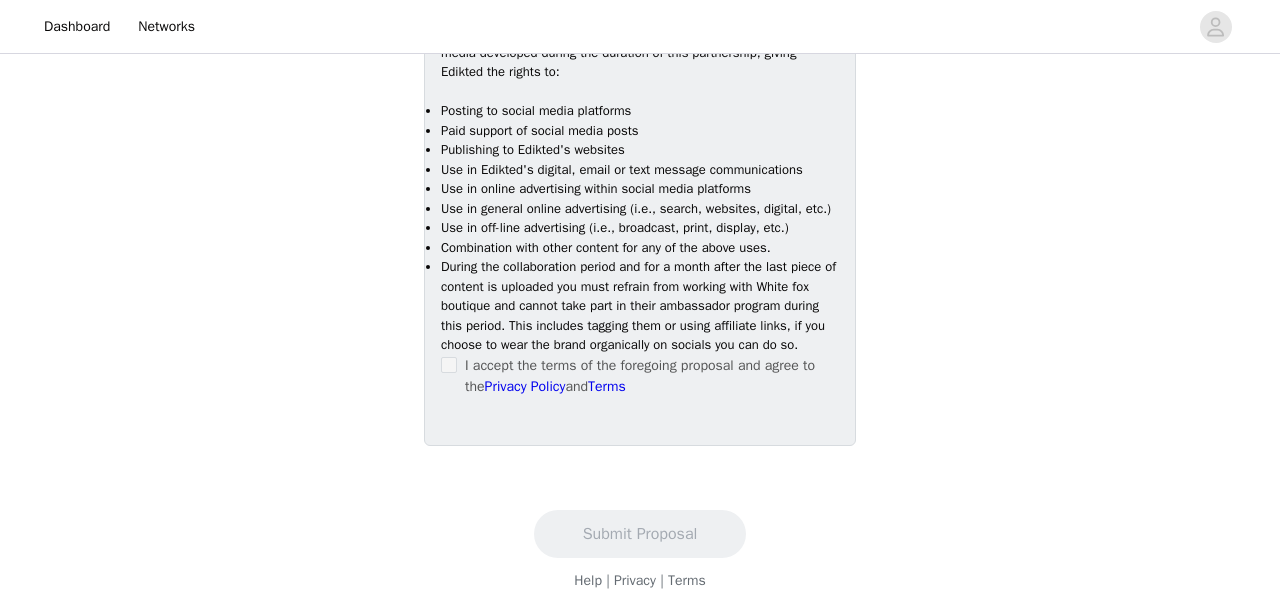 click on "I accept the terms of the foregoing proposal and agree to the
Privacy Policy
and  Terms" at bounding box center [640, 376] 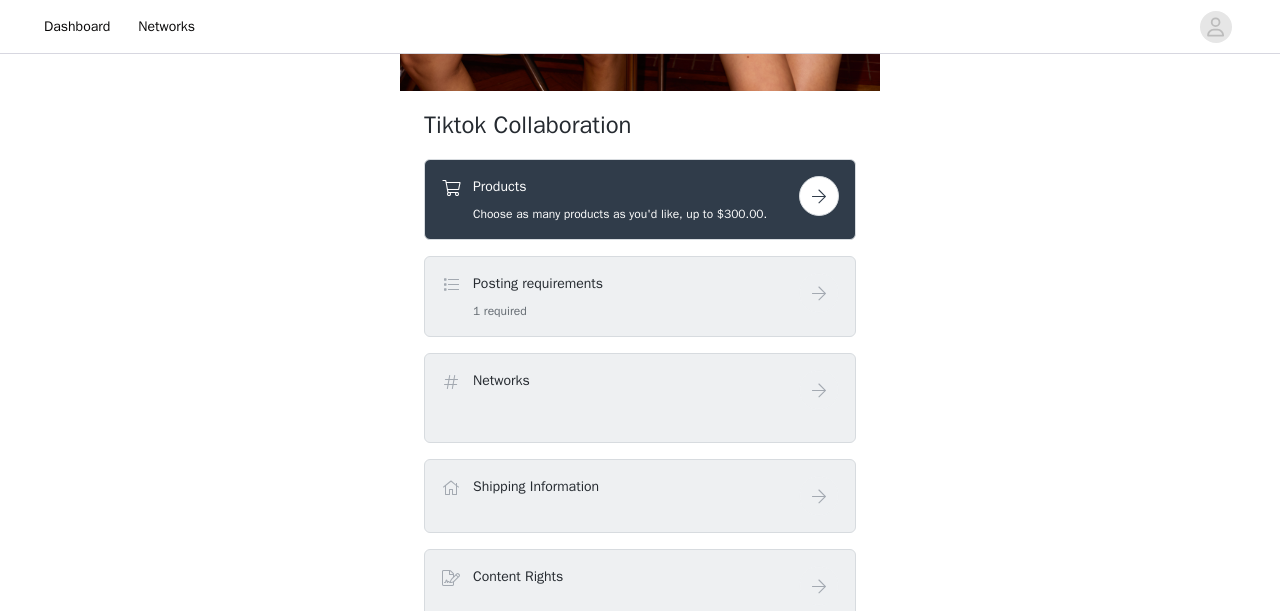 scroll, scrollTop: 686, scrollLeft: 0, axis: vertical 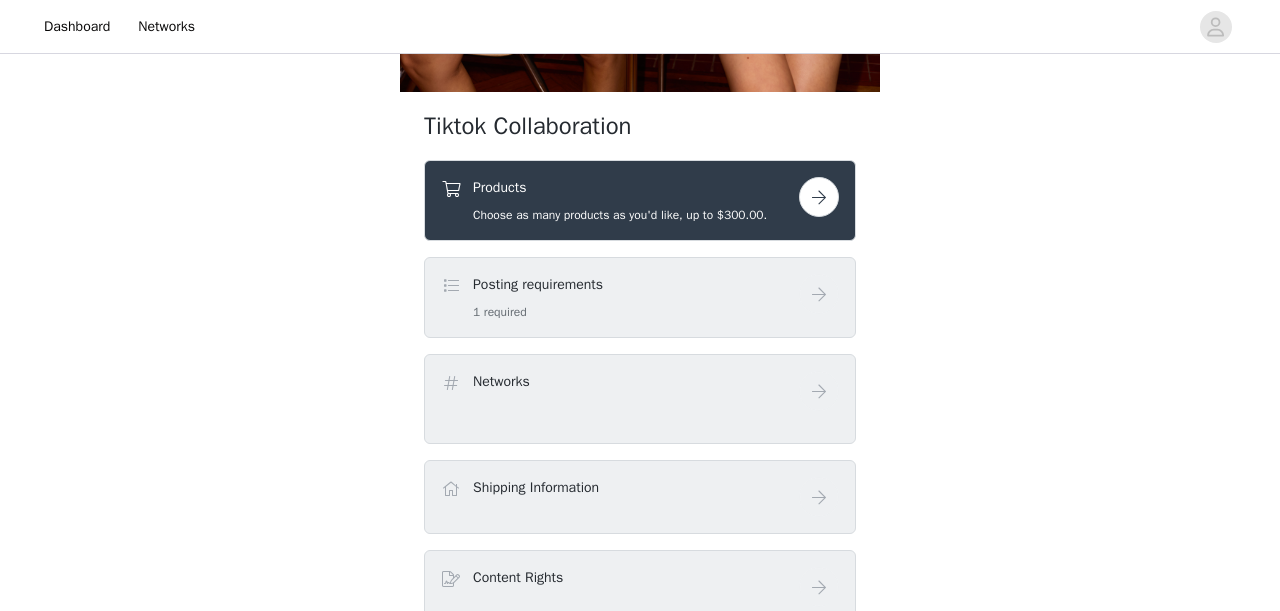 click at bounding box center (819, 197) 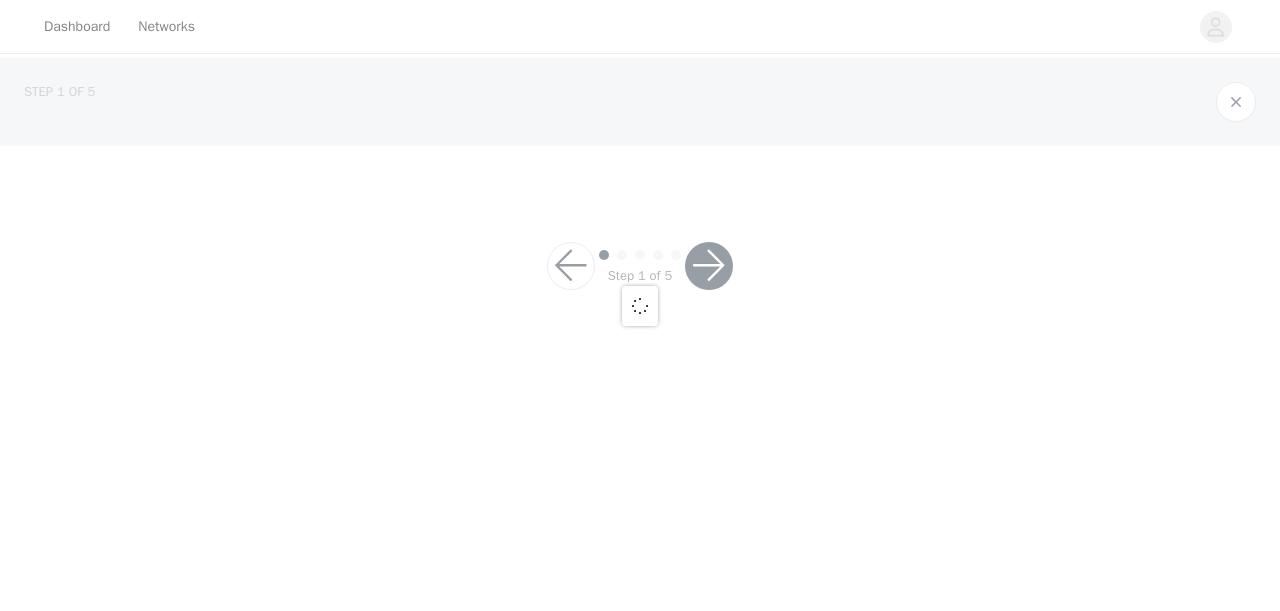 scroll, scrollTop: 0, scrollLeft: 0, axis: both 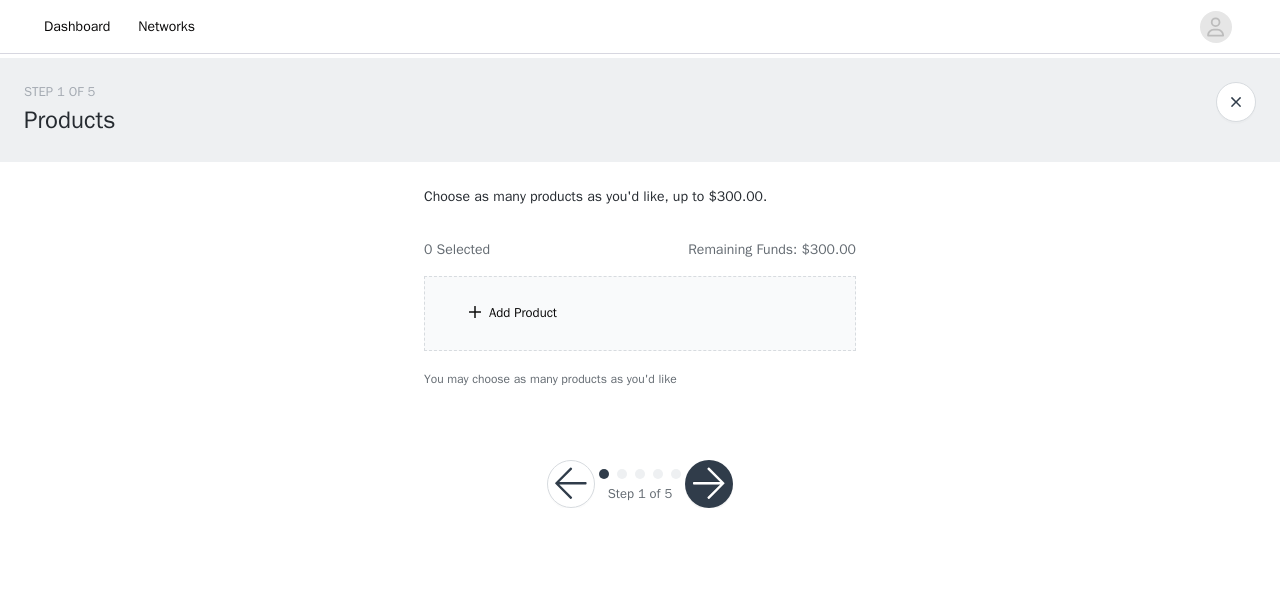 click on "Add Product" at bounding box center [640, 313] 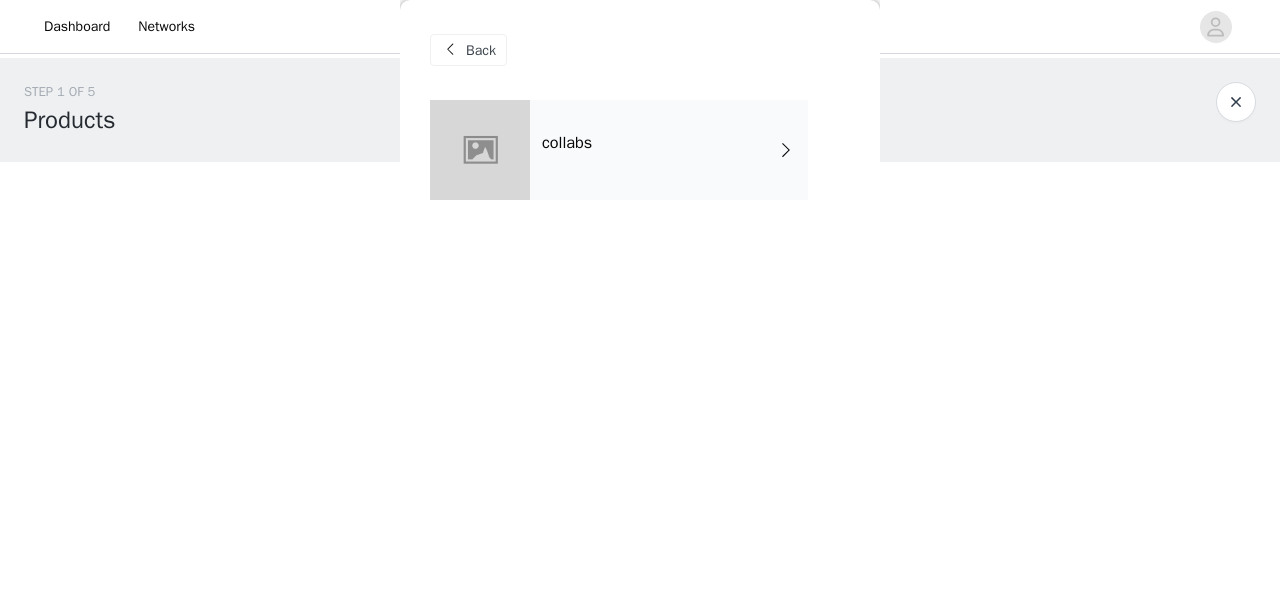 click on "collabs" at bounding box center (669, 150) 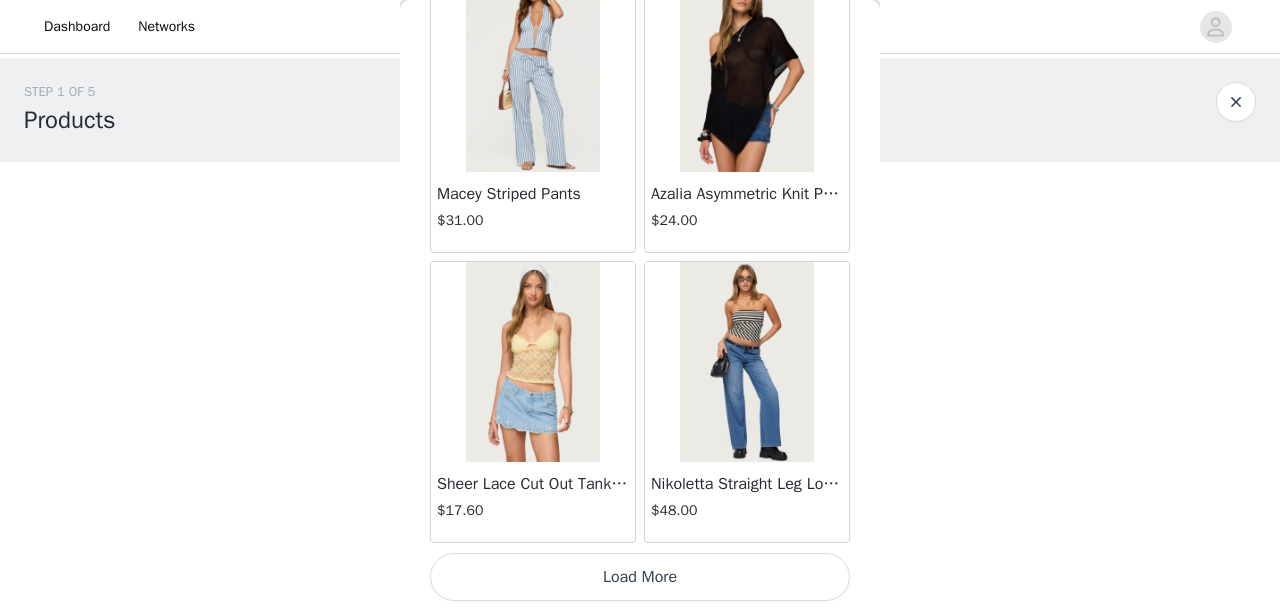 scroll, scrollTop: 2449, scrollLeft: 0, axis: vertical 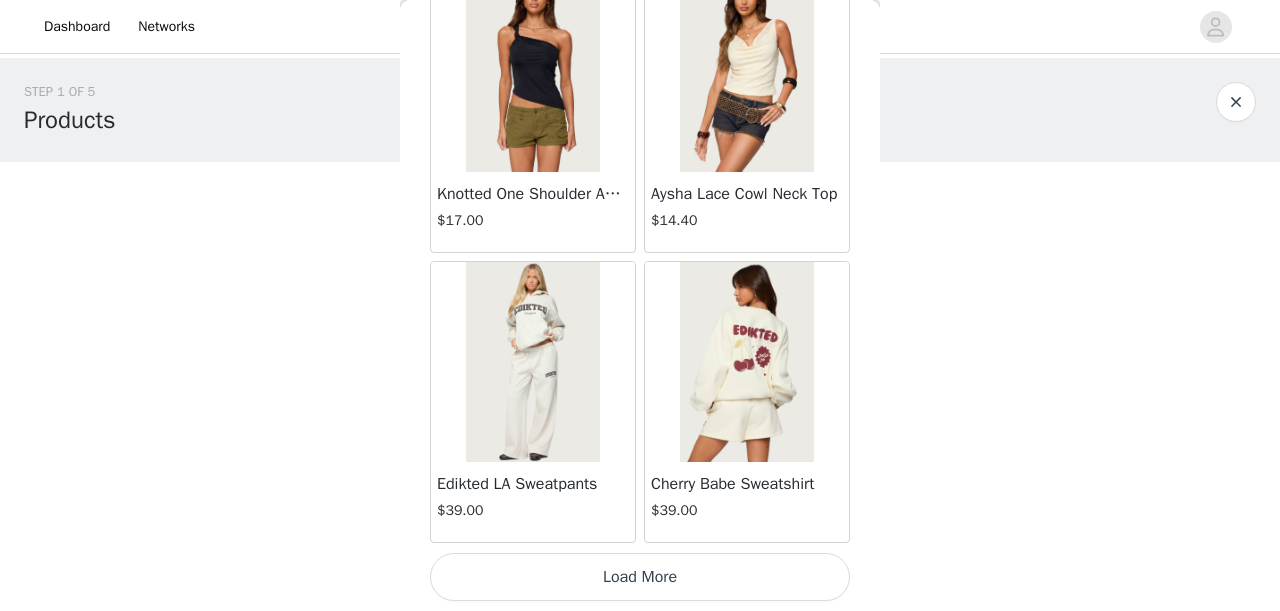 click on "Load More" at bounding box center [640, 577] 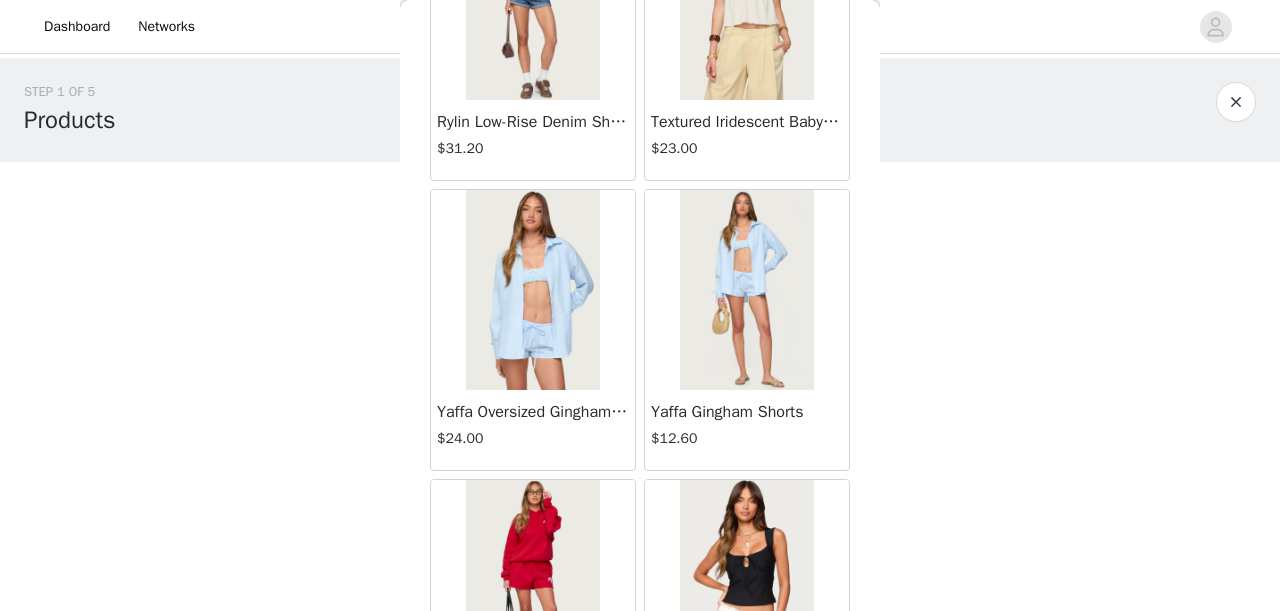 scroll, scrollTop: 7742, scrollLeft: 0, axis: vertical 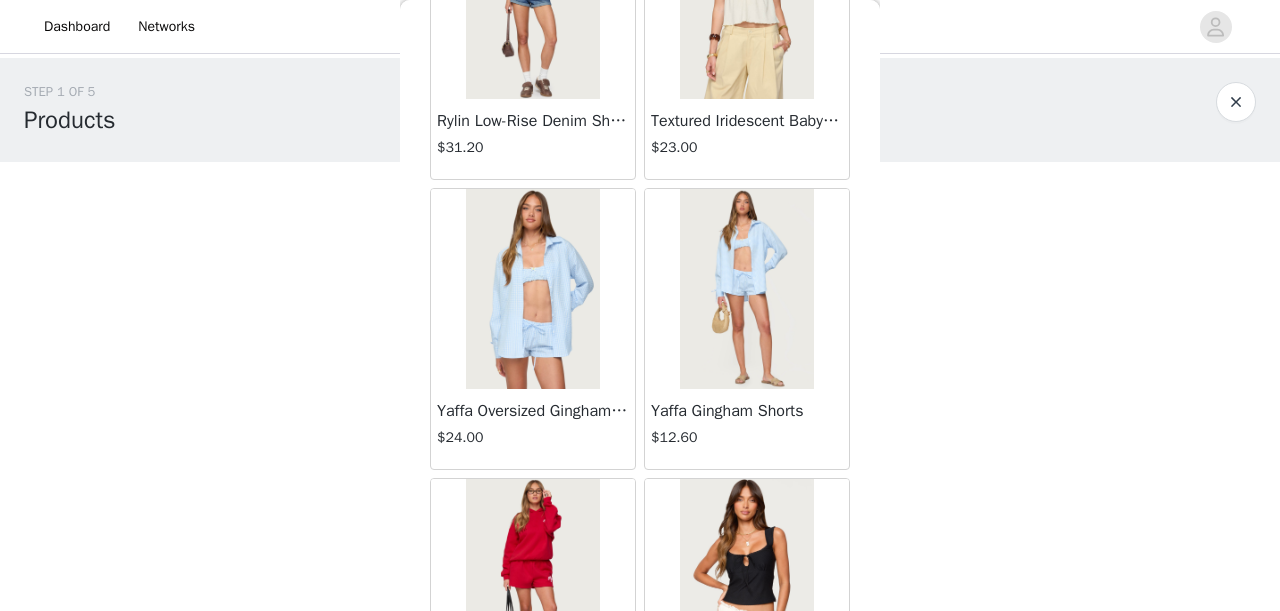 click at bounding box center [532, 289] 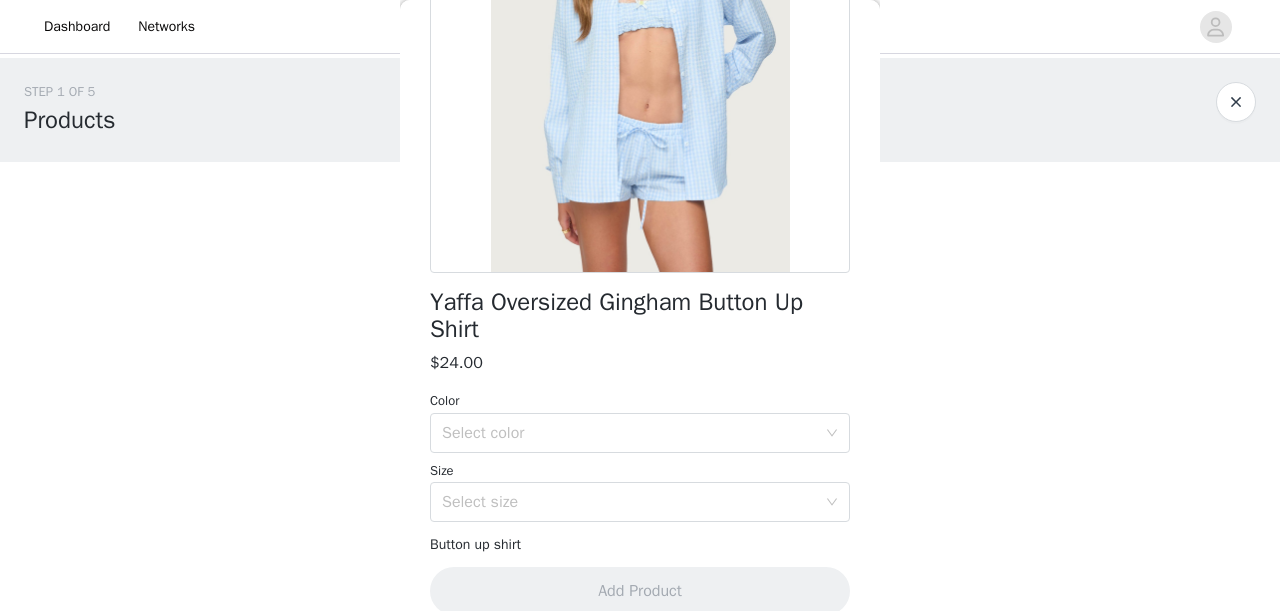 scroll, scrollTop: 284, scrollLeft: 0, axis: vertical 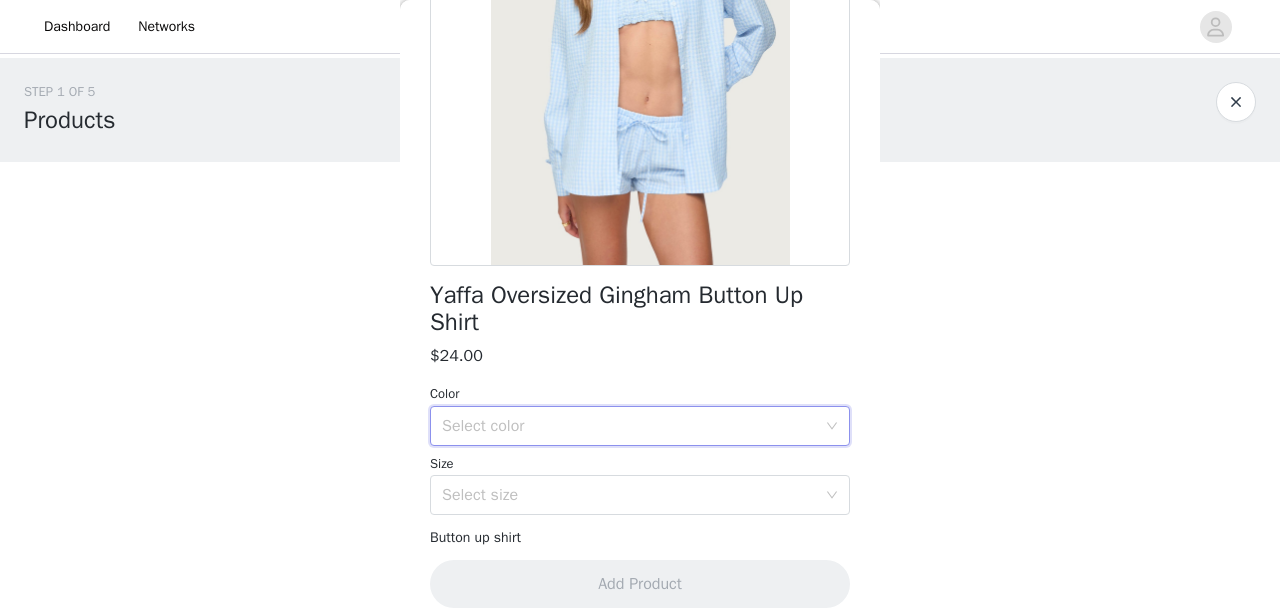 click on "Select color" at bounding box center [633, 426] 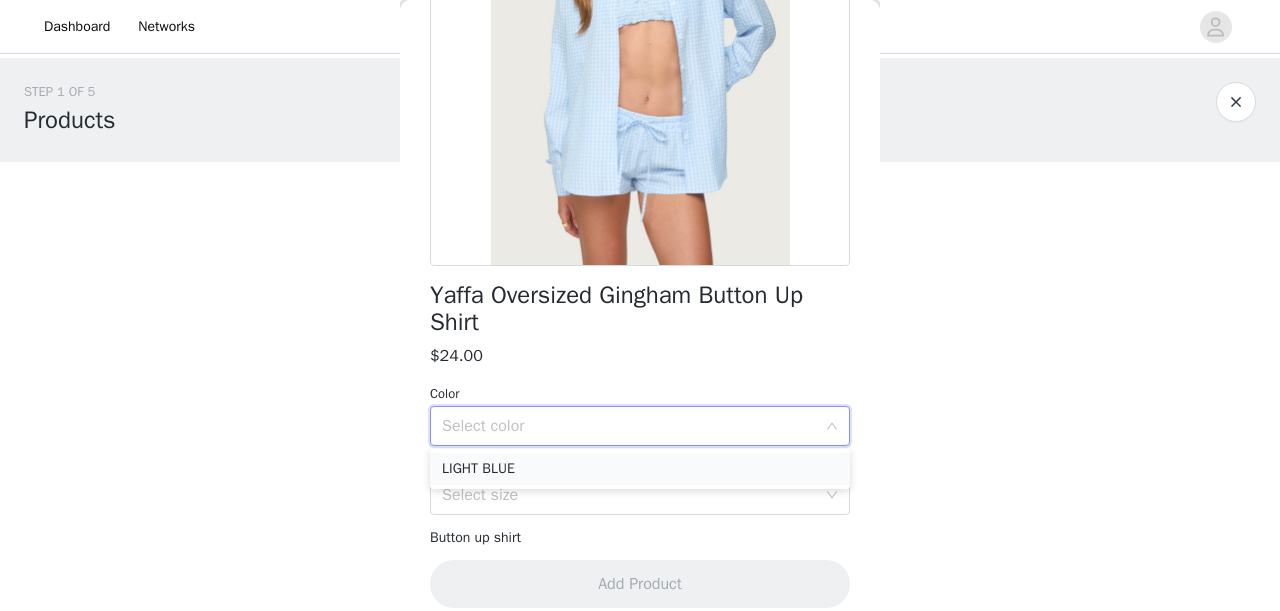 click on "LIGHT BLUE" at bounding box center (640, 469) 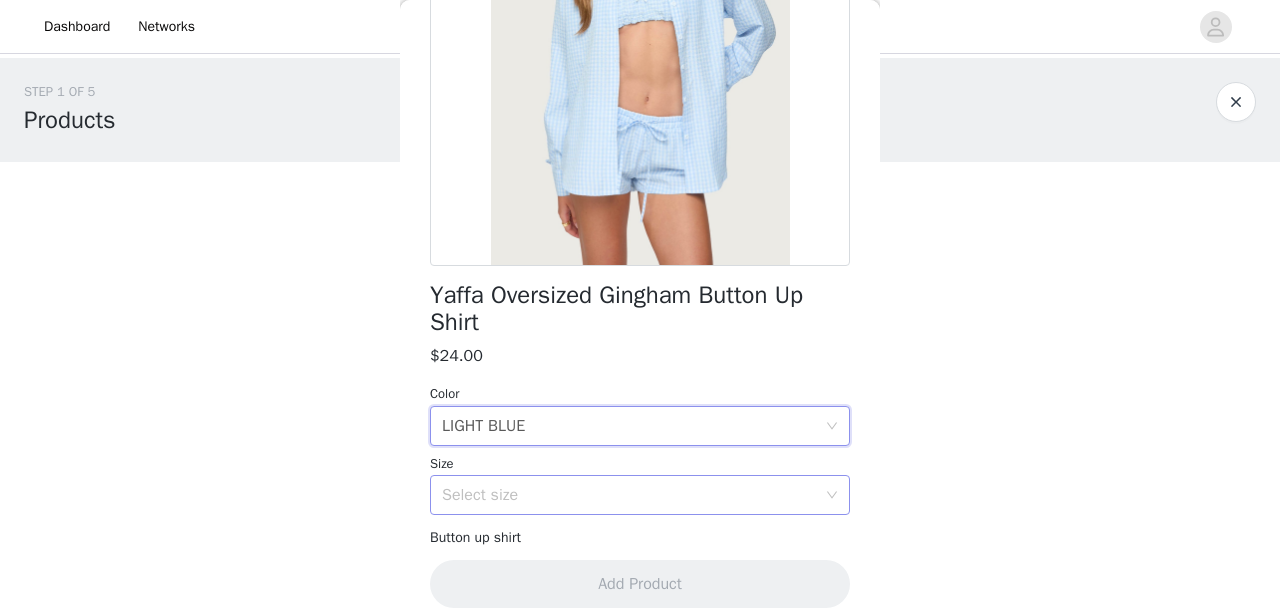 click on "Select size" at bounding box center [629, 495] 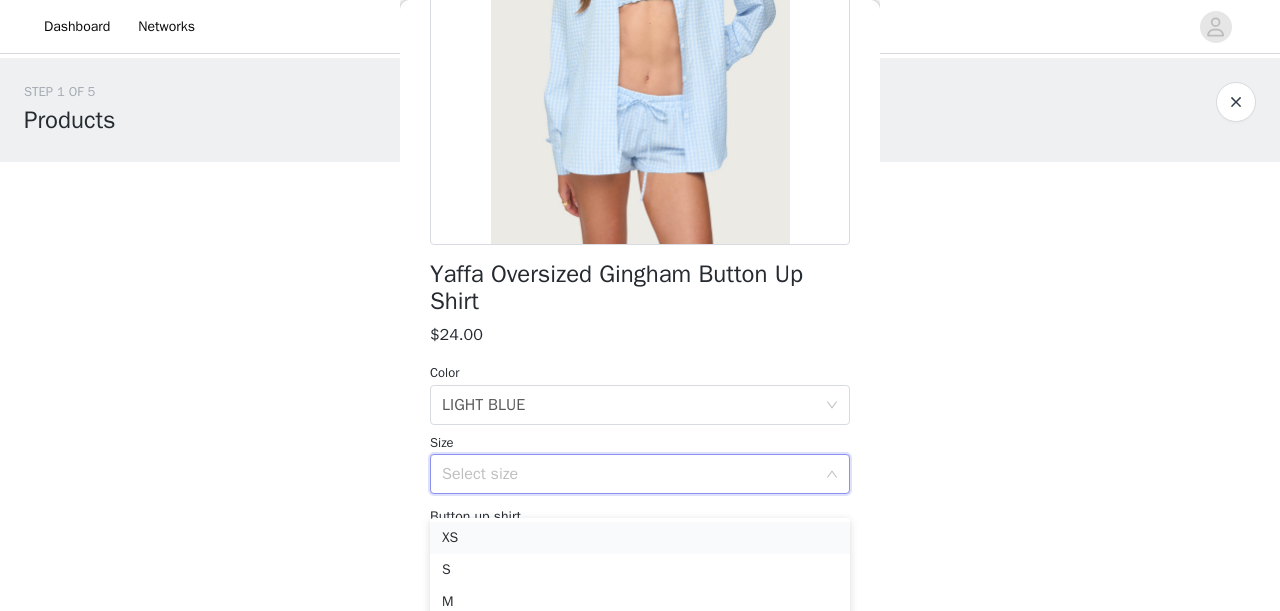 scroll, scrollTop: 388, scrollLeft: 0, axis: vertical 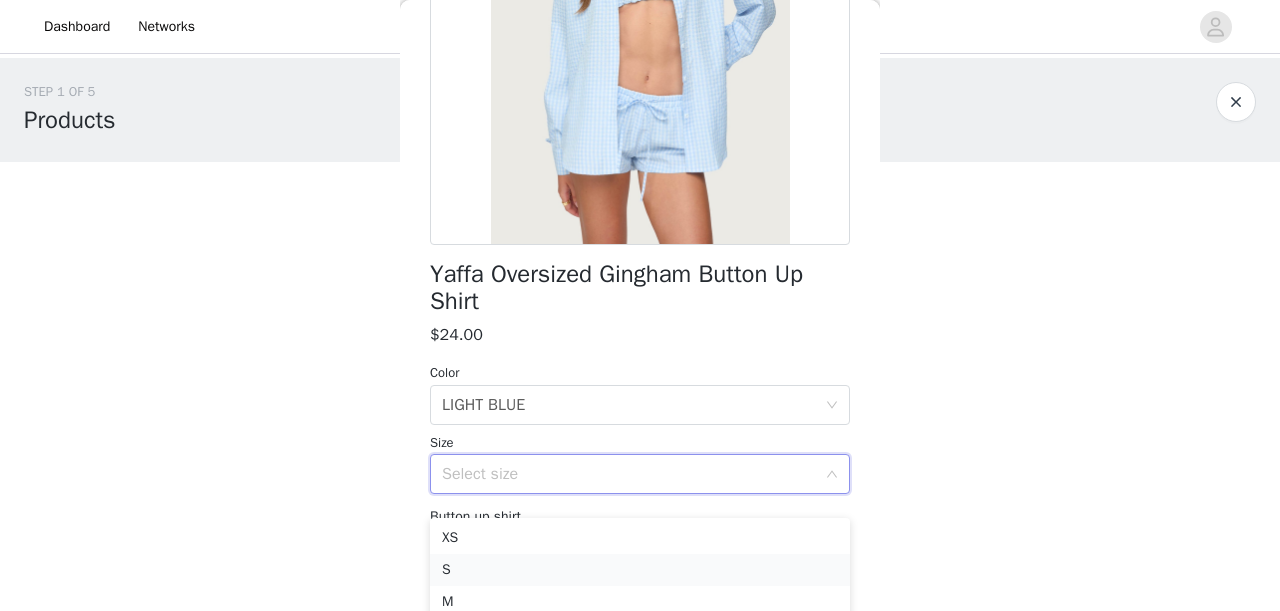 click on "S" at bounding box center (640, 570) 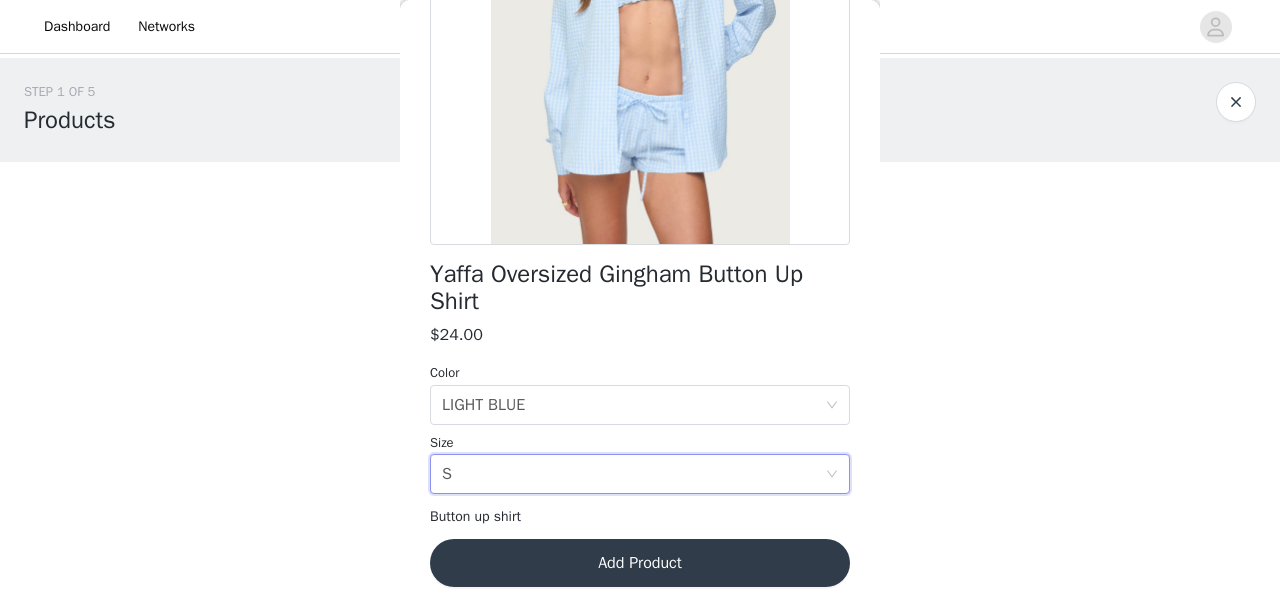 scroll, scrollTop: 0, scrollLeft: 0, axis: both 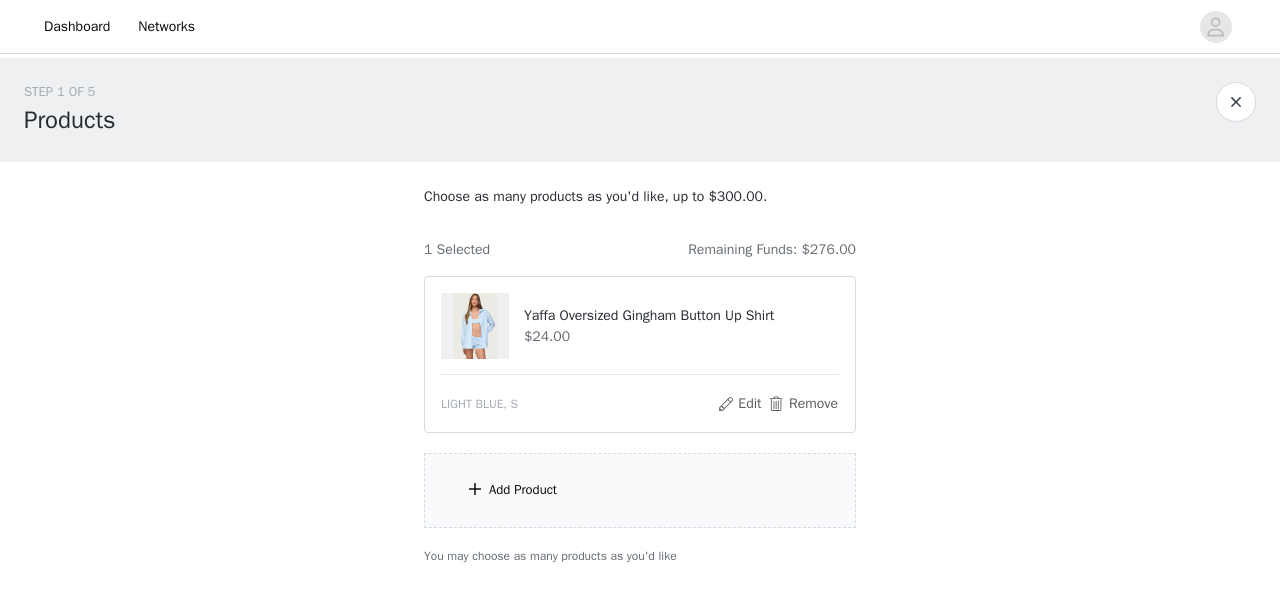 click on "Add Product" at bounding box center [640, 490] 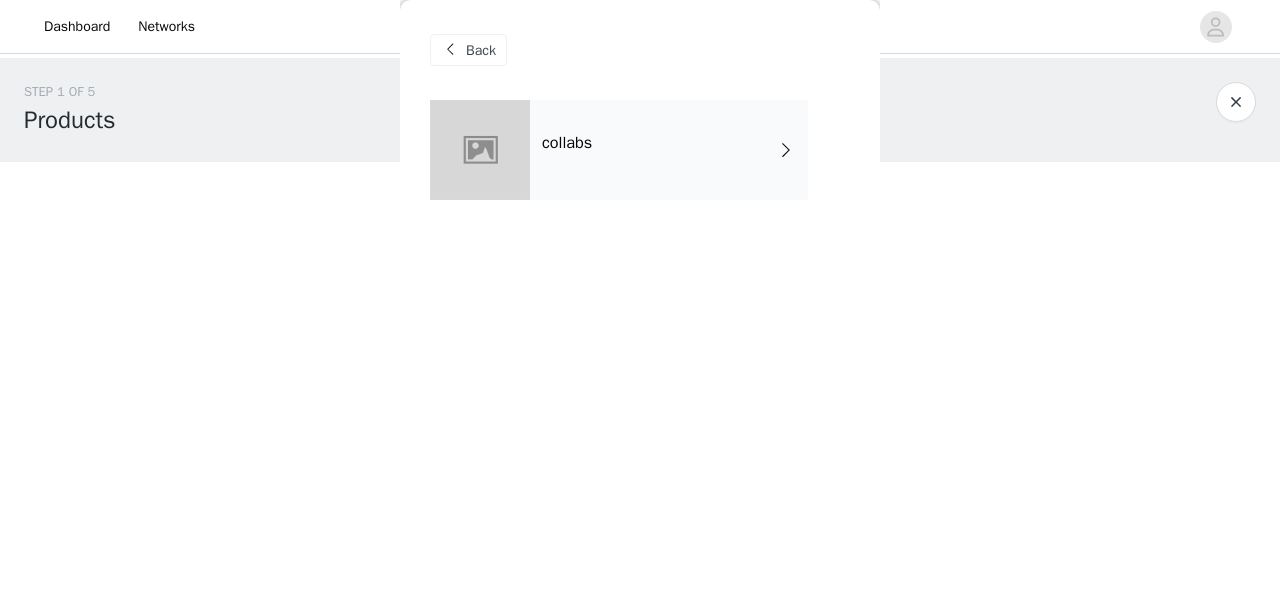 click on "Back" at bounding box center [640, 50] 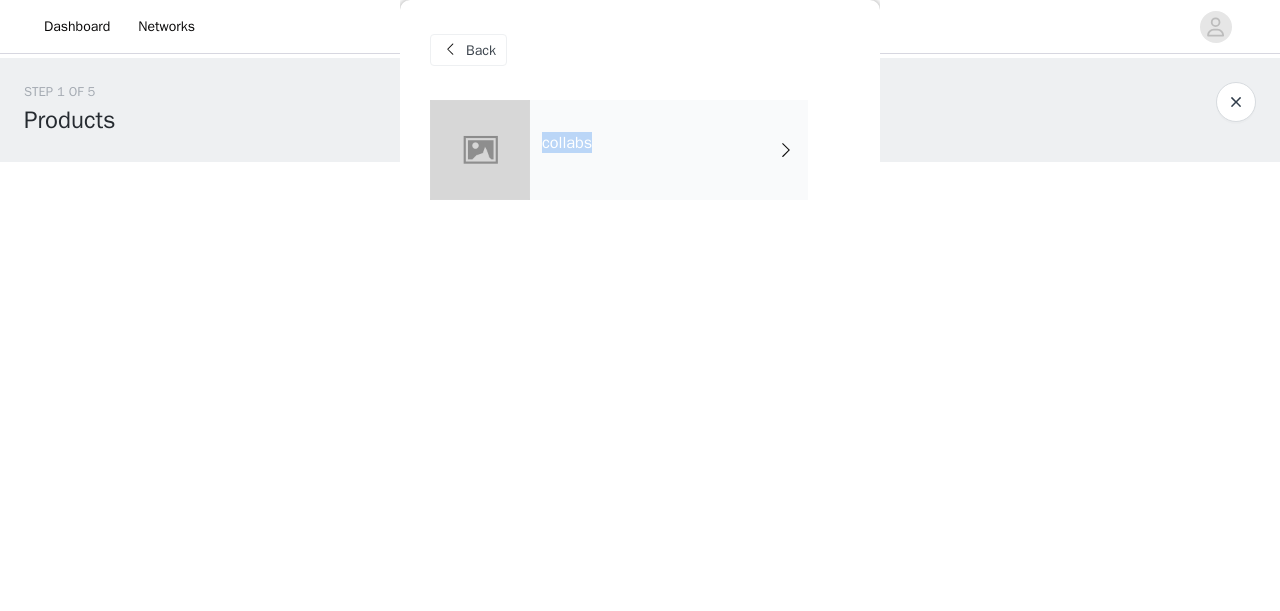 click on "collabs" at bounding box center [669, 150] 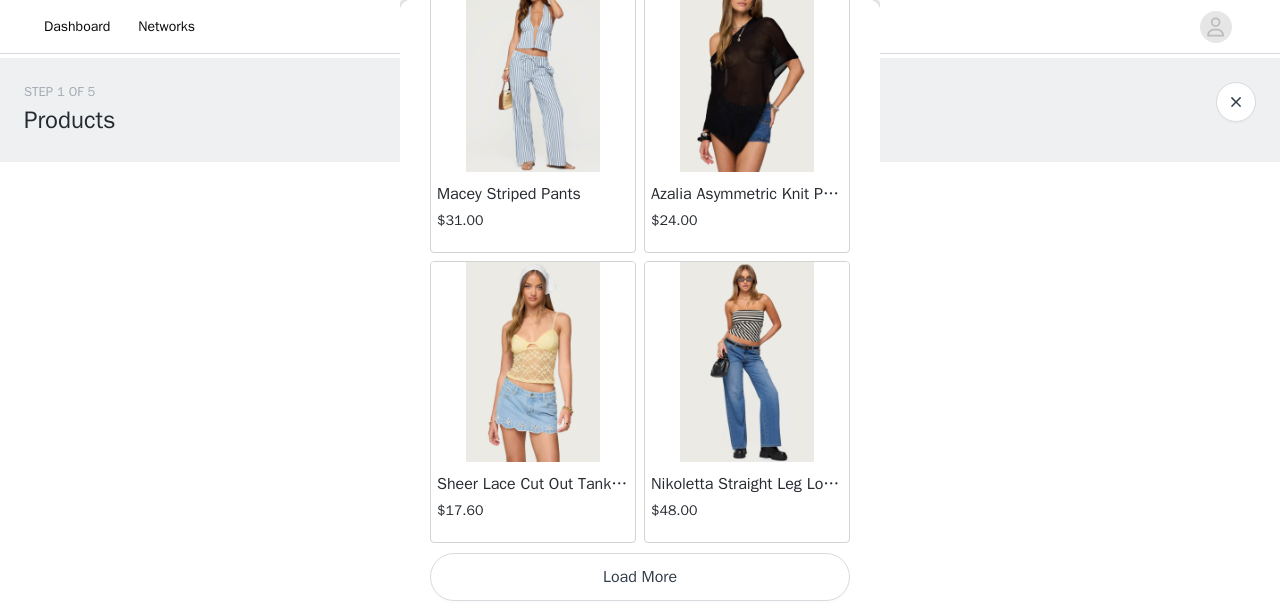 scroll, scrollTop: 2450, scrollLeft: 0, axis: vertical 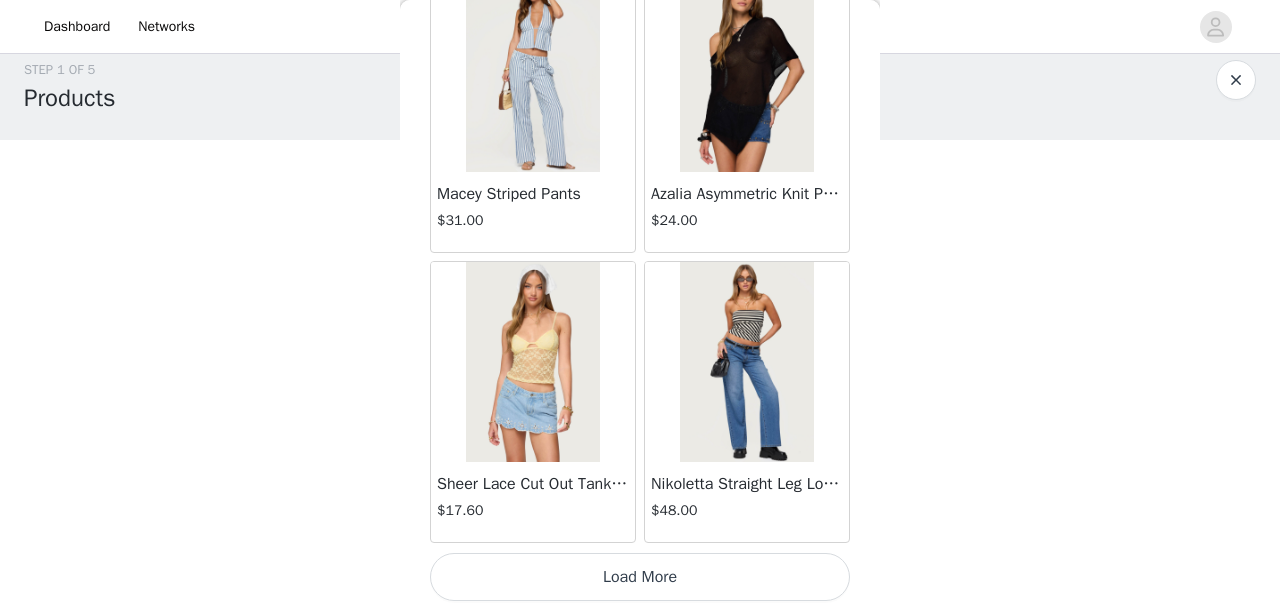 click on "Load More" at bounding box center [640, 577] 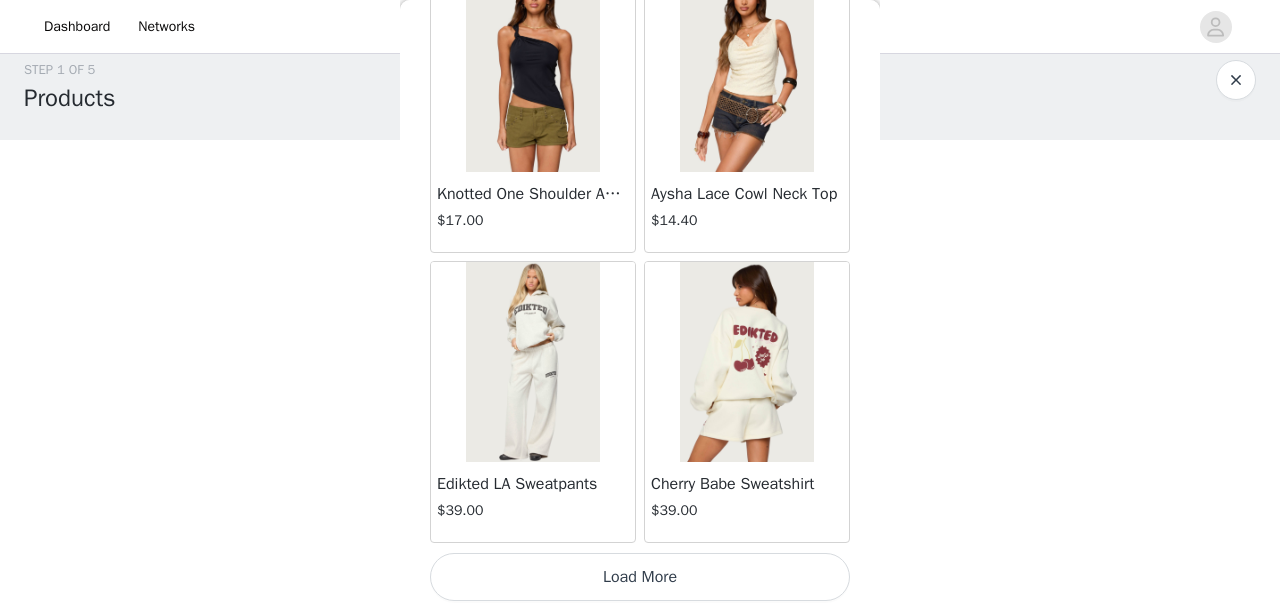 scroll, scrollTop: 5349, scrollLeft: 0, axis: vertical 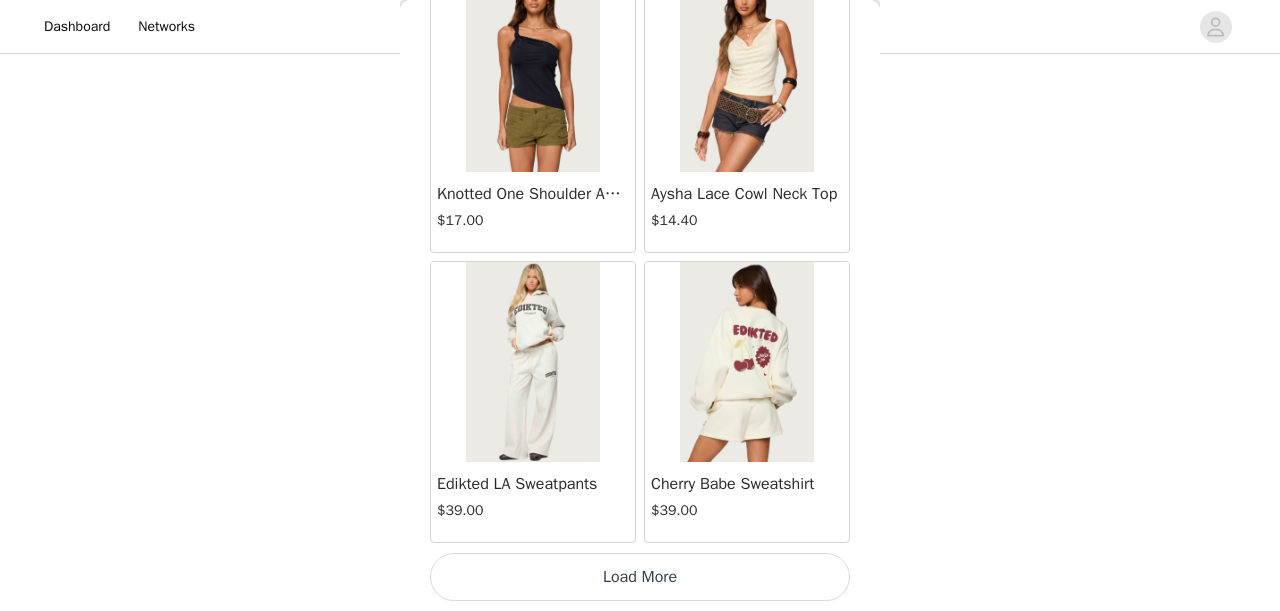 click on "Load More" at bounding box center (640, 577) 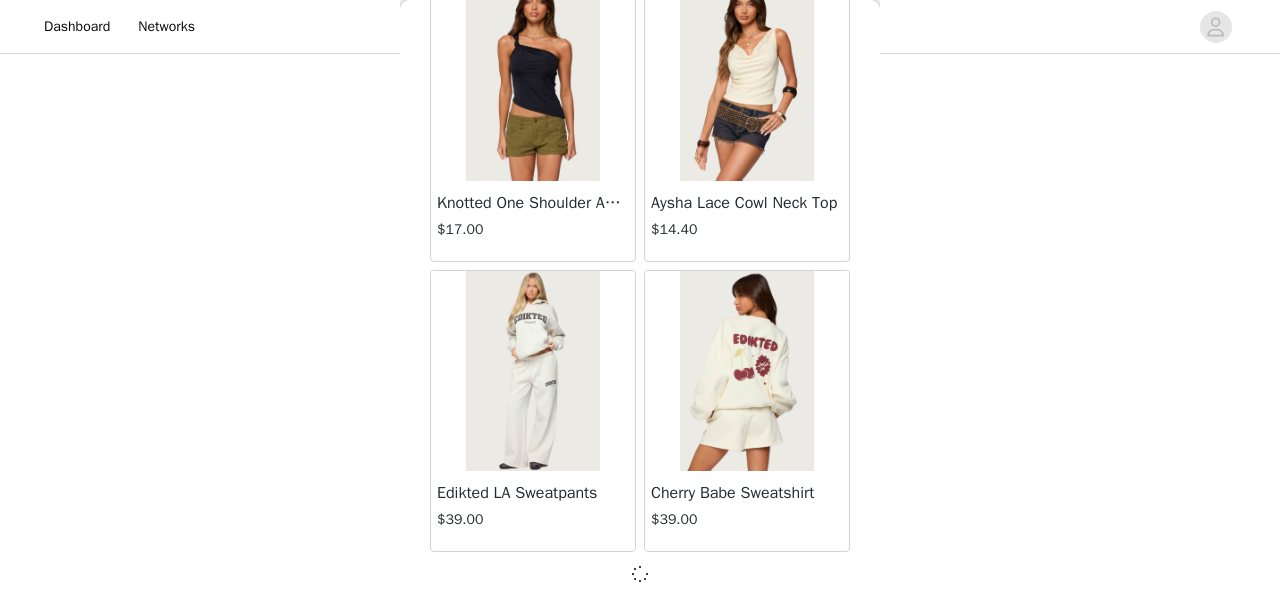 scroll, scrollTop: 5340, scrollLeft: 0, axis: vertical 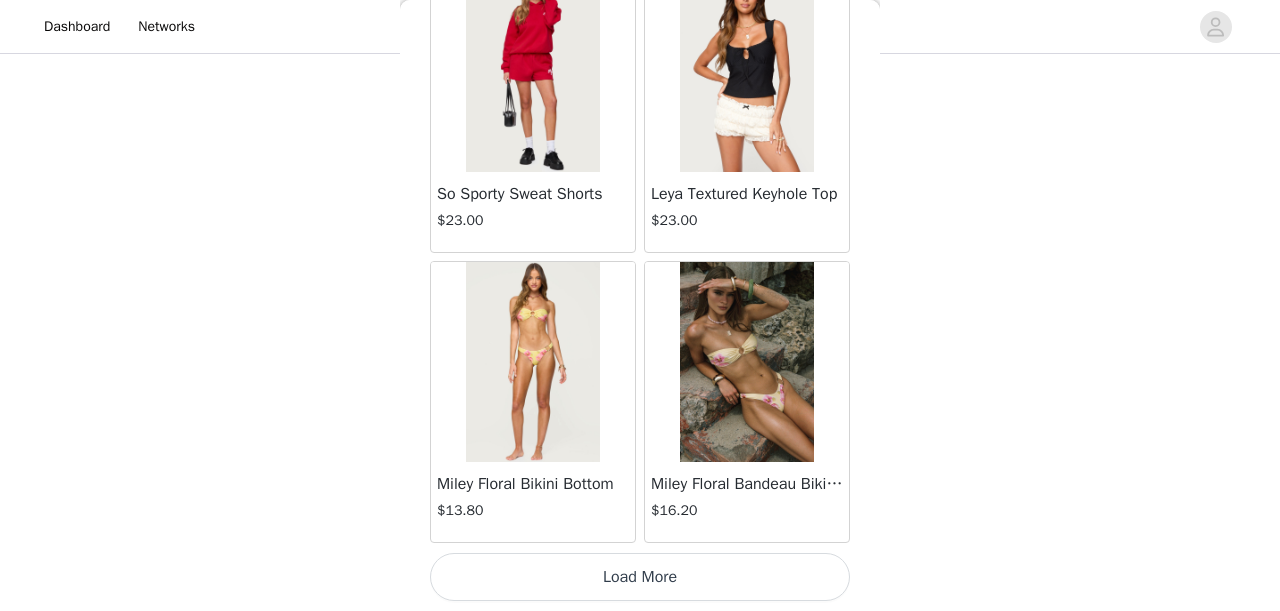 click on "Load More" at bounding box center (640, 577) 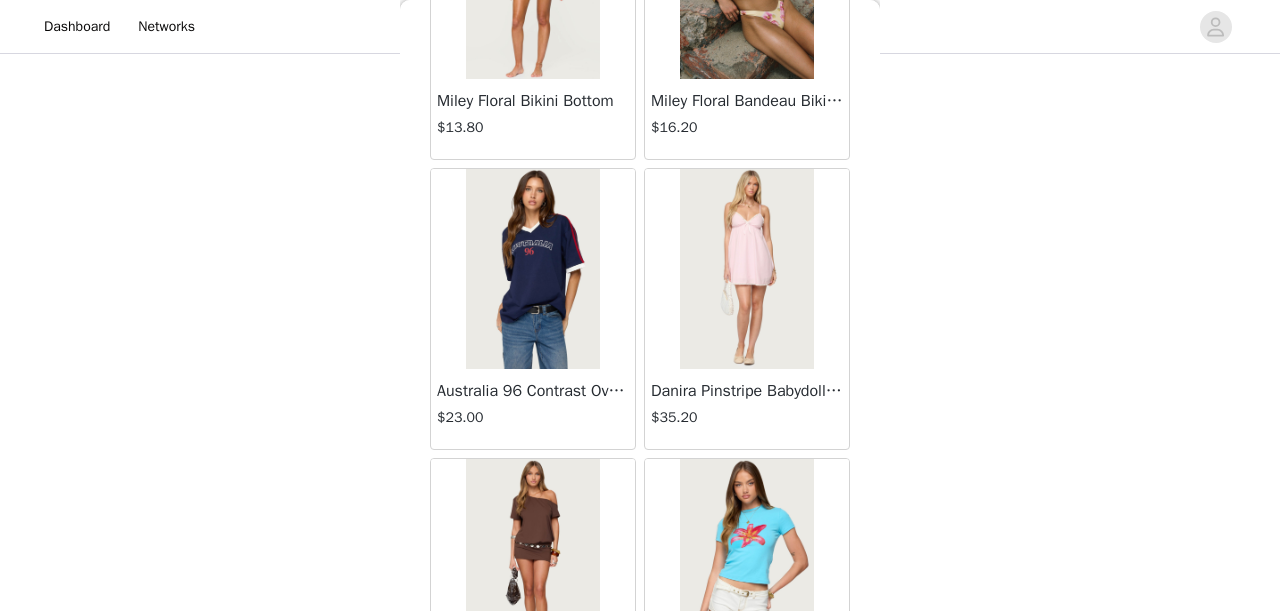 scroll, scrollTop: 8634, scrollLeft: 0, axis: vertical 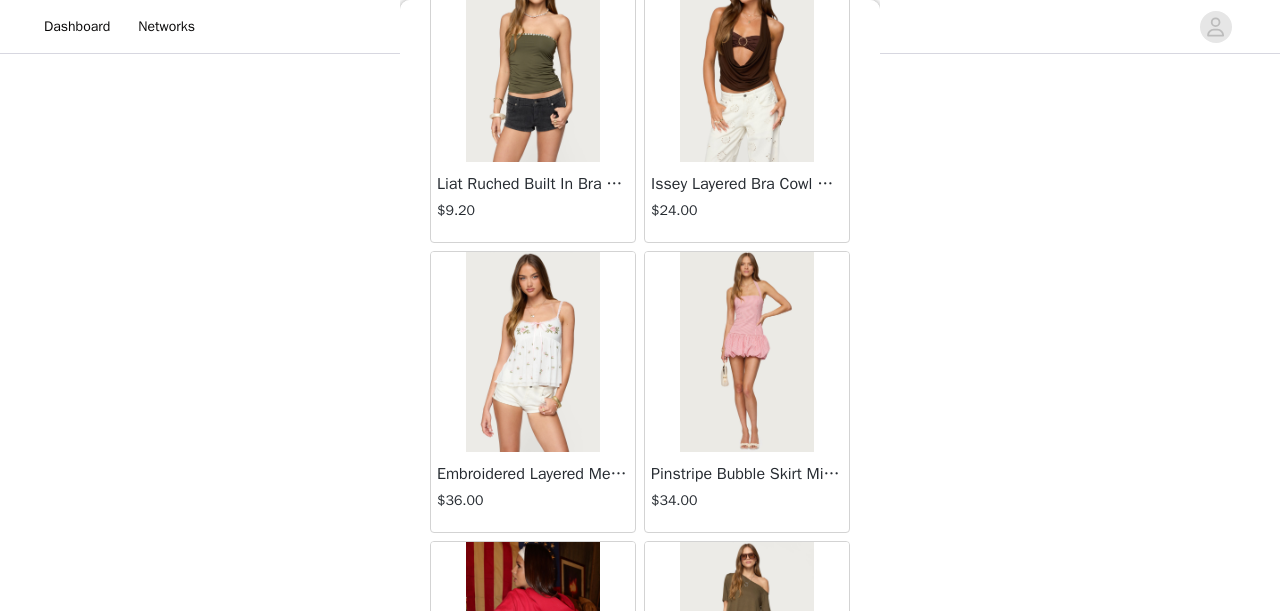 click at bounding box center (746, 352) 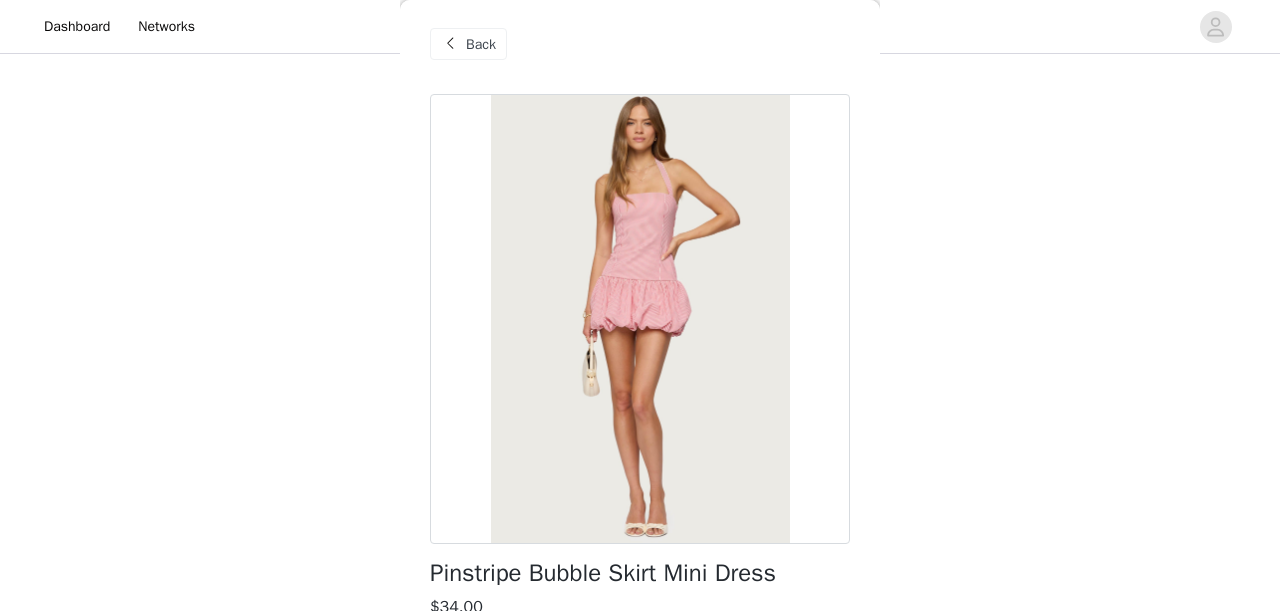 scroll, scrollTop: 8, scrollLeft: 0, axis: vertical 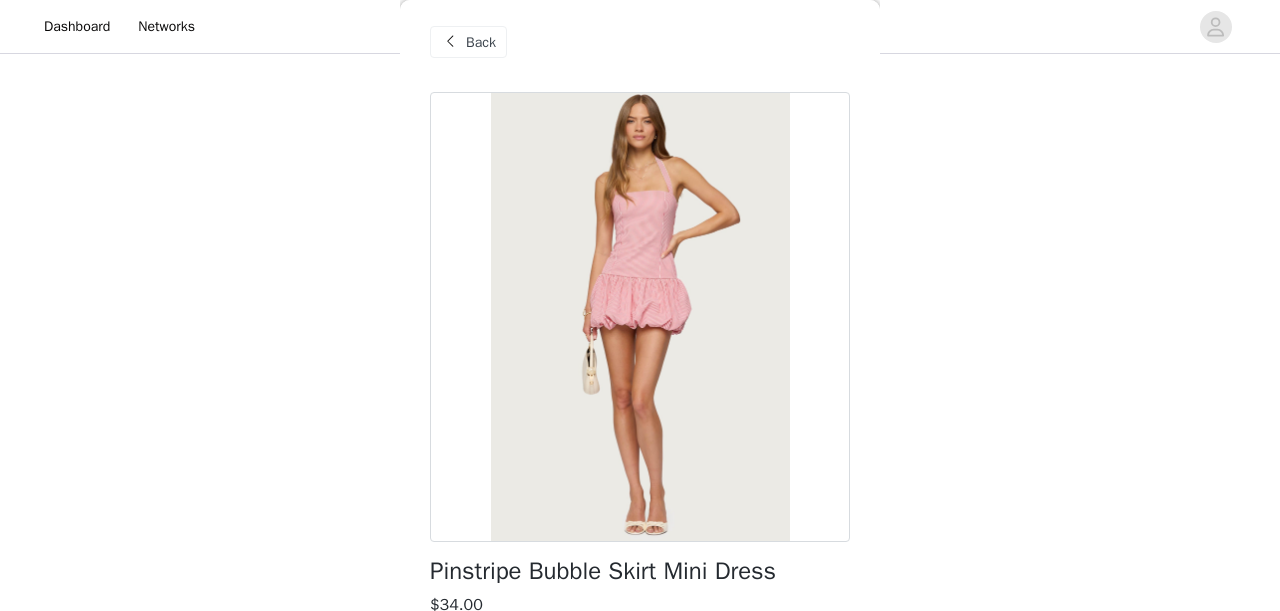click on "Back" at bounding box center [481, 42] 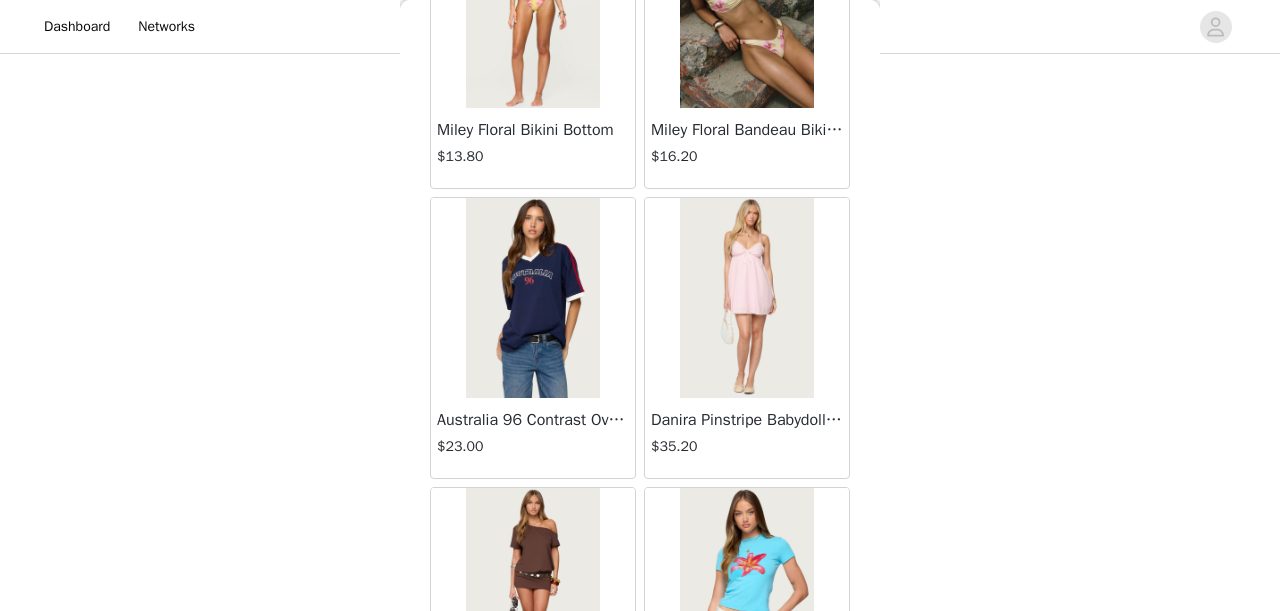 scroll, scrollTop: 8605, scrollLeft: 0, axis: vertical 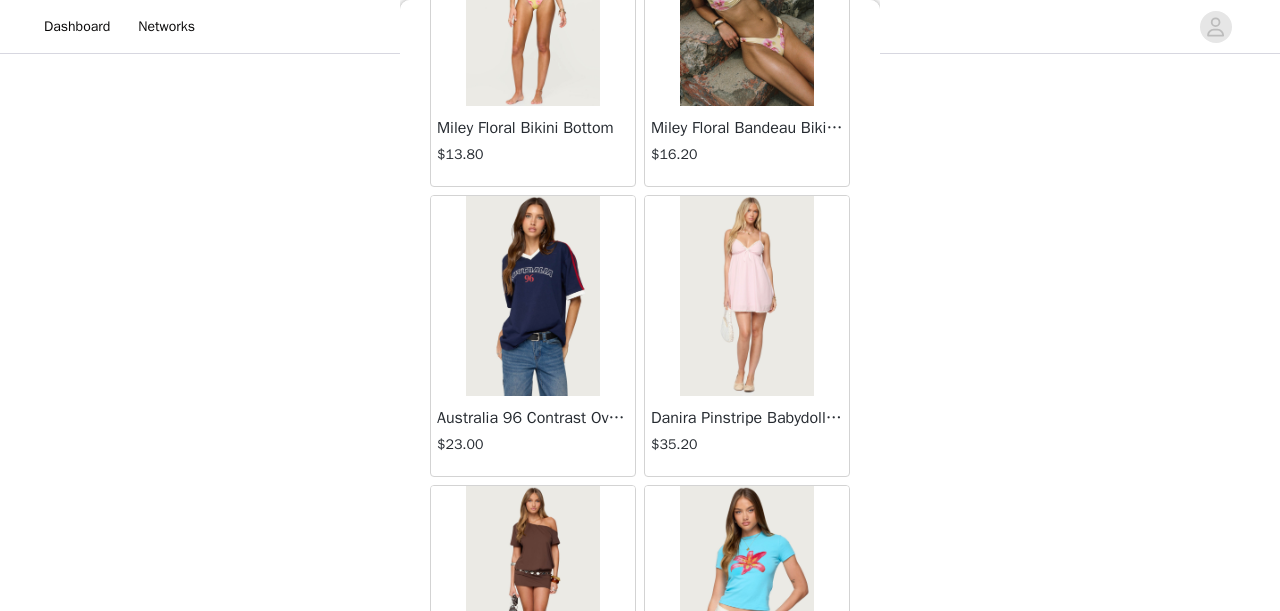 click at bounding box center [746, 296] 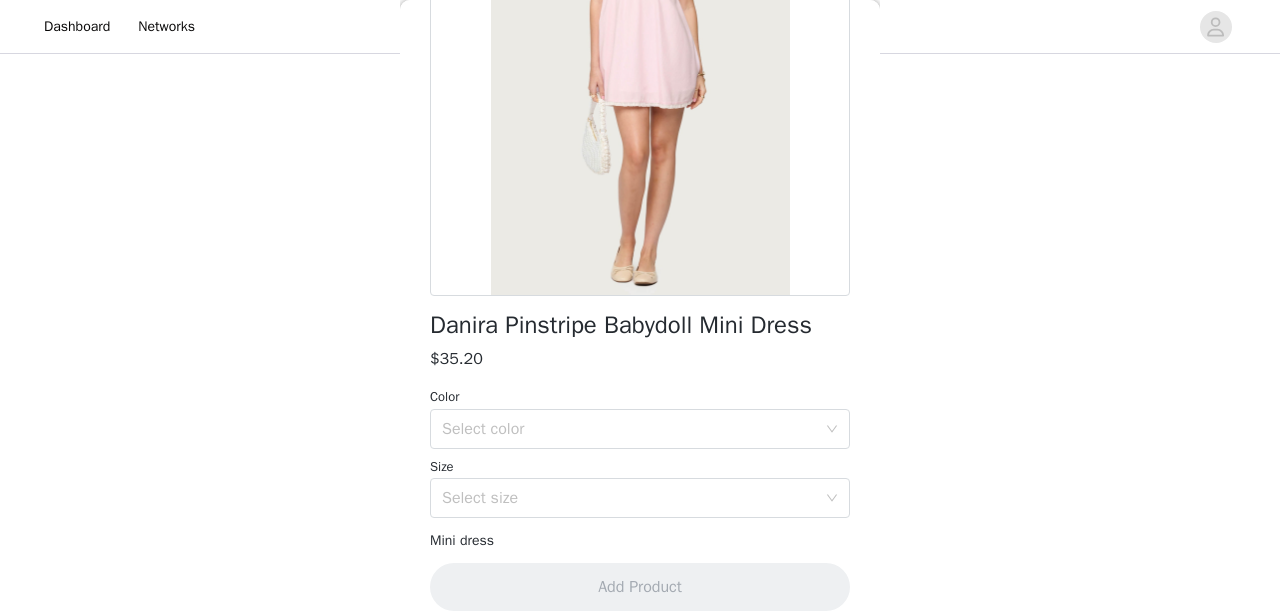 scroll, scrollTop: 258, scrollLeft: 0, axis: vertical 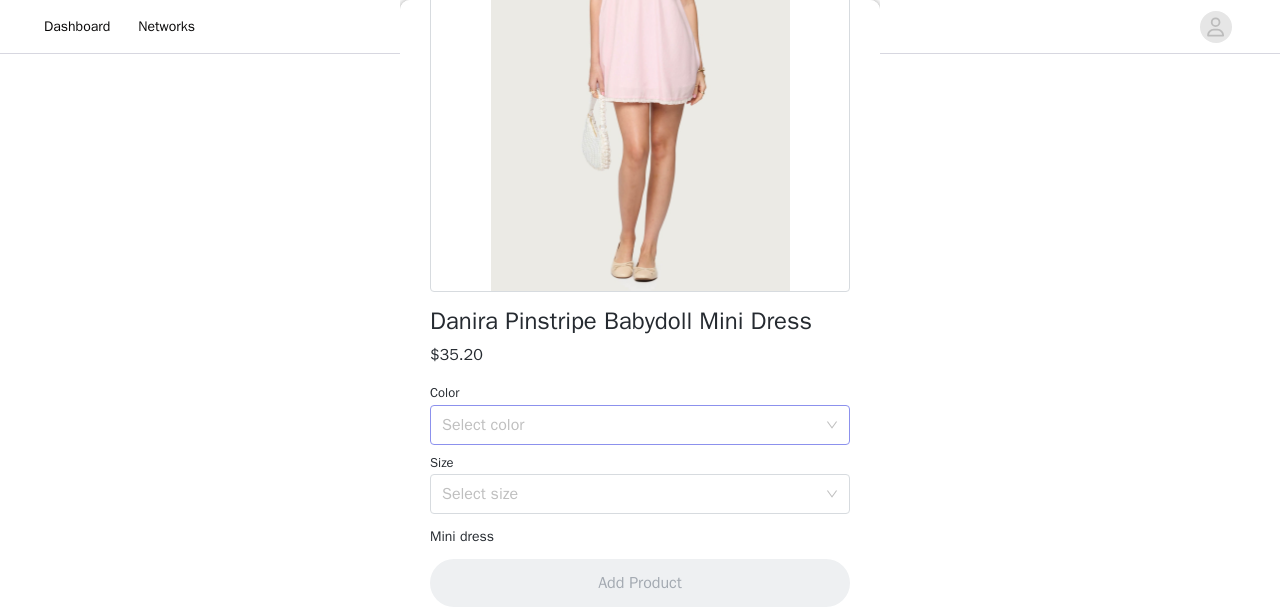 click on "Select color" at bounding box center (629, 425) 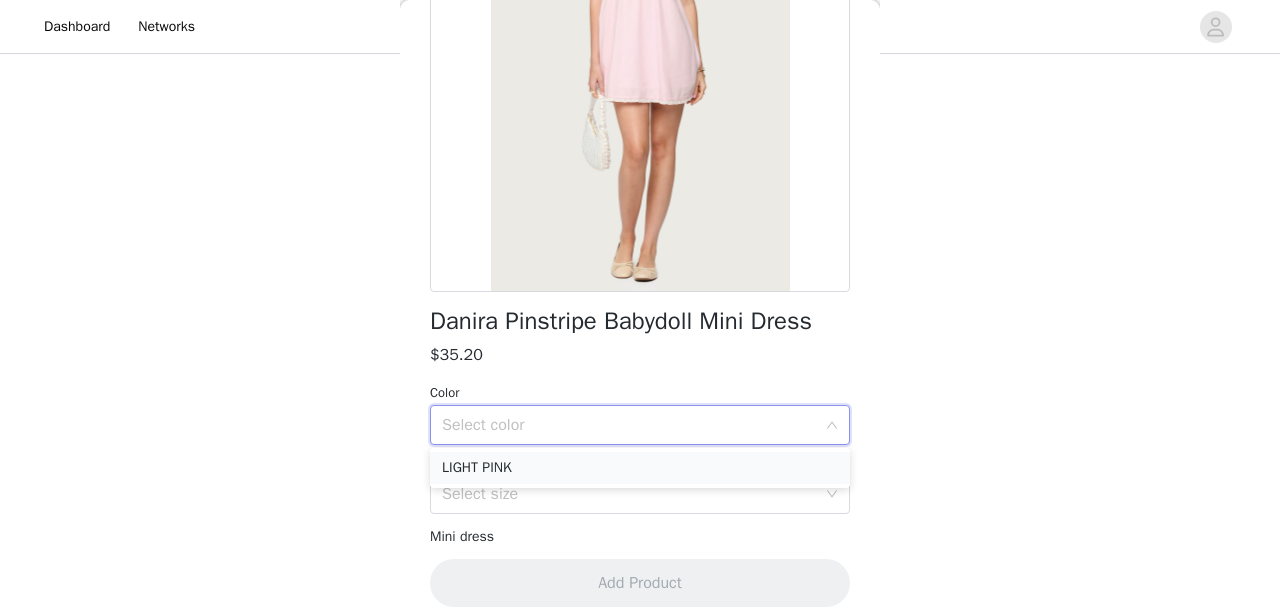 click on "LIGHT PINK" at bounding box center [640, 468] 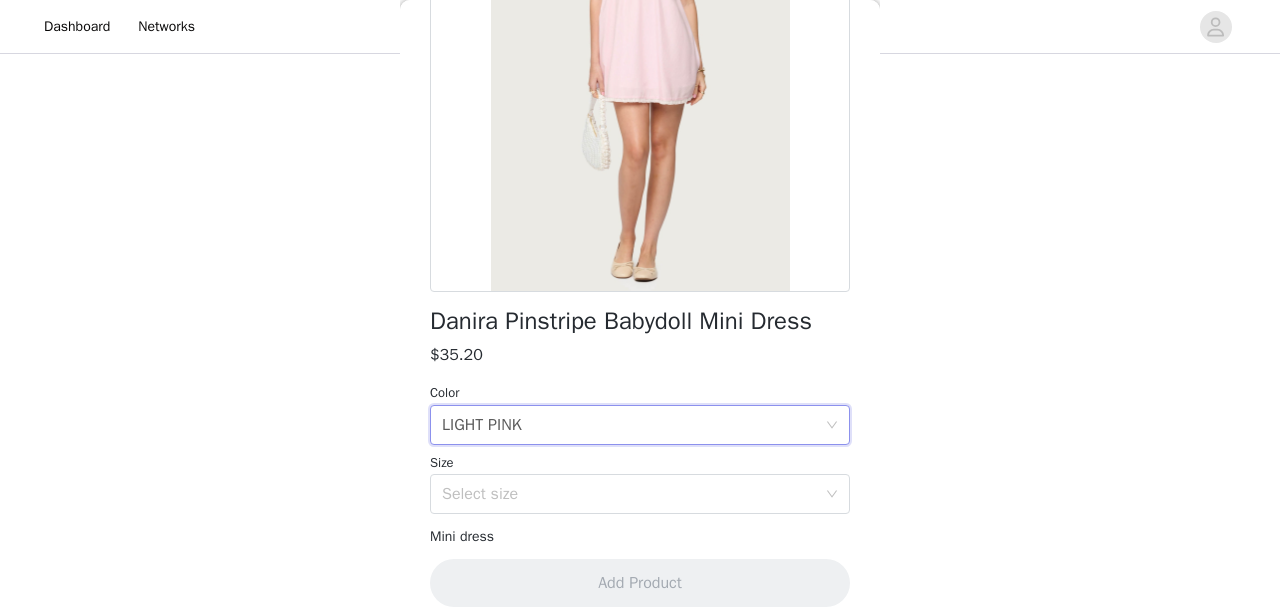 click on "Danira Pinstripe Babydoll Mini Dress" at bounding box center [640, 236] 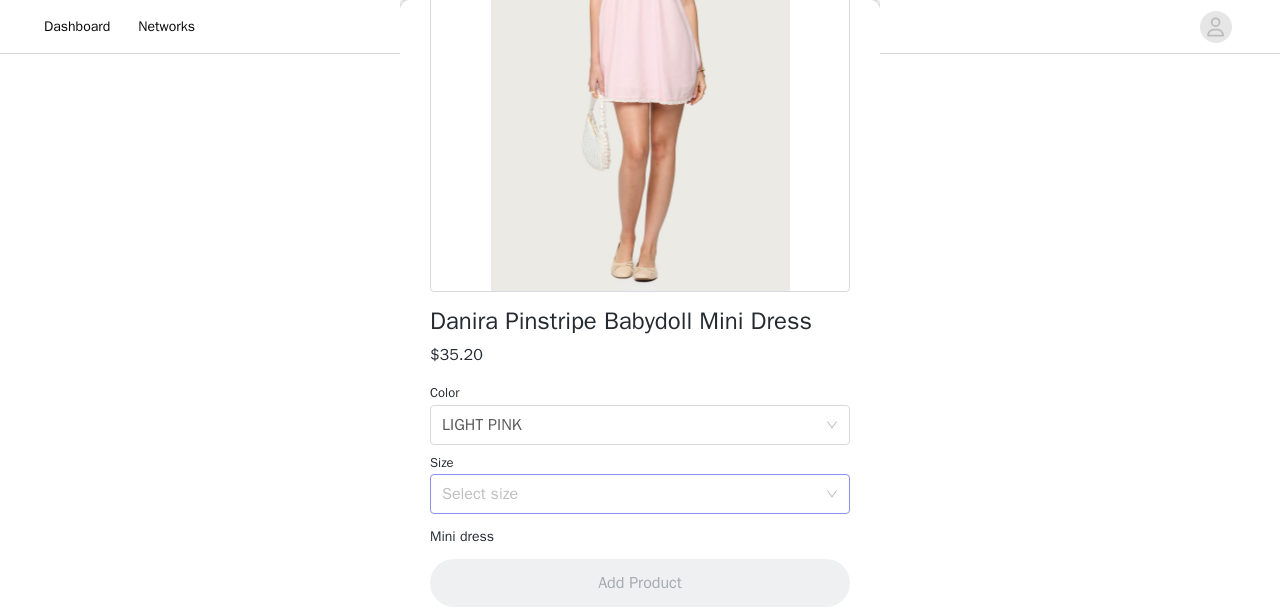 click on "Select size" at bounding box center [629, 494] 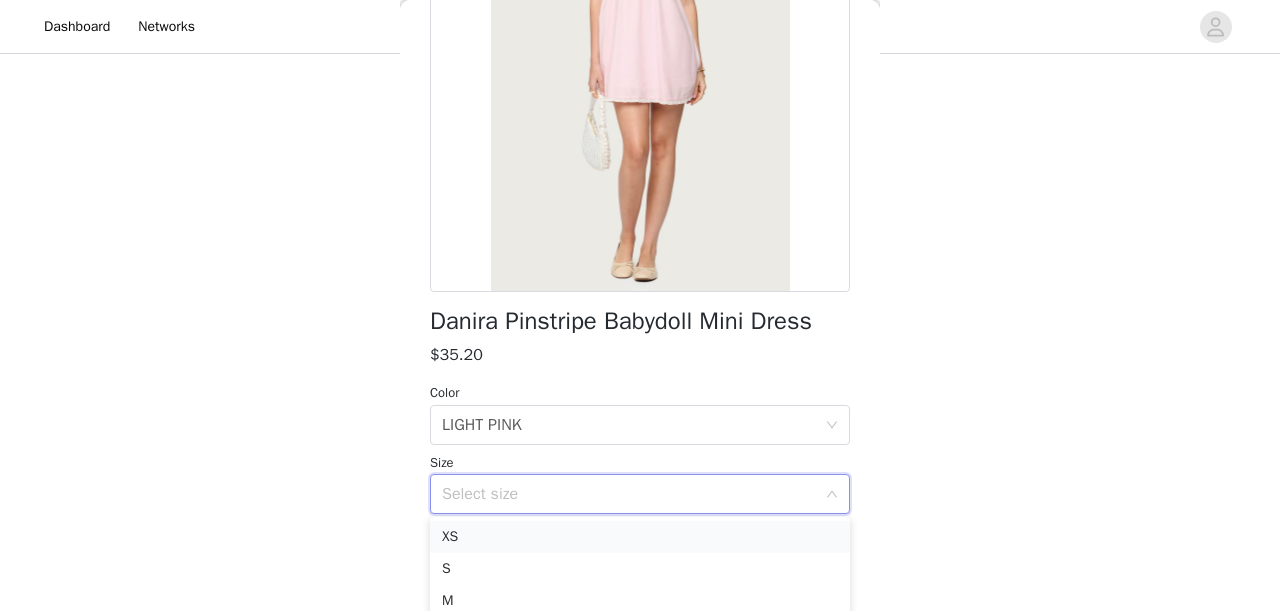 click on "XS" at bounding box center (640, 537) 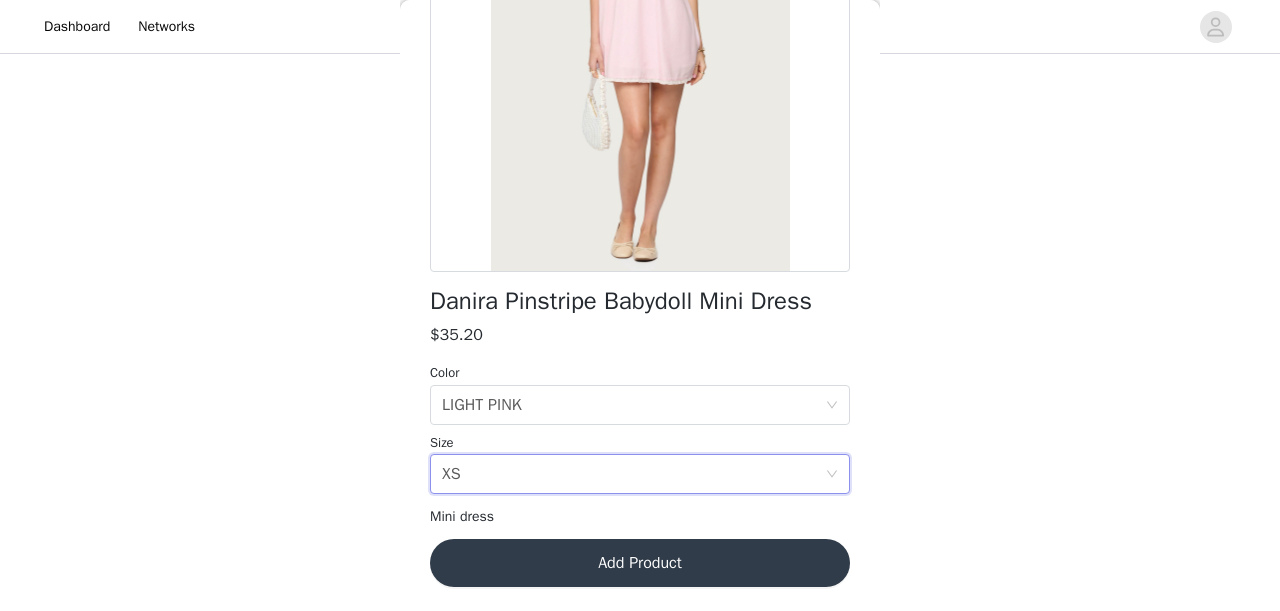 scroll, scrollTop: 361, scrollLeft: 0, axis: vertical 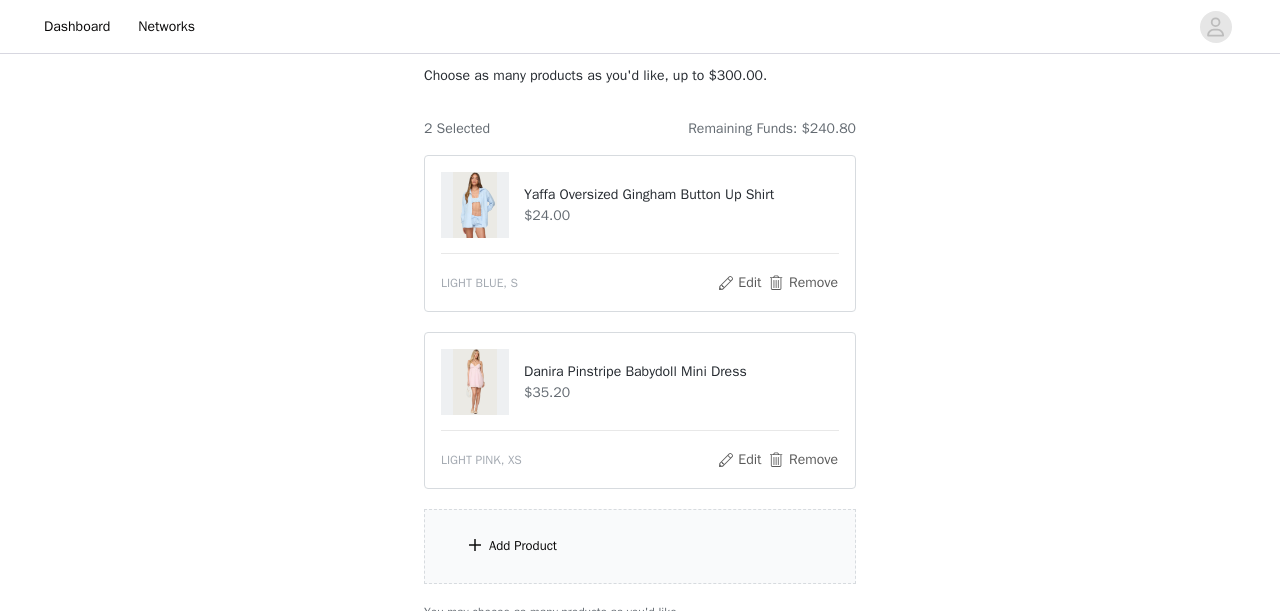 click on "Add Product" at bounding box center (640, 546) 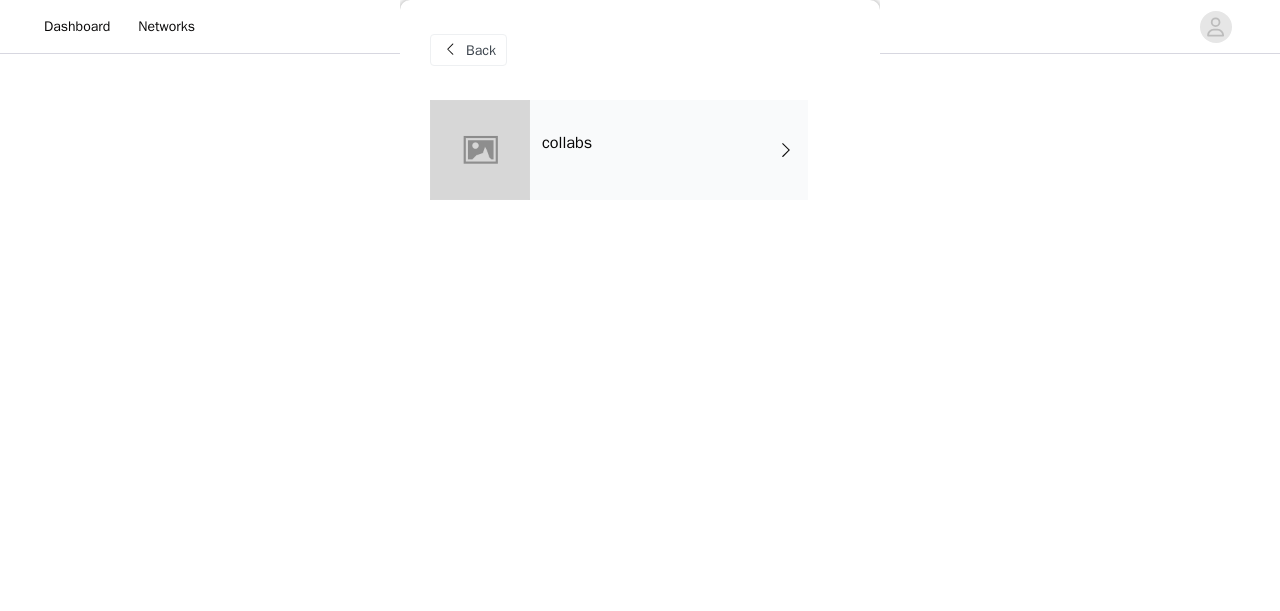 click on "collabs" at bounding box center (669, 150) 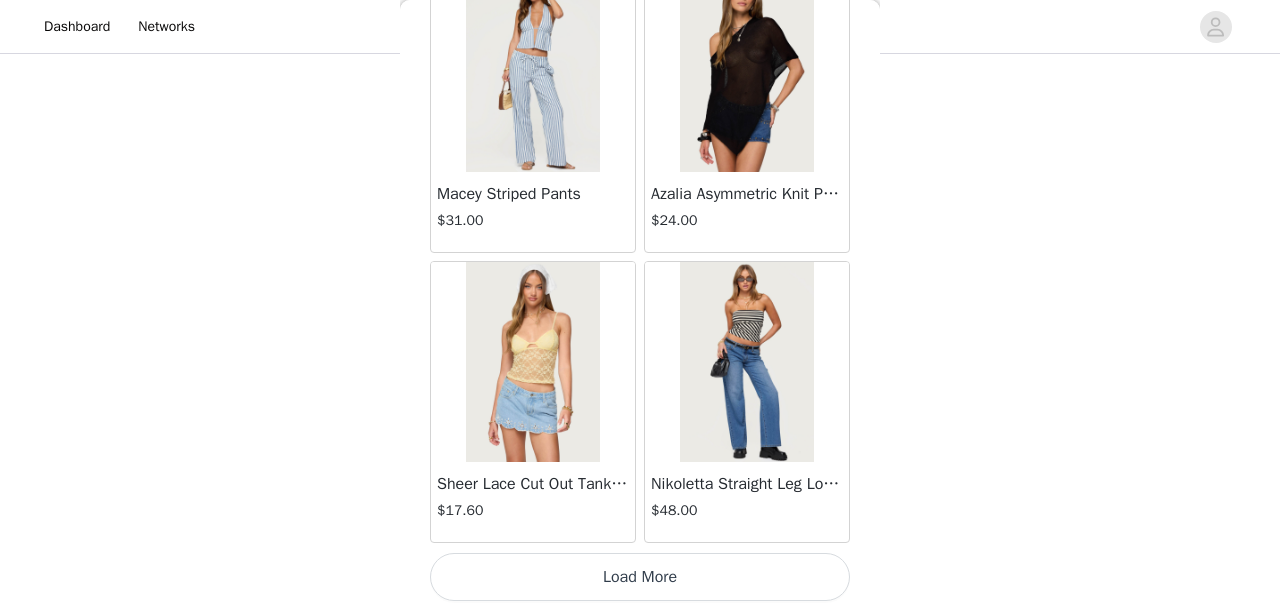 scroll, scrollTop: 2449, scrollLeft: 0, axis: vertical 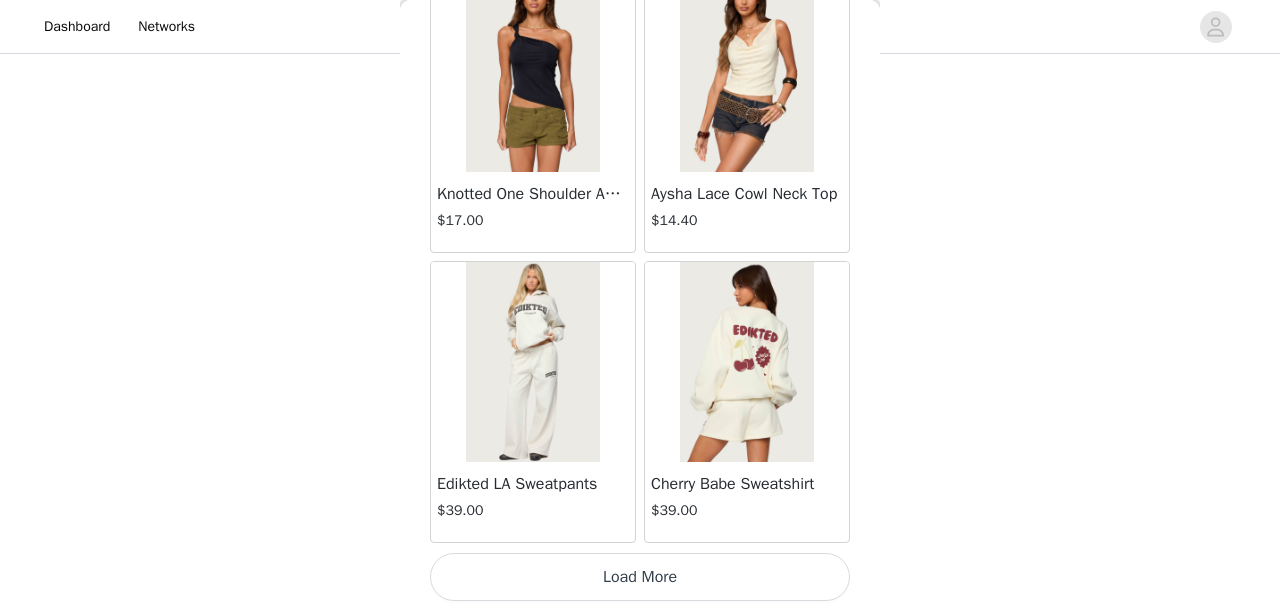 click on "Load More" at bounding box center [640, 577] 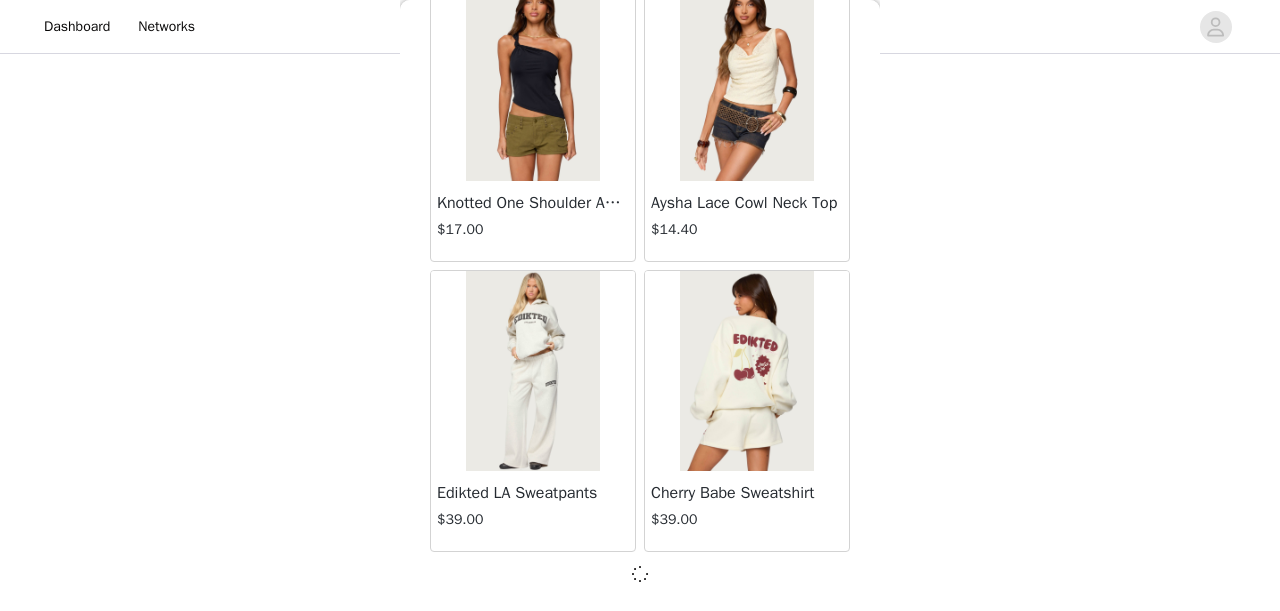 scroll, scrollTop: 5340, scrollLeft: 0, axis: vertical 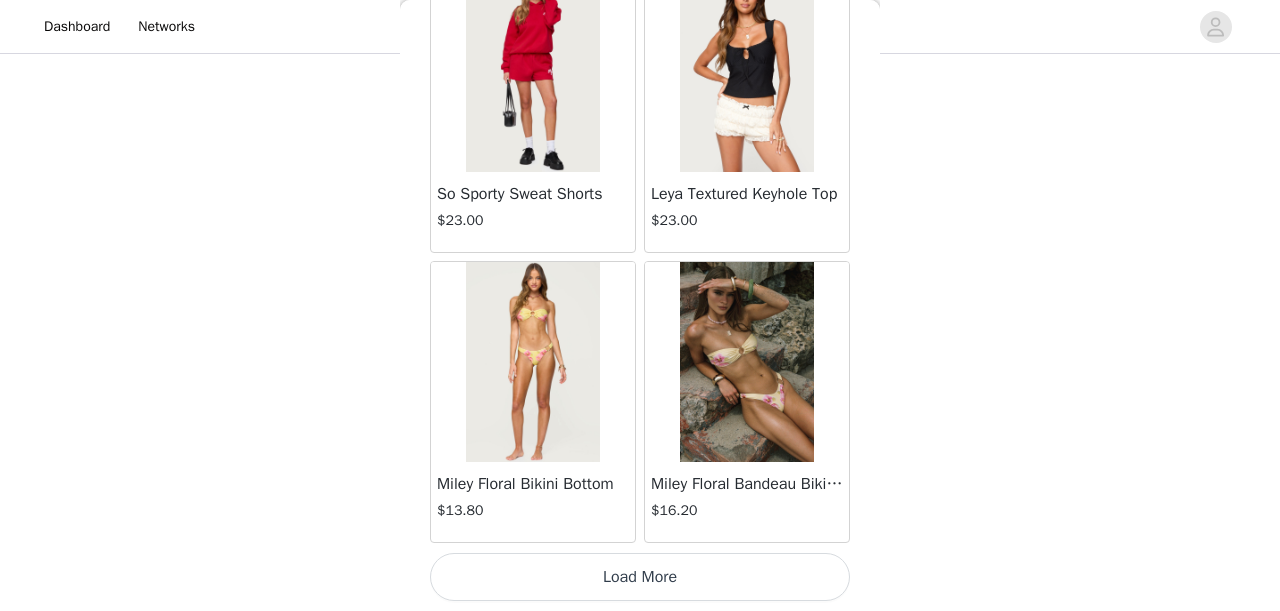 click on "Load More" at bounding box center [640, 577] 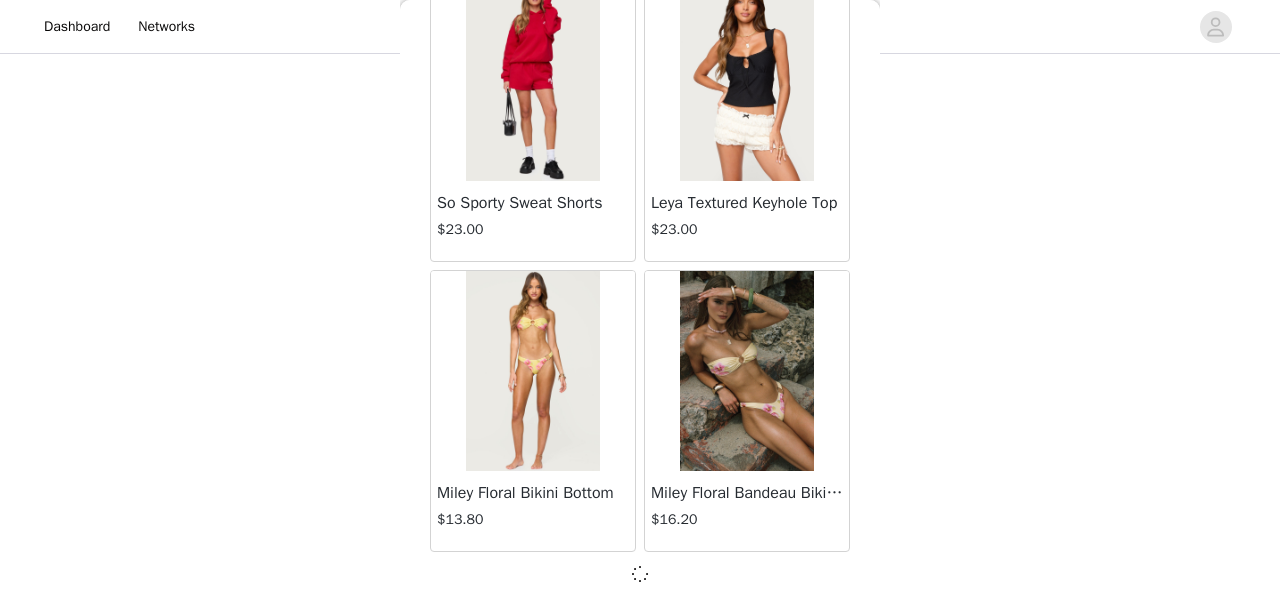 scroll, scrollTop: 8240, scrollLeft: 0, axis: vertical 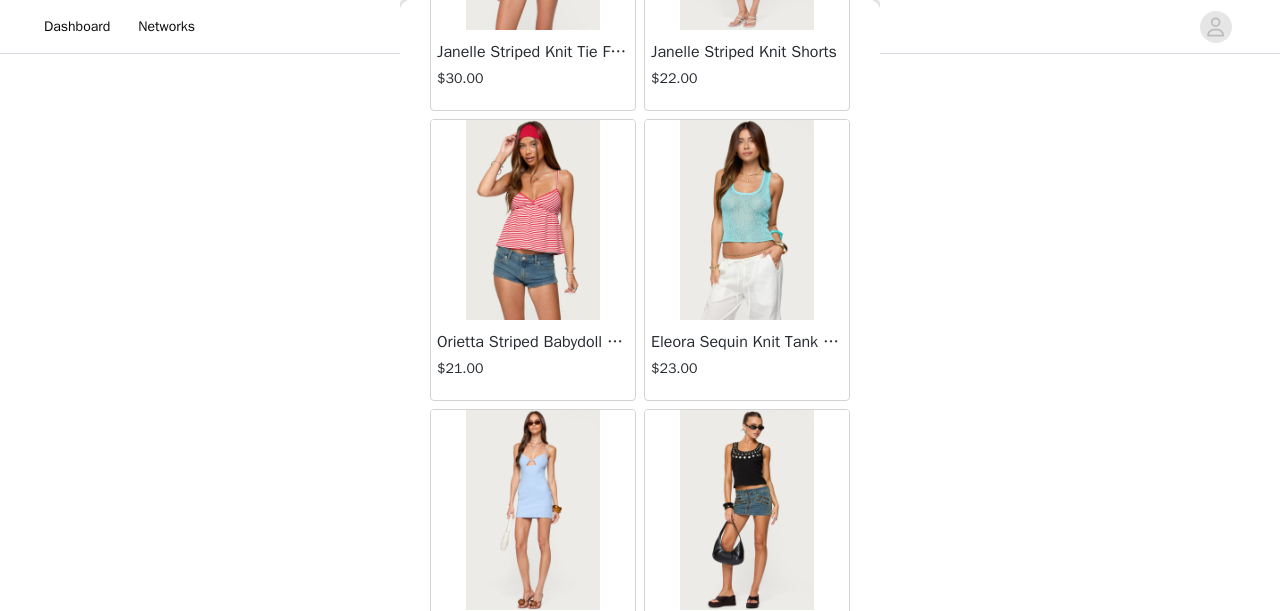 drag, startPoint x: 490, startPoint y: 271, endPoint x: 1202, endPoint y: -48, distance: 780.1955 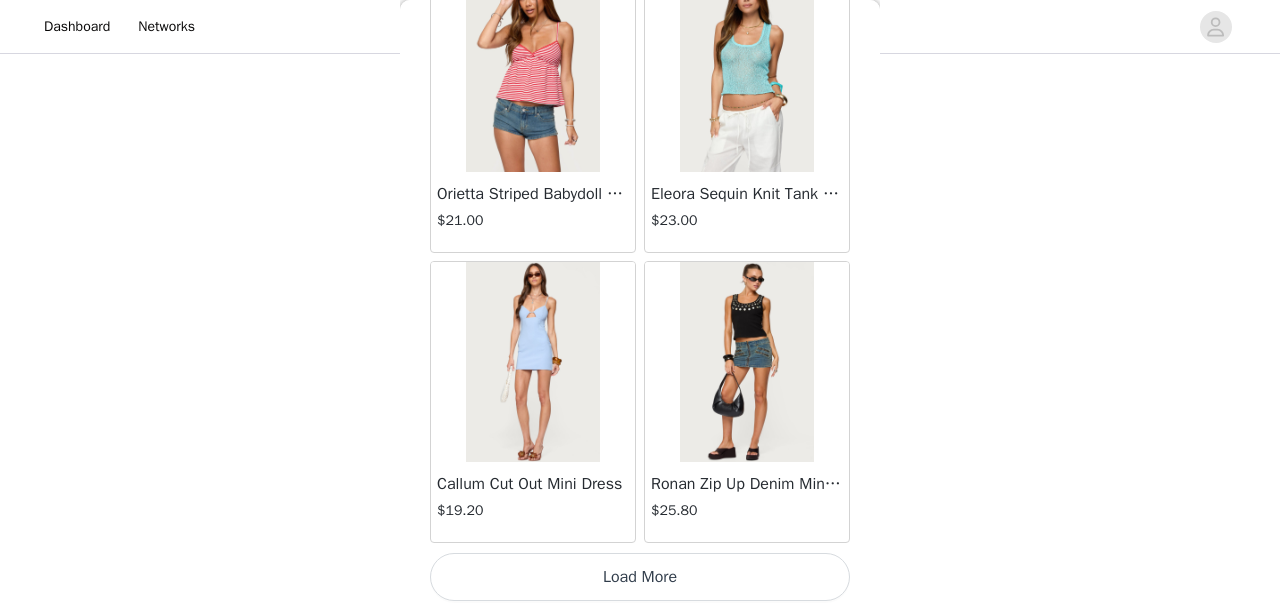 click on "Load More" at bounding box center (640, 577) 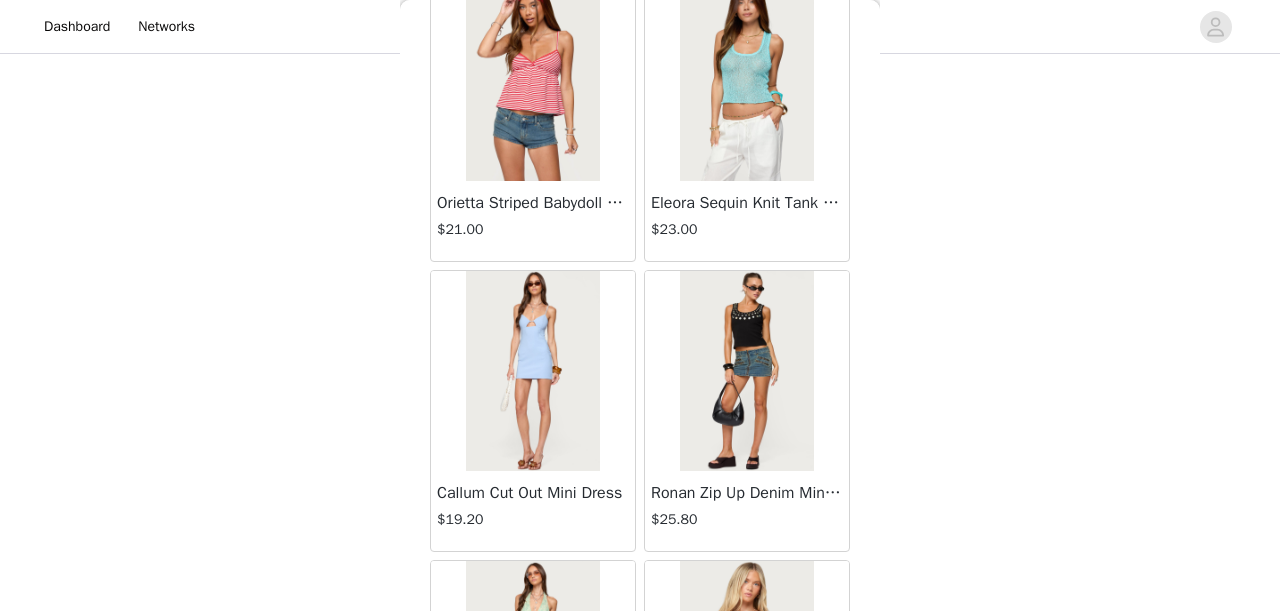 scroll, scrollTop: 298, scrollLeft: 0, axis: vertical 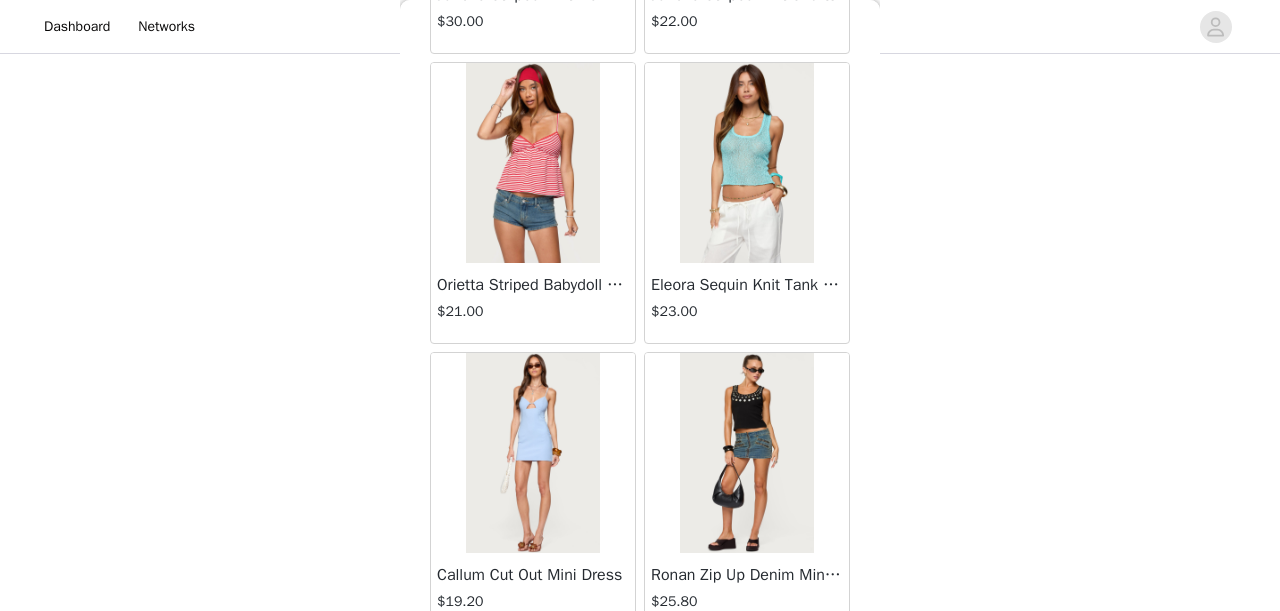 click at bounding box center (532, 163) 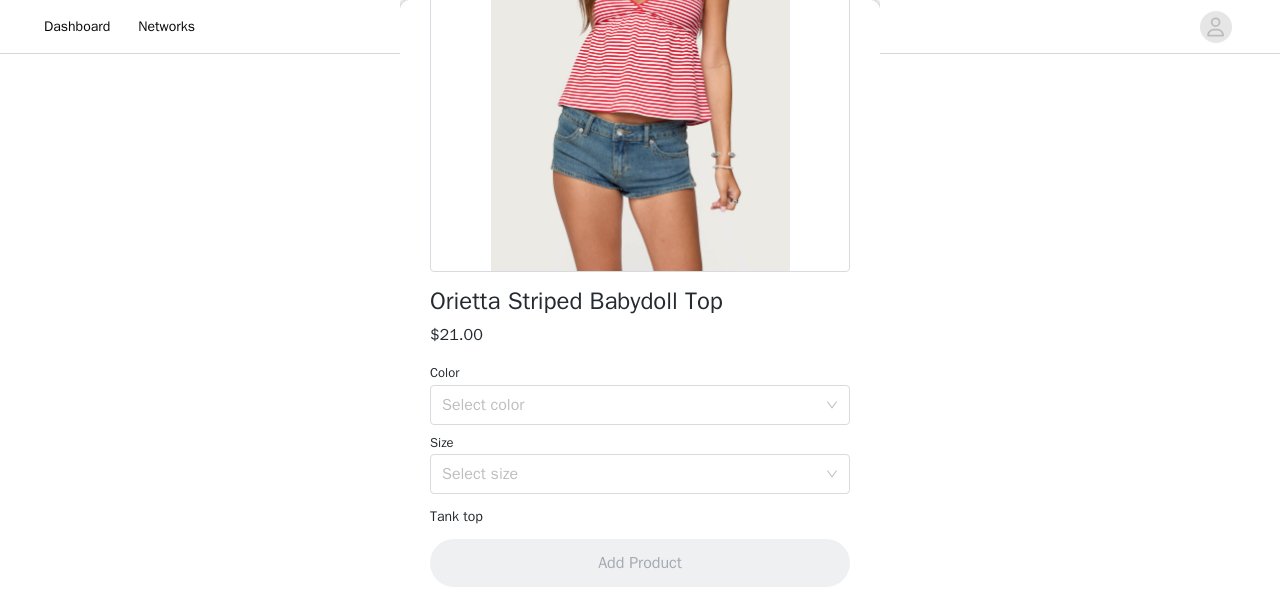 scroll, scrollTop: 361, scrollLeft: 0, axis: vertical 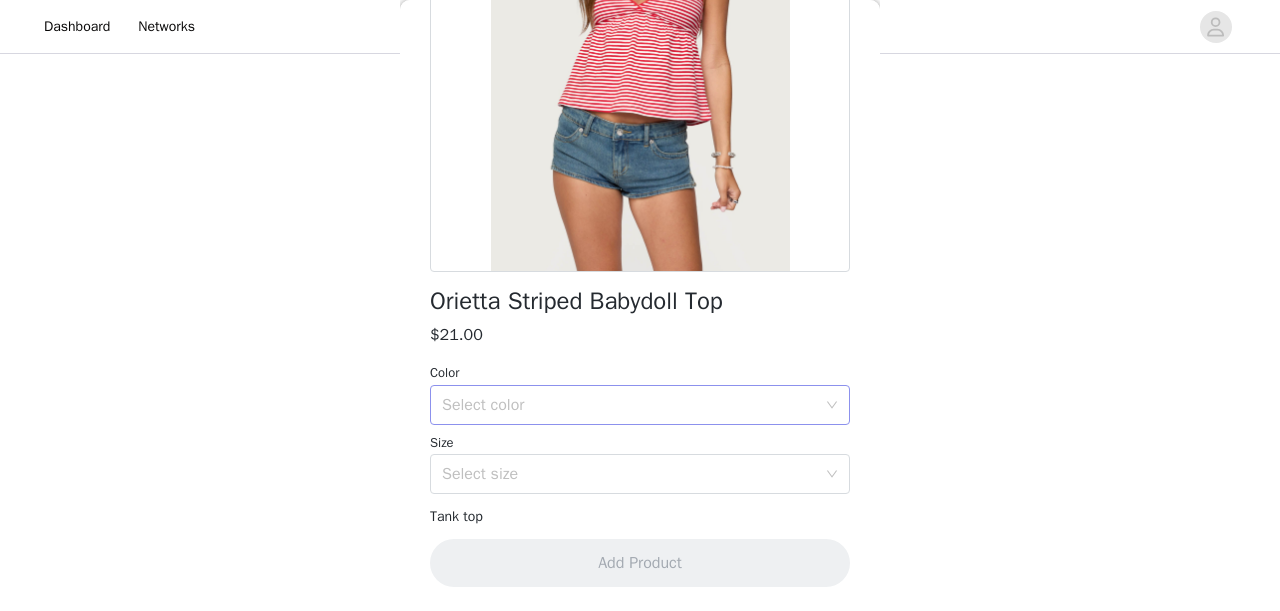 click on "Select color" at bounding box center (629, 405) 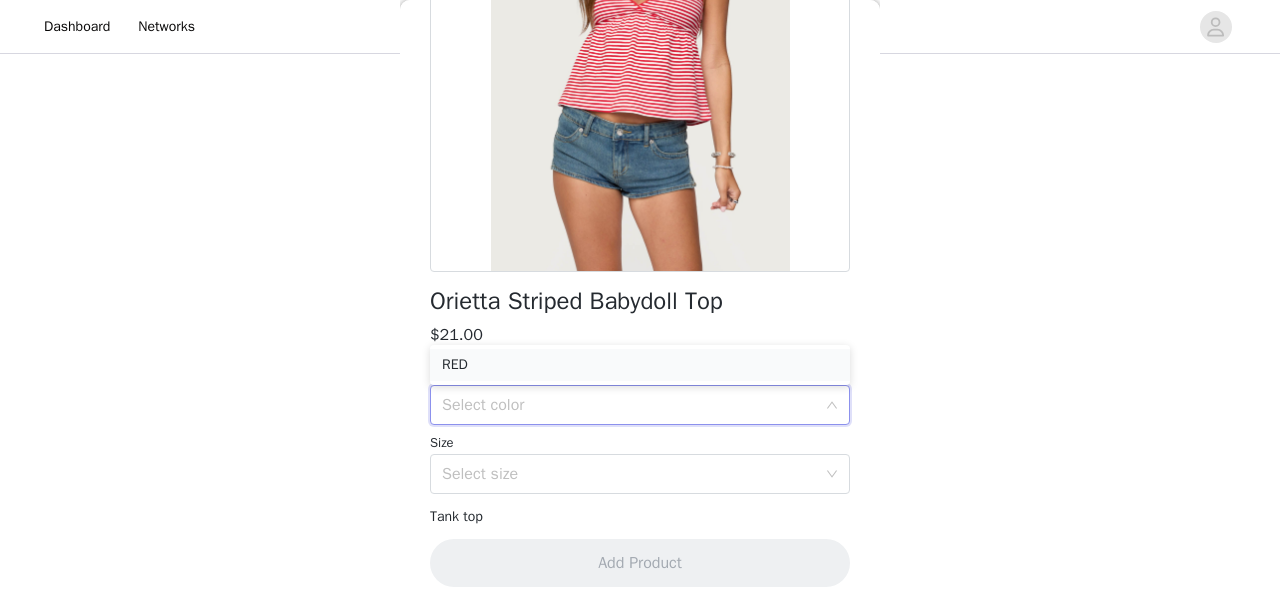 click on "RED" at bounding box center [640, 365] 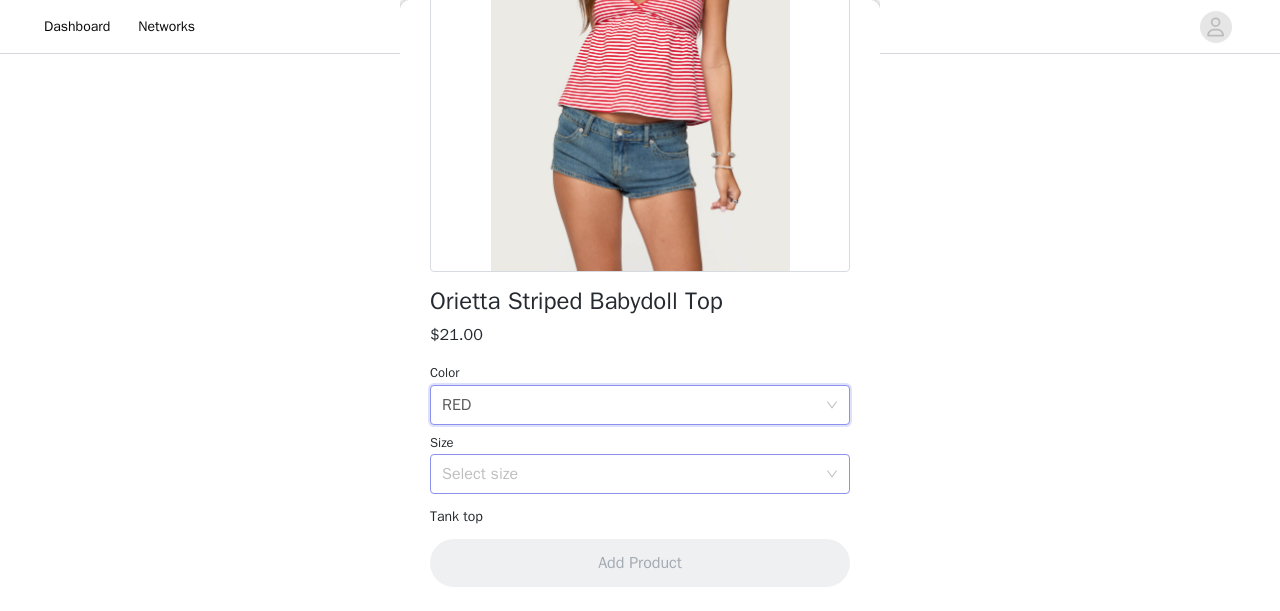 click on "Select size" at bounding box center (629, 474) 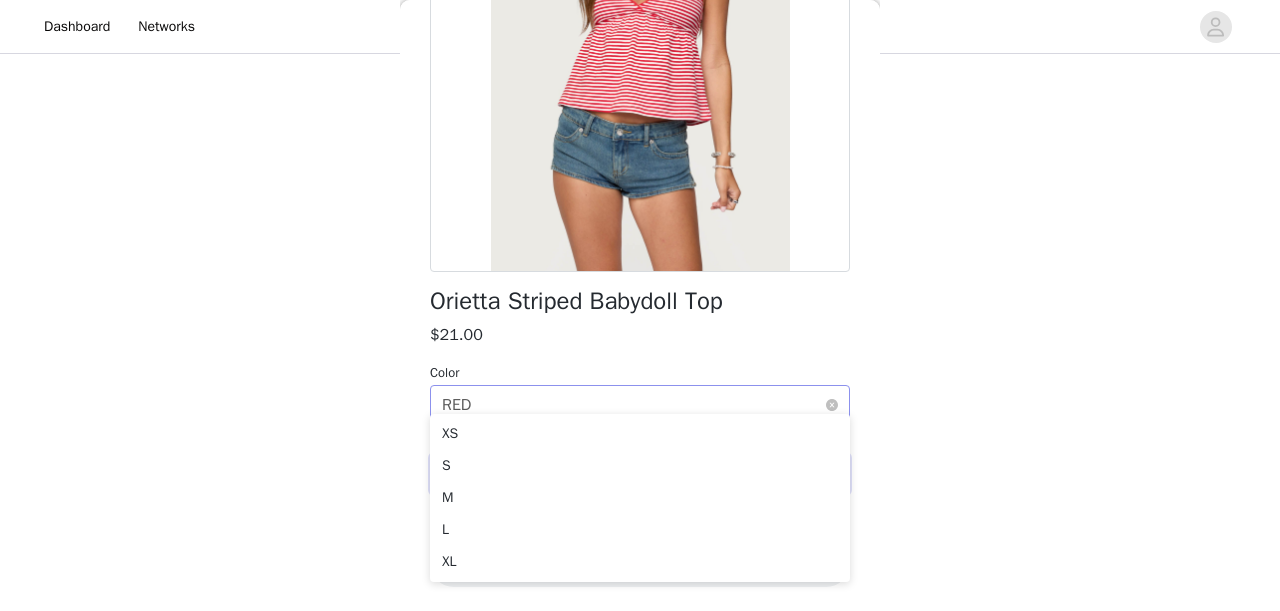 click on "Select color RED" at bounding box center (633, 405) 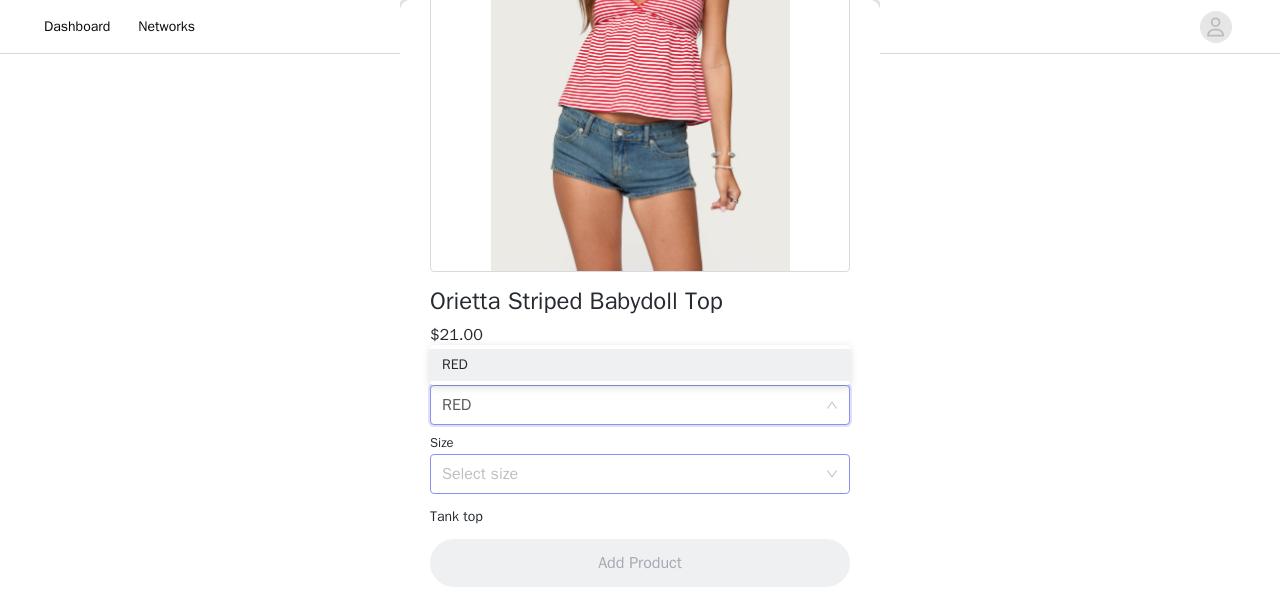 click on "Select size" at bounding box center (629, 474) 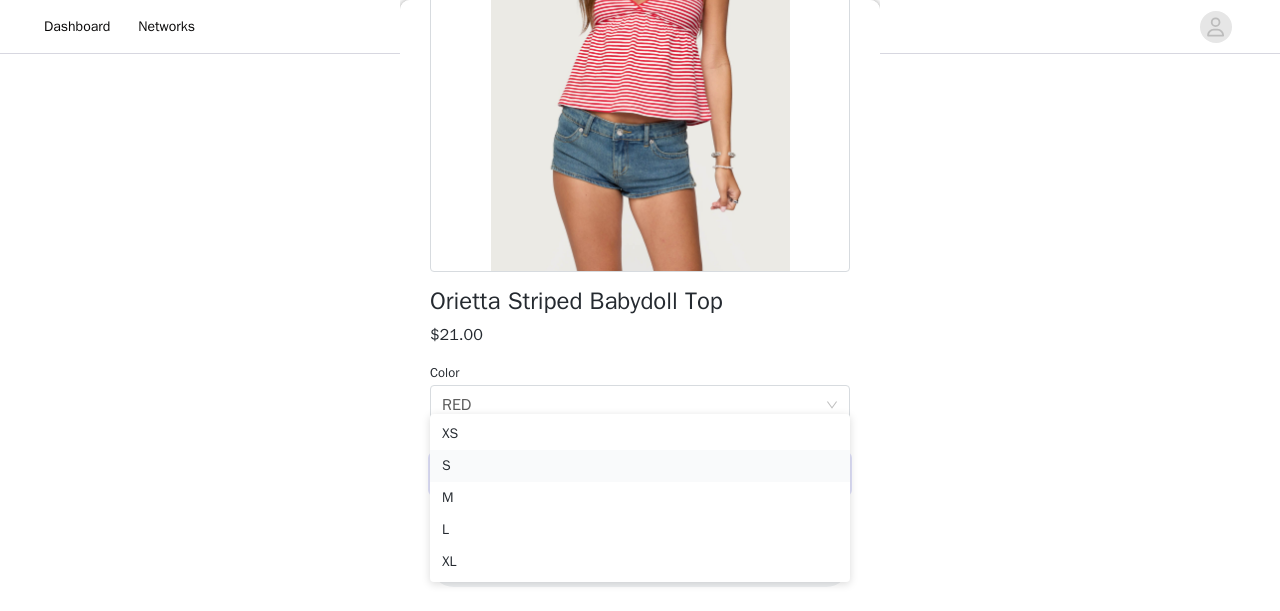 click on "S" at bounding box center [640, 466] 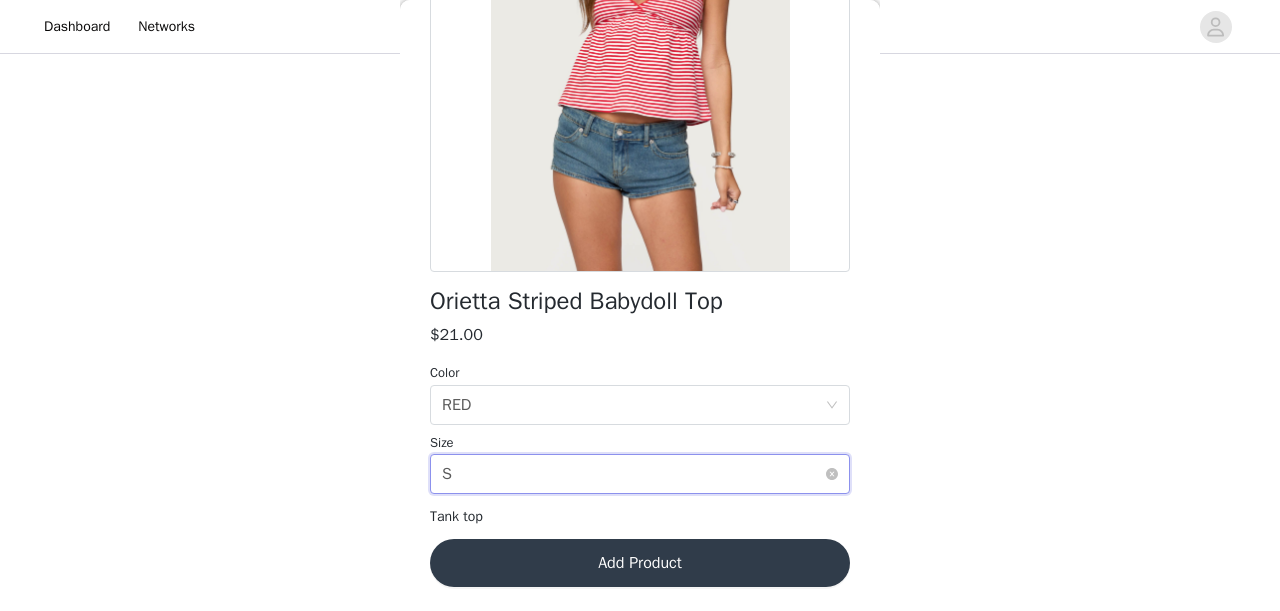 click on "Select size S" at bounding box center (633, 474) 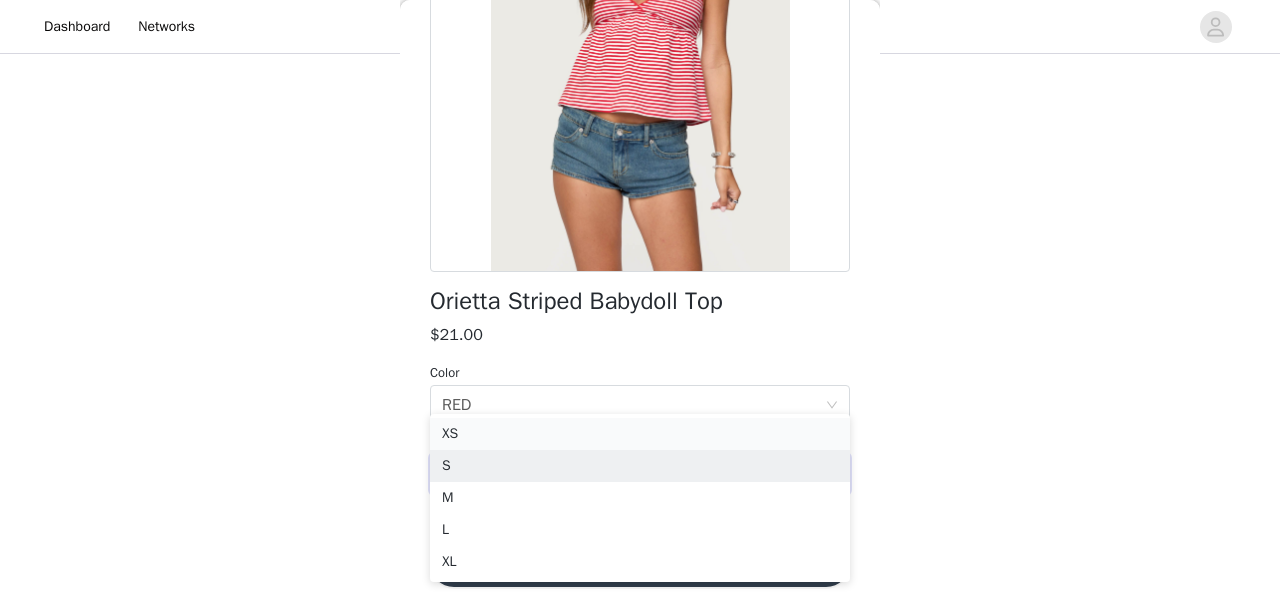 click on "XS" at bounding box center [640, 434] 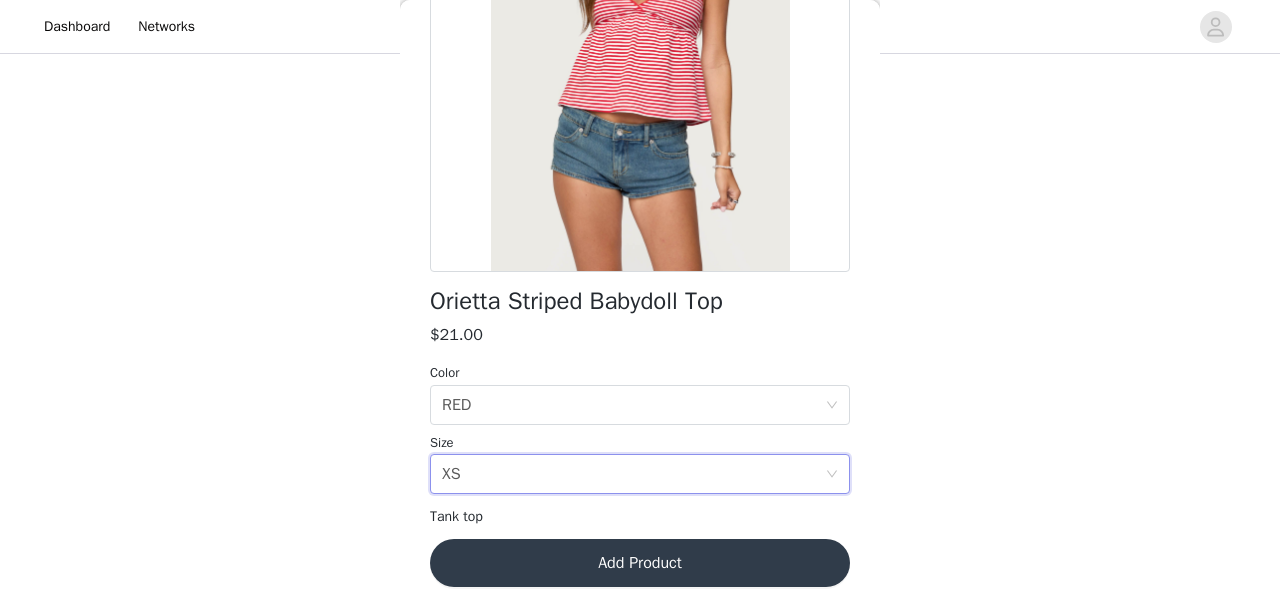 click on "Add Product" at bounding box center (640, 563) 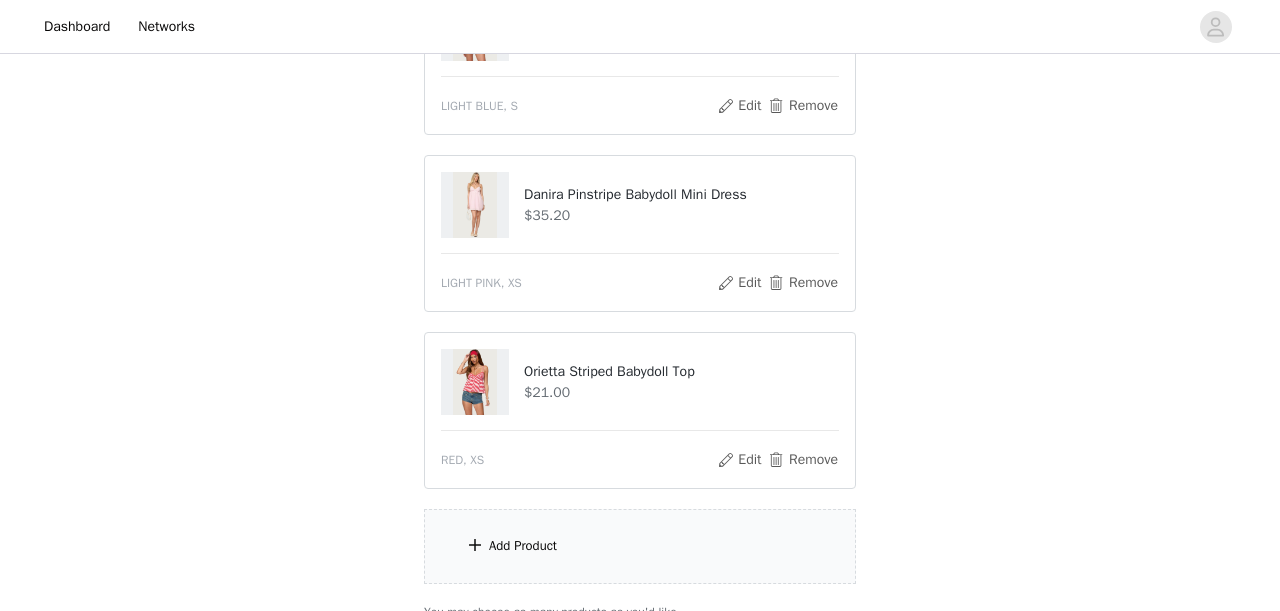 scroll, scrollTop: 475, scrollLeft: 0, axis: vertical 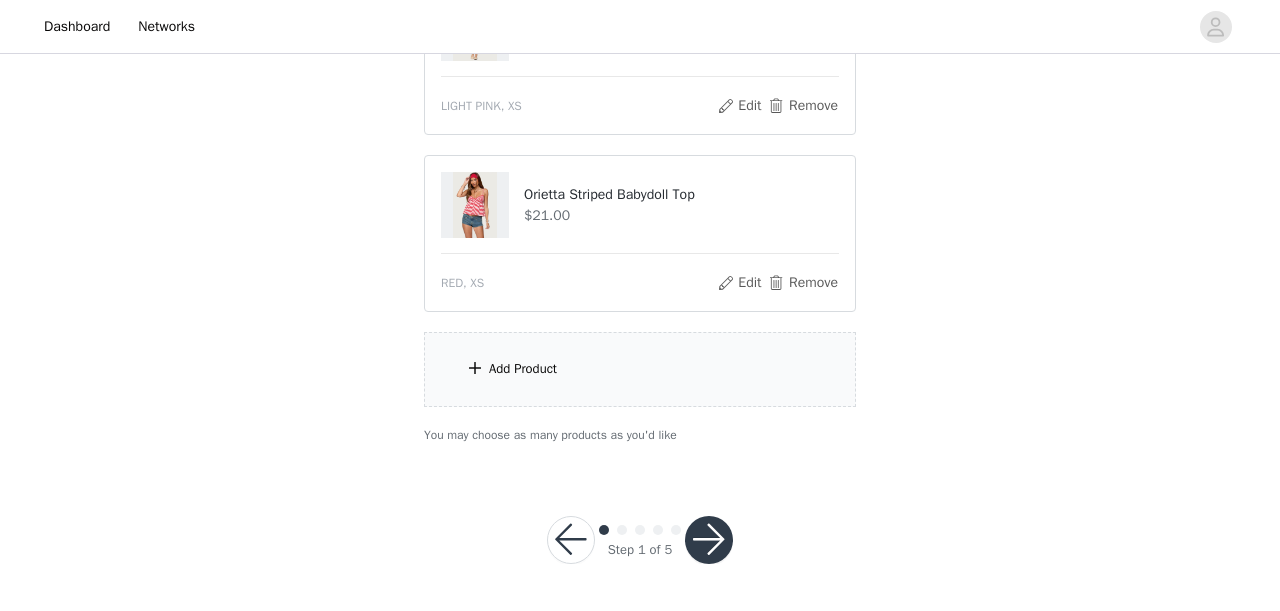 click on "Add Product" at bounding box center [640, 369] 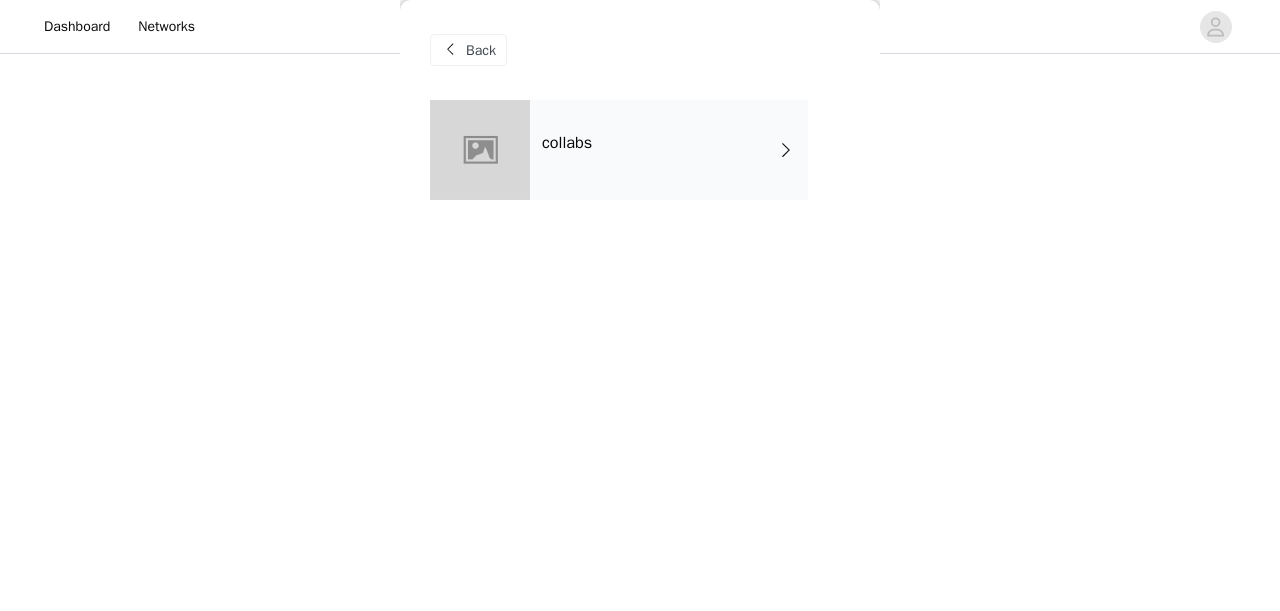 click on "collabs" at bounding box center [669, 150] 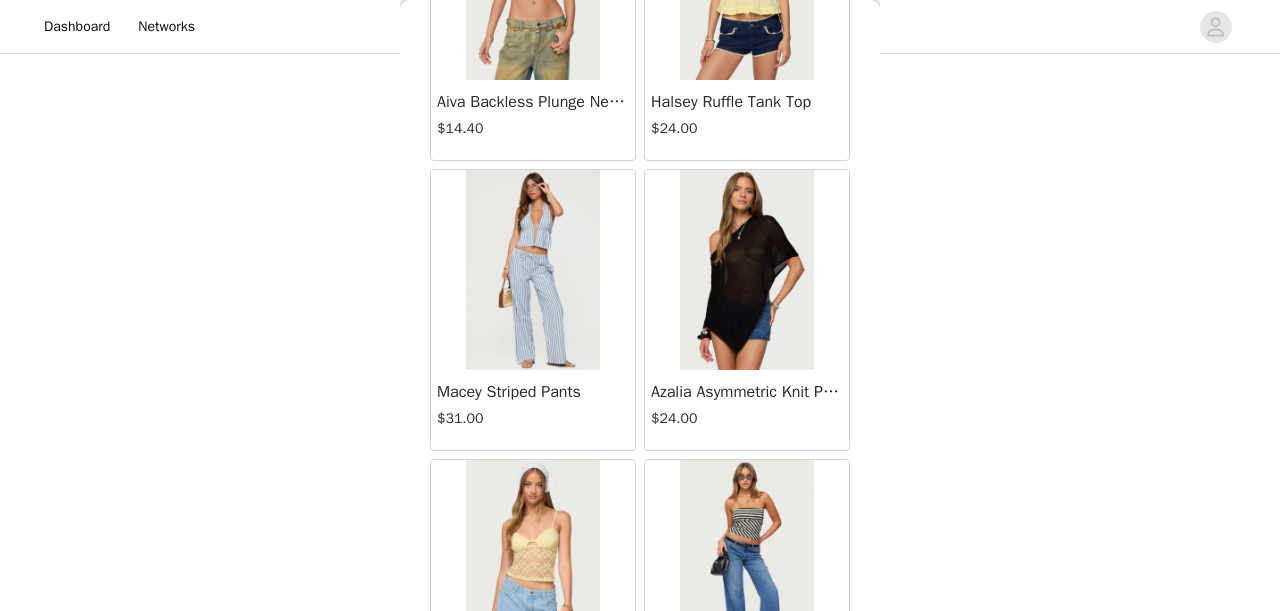 scroll, scrollTop: 2449, scrollLeft: 0, axis: vertical 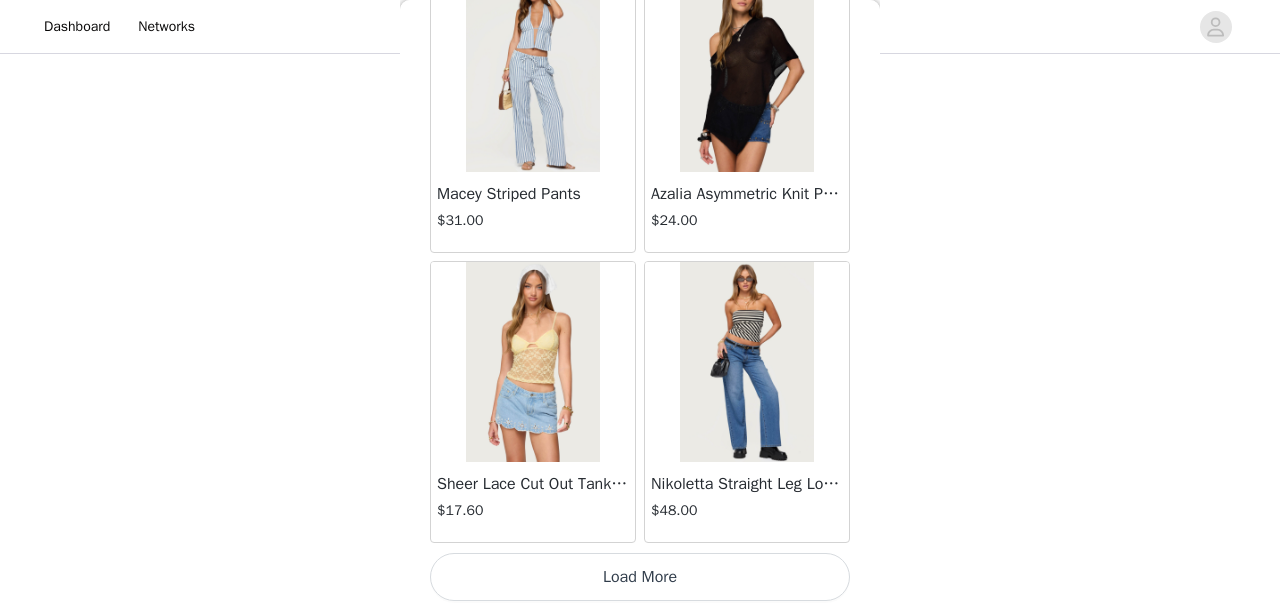 click on "Load More" at bounding box center (640, 577) 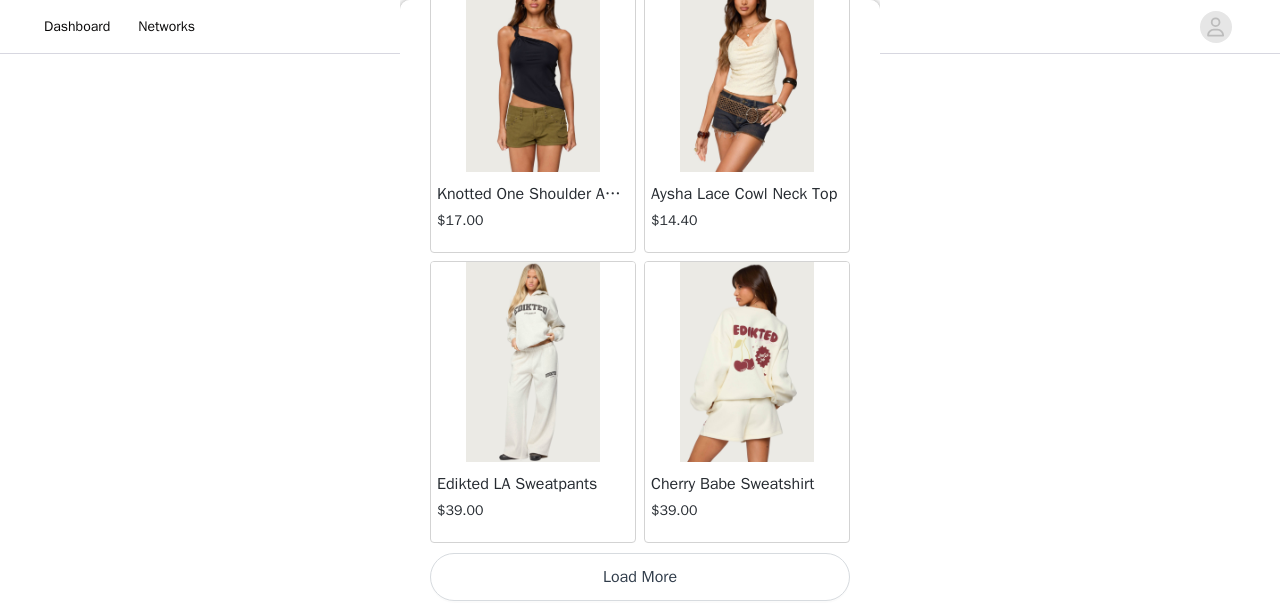 click on "Load More" at bounding box center [640, 577] 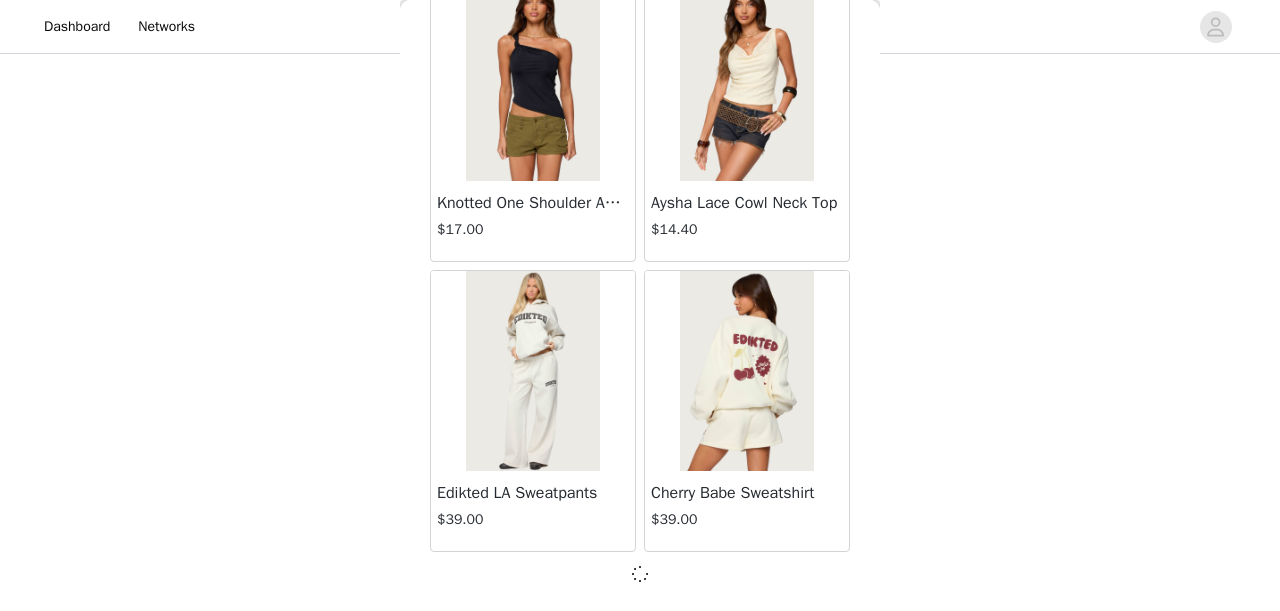 scroll, scrollTop: 5340, scrollLeft: 0, axis: vertical 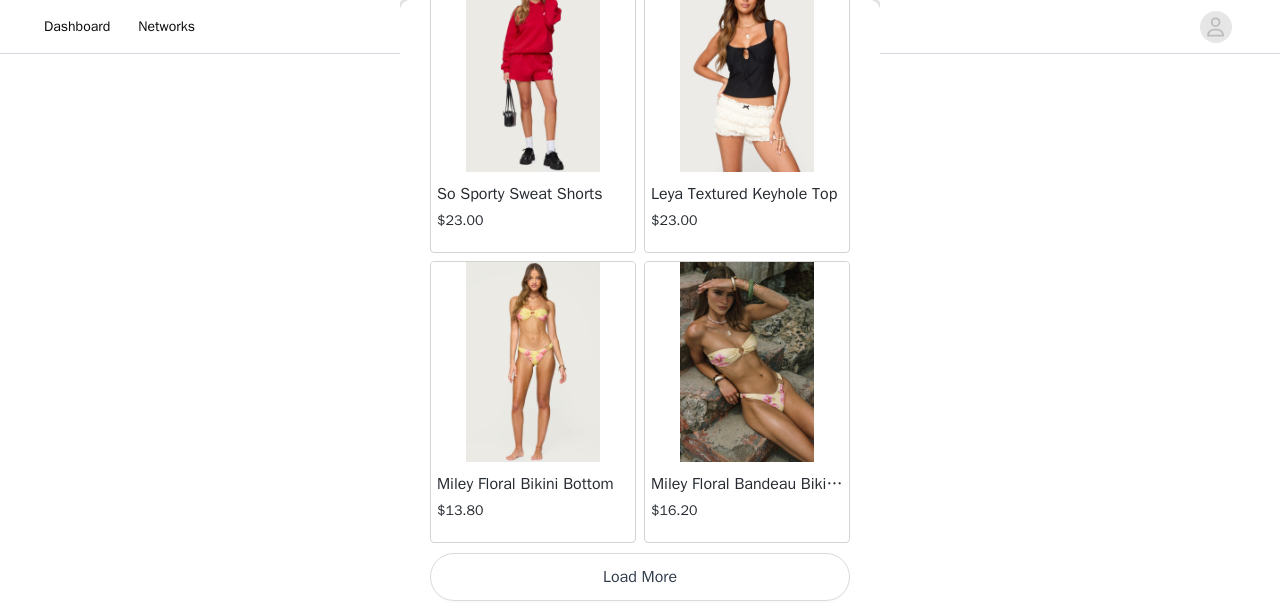 click on "Load More" at bounding box center [640, 577] 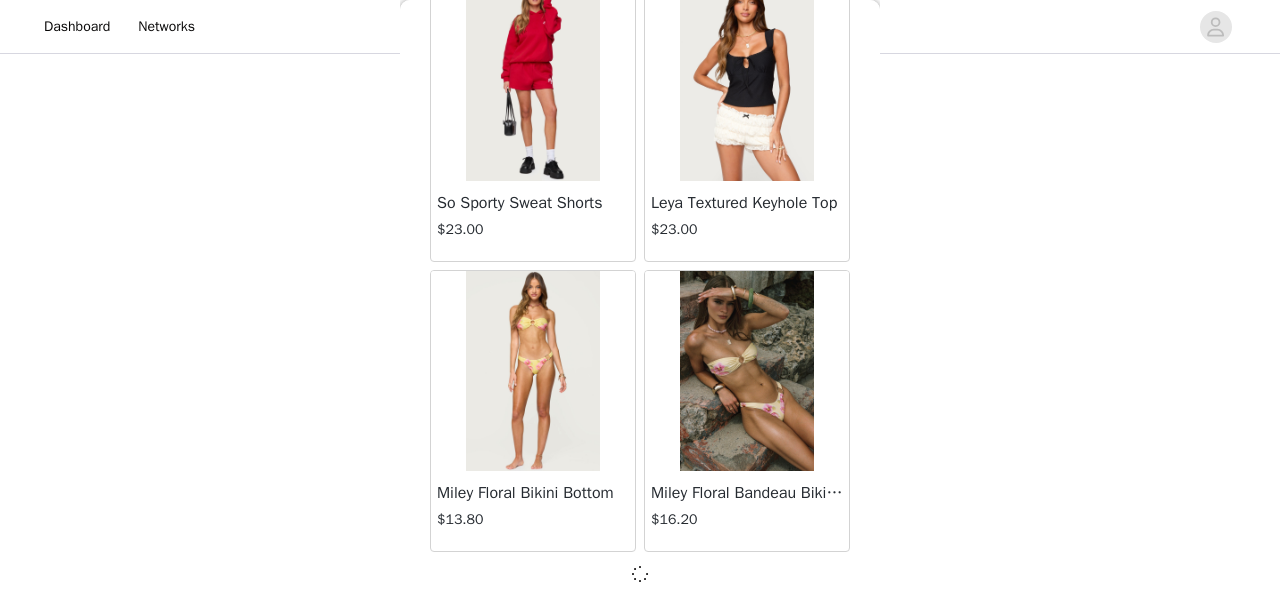 scroll, scrollTop: 8240, scrollLeft: 0, axis: vertical 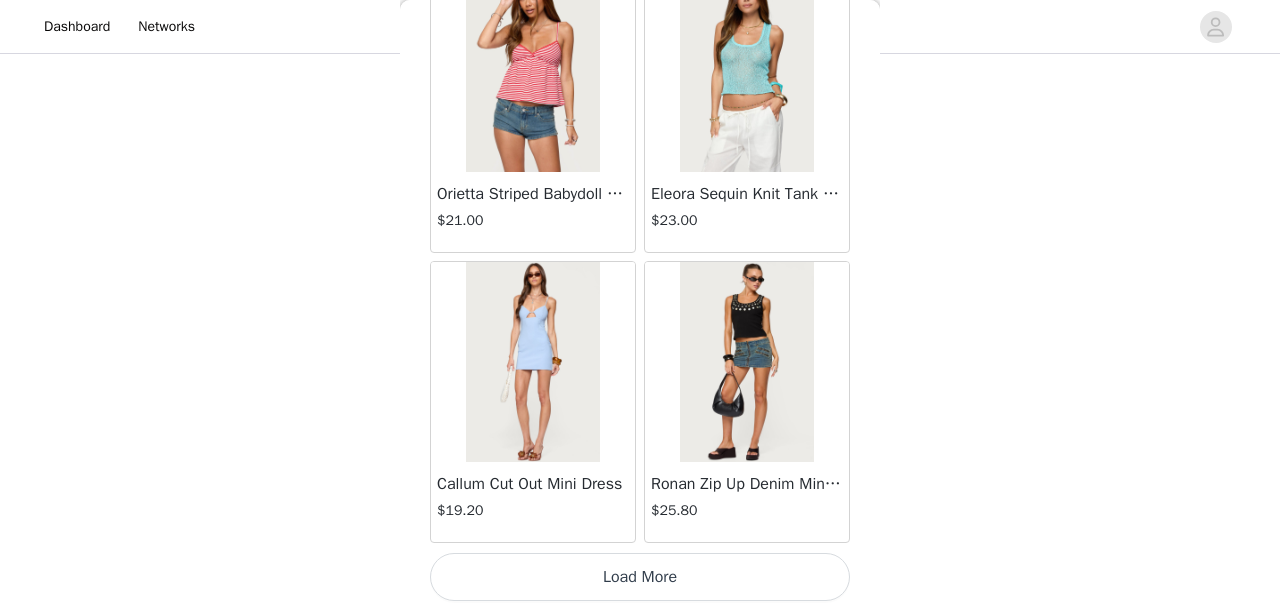 click on "Load More" at bounding box center (640, 577) 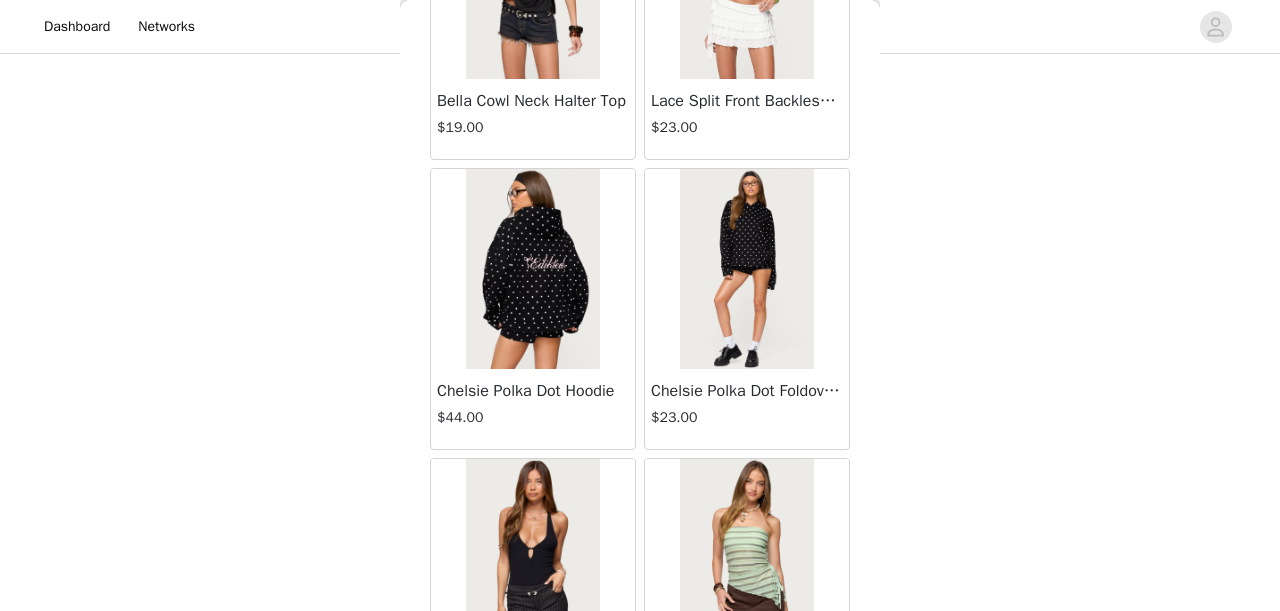 scroll, scrollTop: 13564, scrollLeft: 0, axis: vertical 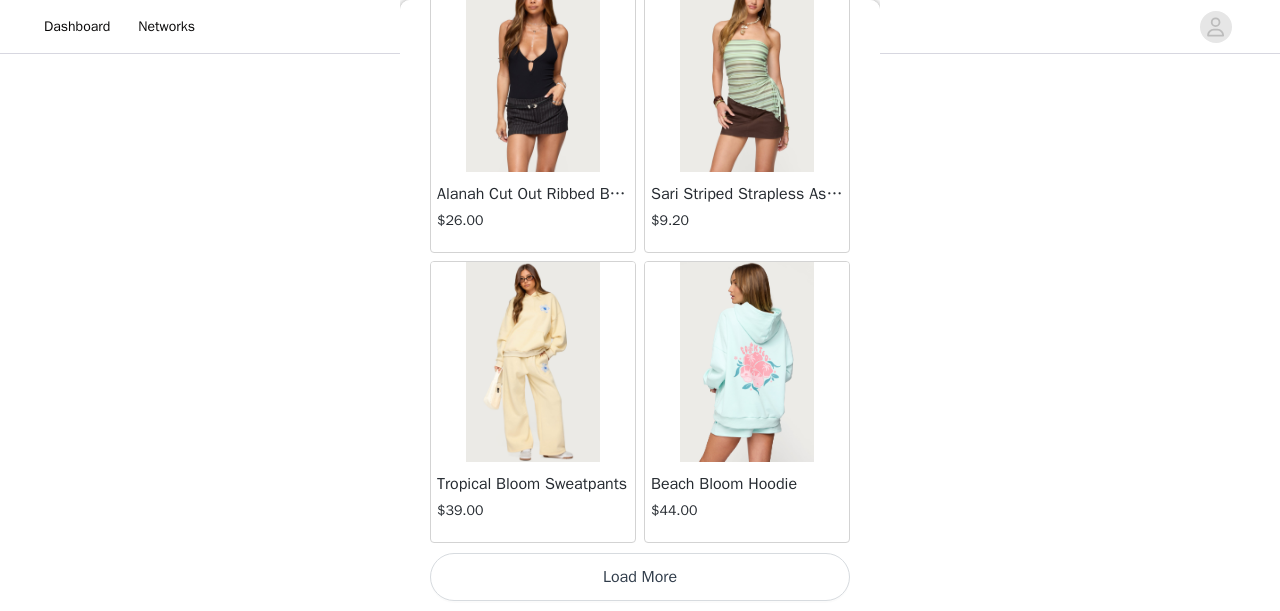 click on "Load More" at bounding box center (640, 577) 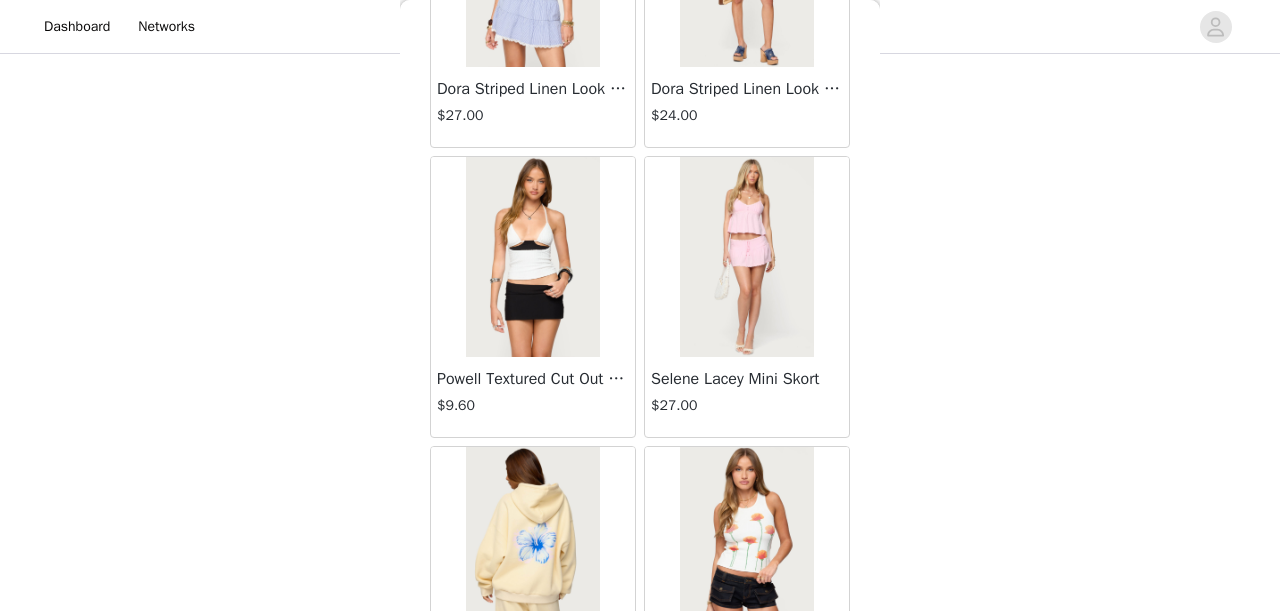 scroll, scrollTop: 15610, scrollLeft: 0, axis: vertical 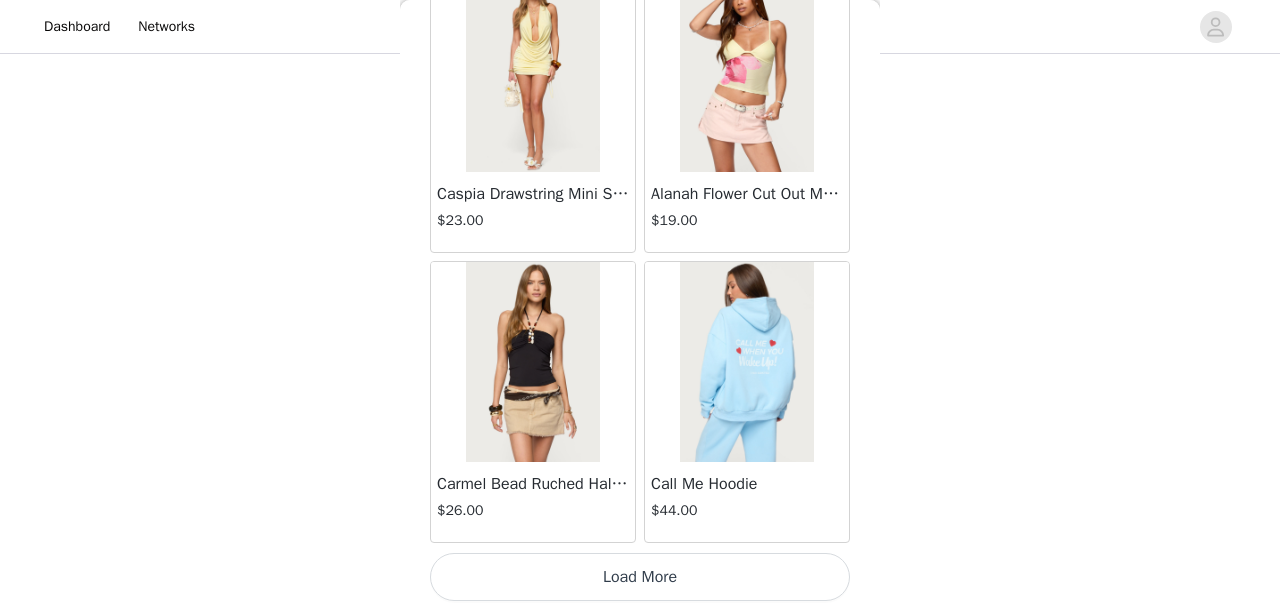click on "Load More" at bounding box center (640, 577) 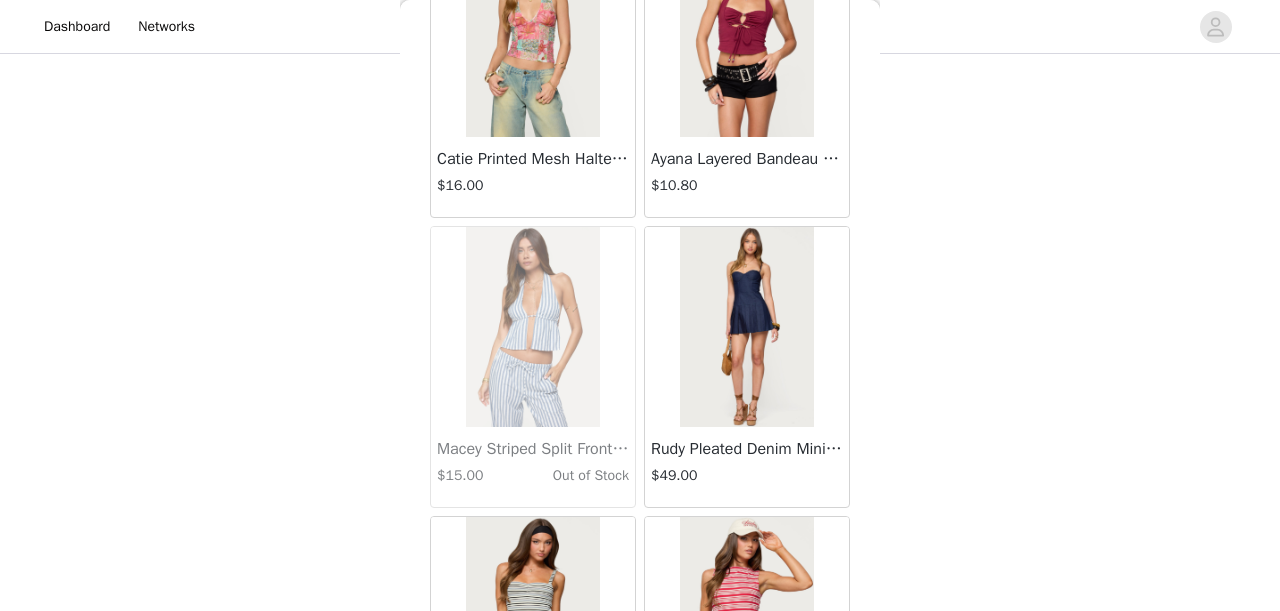 scroll, scrollTop: 19711, scrollLeft: 0, axis: vertical 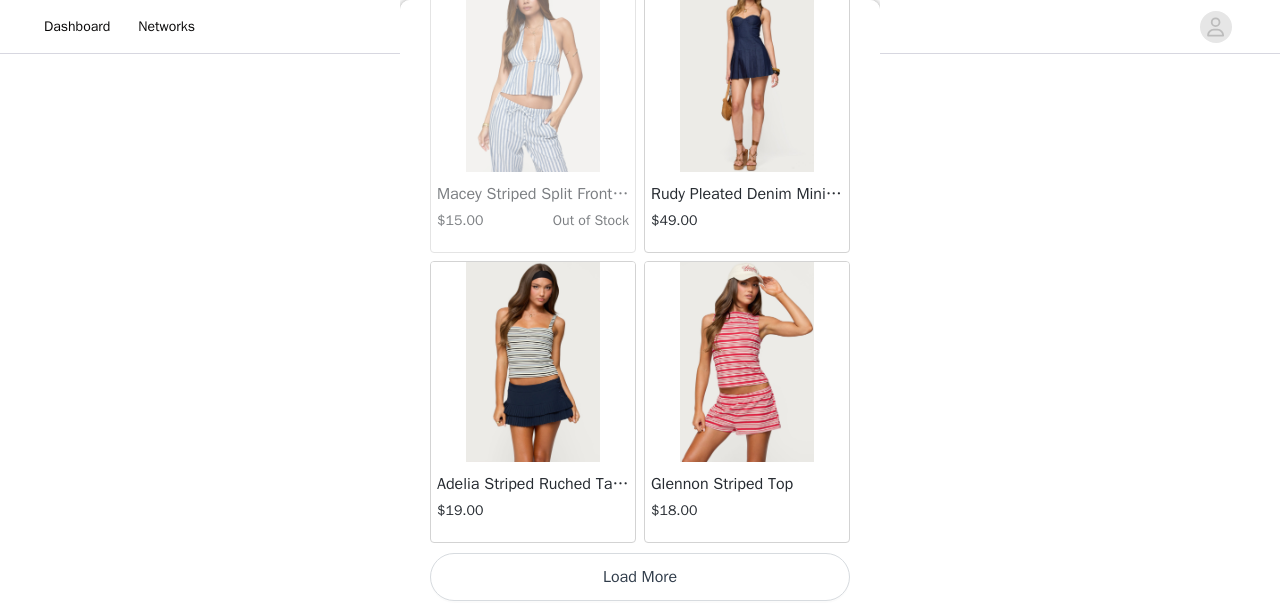 click on "Load More" at bounding box center [640, 577] 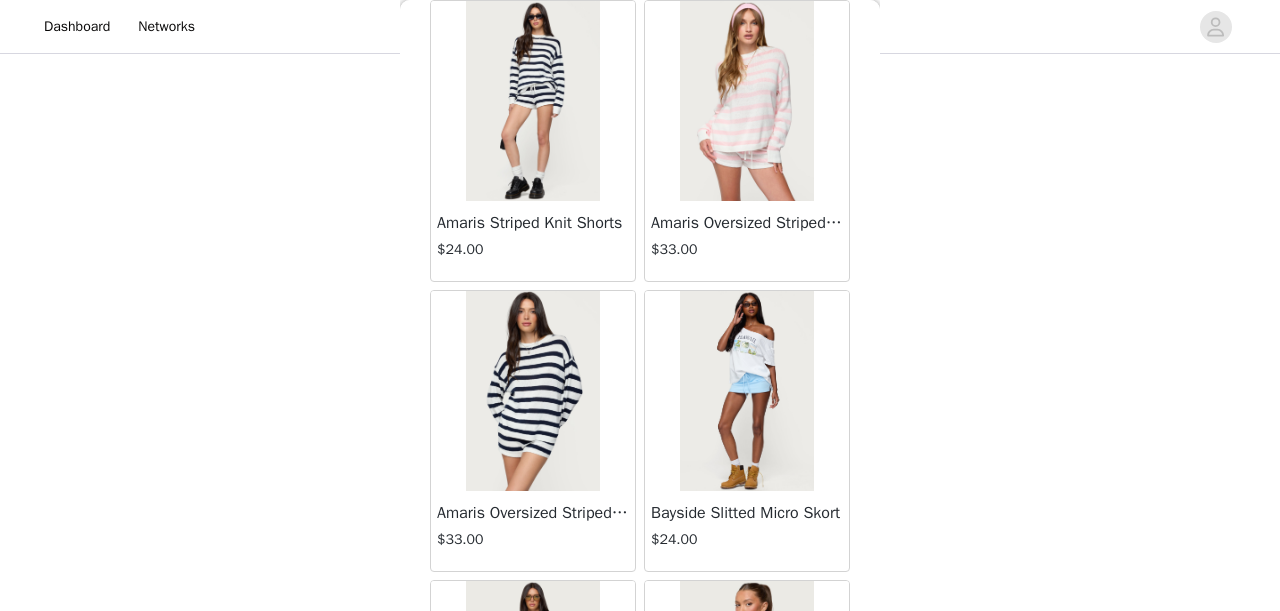 scroll, scrollTop: 20684, scrollLeft: 0, axis: vertical 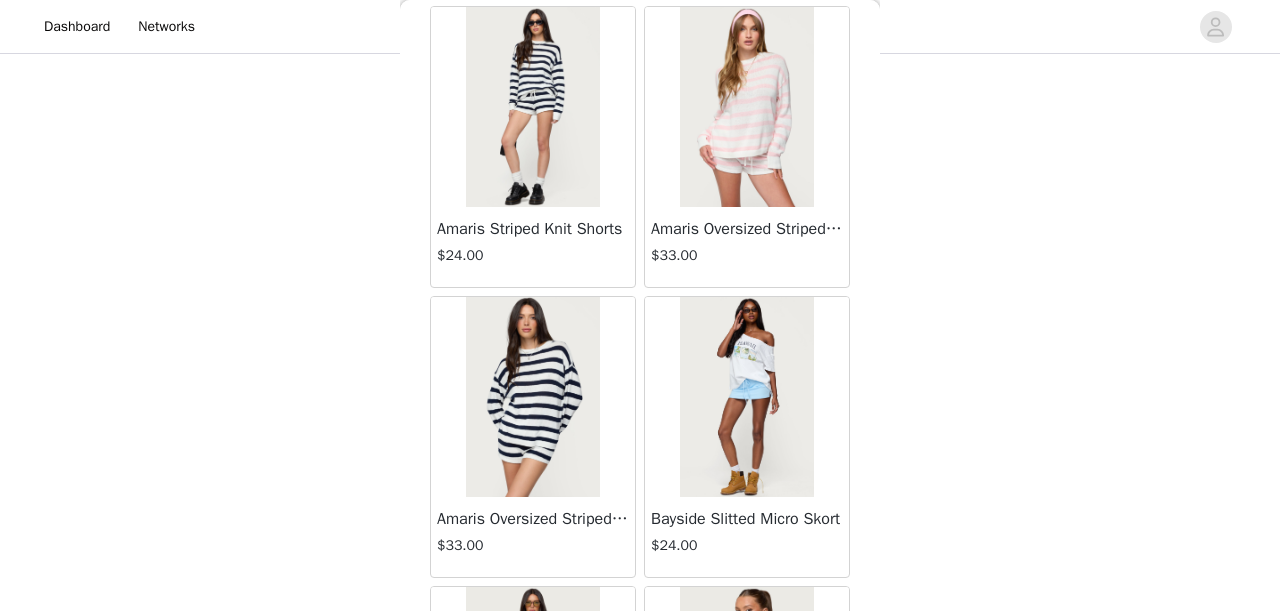 click at bounding box center (532, 107) 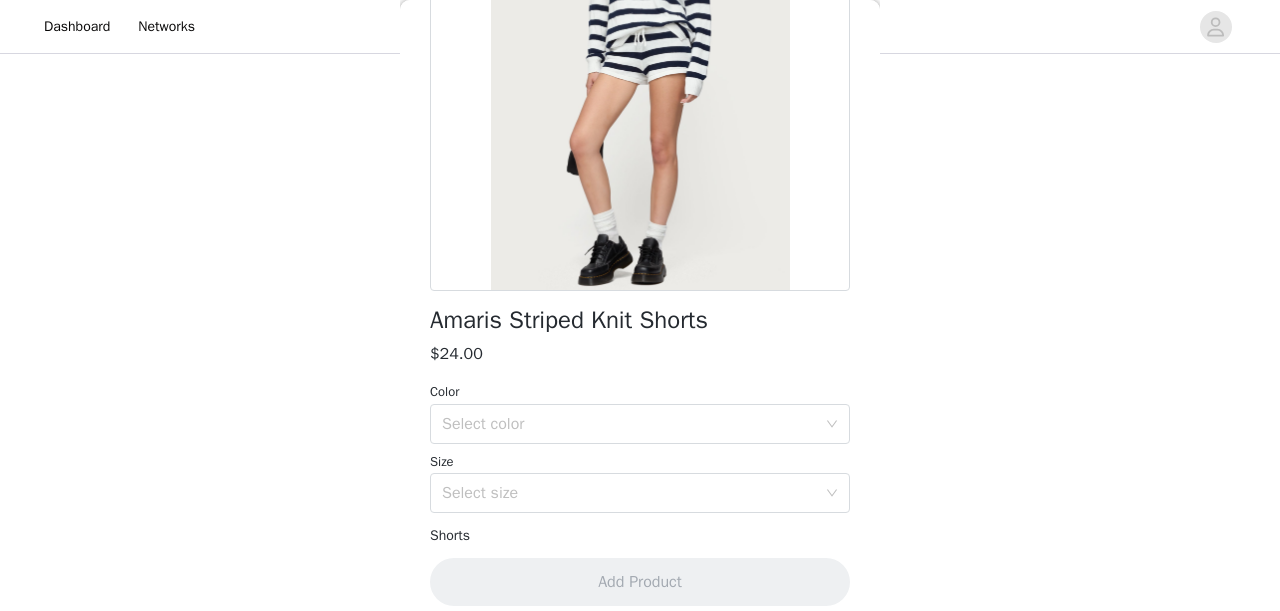 scroll, scrollTop: 283, scrollLeft: 0, axis: vertical 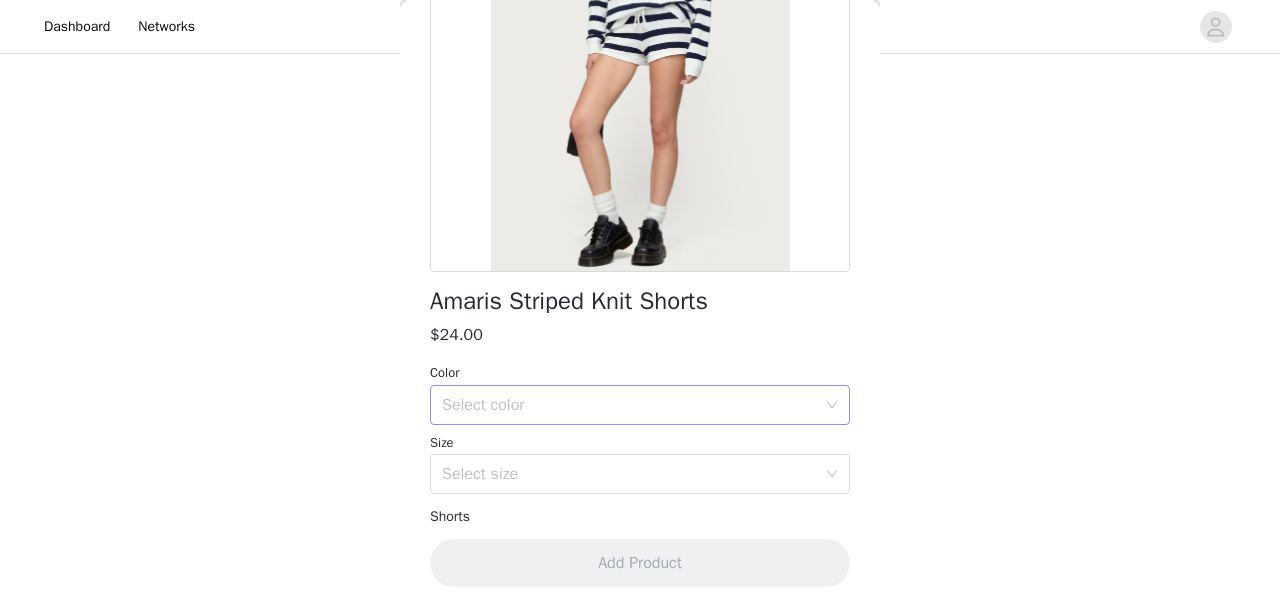 click on "Select color" at bounding box center (633, 405) 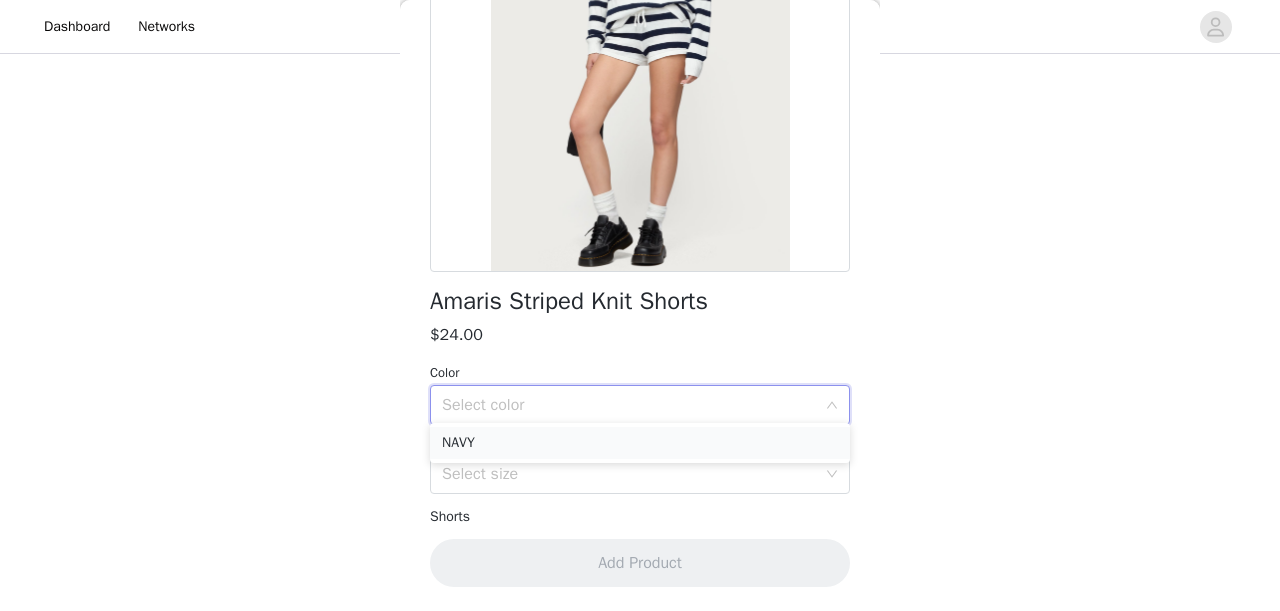 click on "NAVY" at bounding box center (640, 443) 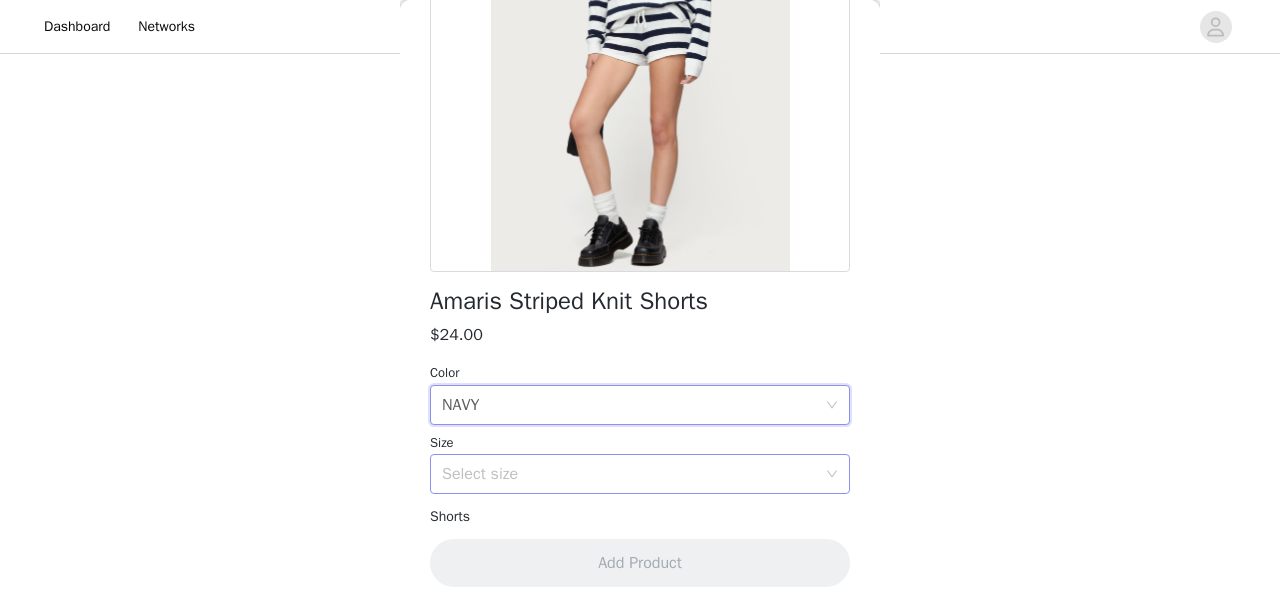 click on "Select size" at bounding box center [633, 474] 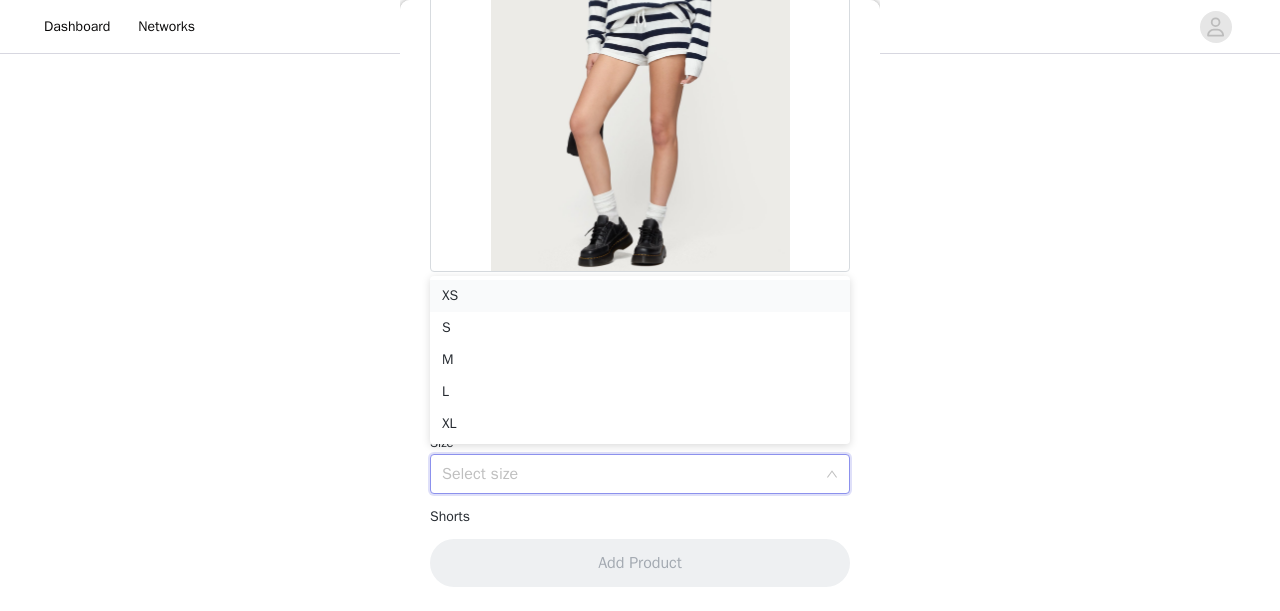 click on "XS" at bounding box center (640, 296) 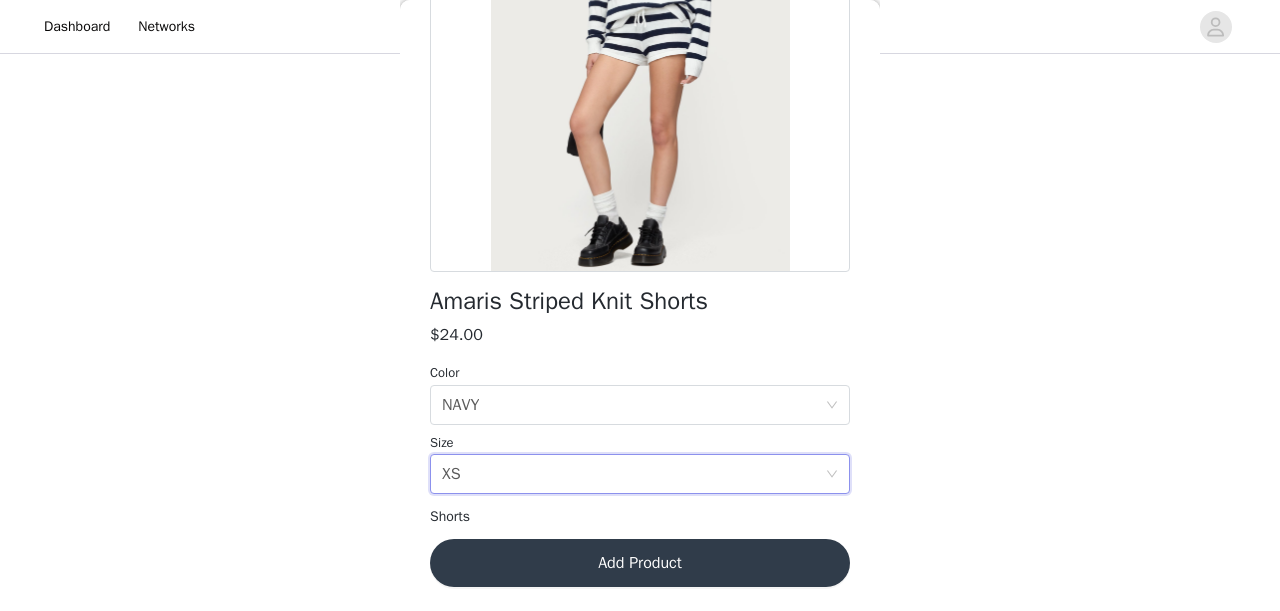 scroll, scrollTop: 361, scrollLeft: 0, axis: vertical 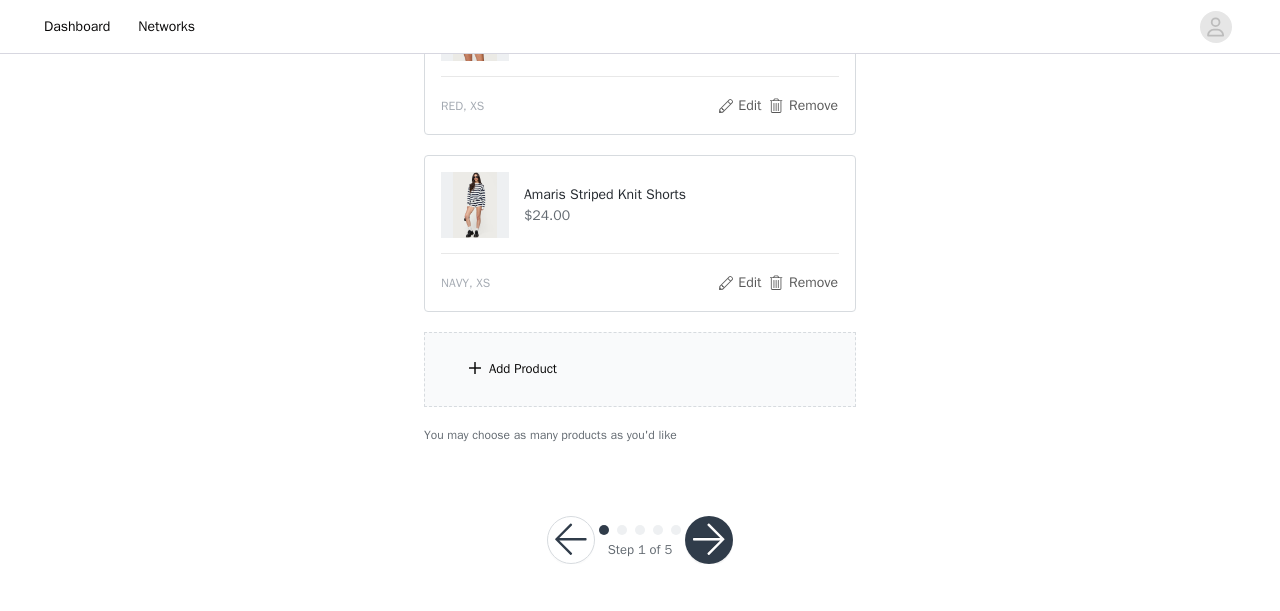 click on "Add Product" at bounding box center (523, 369) 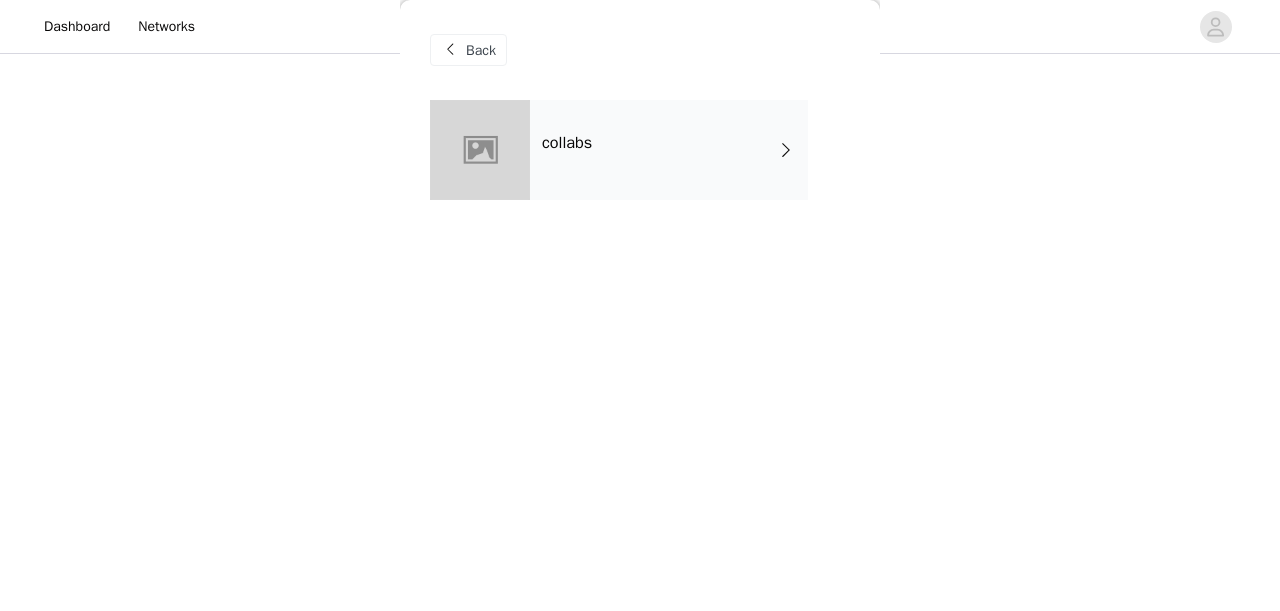 click on "collabs" at bounding box center (669, 150) 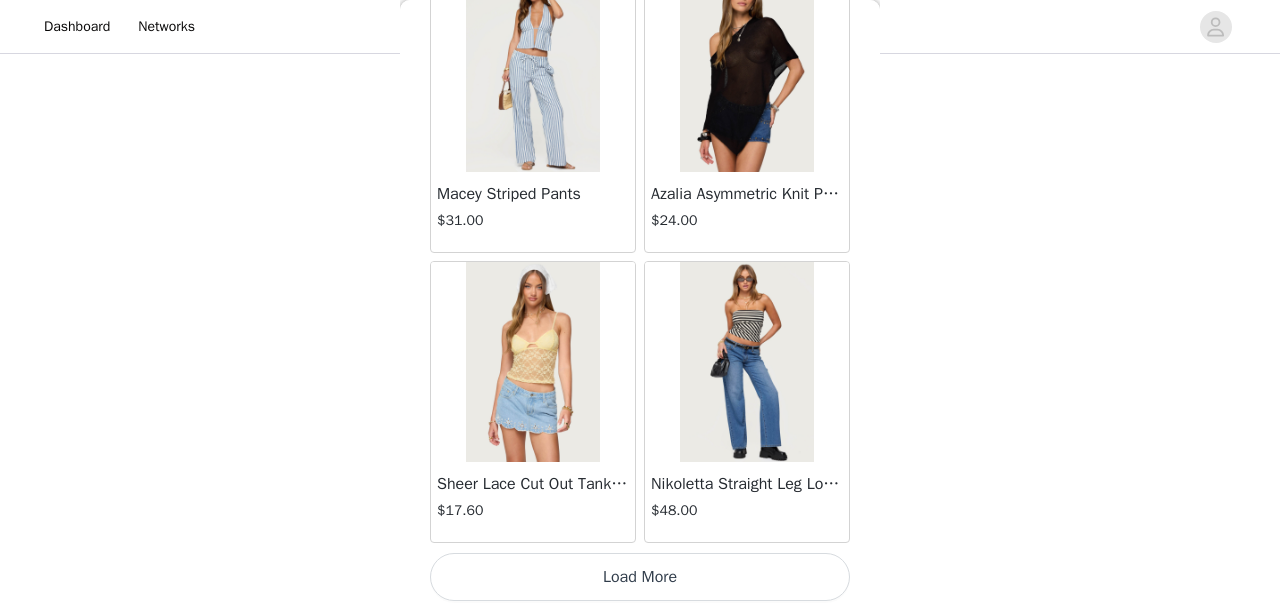 scroll, scrollTop: 2449, scrollLeft: 0, axis: vertical 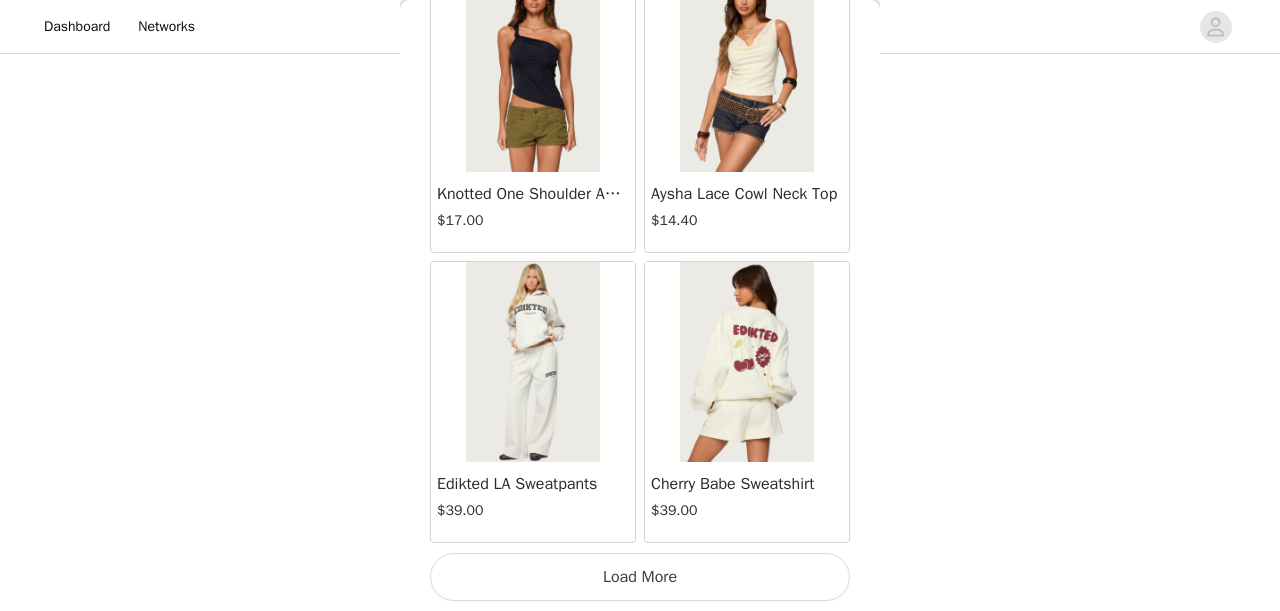 click on "Load More" at bounding box center [640, 577] 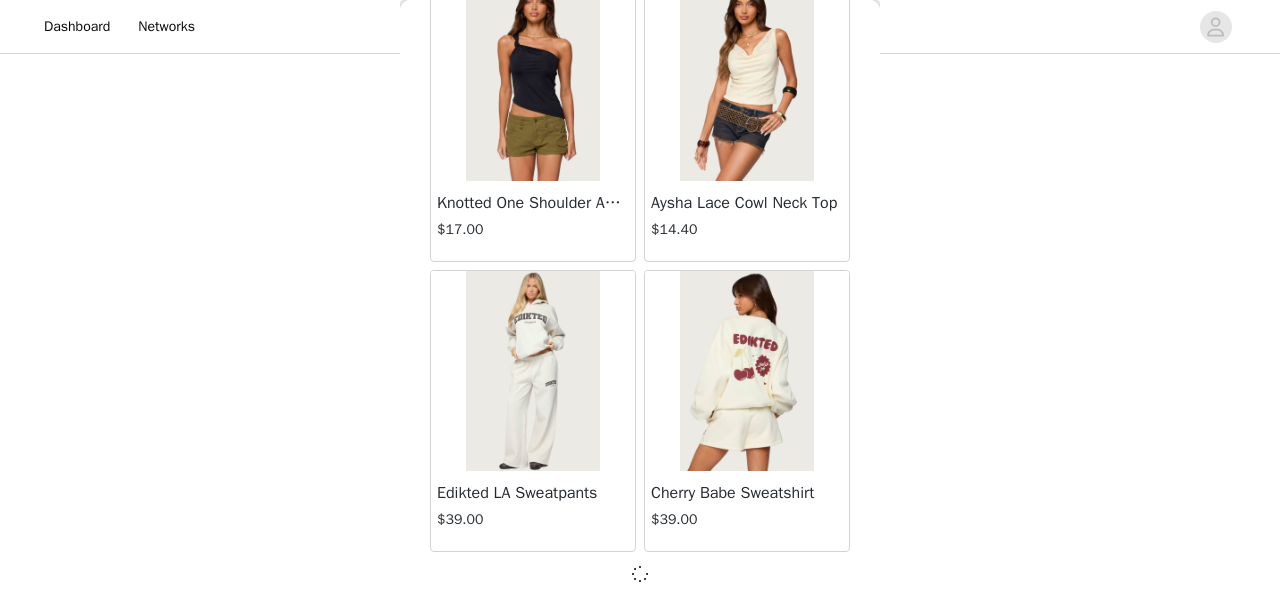 scroll, scrollTop: 5340, scrollLeft: 0, axis: vertical 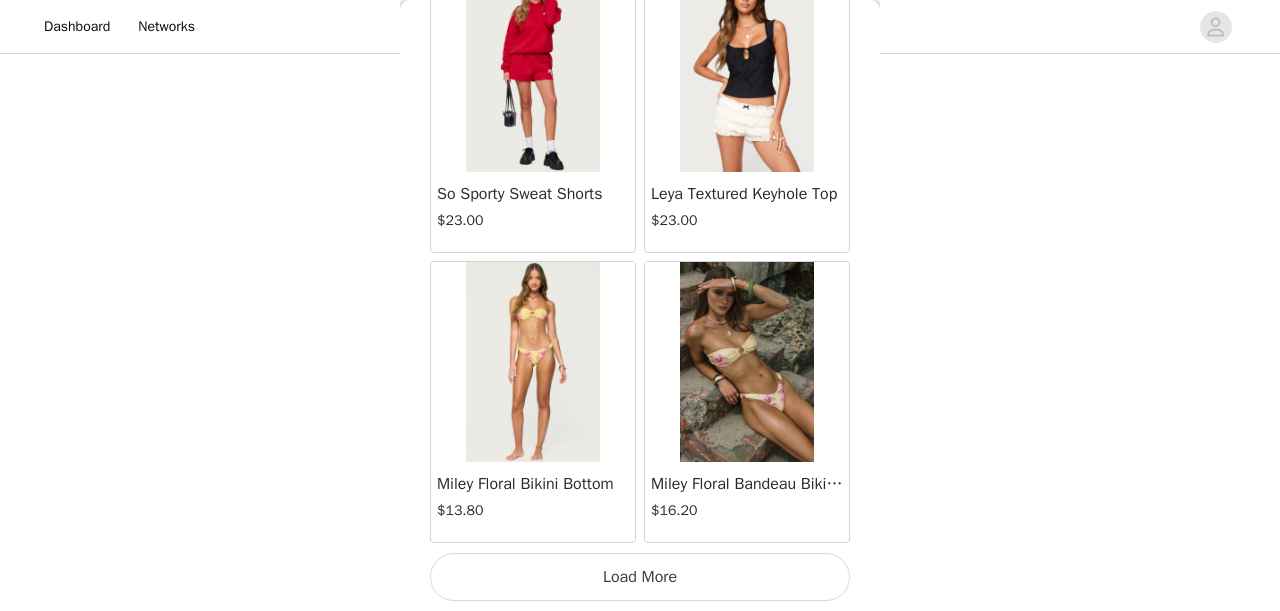 click on "Load More" at bounding box center [640, 577] 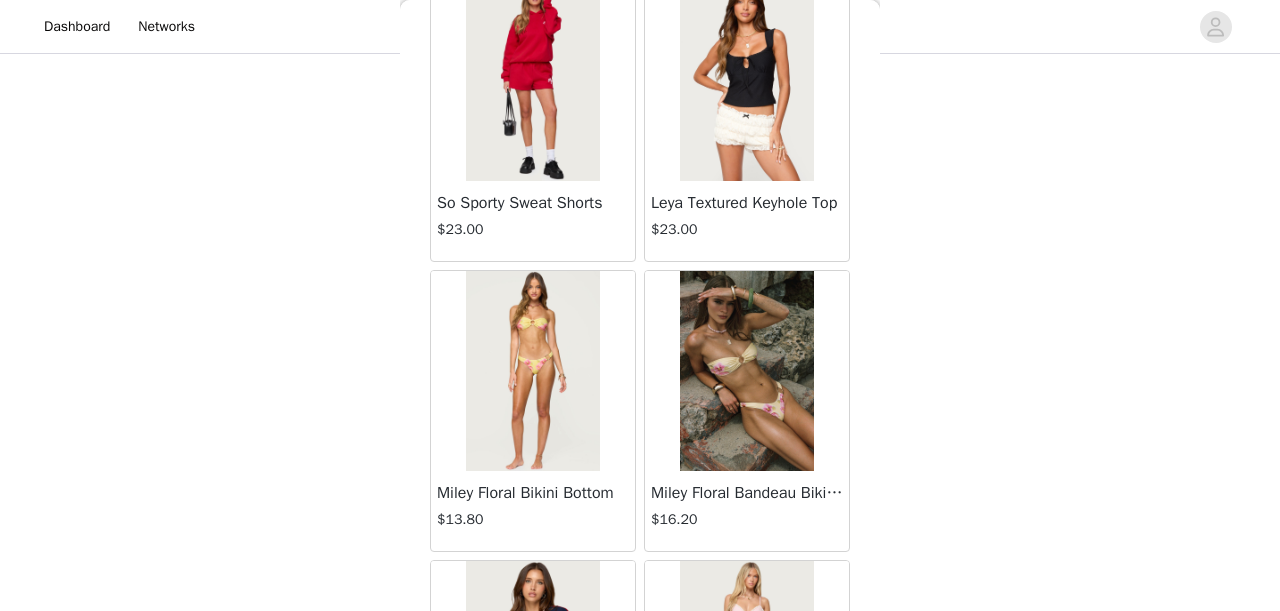 scroll, scrollTop: 653, scrollLeft: 0, axis: vertical 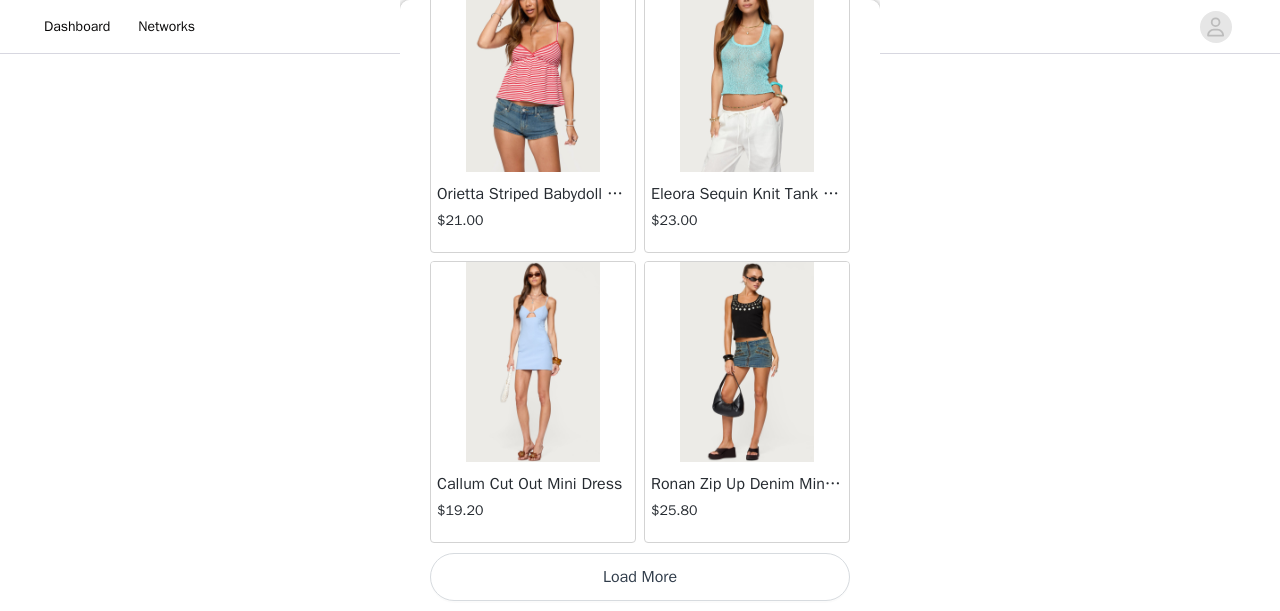 click on "Load More" at bounding box center [640, 577] 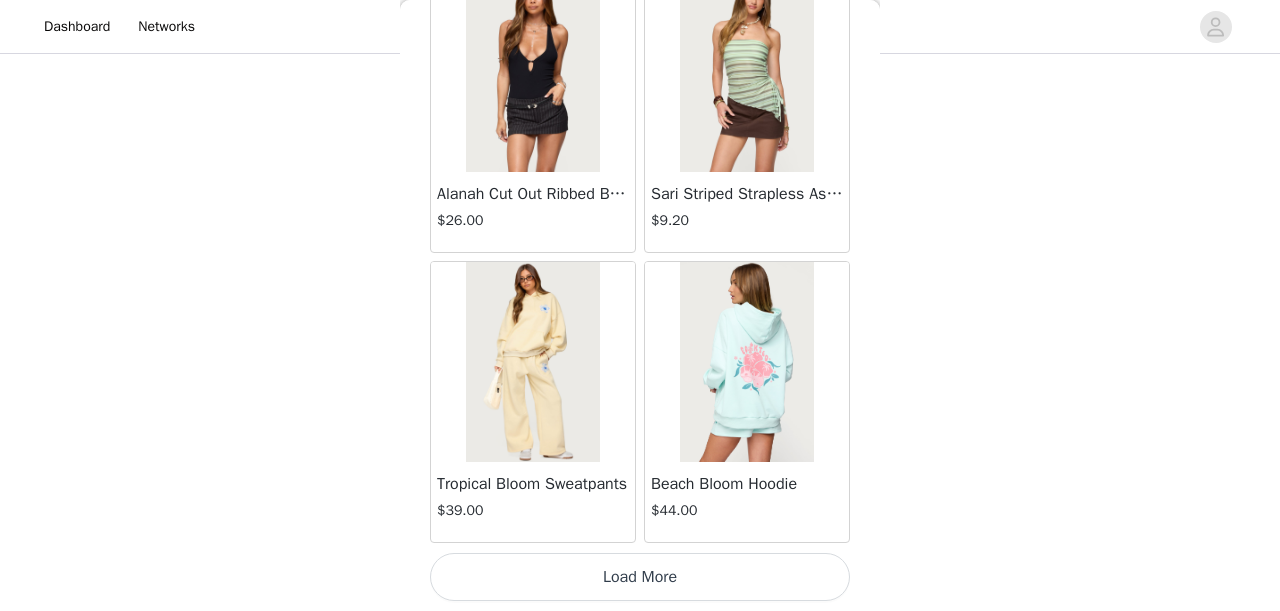 click on "Load More" at bounding box center (640, 577) 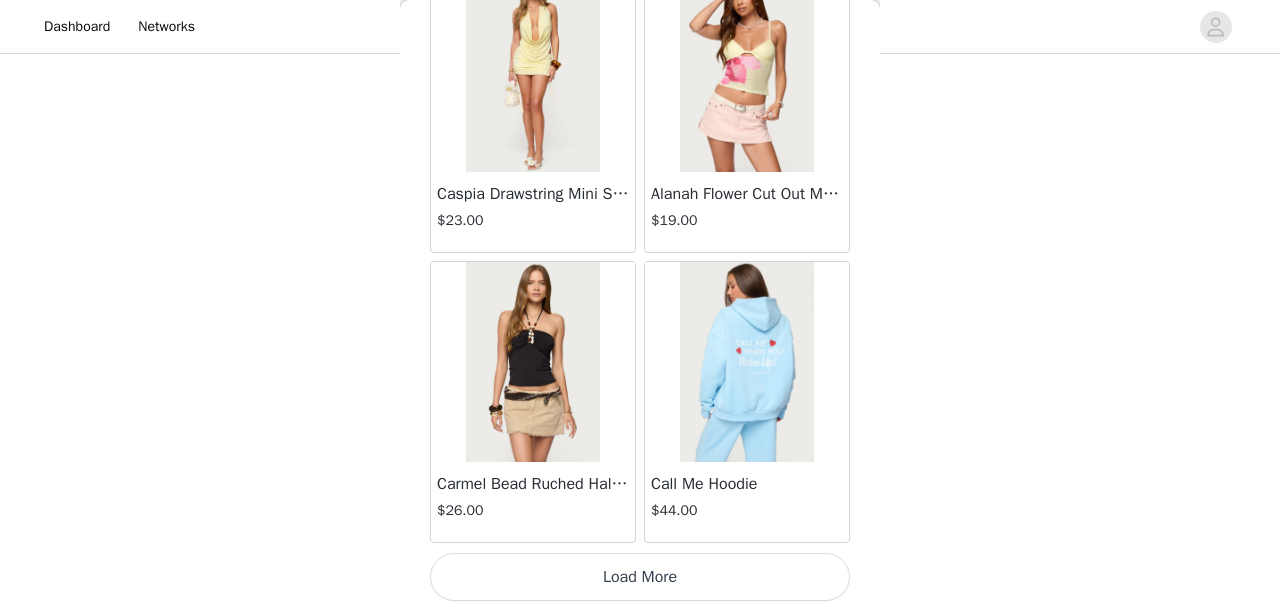 scroll, scrollTop: 16949, scrollLeft: 0, axis: vertical 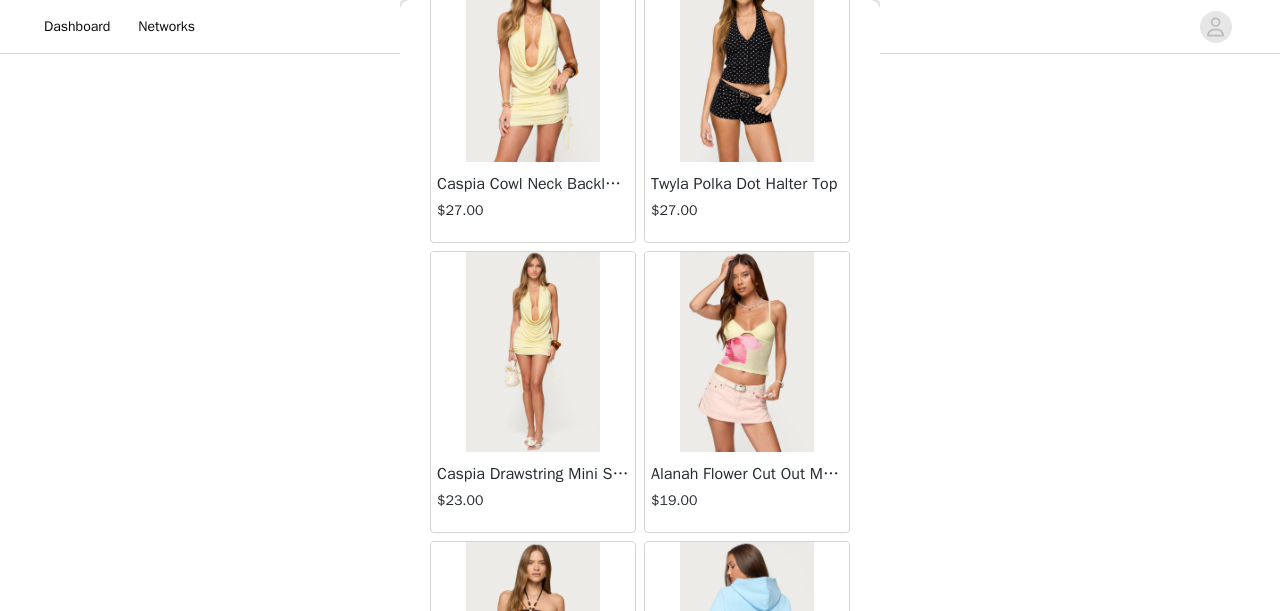 drag, startPoint x: 680, startPoint y: 154, endPoint x: 1214, endPoint y: -52, distance: 572.3565 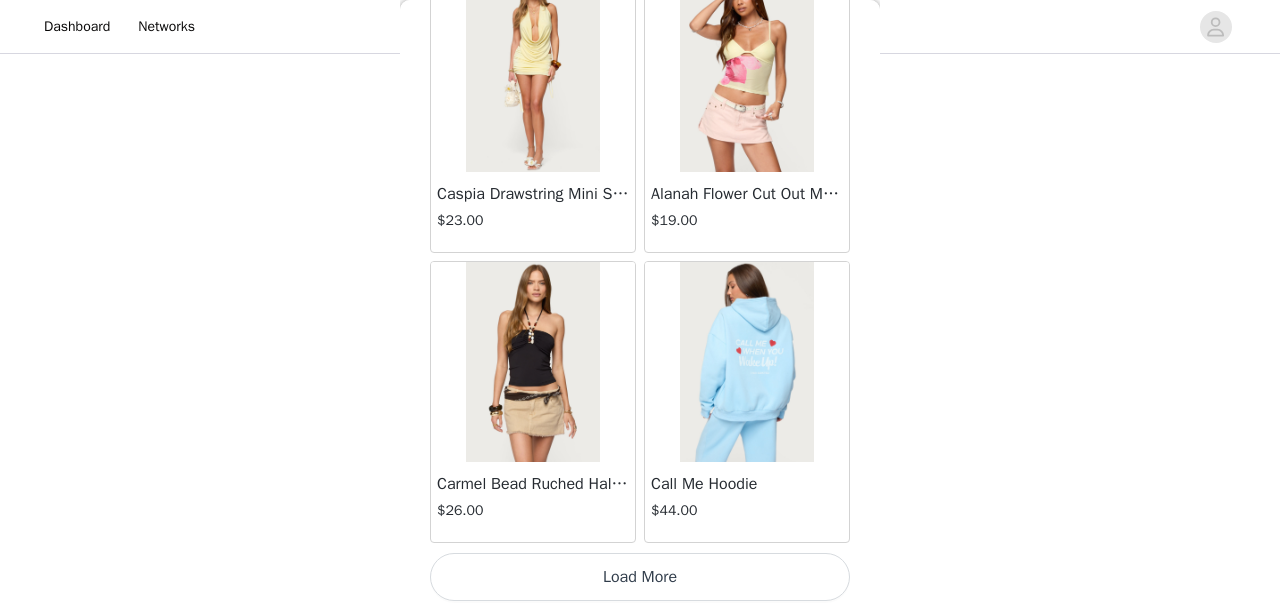 scroll, scrollTop: 16949, scrollLeft: 0, axis: vertical 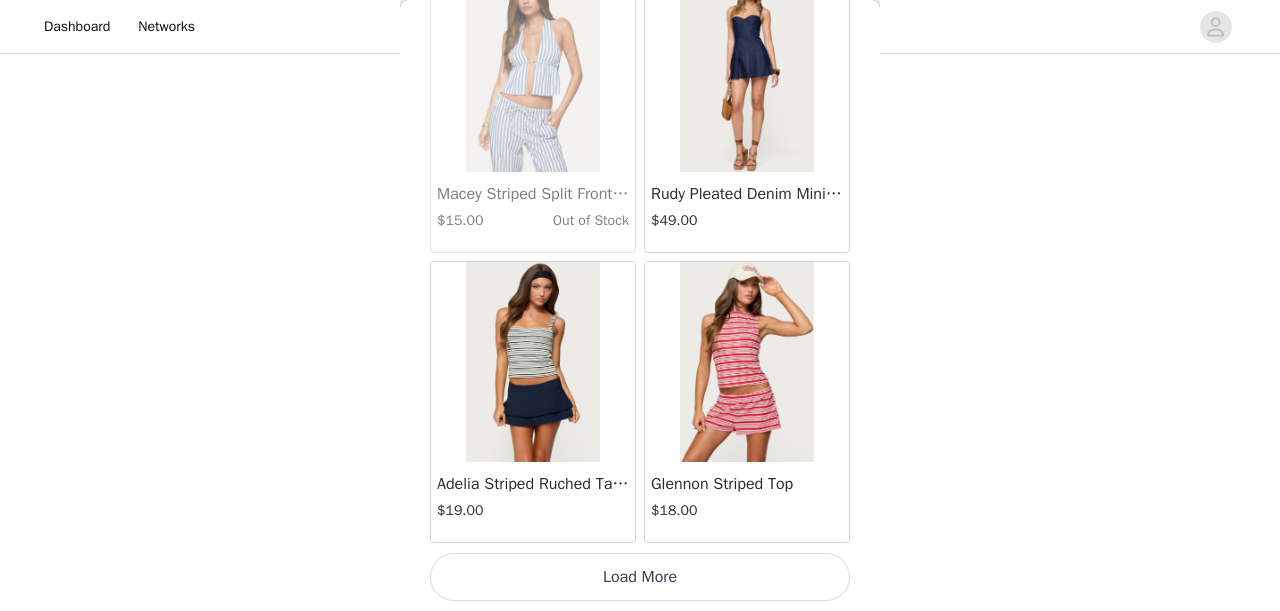click on "Load More" at bounding box center (640, 577) 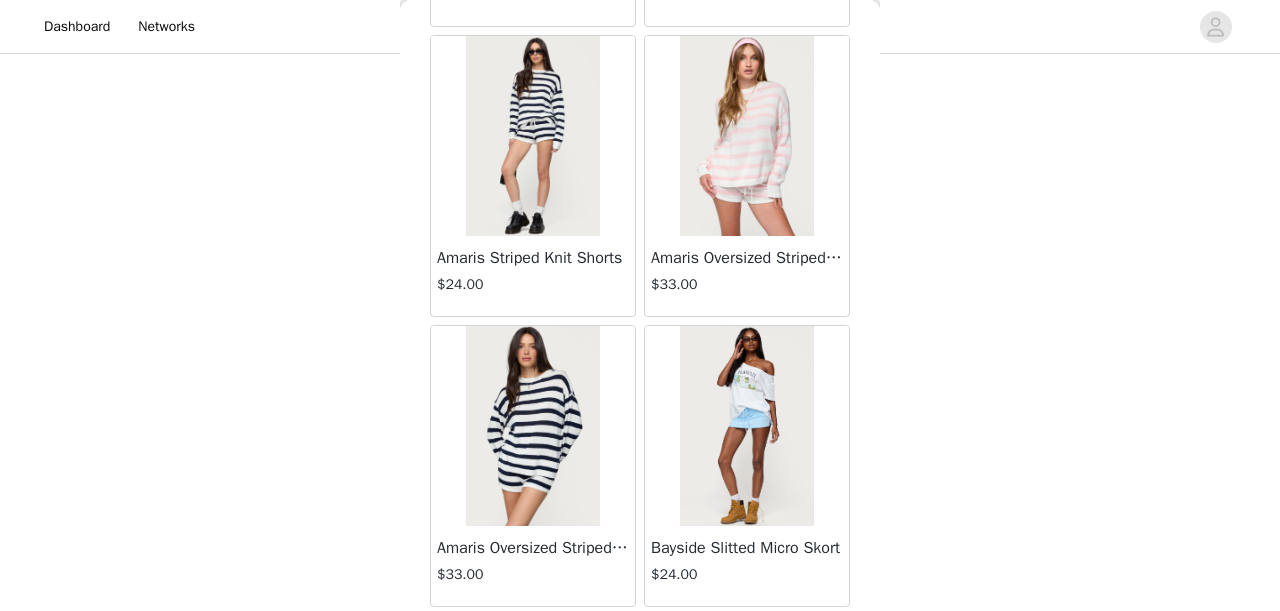 click at bounding box center (532, 426) 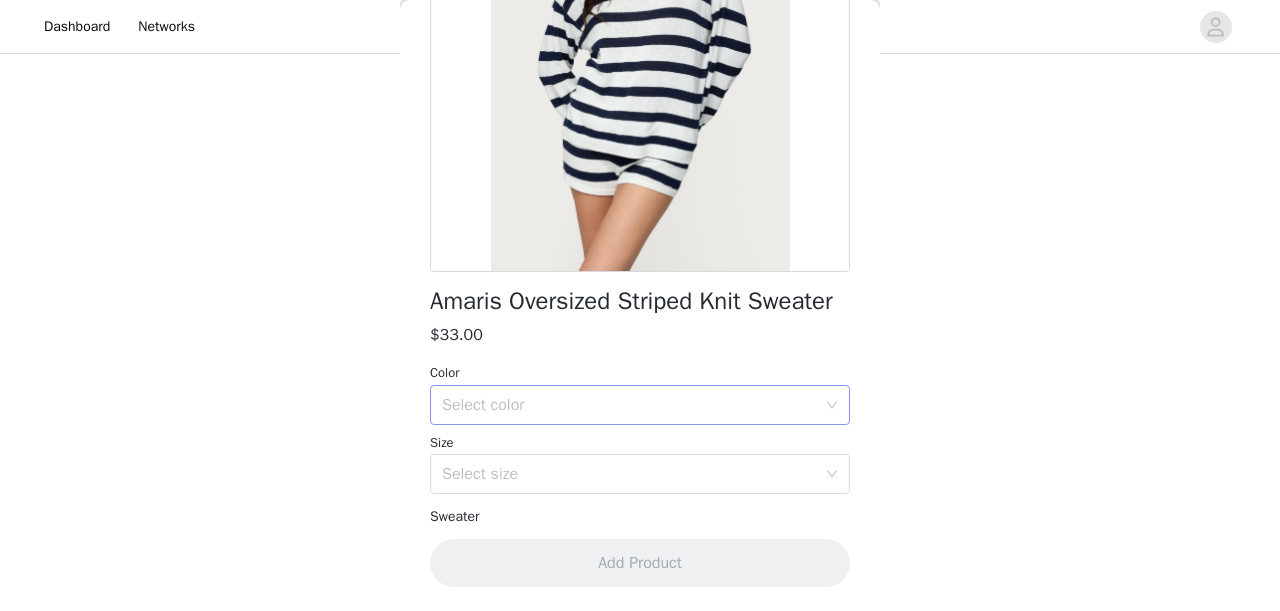 click on "Select color" at bounding box center (629, 405) 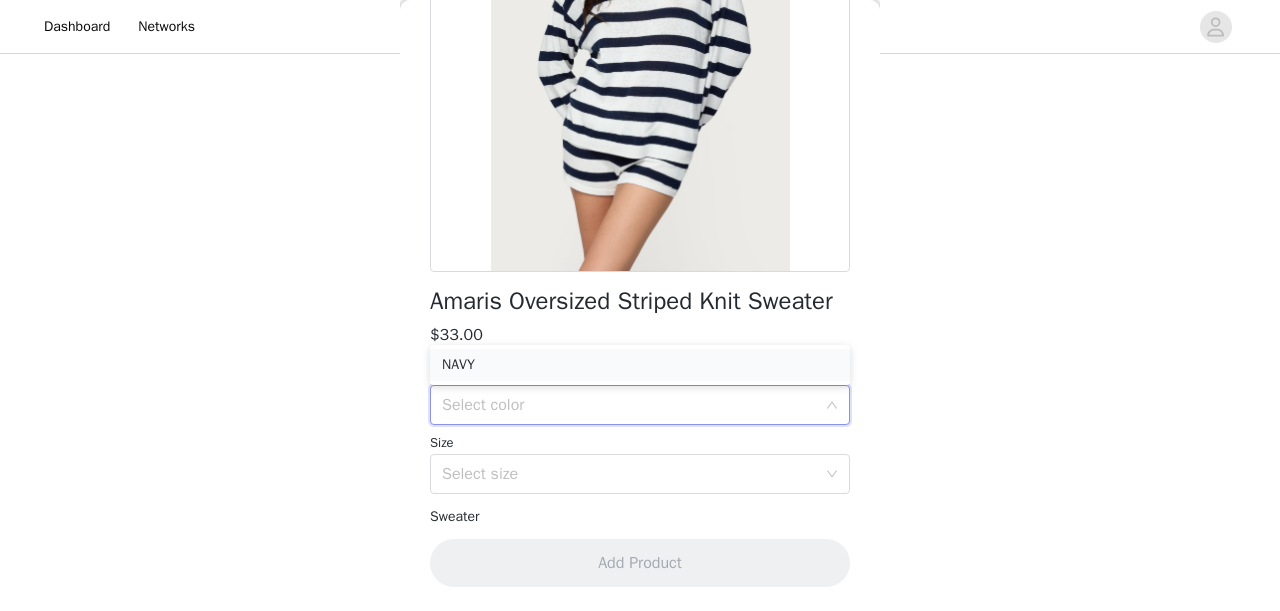 click on "NAVY" at bounding box center [640, 365] 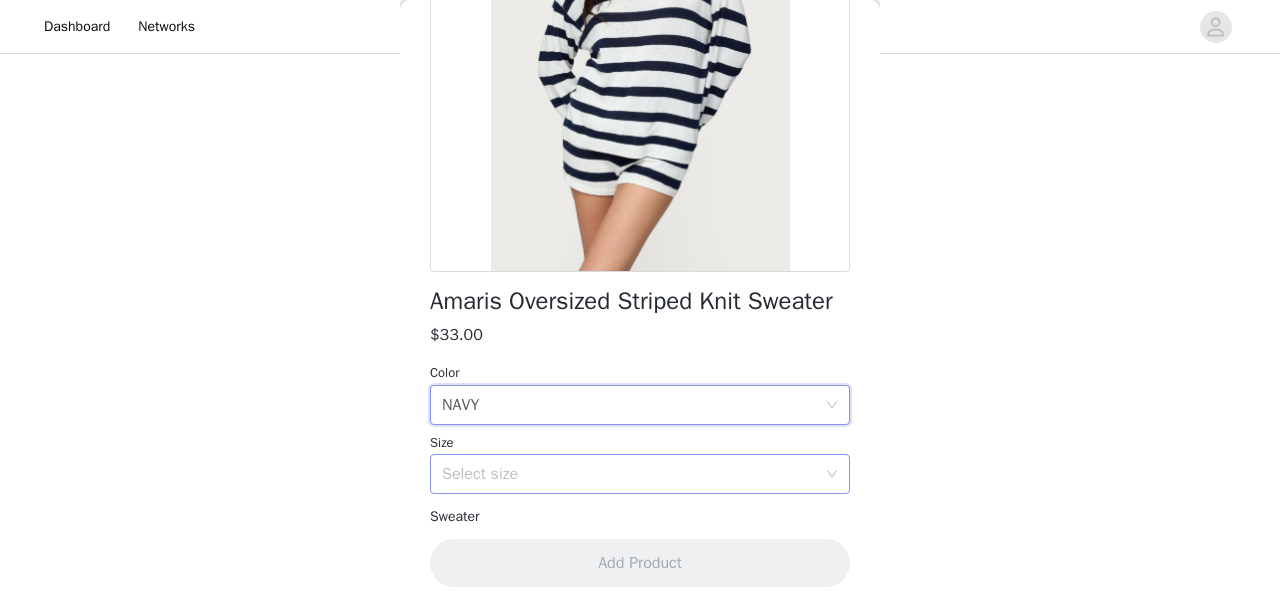 click on "Select size" at bounding box center (629, 474) 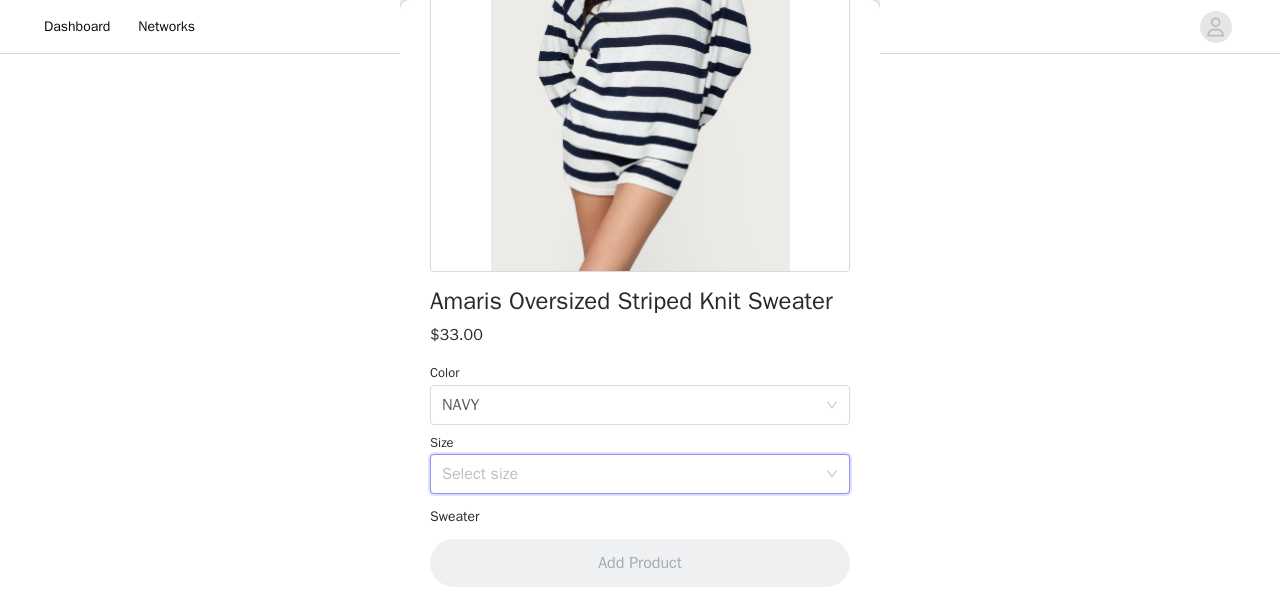 click on "Amaris Oversized Striped Knit Sweater       $33.00         Color   Select color NAVY Size   Select size   Sweater Crewneck Oversized fit Striped pattern Light weight knit fabric Matching set 100% Cotton Model wears size S Model height is 5'9 Item care: Machine wash at maximum 30ºC, do not bleach, tumble dry low, iron at a maximum of 110ºC, do not dry clean   Add Product" at bounding box center (640, 216) 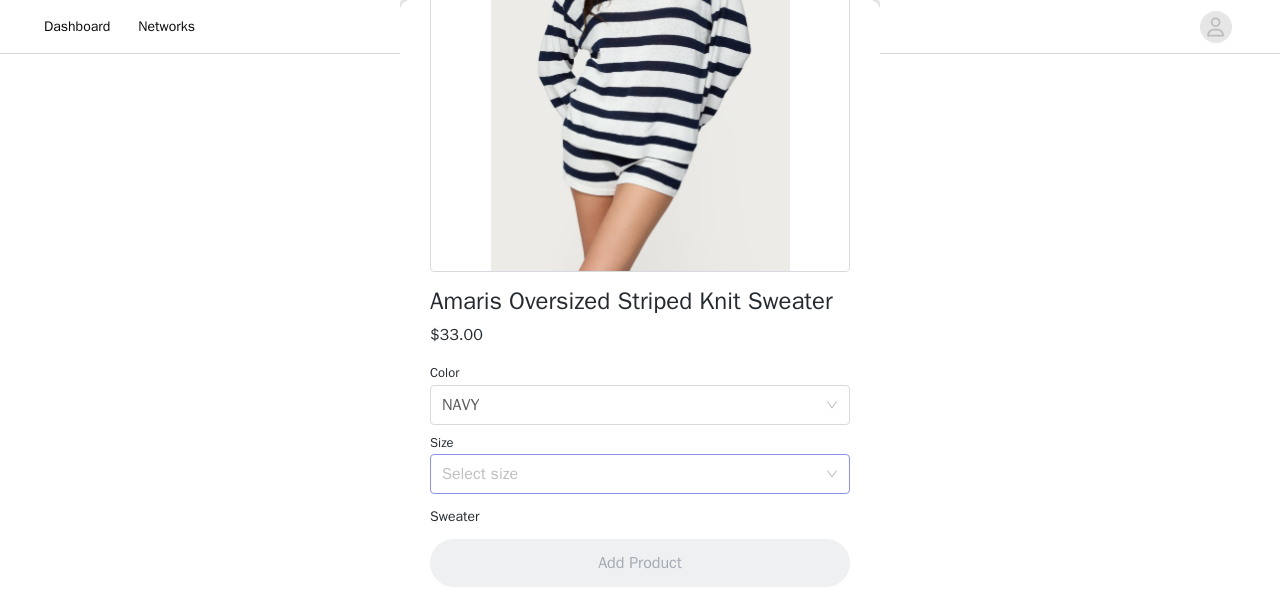 click on "Select size" at bounding box center (633, 474) 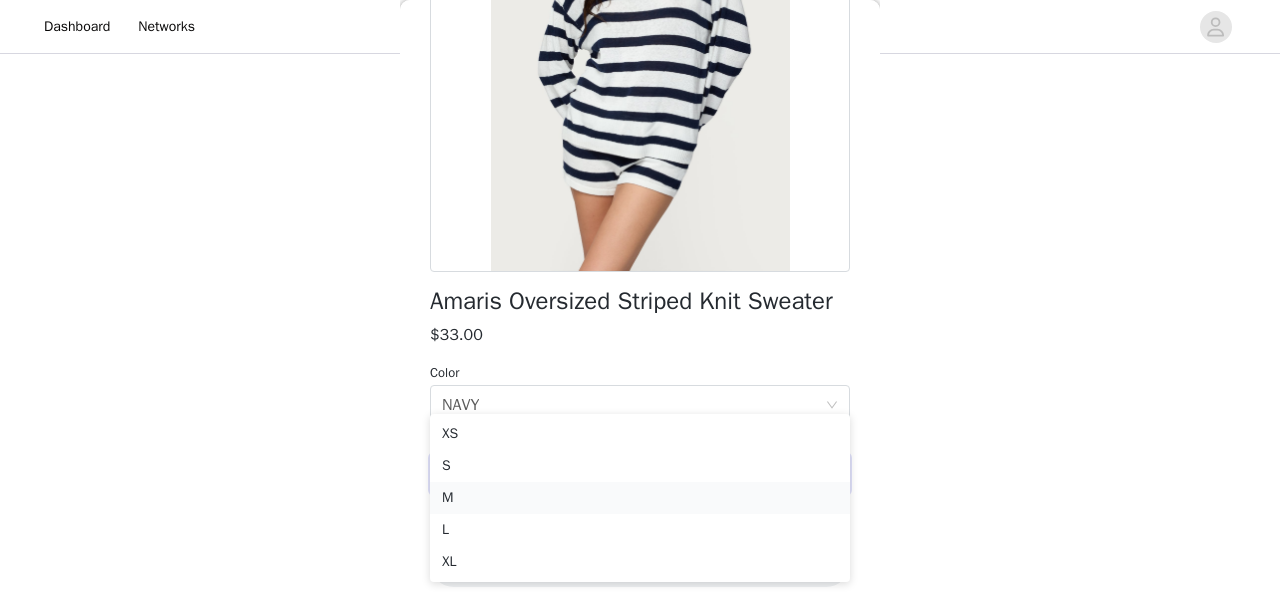 click on "M" at bounding box center (640, 498) 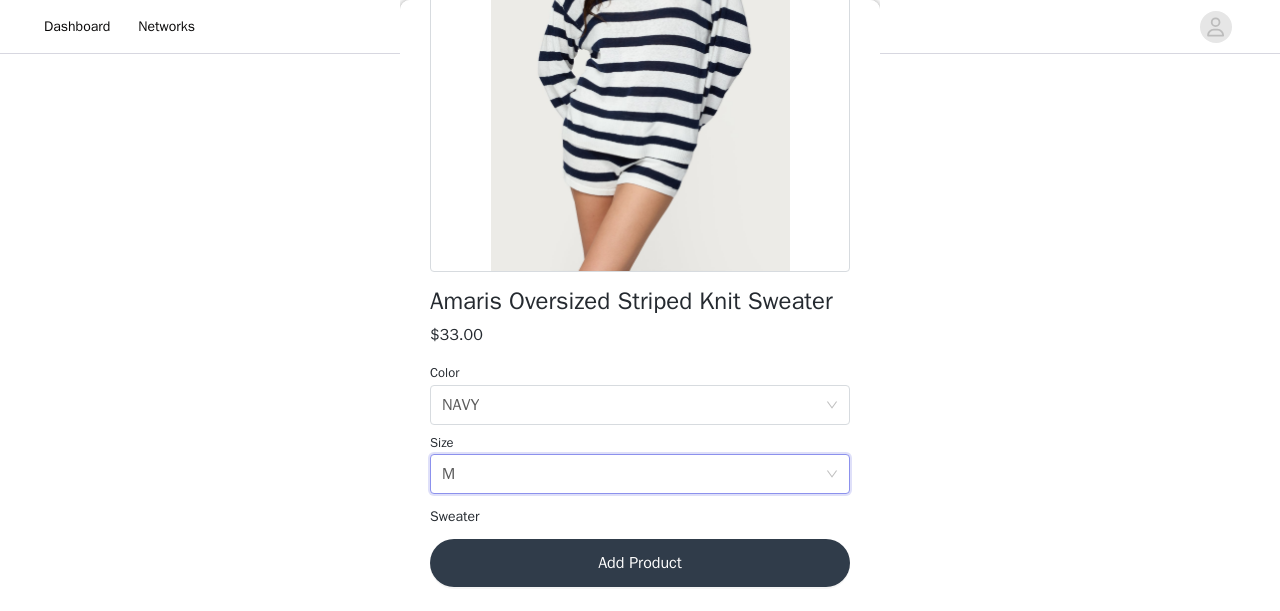click on "Add Product" at bounding box center (640, 563) 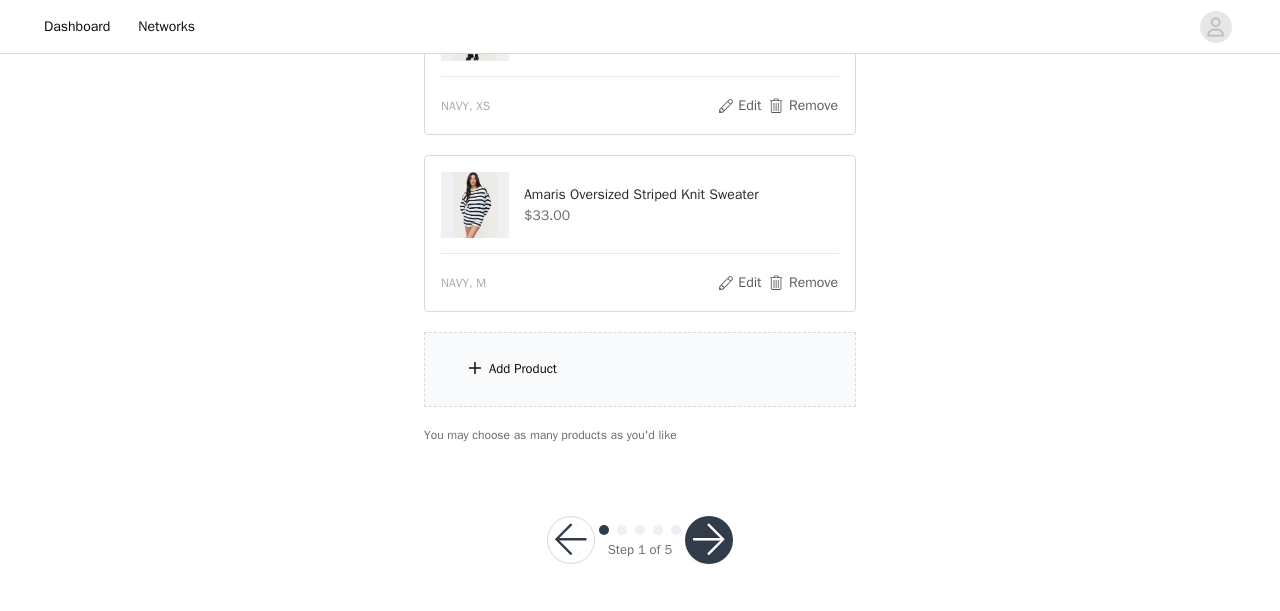 click on "Add Product" at bounding box center (640, 369) 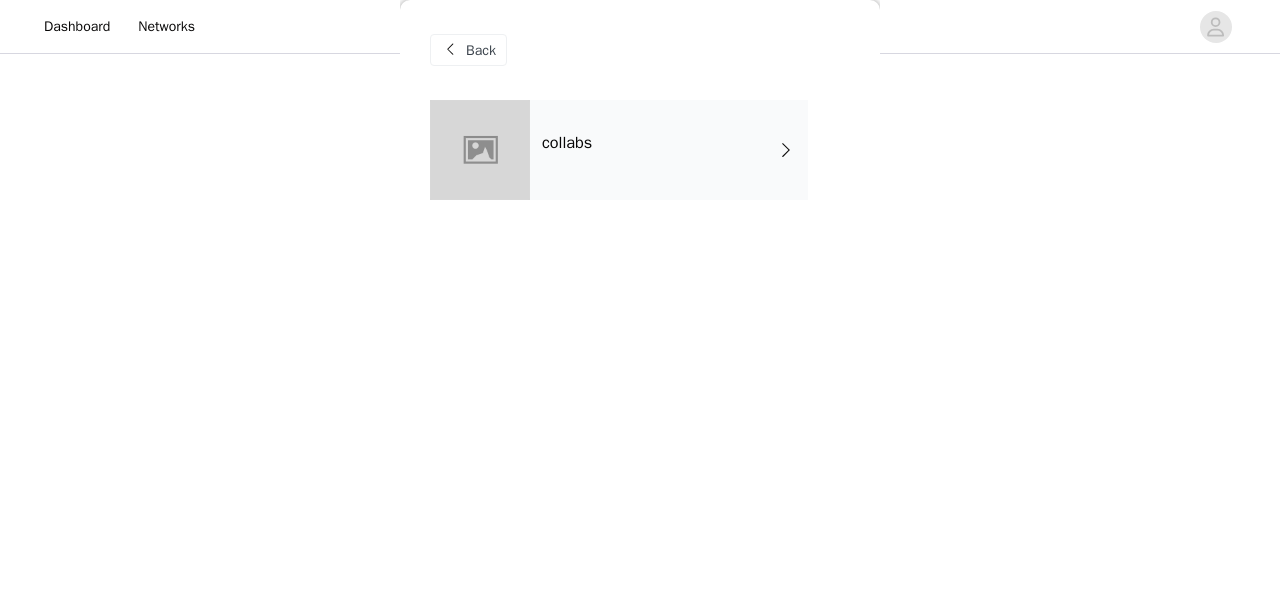click on "collabs" at bounding box center [669, 150] 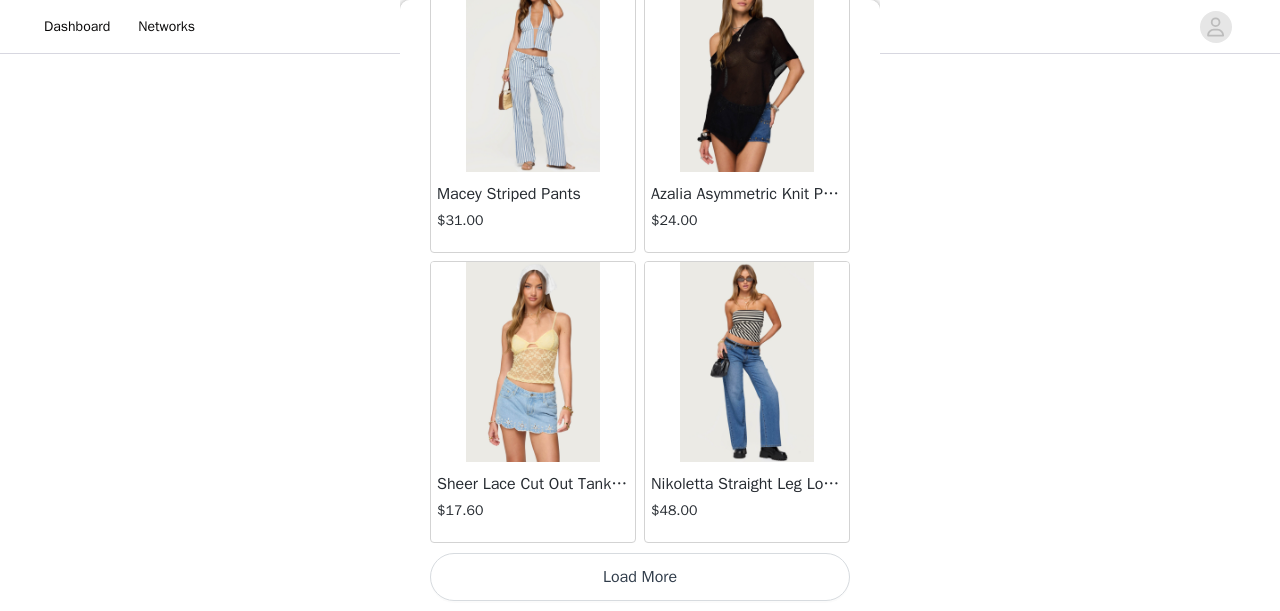 scroll, scrollTop: 2449, scrollLeft: 0, axis: vertical 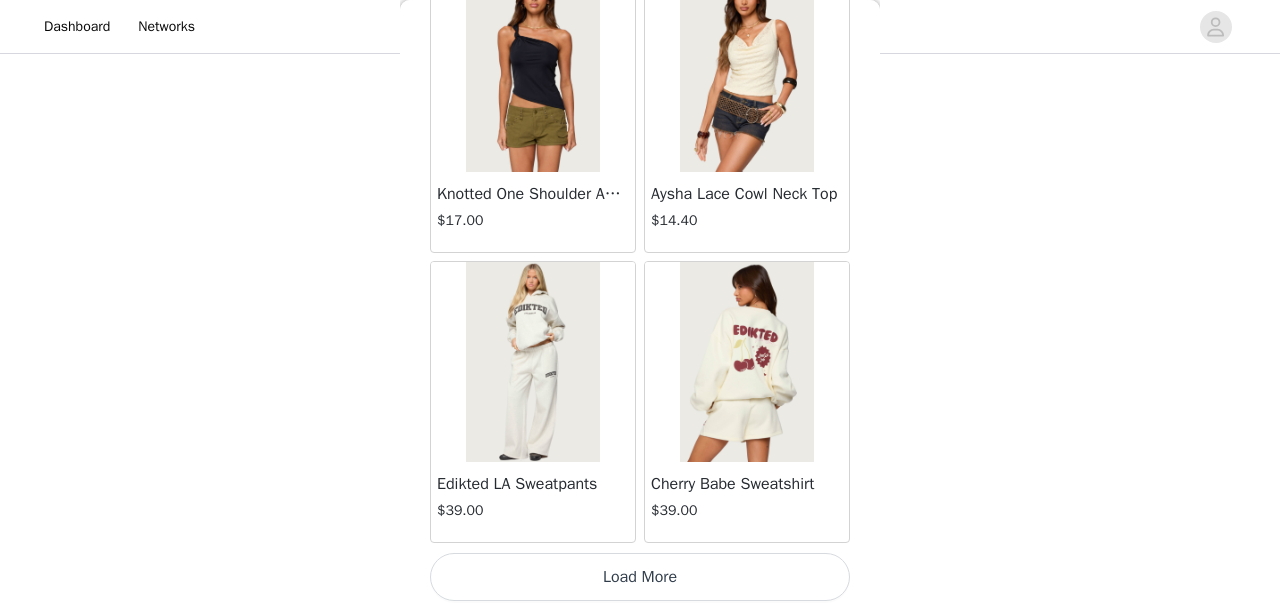 click on "Load More" at bounding box center [640, 577] 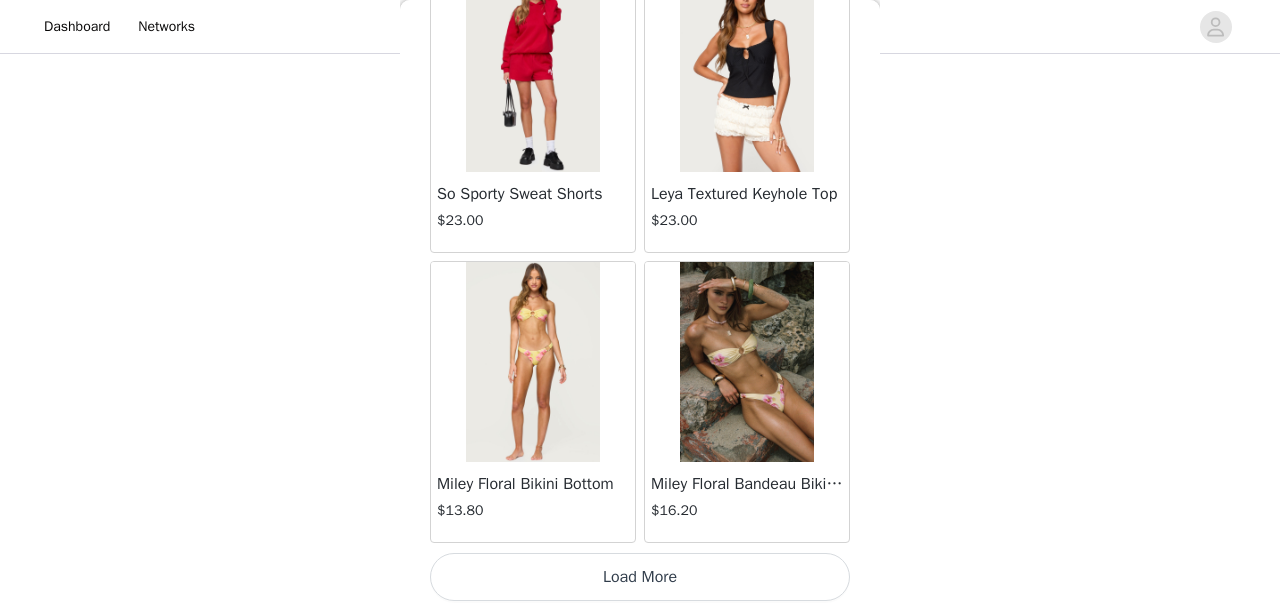click on "Load More" at bounding box center (640, 577) 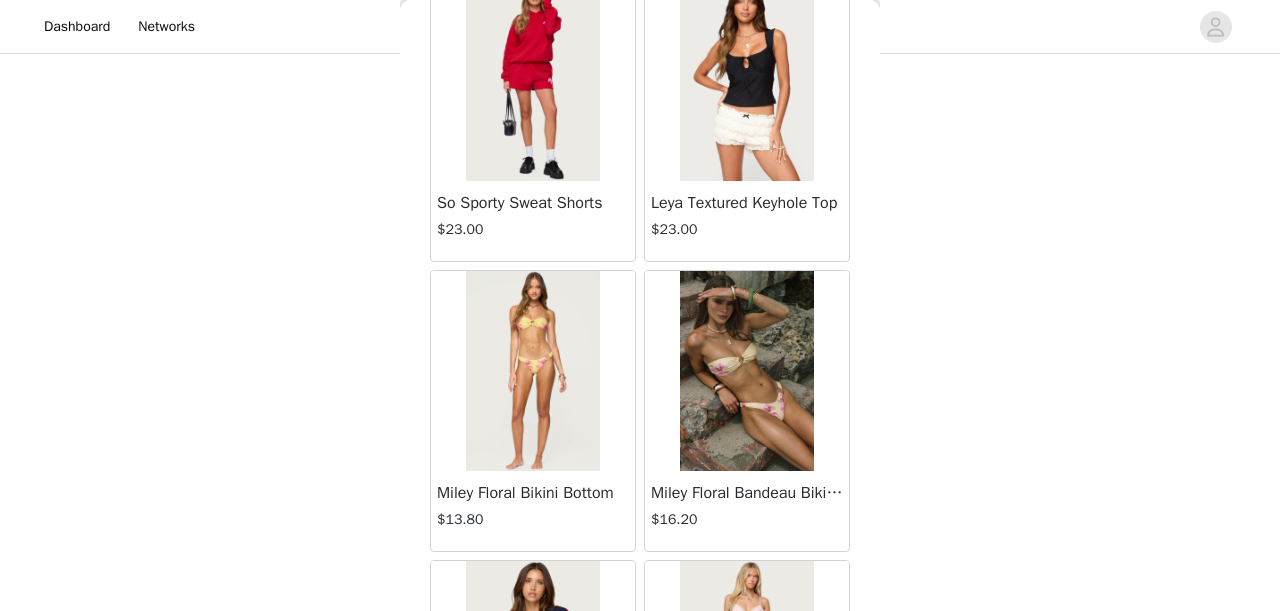 scroll, scrollTop: 829, scrollLeft: 0, axis: vertical 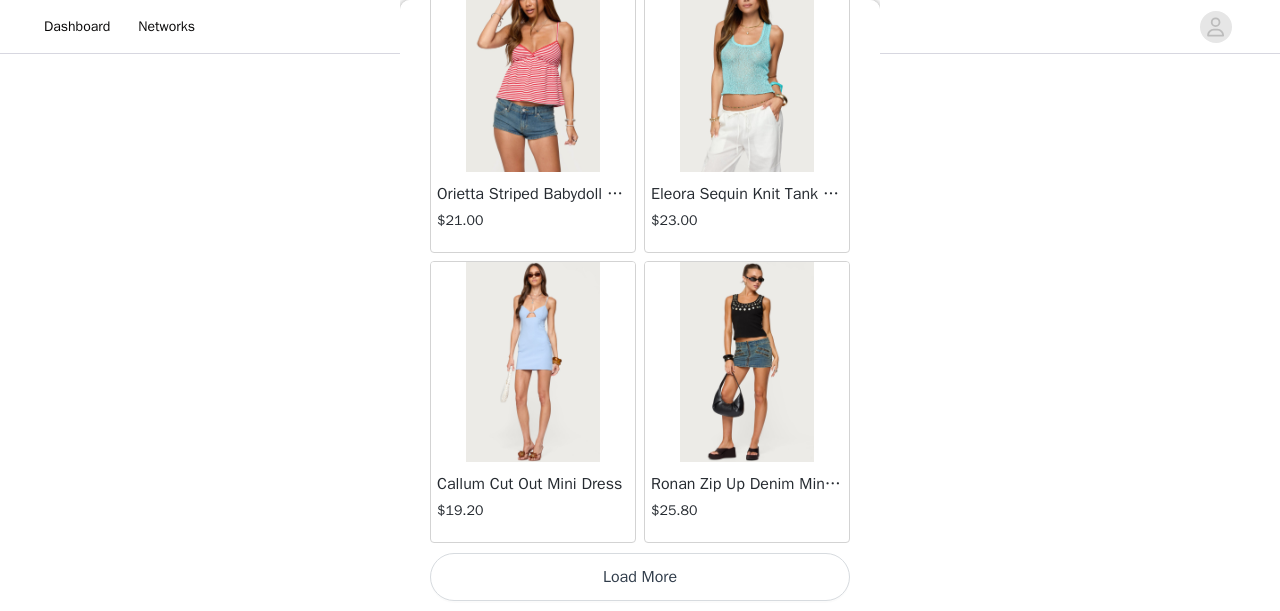 click on "Load More" at bounding box center [640, 577] 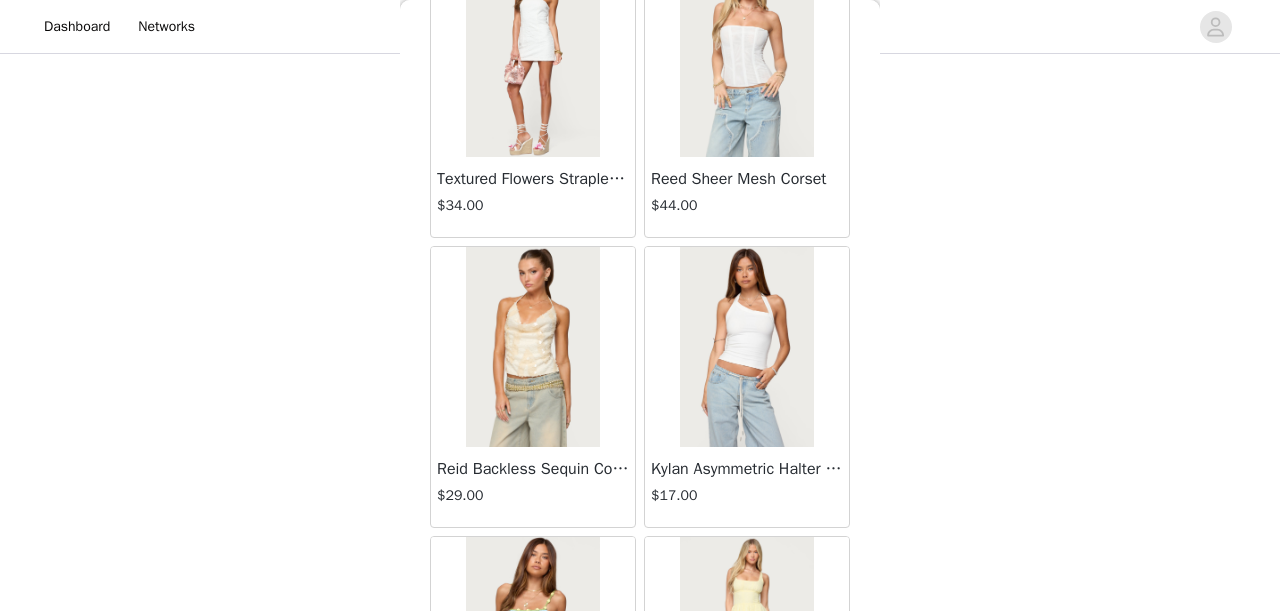 scroll, scrollTop: 14049, scrollLeft: 0, axis: vertical 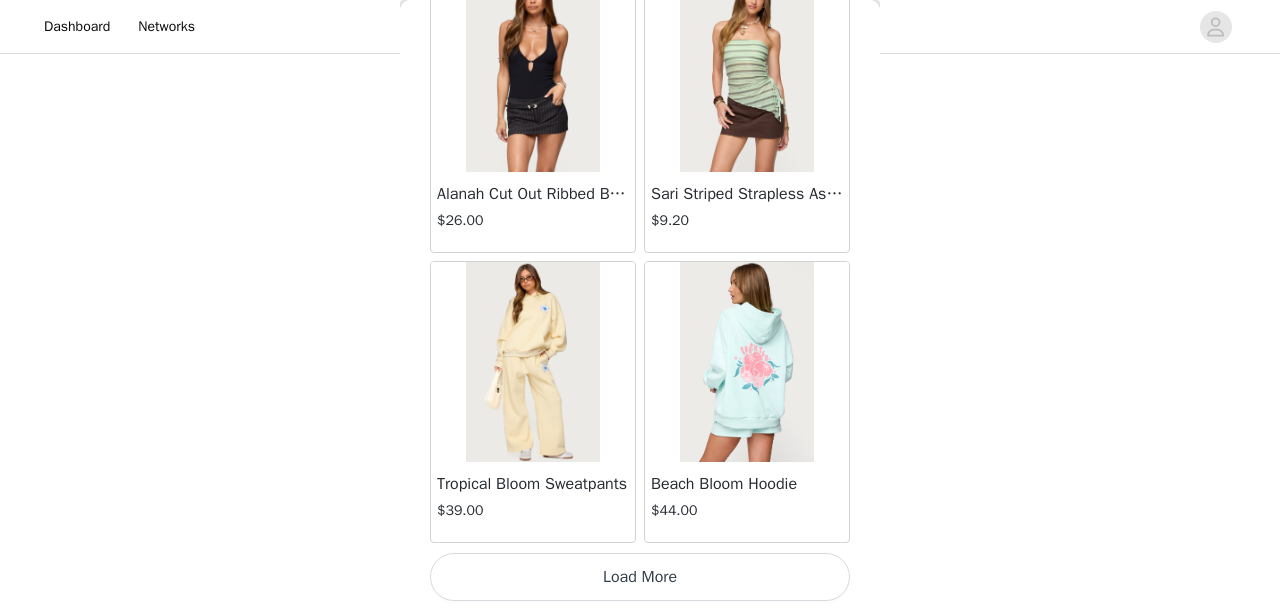 click on "Load More" at bounding box center [640, 577] 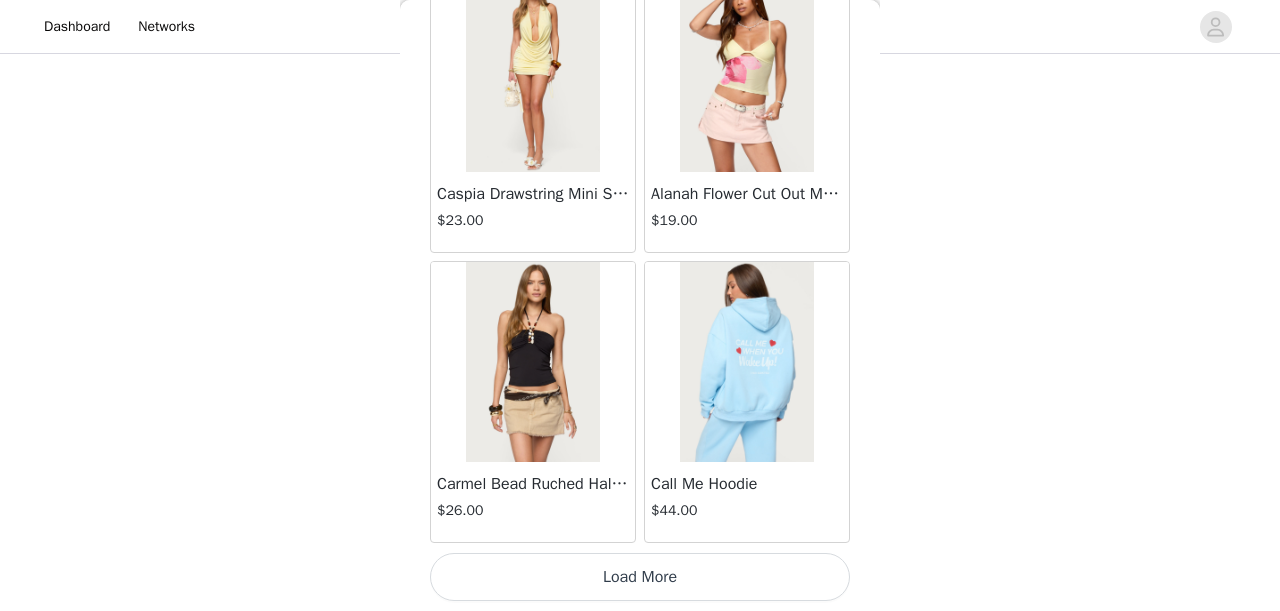 click on "Load More" at bounding box center [640, 577] 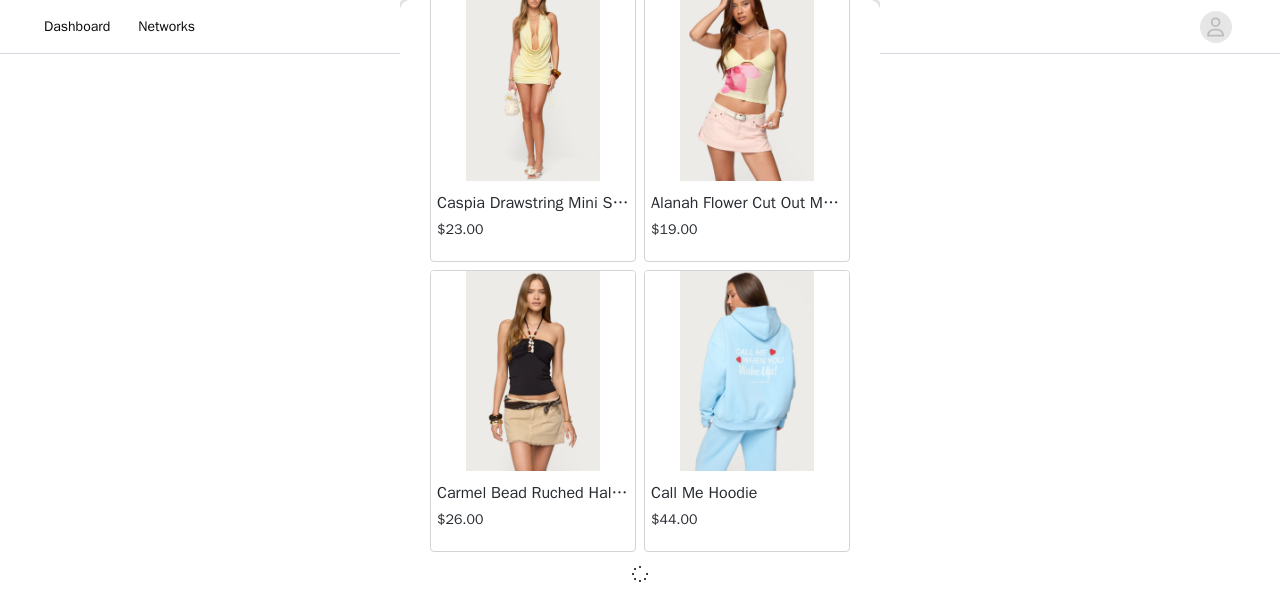 scroll, scrollTop: 16940, scrollLeft: 0, axis: vertical 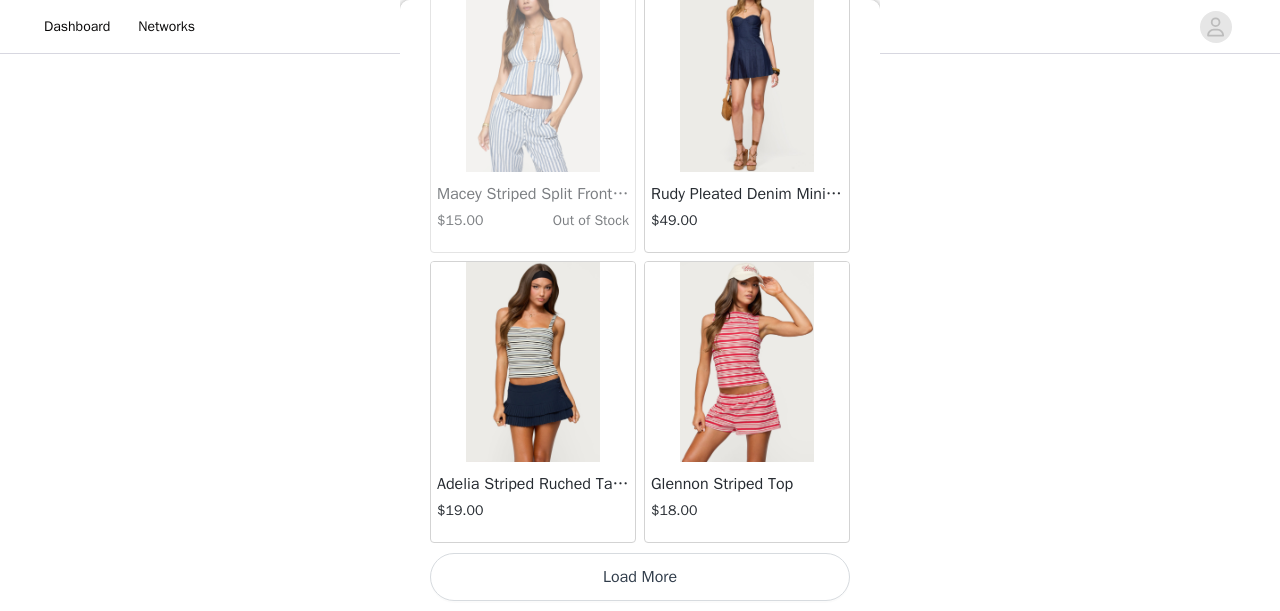 click on "Load More" at bounding box center (640, 577) 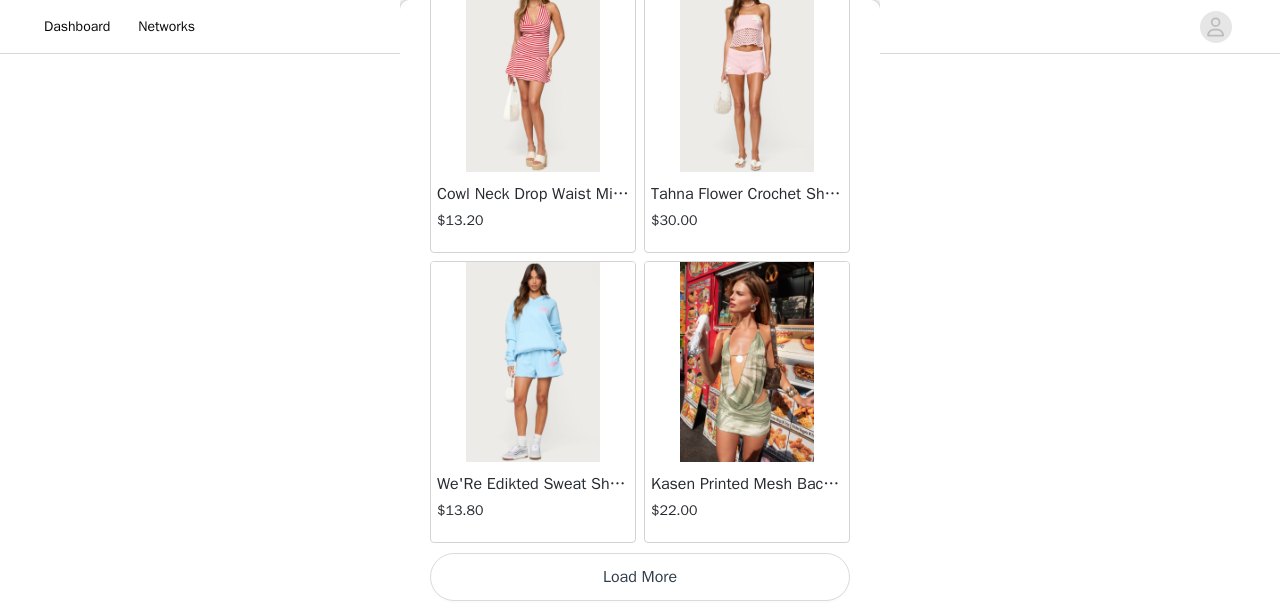 click on "Load More" at bounding box center (640, 577) 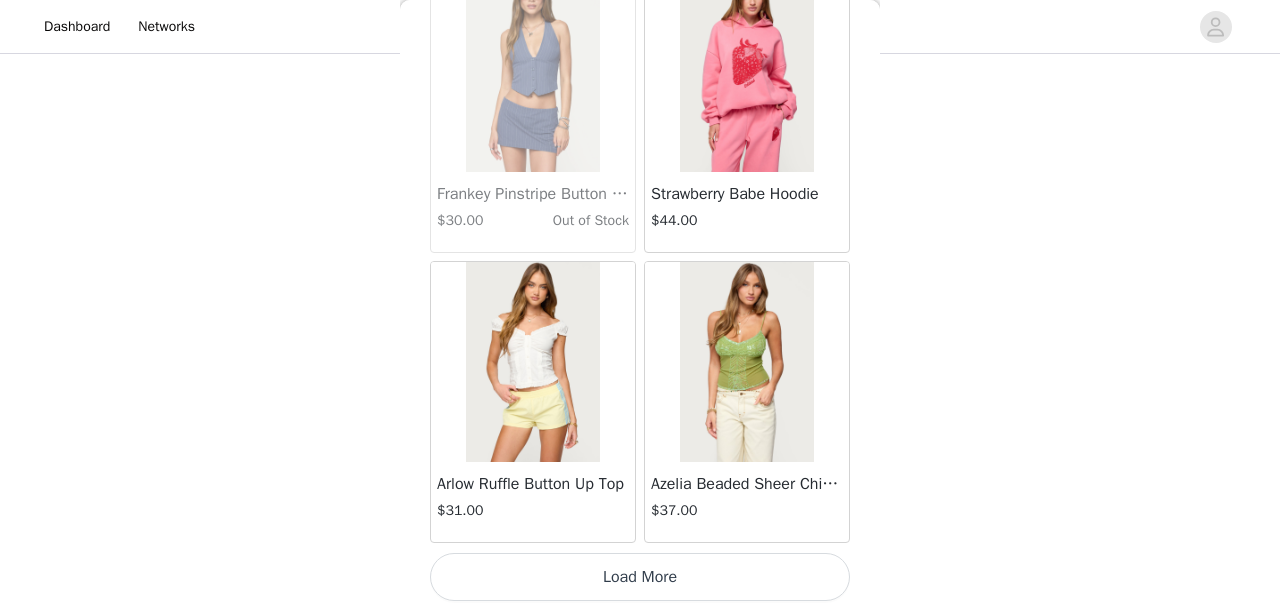 scroll, scrollTop: 25649, scrollLeft: 0, axis: vertical 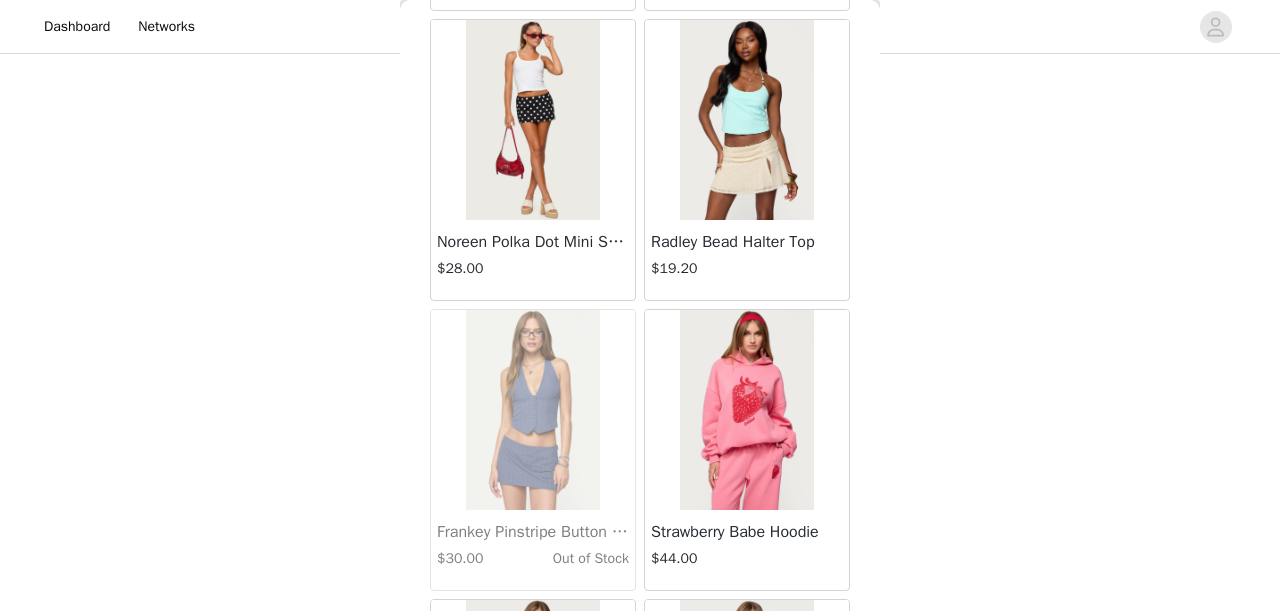 click at bounding box center (532, 120) 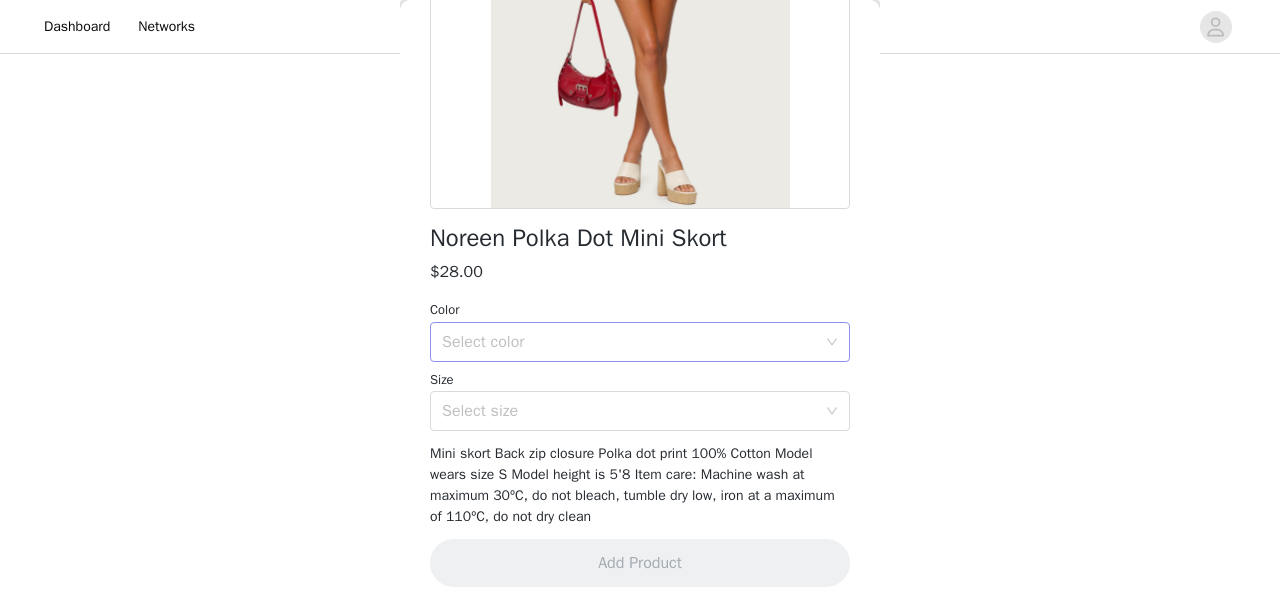 scroll, scrollTop: 340, scrollLeft: 0, axis: vertical 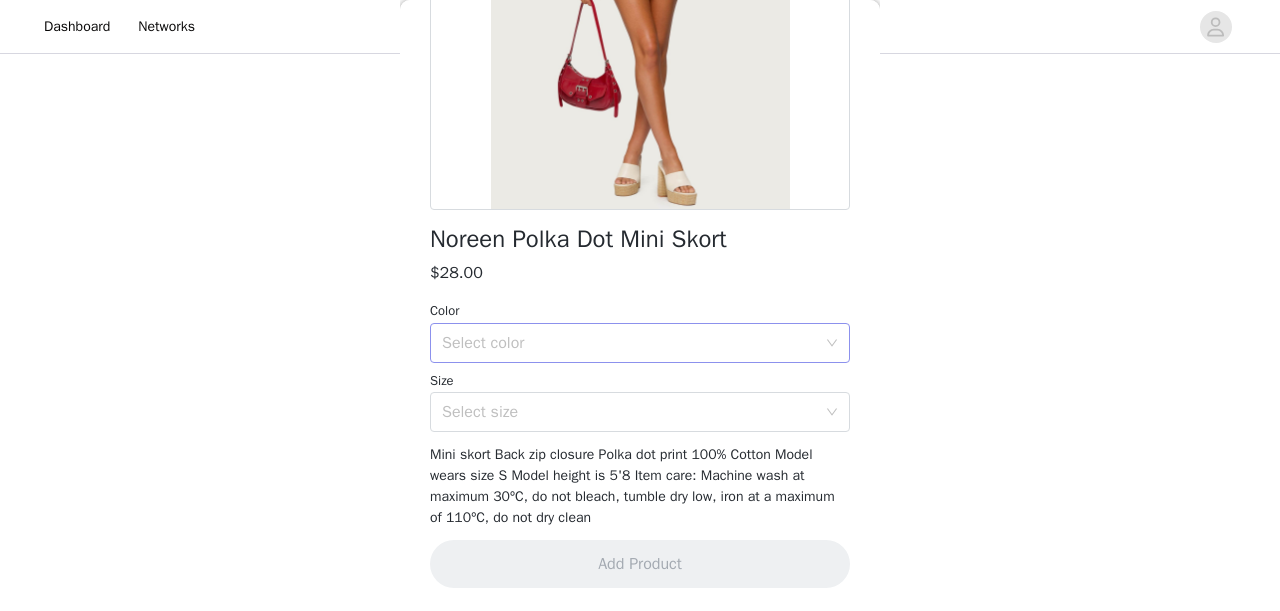 click on "Select color" at bounding box center (629, 343) 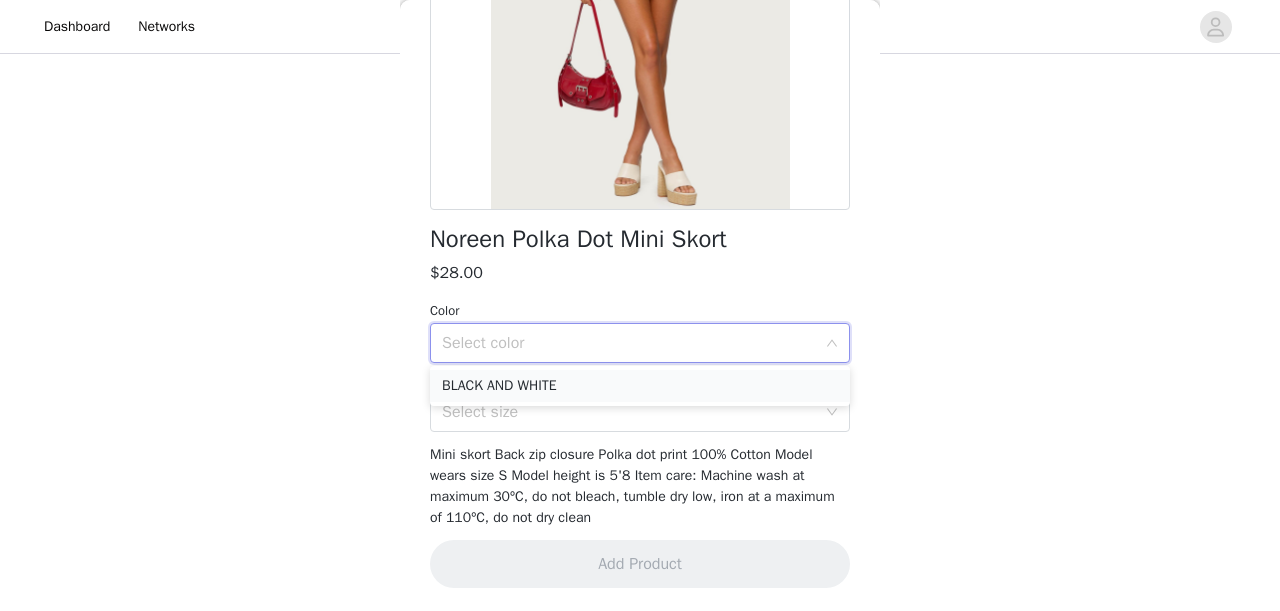 click on "BLACK AND WHITE" at bounding box center (640, 386) 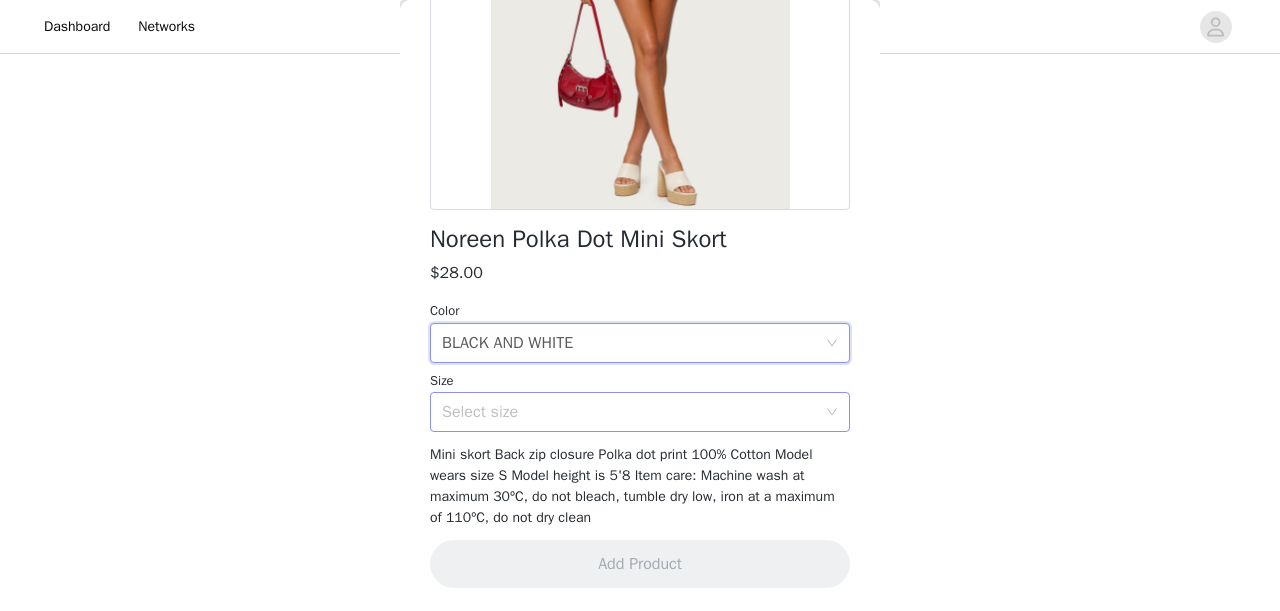 click on "Select size" at bounding box center [629, 412] 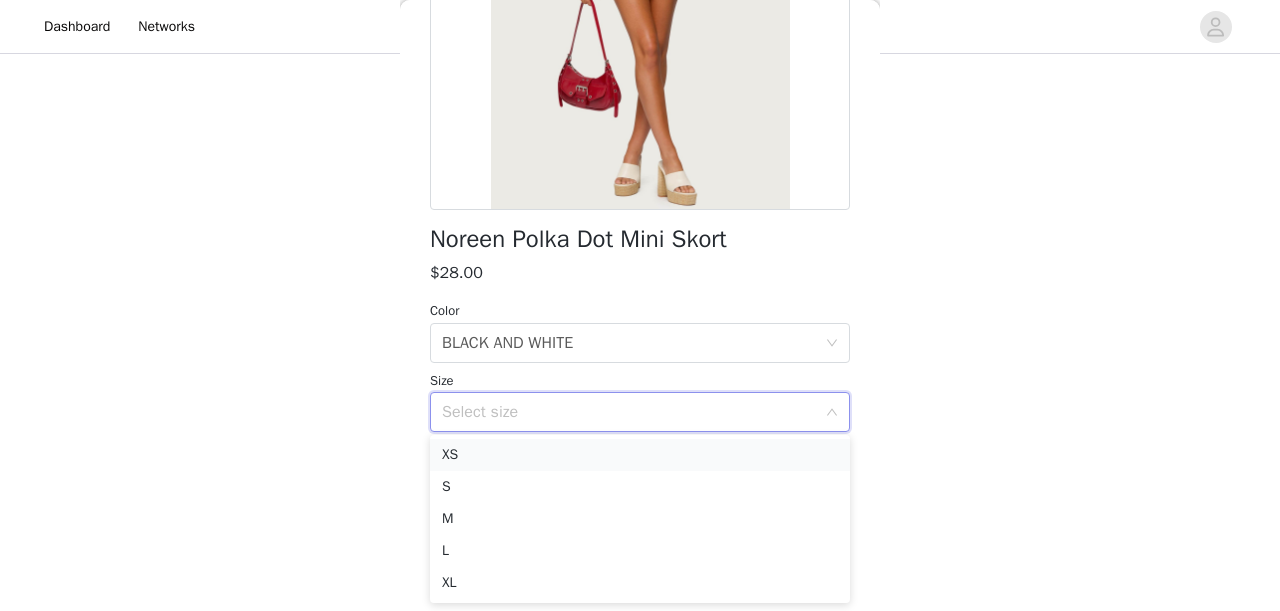 click on "XS" at bounding box center (640, 455) 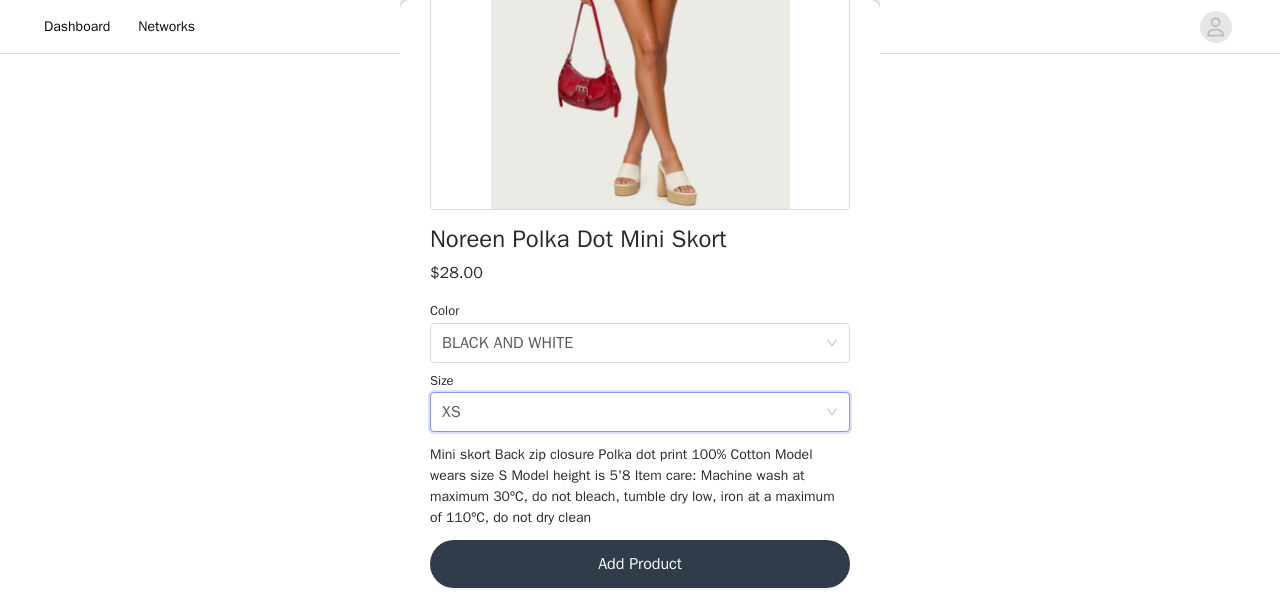 click on "Add Product" at bounding box center (640, 564) 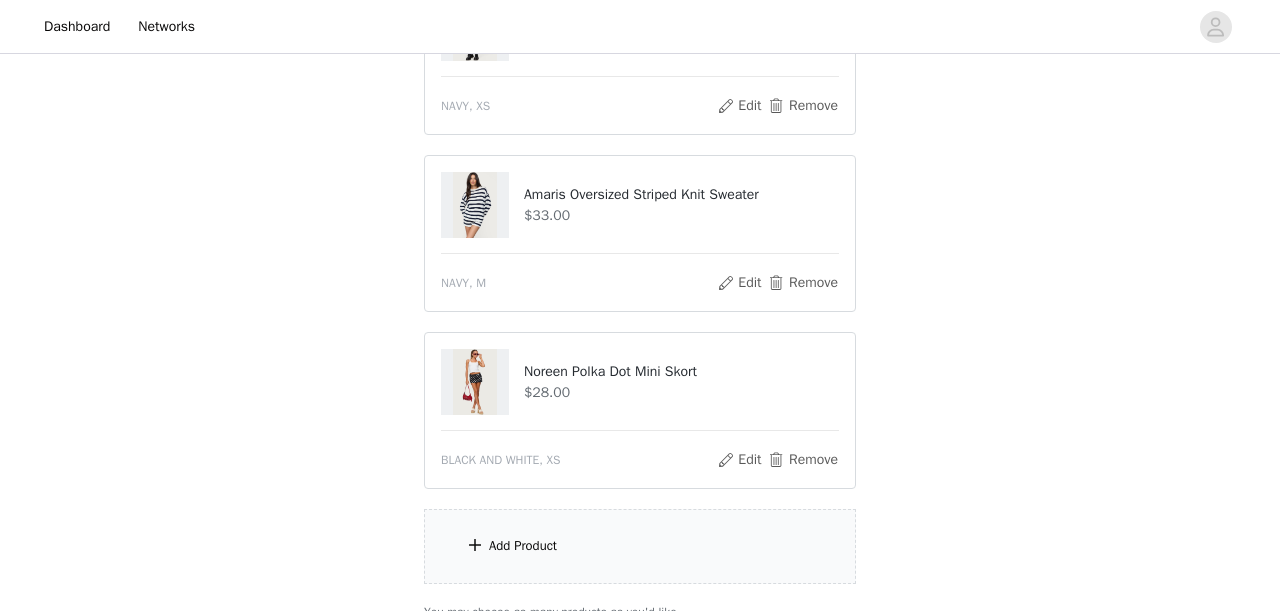 click on "Add Product" at bounding box center [640, 546] 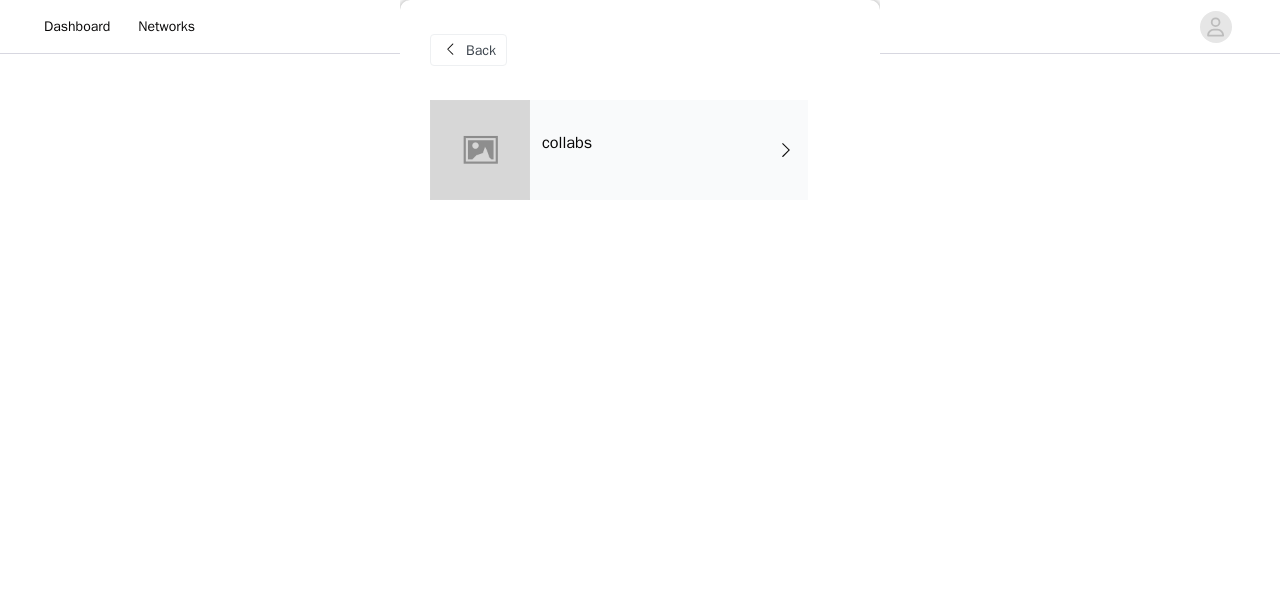 click at bounding box center (480, 150) 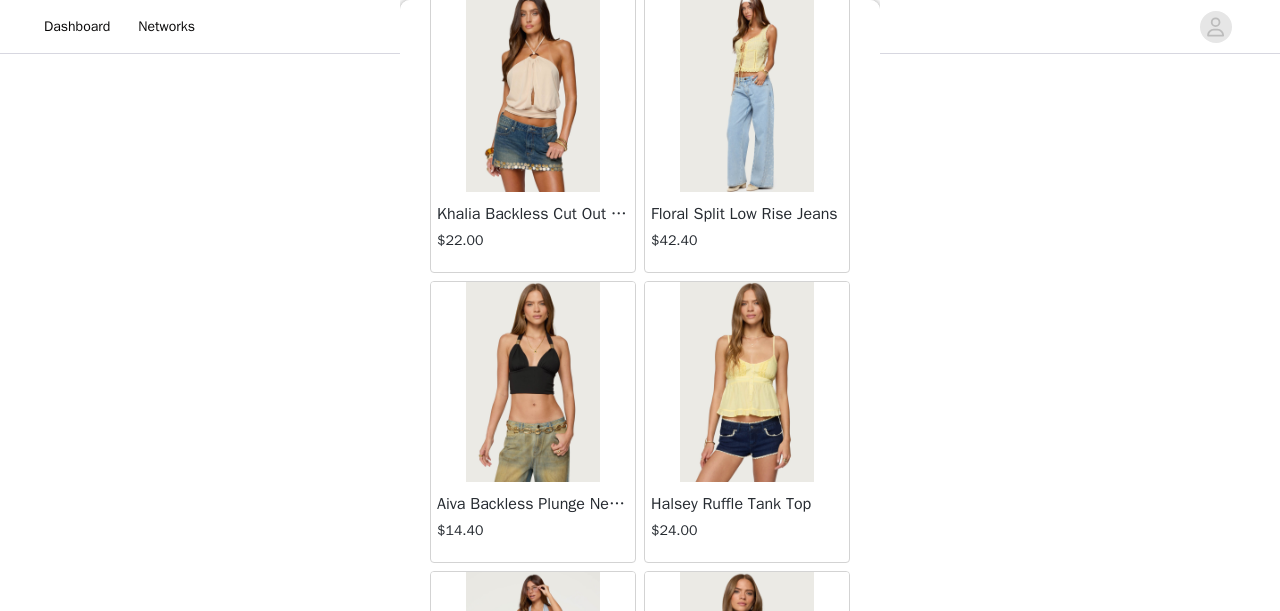 scroll, scrollTop: 2454, scrollLeft: 0, axis: vertical 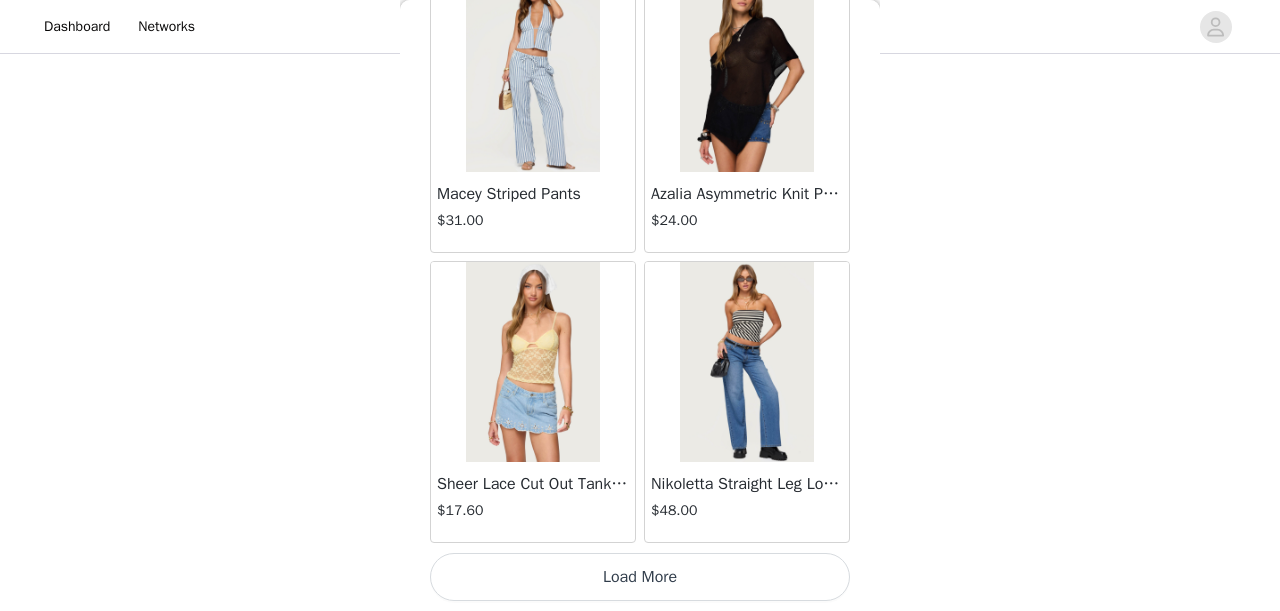 click on "Load More" at bounding box center [640, 577] 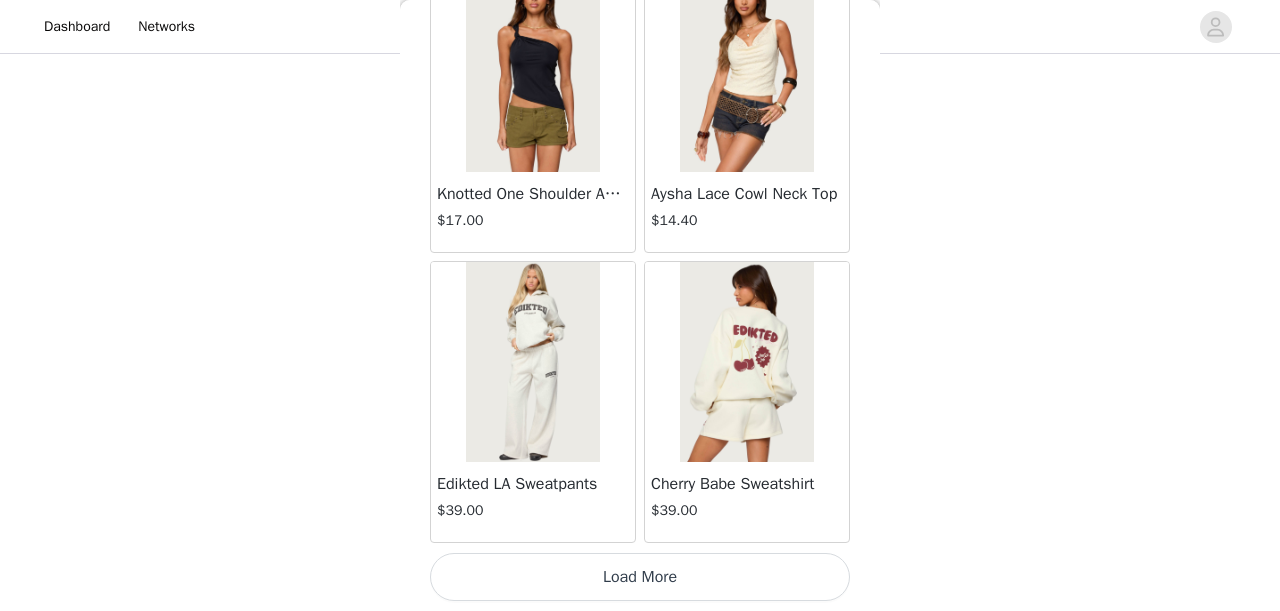 click on "Load More" at bounding box center (640, 577) 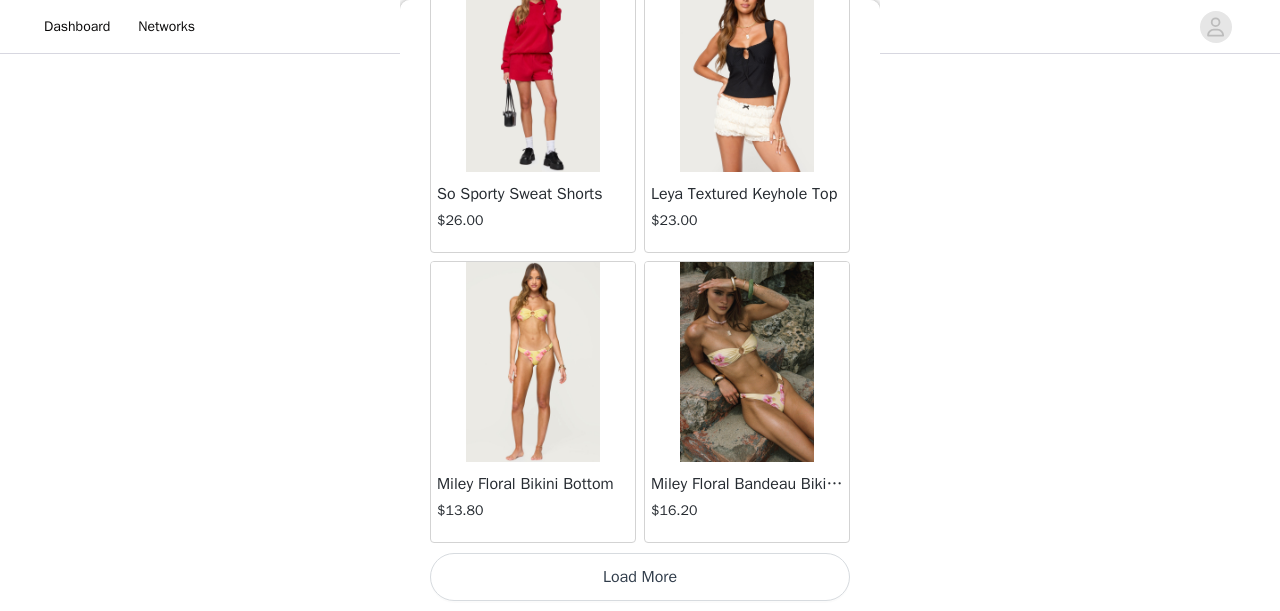 click on "Load More" at bounding box center (640, 577) 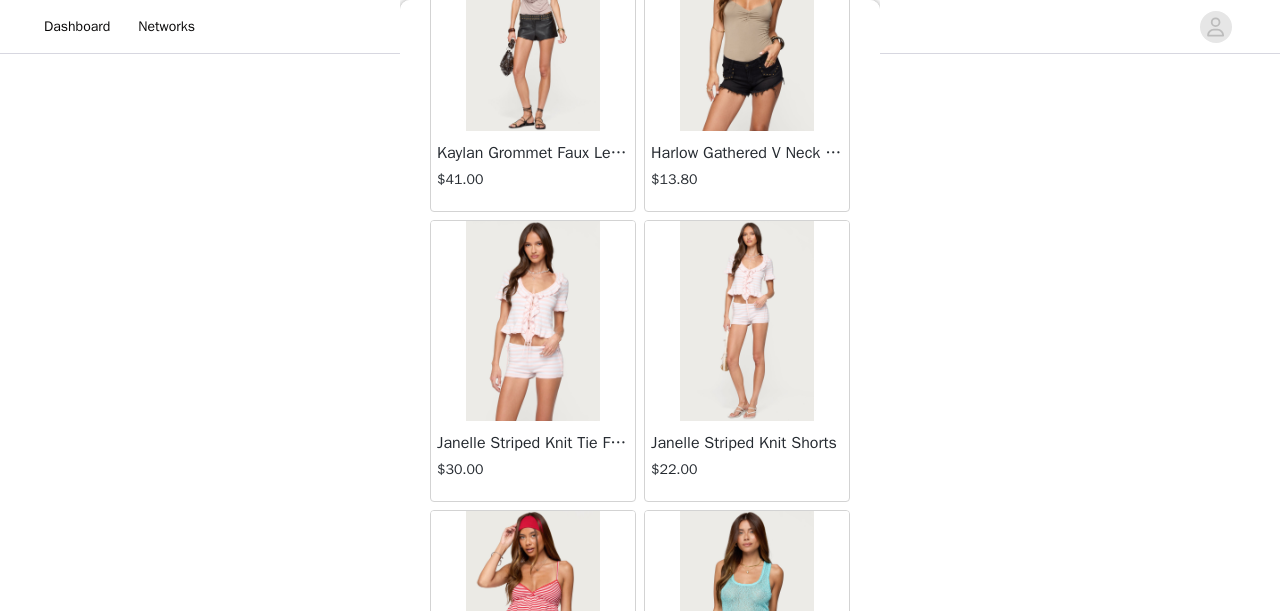scroll, scrollTop: 10633, scrollLeft: 0, axis: vertical 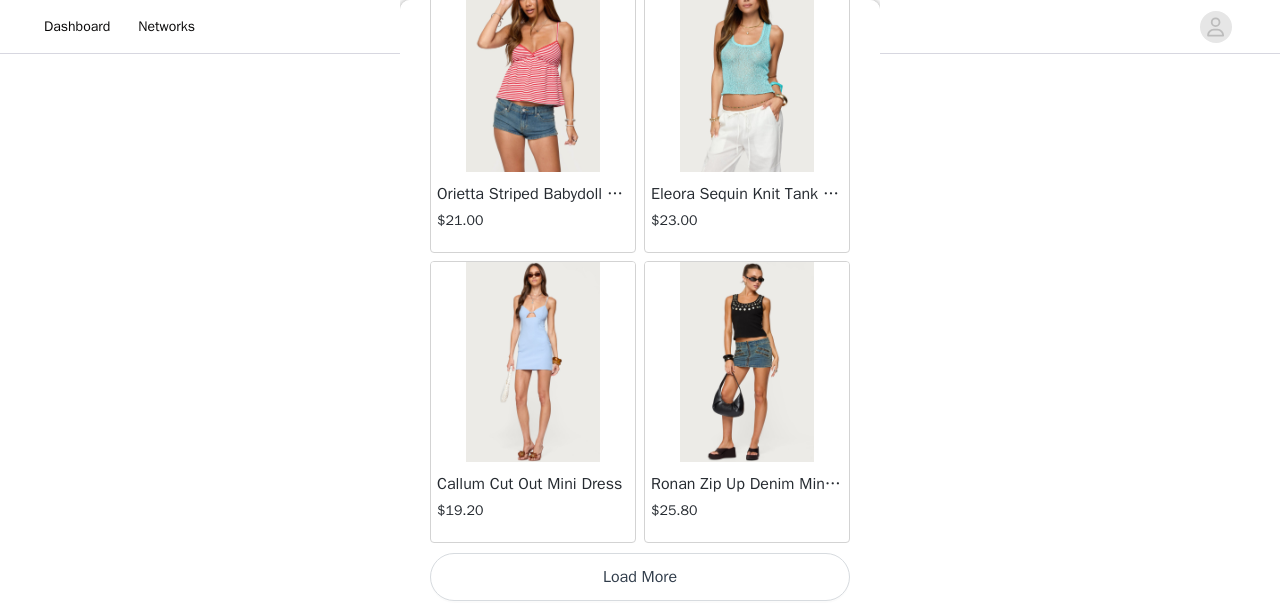 click on "Load More" at bounding box center [640, 577] 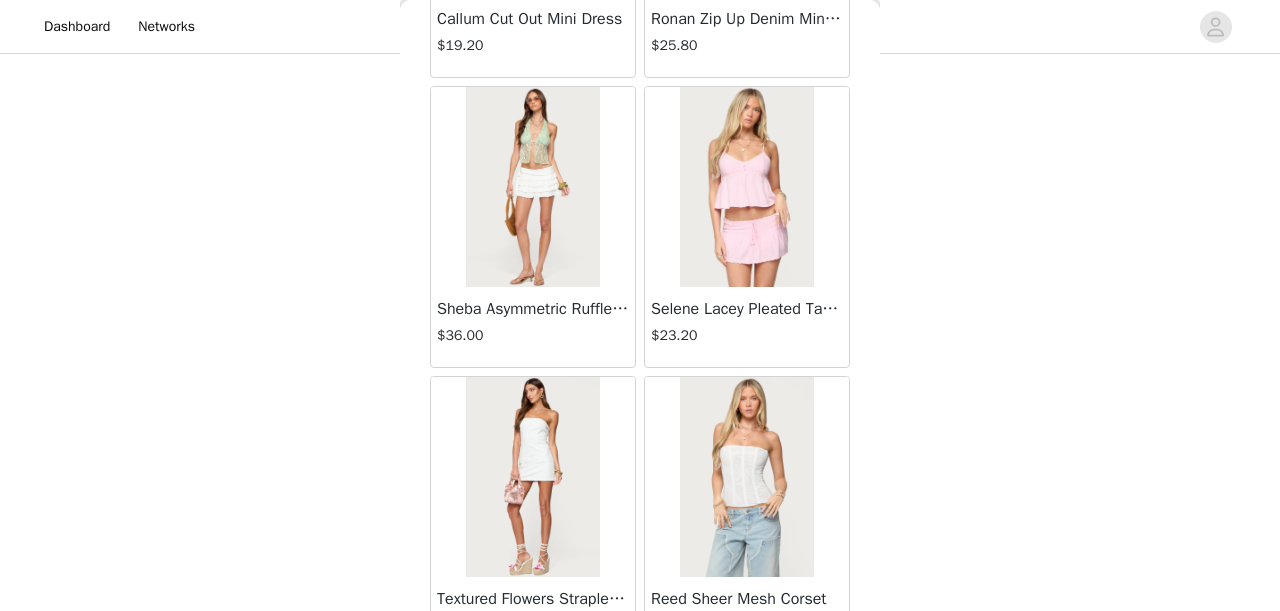 scroll, scrollTop: 11616, scrollLeft: 0, axis: vertical 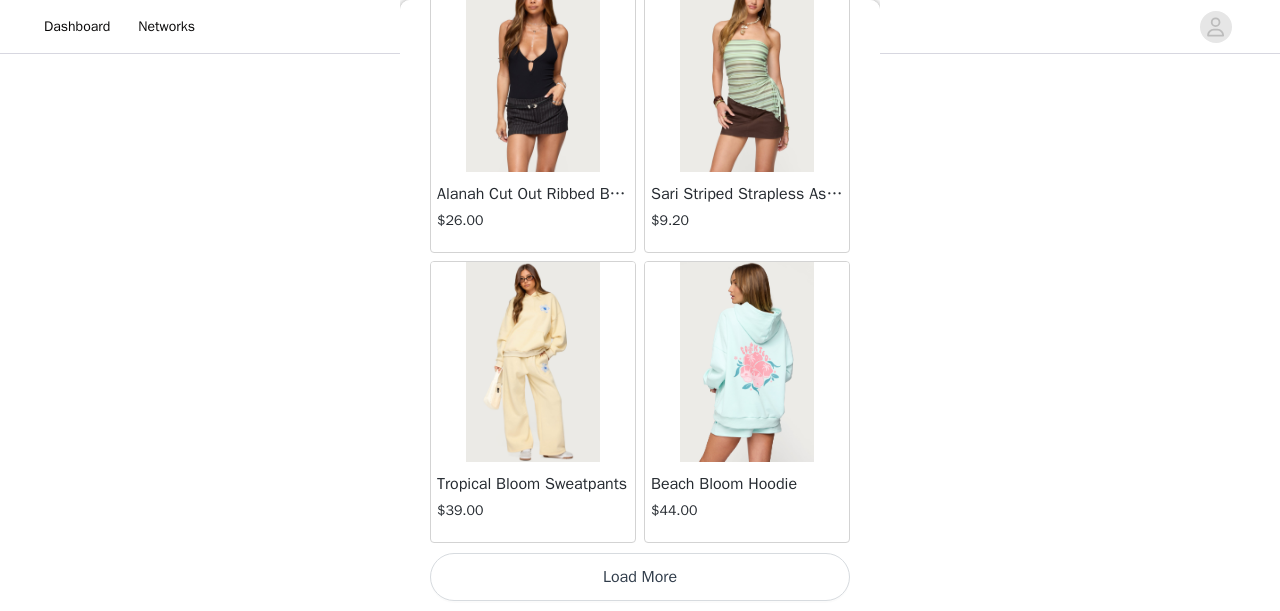 click on "Load More" at bounding box center [640, 577] 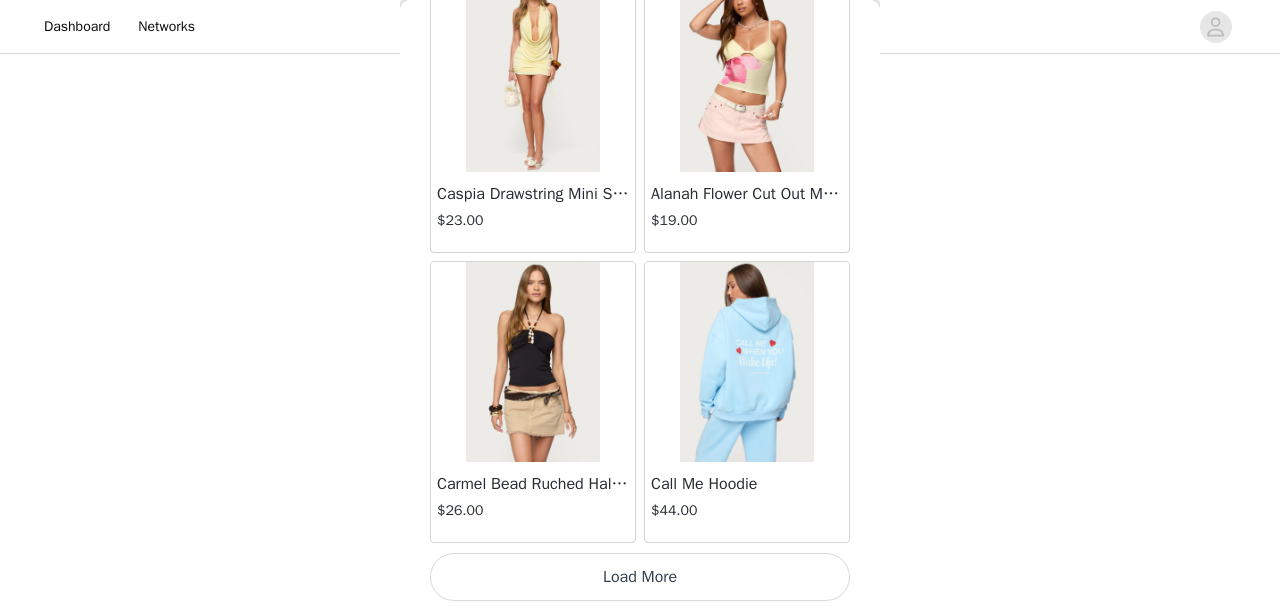 scroll, scrollTop: 16949, scrollLeft: 0, axis: vertical 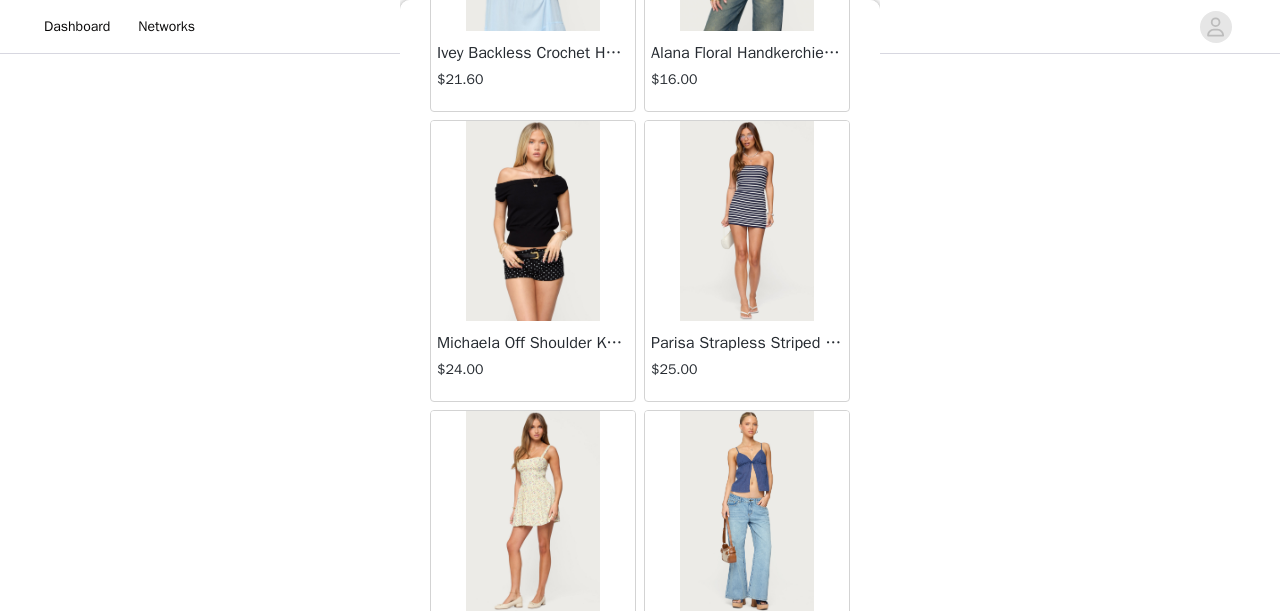 drag, startPoint x: 751, startPoint y: 254, endPoint x: 1222, endPoint y: -59, distance: 565.51746 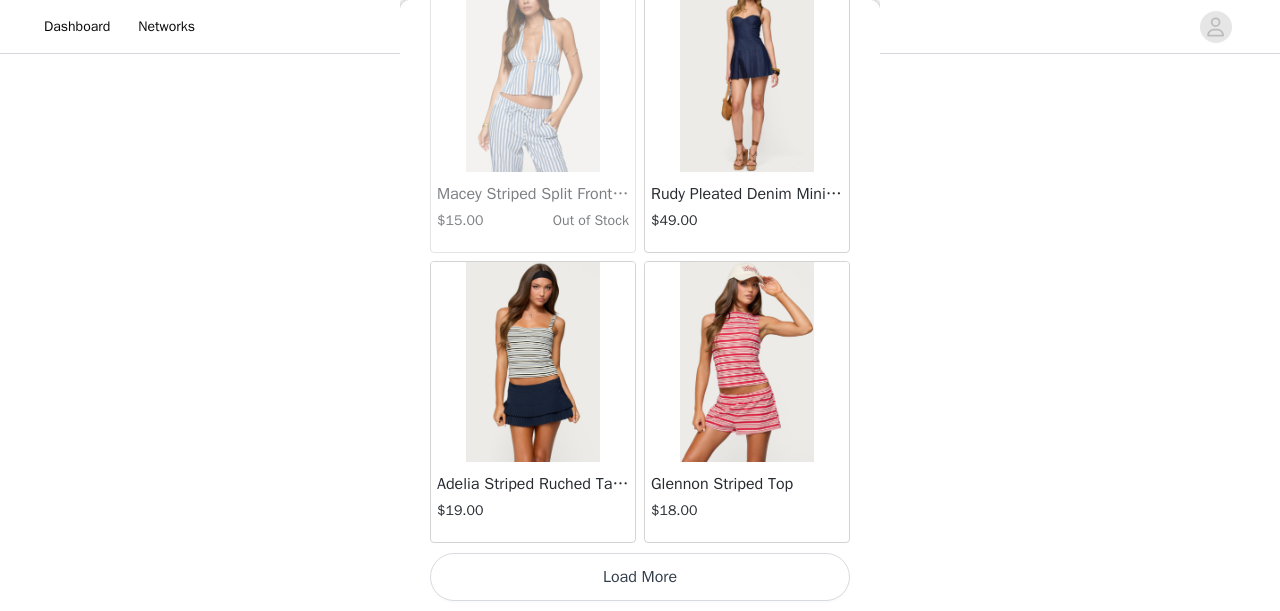 scroll, scrollTop: 19849, scrollLeft: 0, axis: vertical 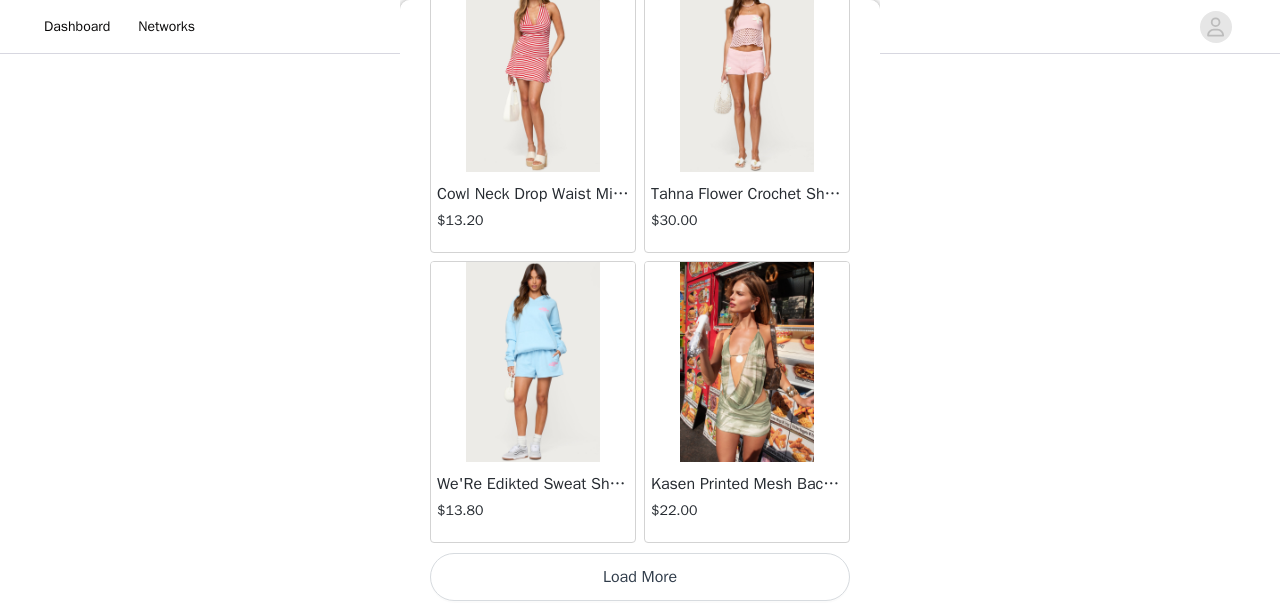 click on "Load More" at bounding box center [640, 577] 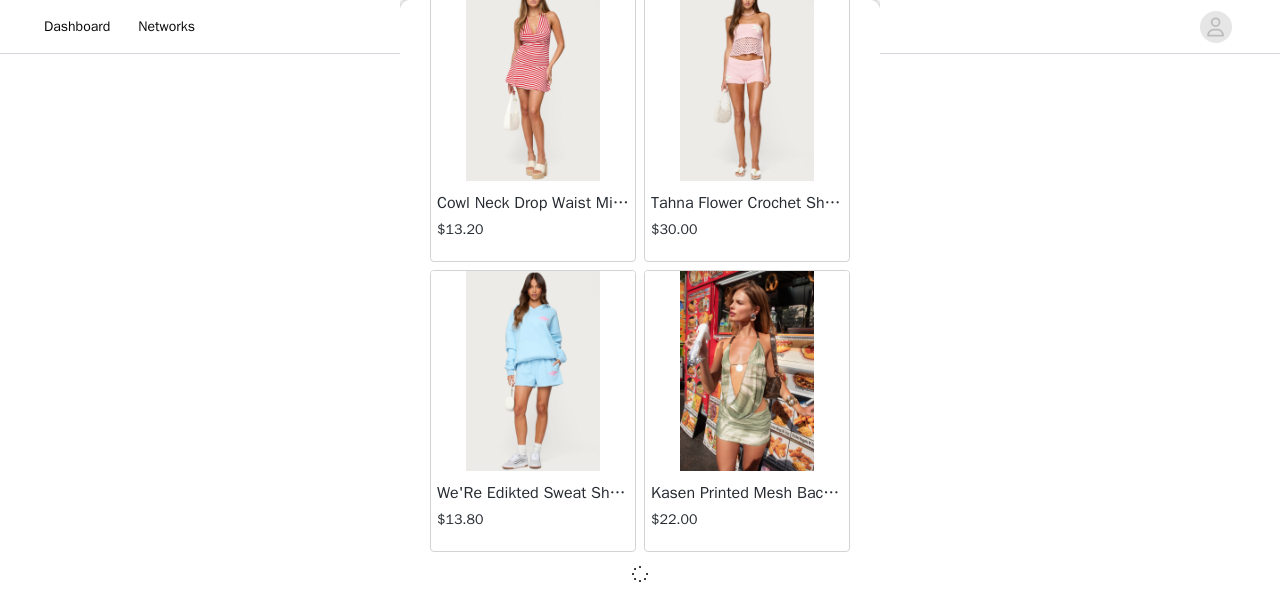 scroll, scrollTop: 22740, scrollLeft: 0, axis: vertical 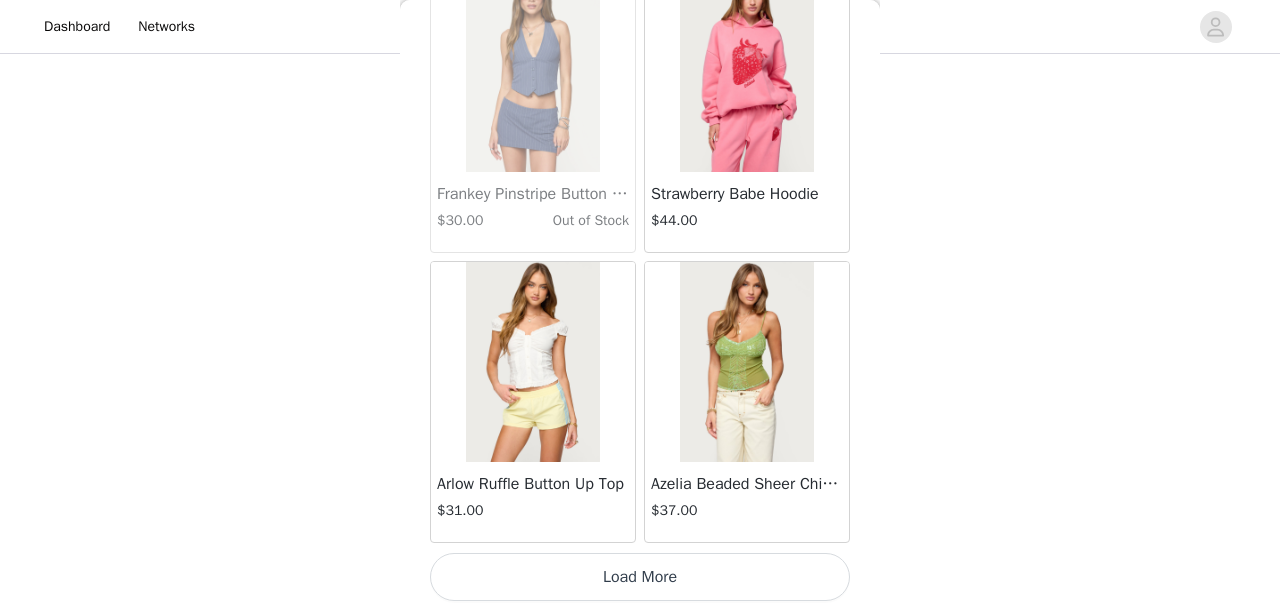 click on "Load More" at bounding box center (640, 577) 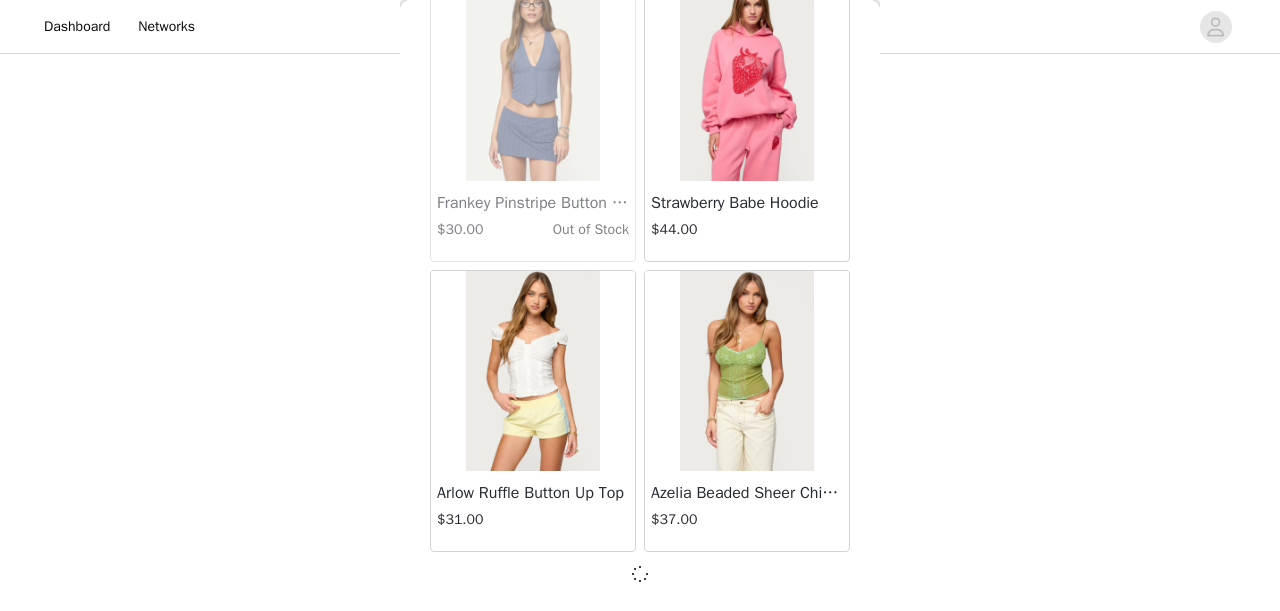 scroll, scrollTop: 25640, scrollLeft: 0, axis: vertical 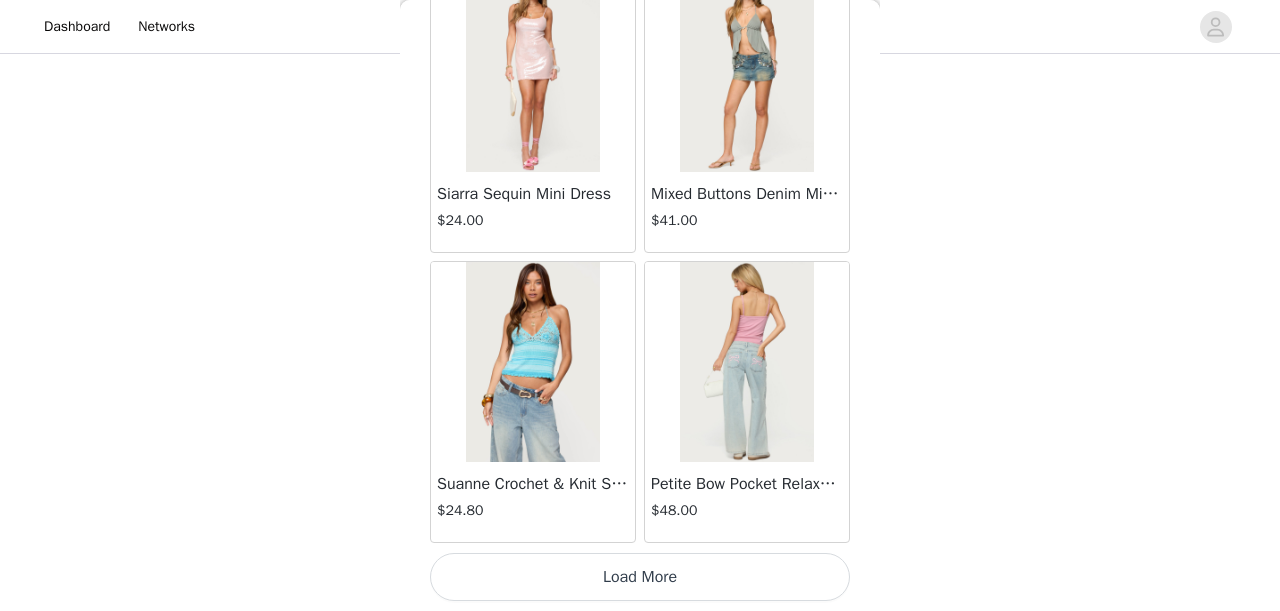 click on "Load More" at bounding box center (640, 577) 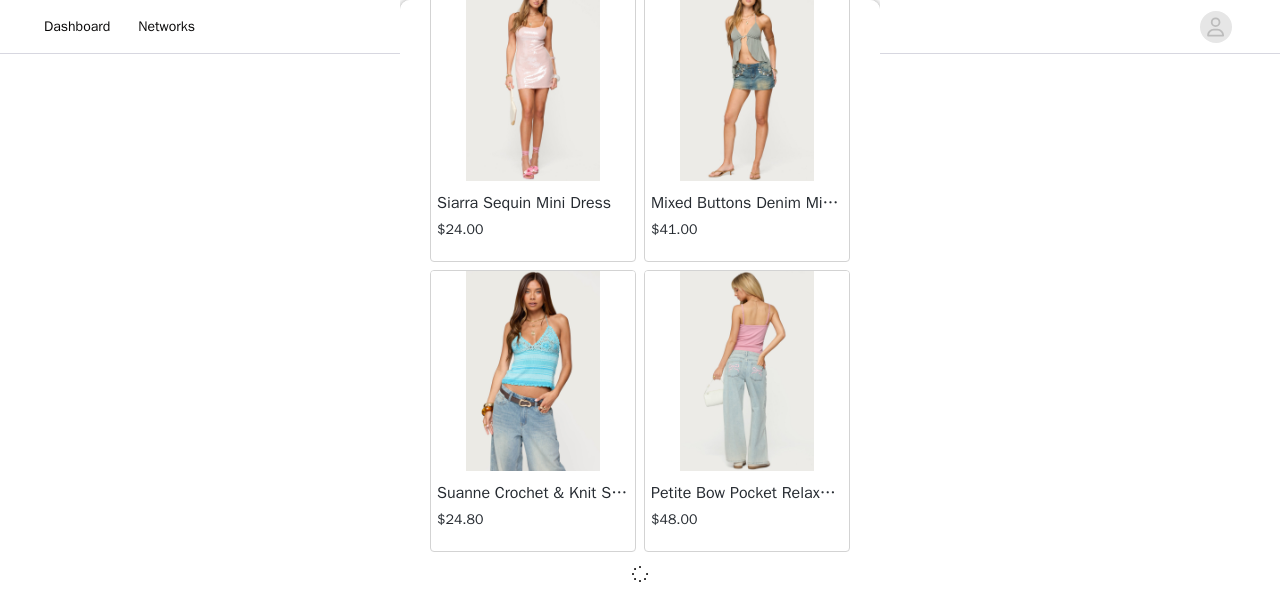 scroll, scrollTop: 28540, scrollLeft: 0, axis: vertical 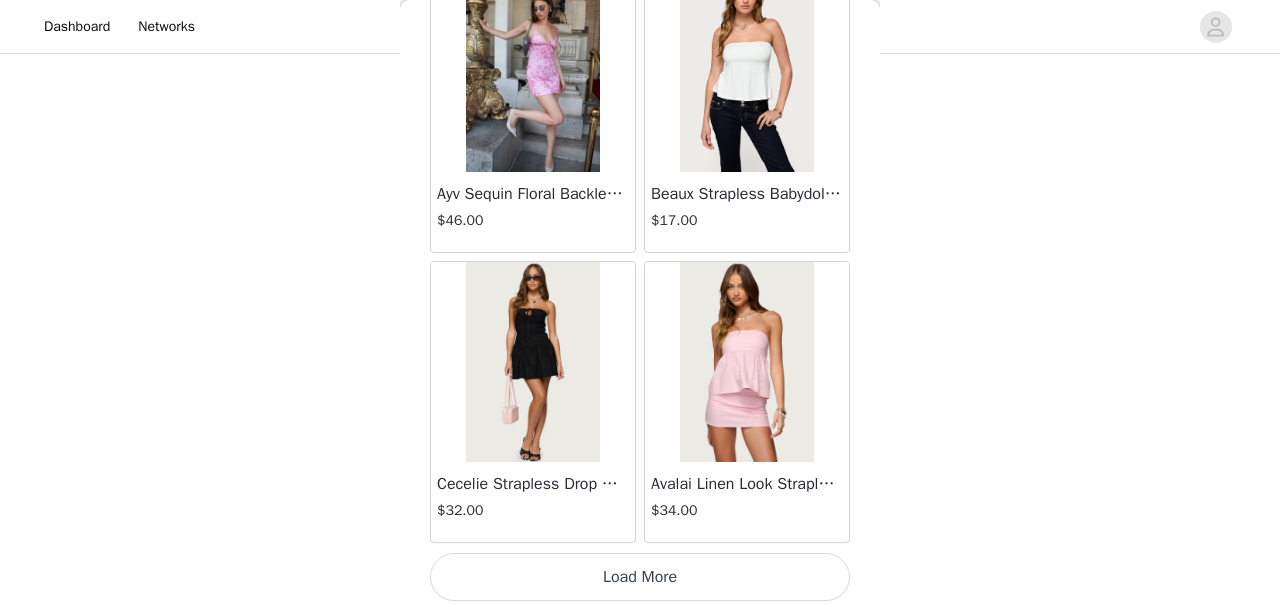 click on "Load More" at bounding box center [640, 577] 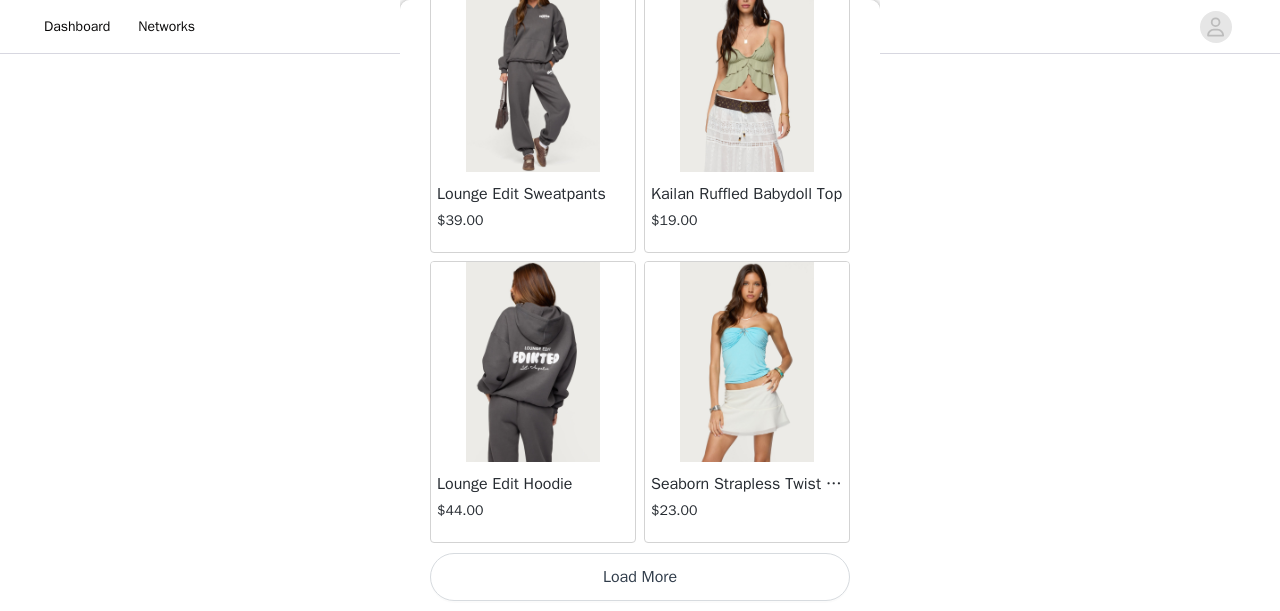 scroll, scrollTop: 34349, scrollLeft: 0, axis: vertical 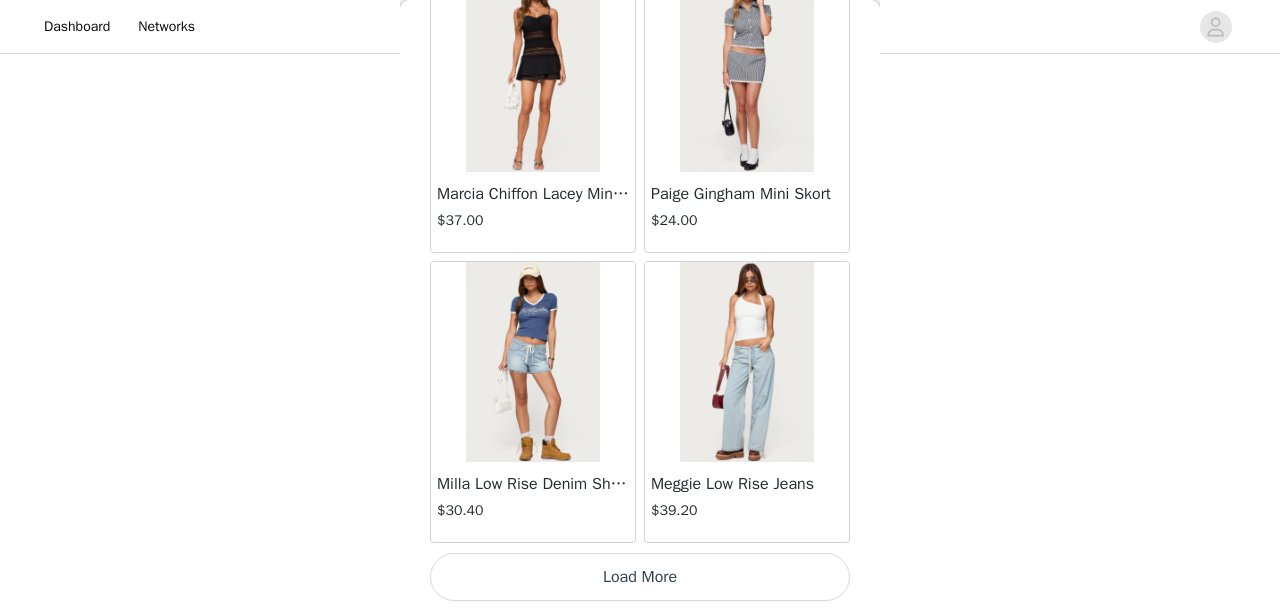 click on "Load More" at bounding box center (640, 577) 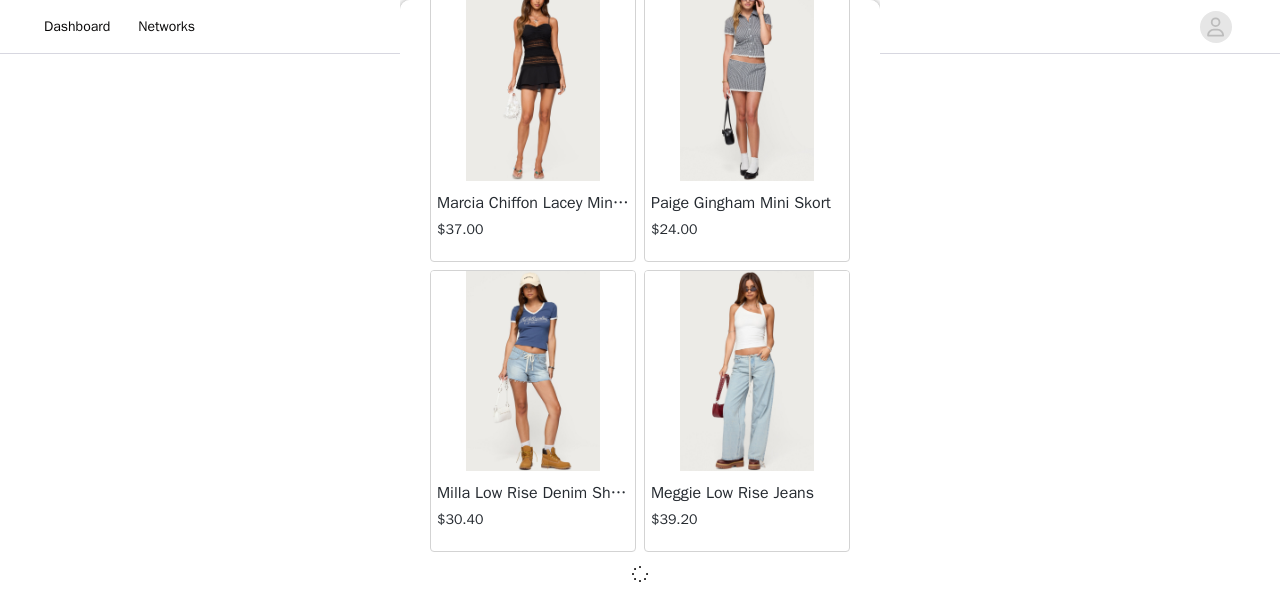 scroll, scrollTop: 37240, scrollLeft: 0, axis: vertical 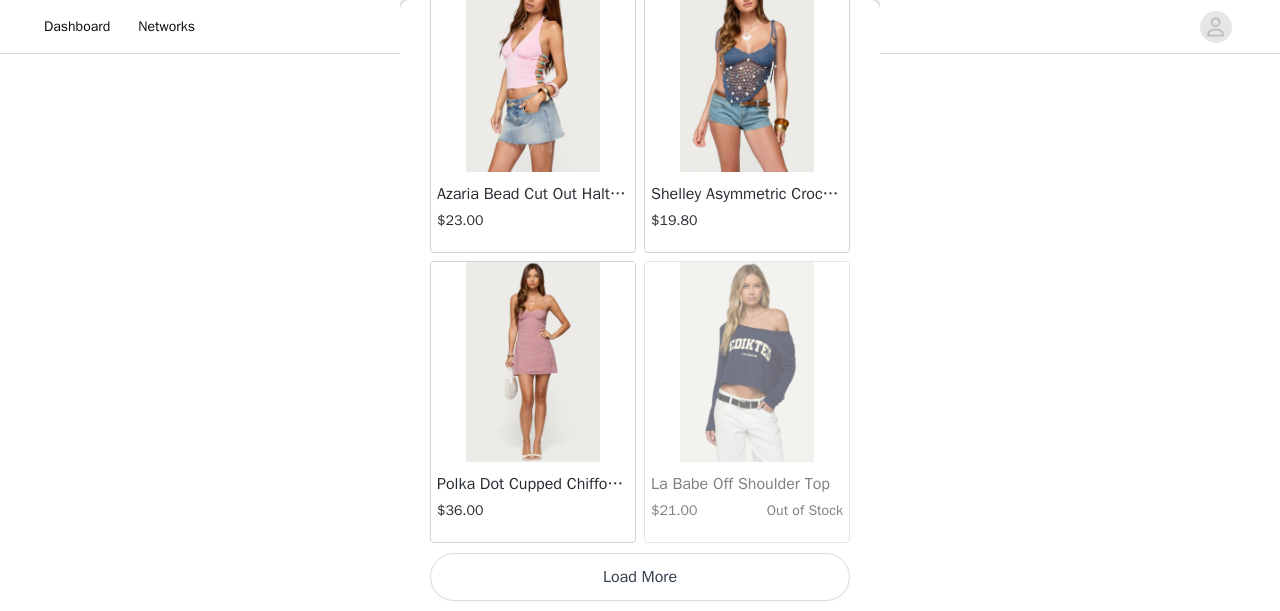 click on "Load More" at bounding box center [640, 577] 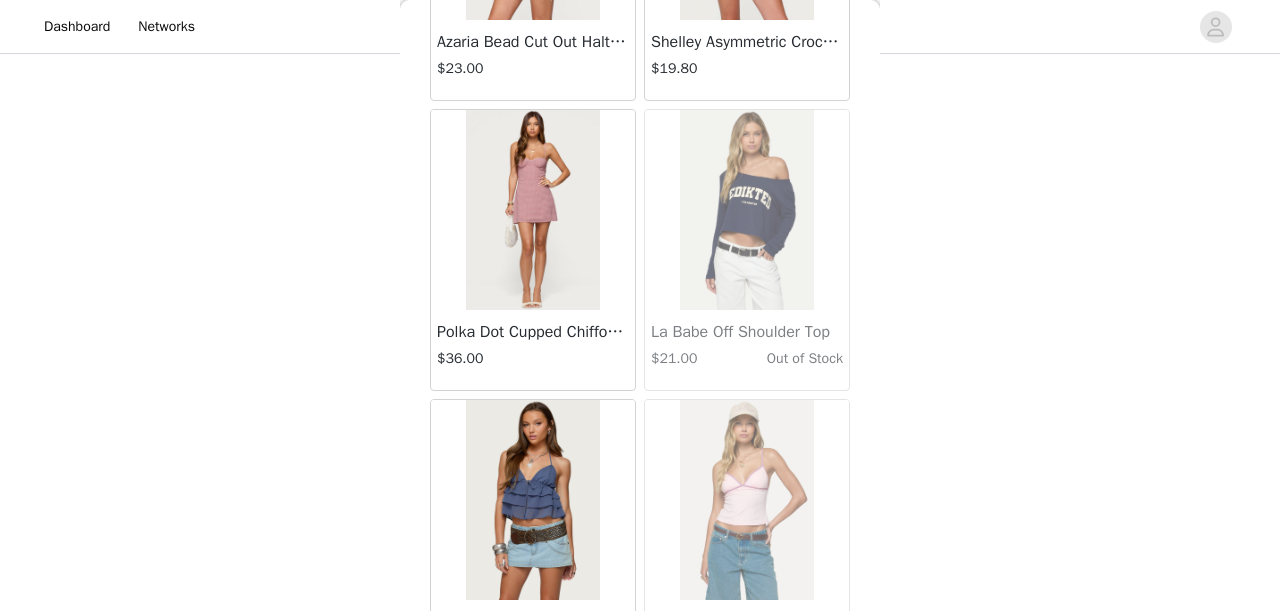 scroll, scrollTop: 40288, scrollLeft: 0, axis: vertical 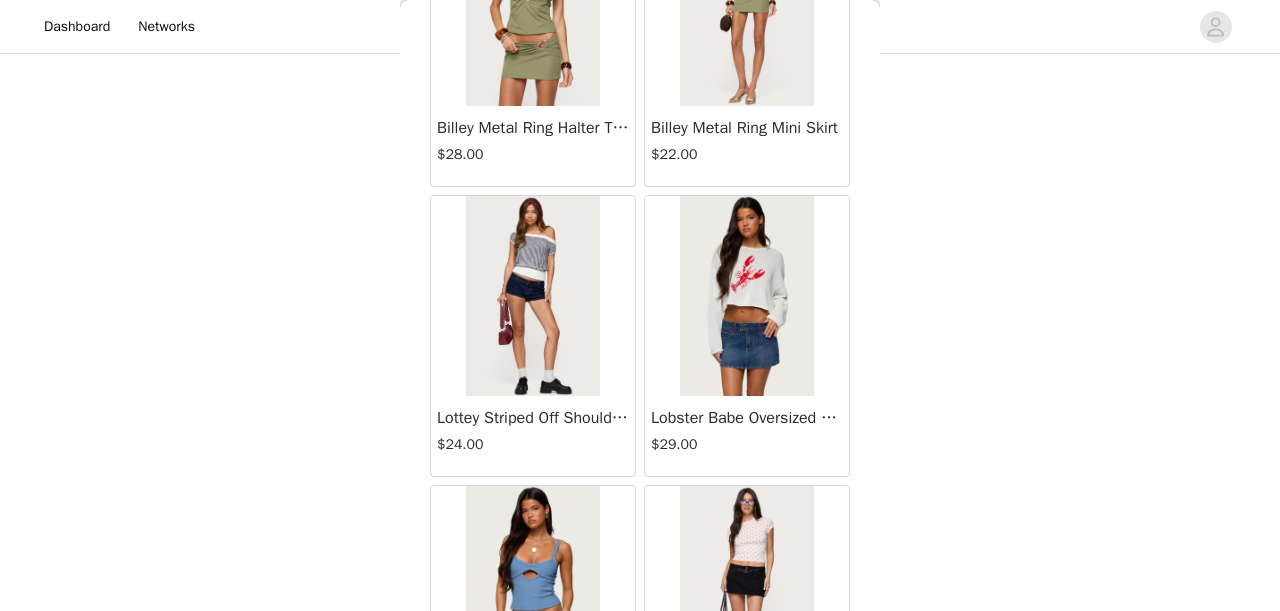 click at bounding box center [746, 296] 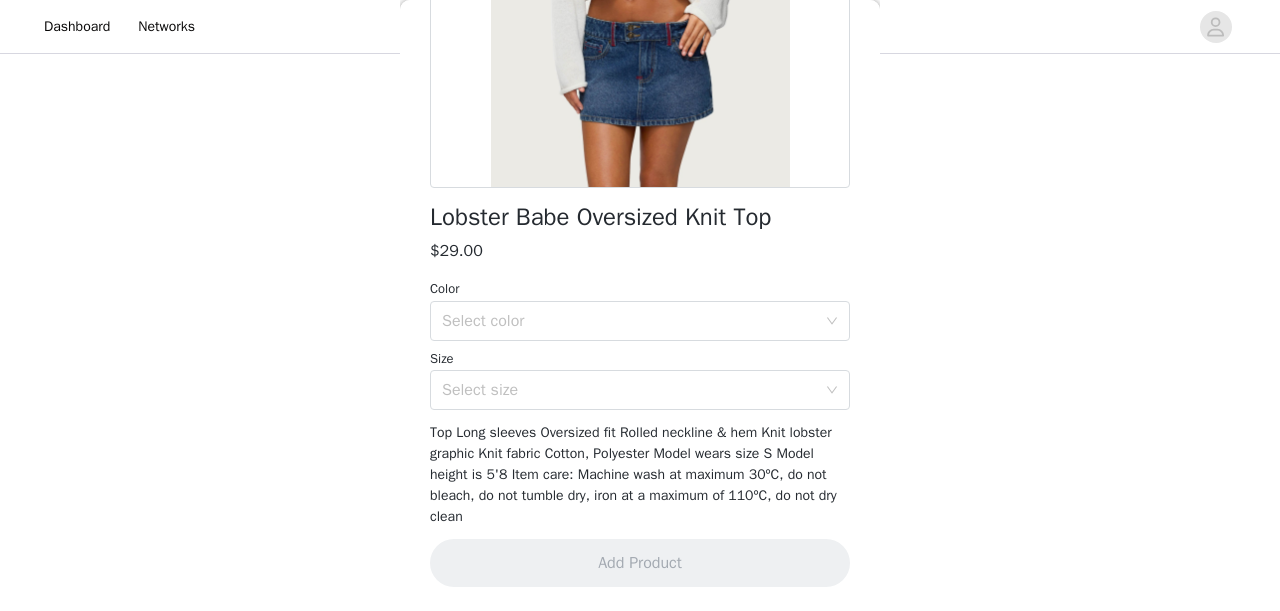 scroll, scrollTop: 361, scrollLeft: 0, axis: vertical 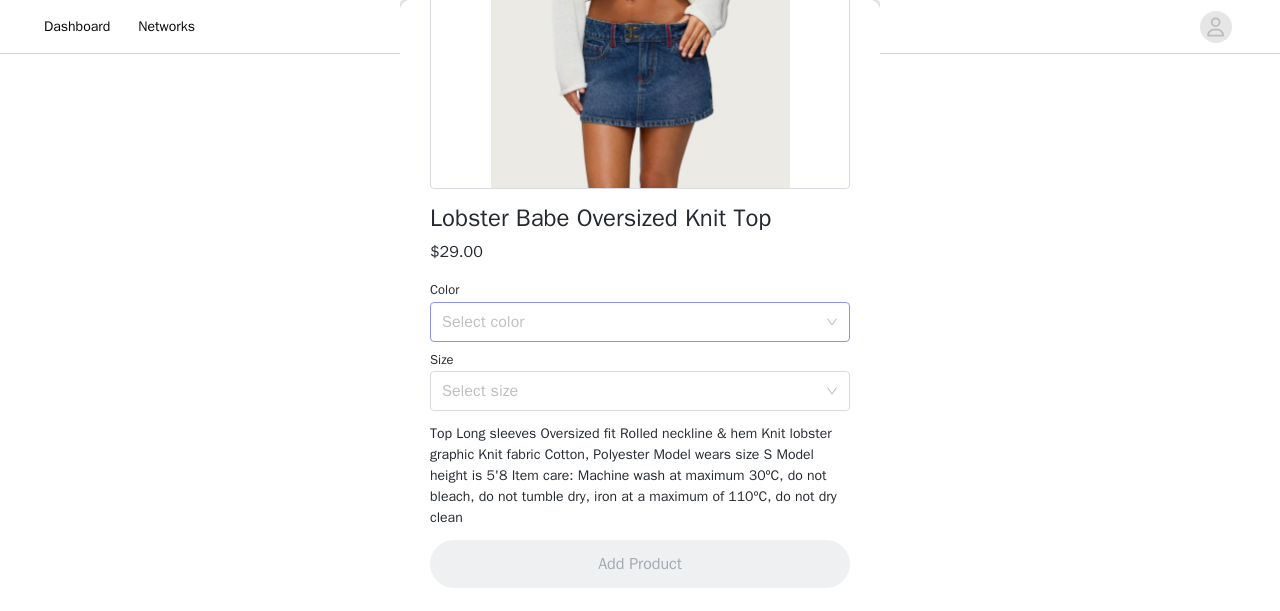 click on "Select color" at bounding box center [629, 322] 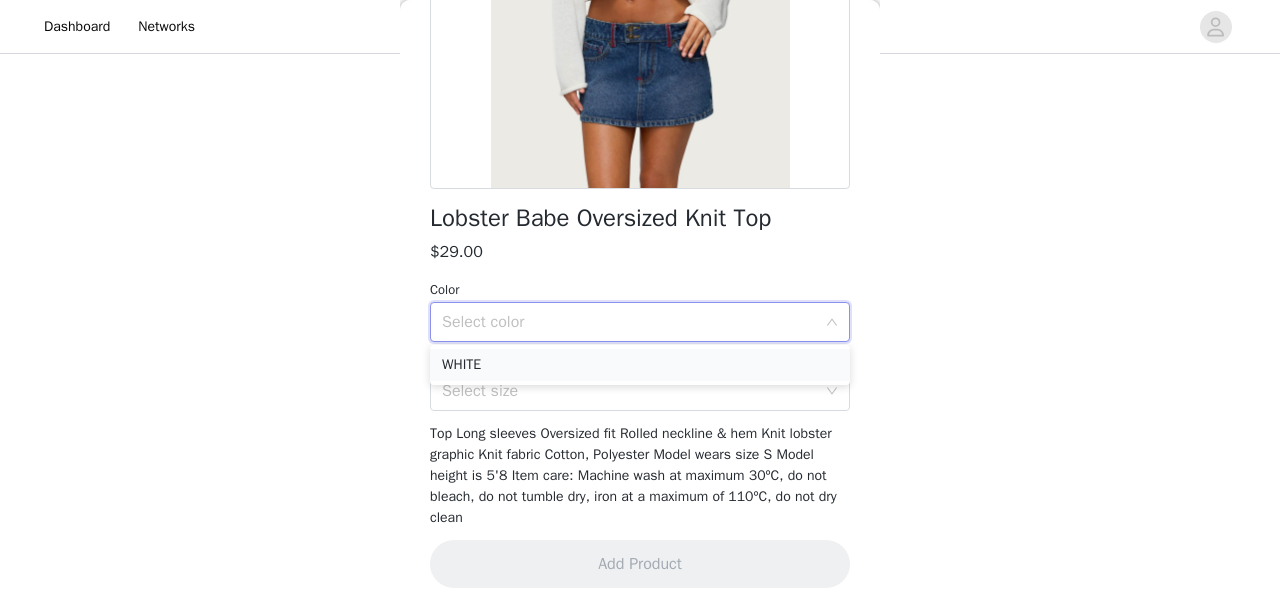 click on "WHITE" at bounding box center [640, 365] 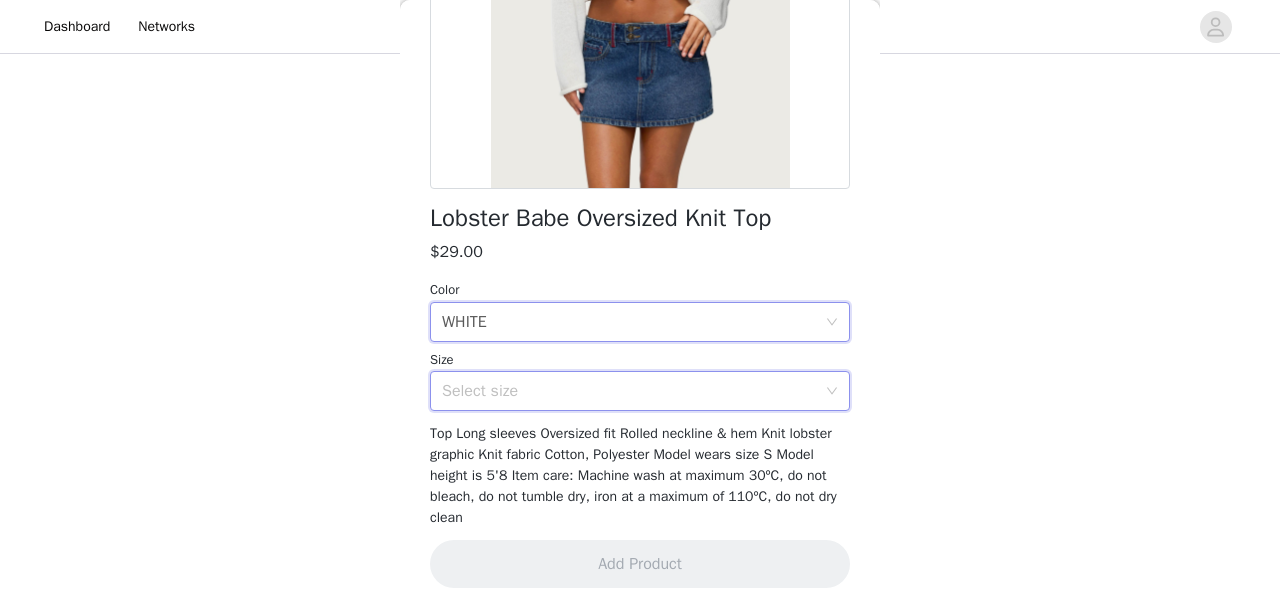click on "Select size" at bounding box center (633, 391) 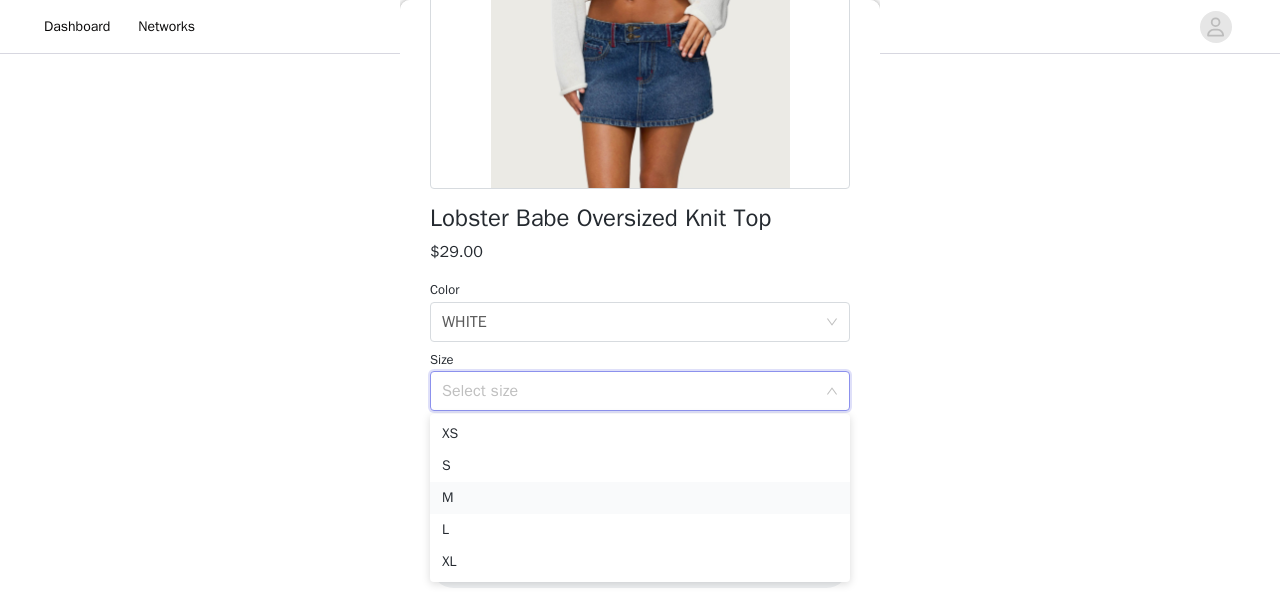 click on "M" at bounding box center [640, 498] 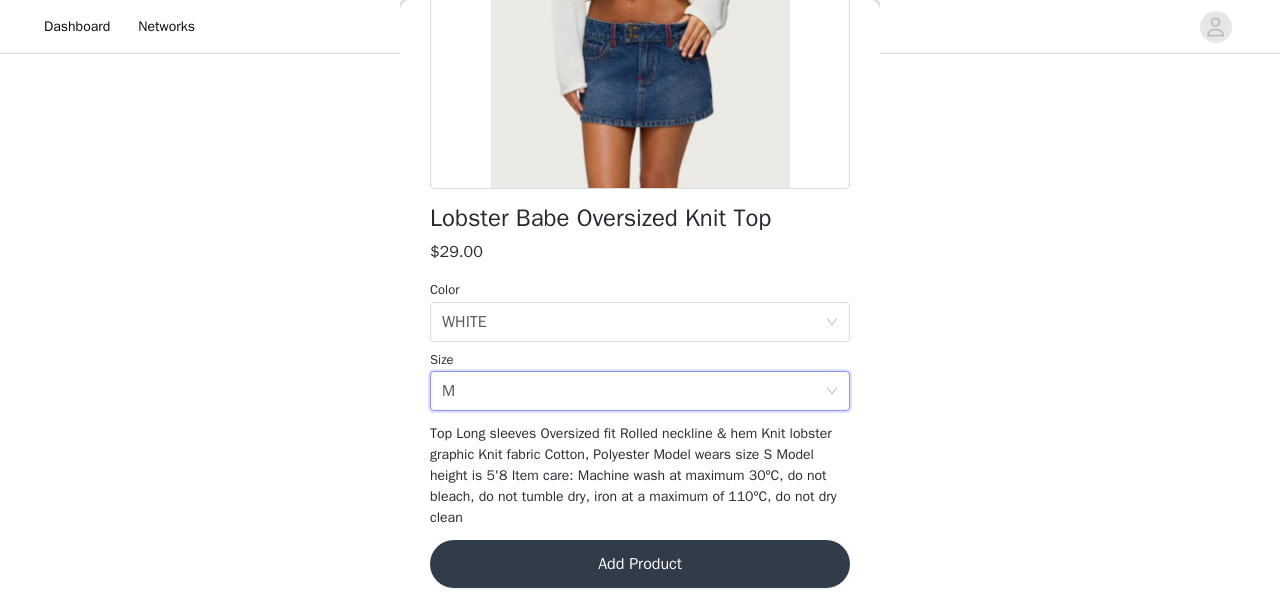 click on "Add Product" at bounding box center [640, 564] 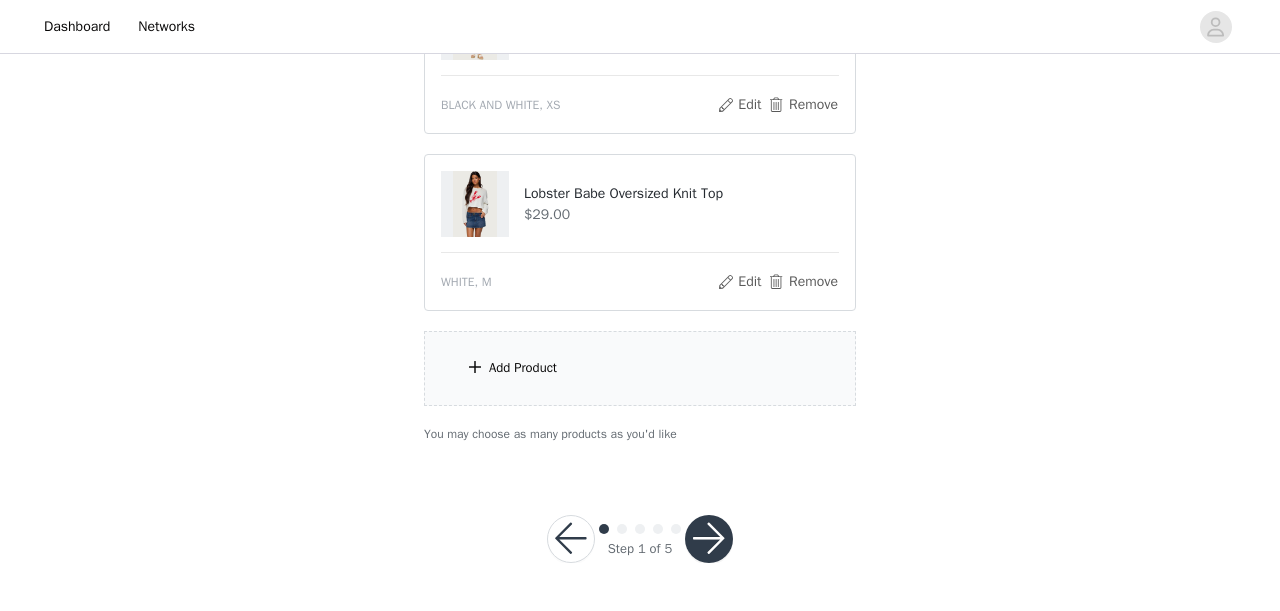 scroll, scrollTop: 1183, scrollLeft: 0, axis: vertical 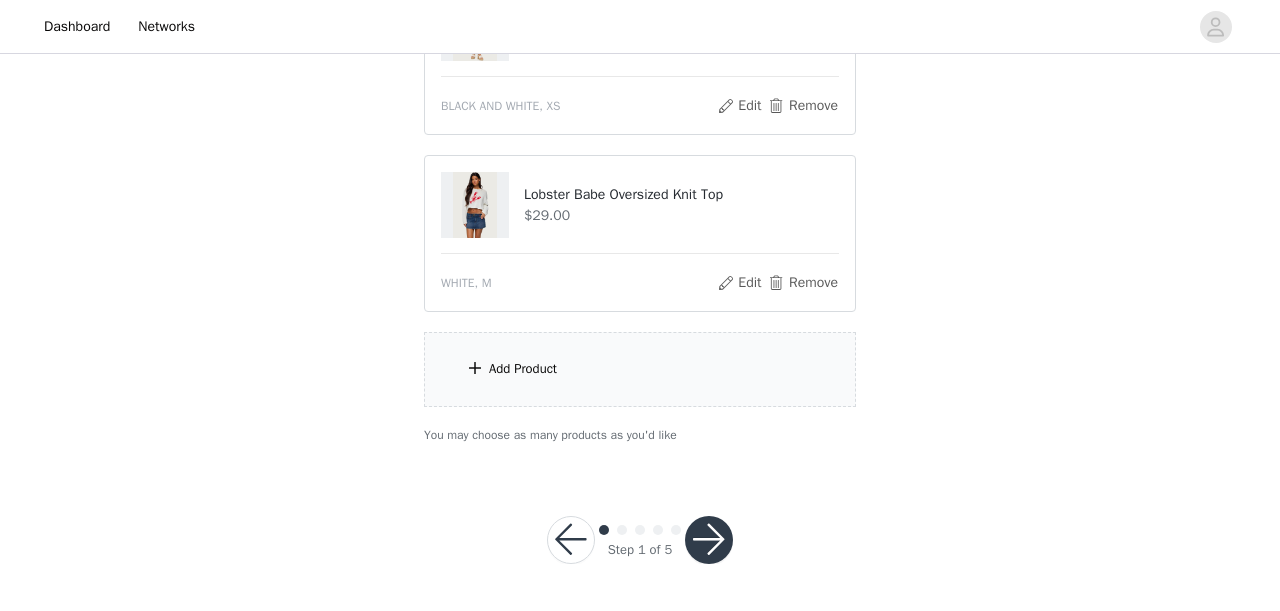 click on "Add Product" at bounding box center (640, 369) 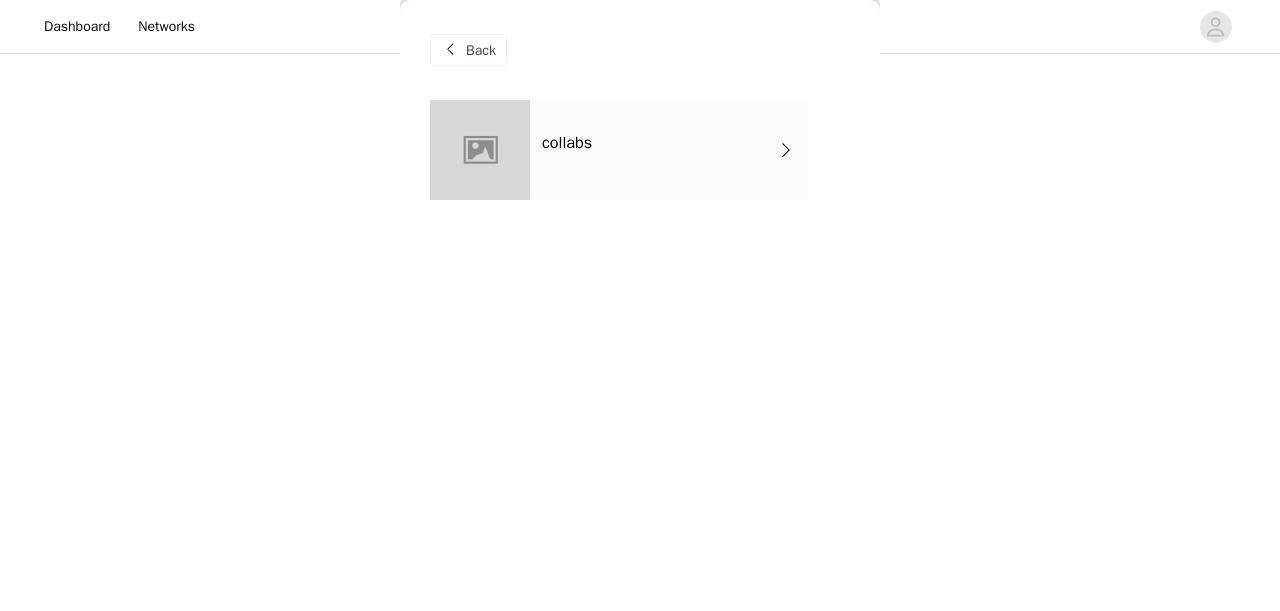 click on "collabs" at bounding box center (669, 150) 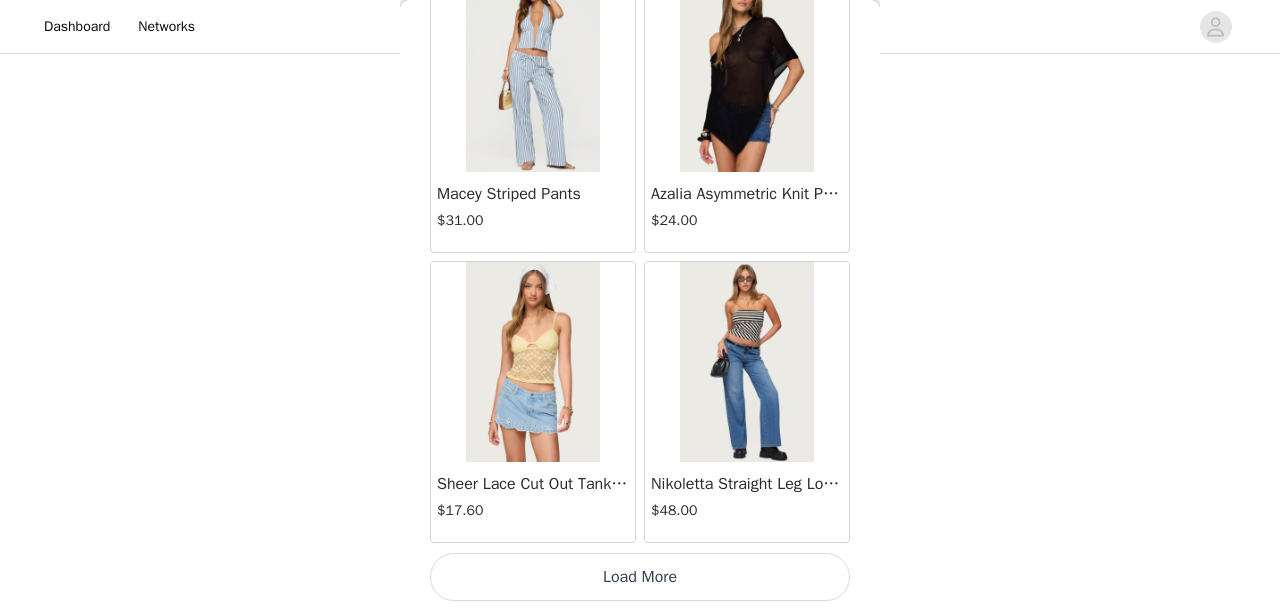 scroll, scrollTop: 2452, scrollLeft: 0, axis: vertical 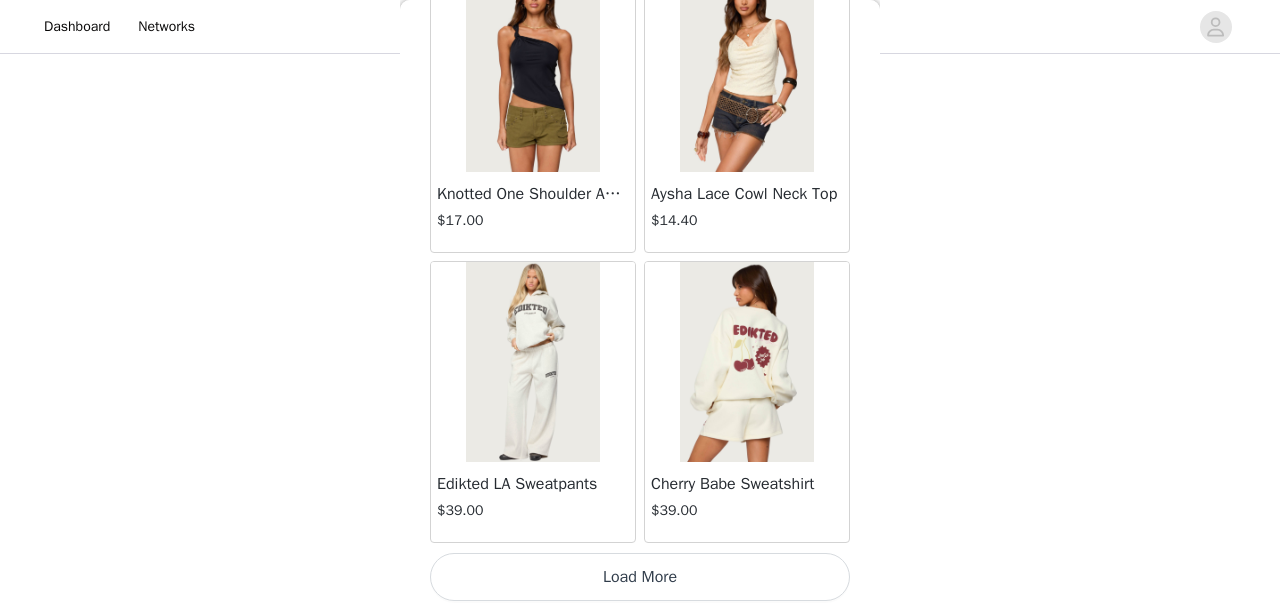 click on "Jaynee Halter Top   $7.60       Tropical Fruits Graphic T Shirt   $19.00       Patti Floral Mini Dress   $27.20       Starrie Panel Stitch Low Rise Jeans   $53.00       Fringe Sequin Crochet Poncho   $39.00       Macee Gingham Romper   $34.00       Malena Asymmetric Halter Top   $9.20       Clementina Eyelet Bodysuit   $18.40       Edikted LA Hoodie   $44.00       Keryn Striped Asymmetric Top   $14.40       Helsa Grommet T Shirt   $18.40       Dragon Lily Layered Chiffon Halter top   $24.00       Khalia Backless Cut Out Halter Top   $22.00       Floral Split Low Rise Jeans   $42.40       Aiva Backless Plunge Neck Halter Top   $14.40       Halsey Ruffle Tank Top   $24.00       Macey Striped Pants   $31.00       Azalia Asymmetric Knit Poncho   $24.00       Sheer Lace Cut Out Tank Top   $17.60       Nikoletta Straight Leg Low Rise Jeans   $48.00       Teela Lacey Low Rise Carpenter Jeans   $41.60       Rylan Striped Fold Over Mini Skort   $17.60       Rachey Backless Ruched Top   $15.20         $32.00" at bounding box center [640, -2321] 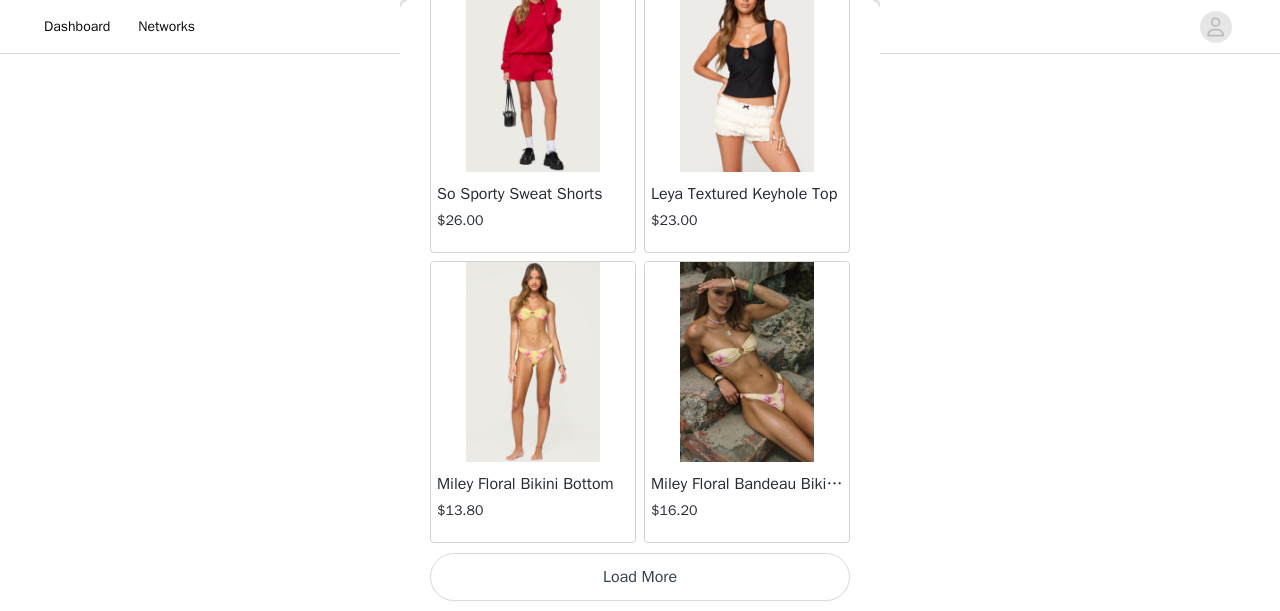 scroll, scrollTop: 8249, scrollLeft: 0, axis: vertical 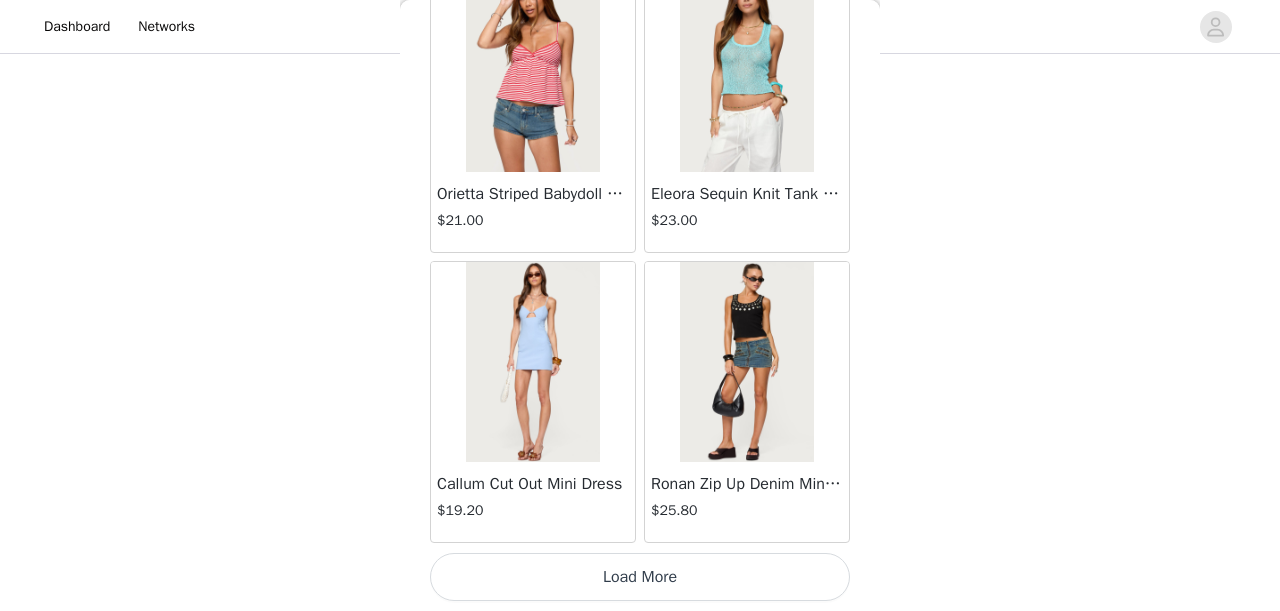 click on "Load More" at bounding box center (640, 577) 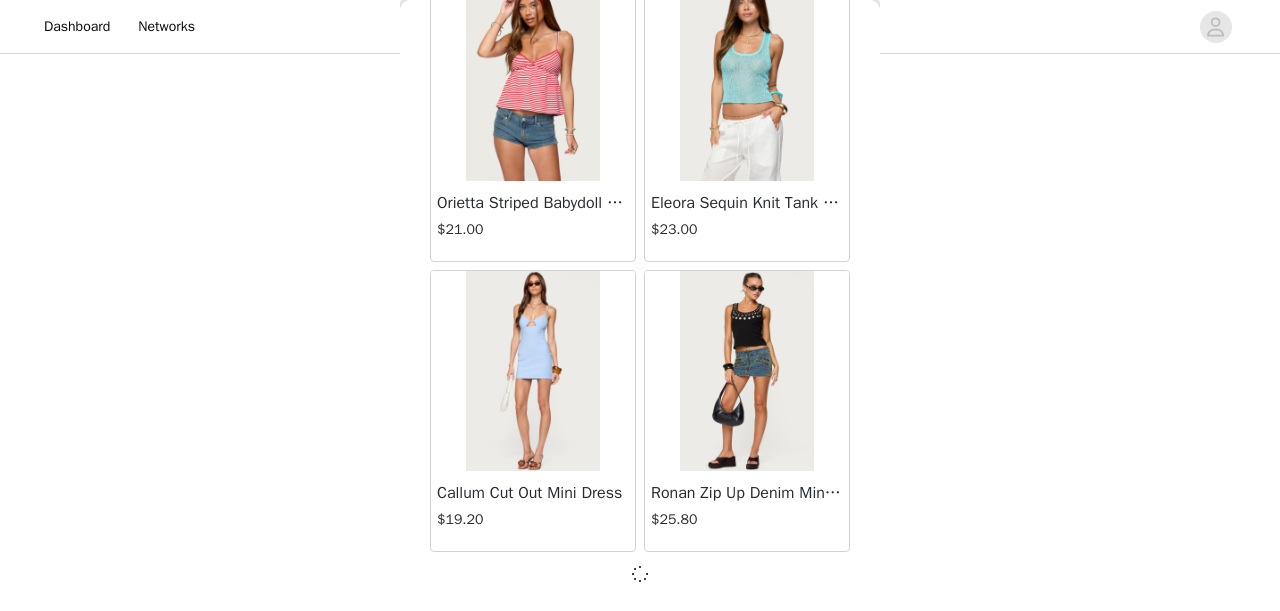 scroll, scrollTop: 1188, scrollLeft: 0, axis: vertical 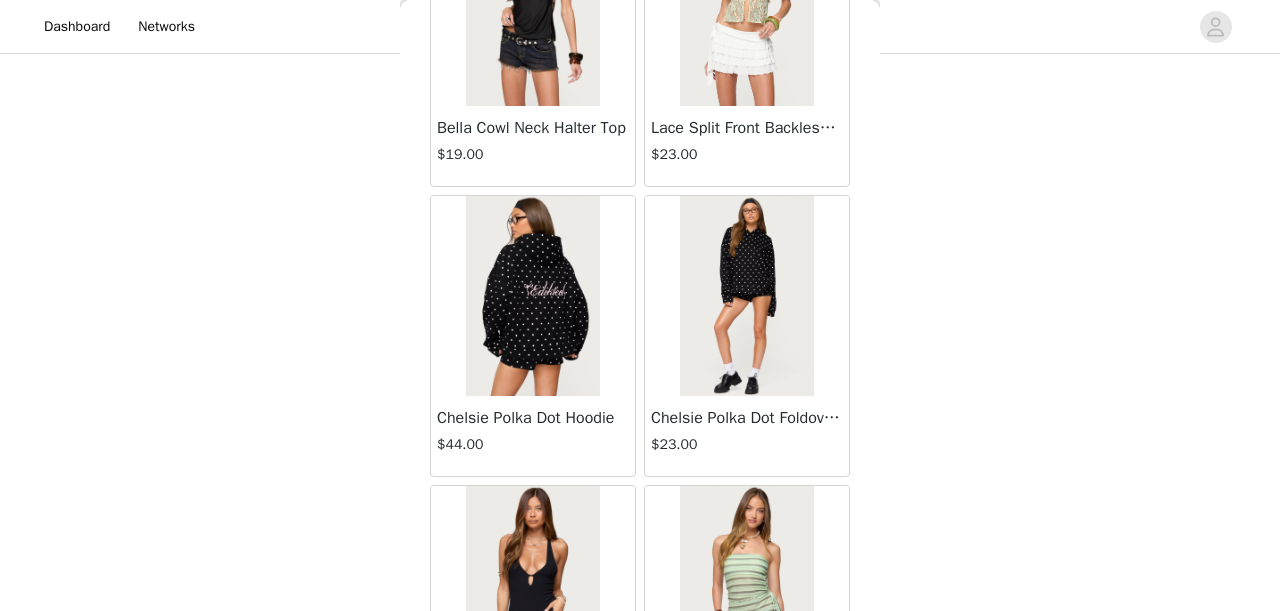 click on "Chelsie Polka Dot Hoodie" at bounding box center [533, 436] 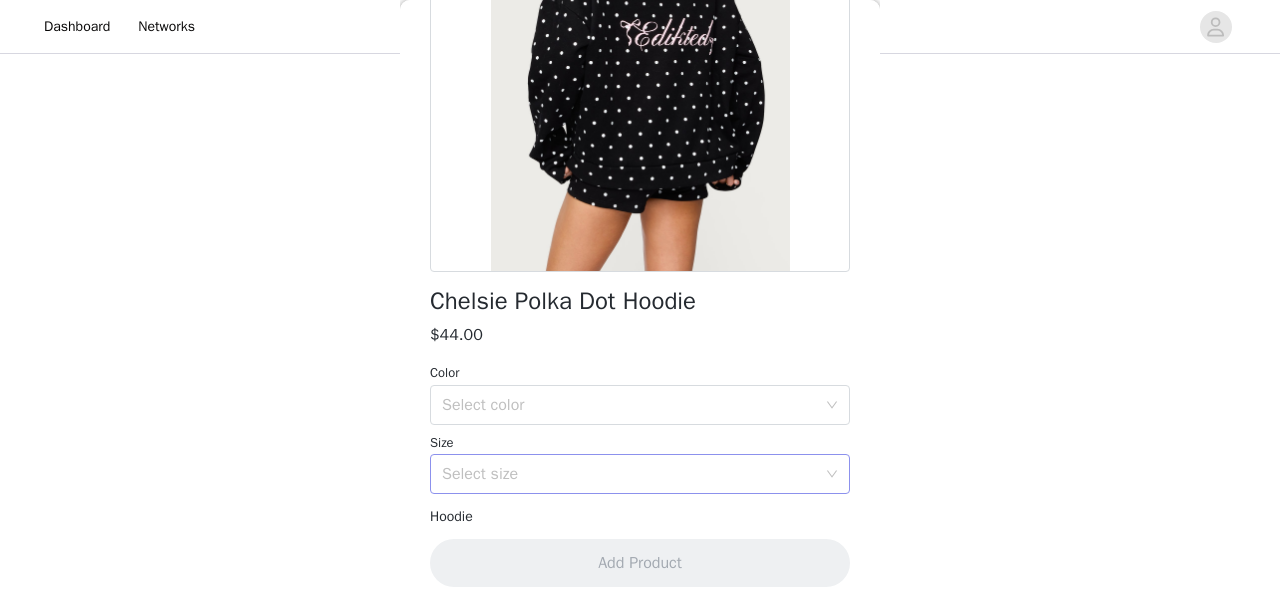 scroll, scrollTop: 340, scrollLeft: 0, axis: vertical 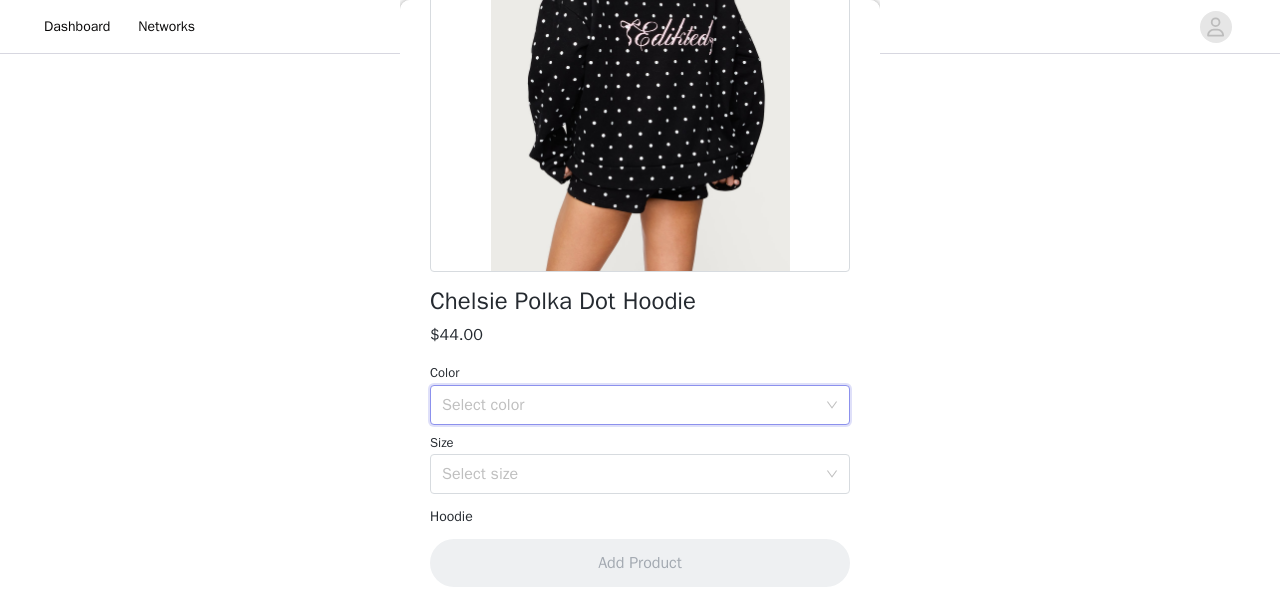 click on "Select color" at bounding box center [640, 405] 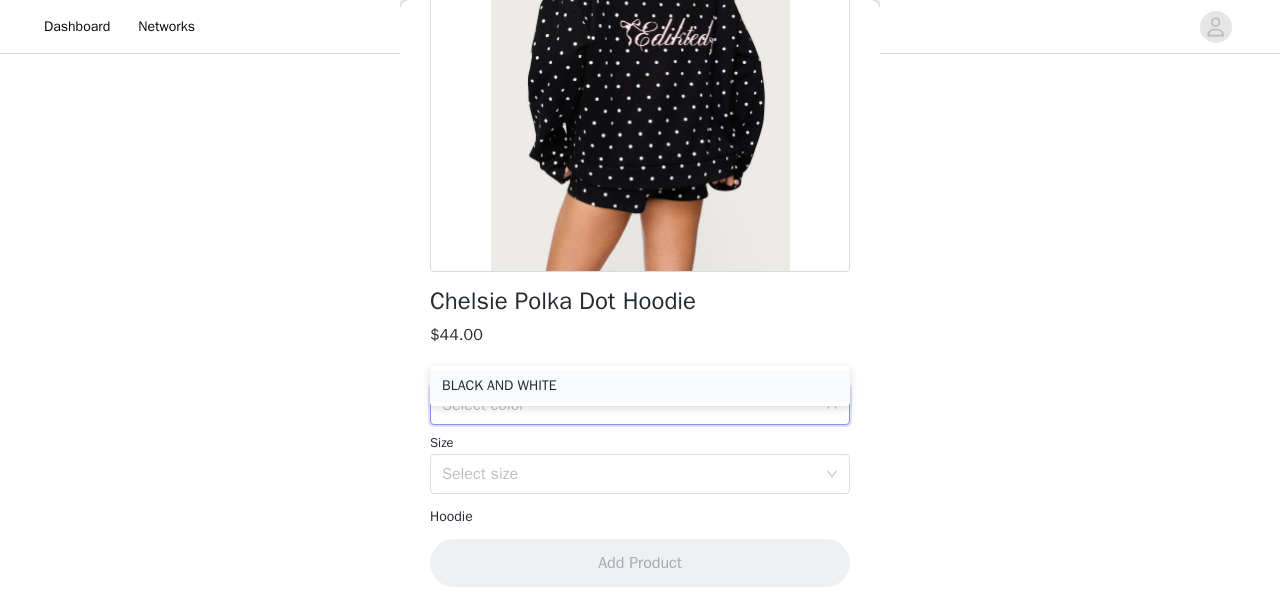 click on "BLACK AND WHITE" at bounding box center [640, 386] 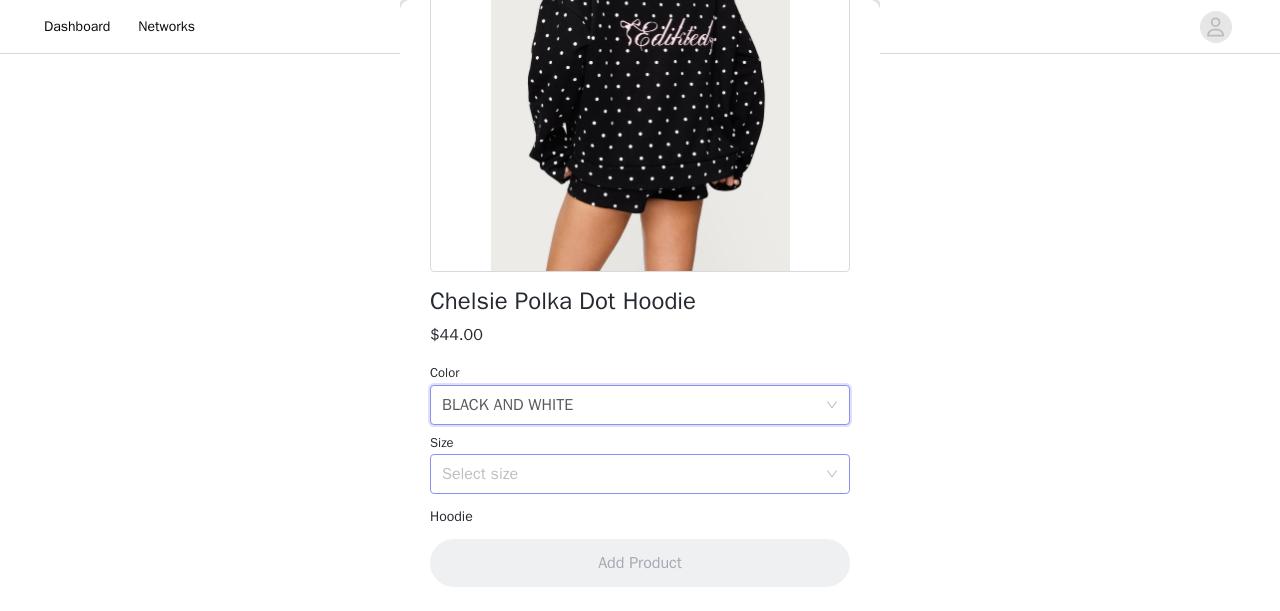 click on "Select size" at bounding box center [629, 474] 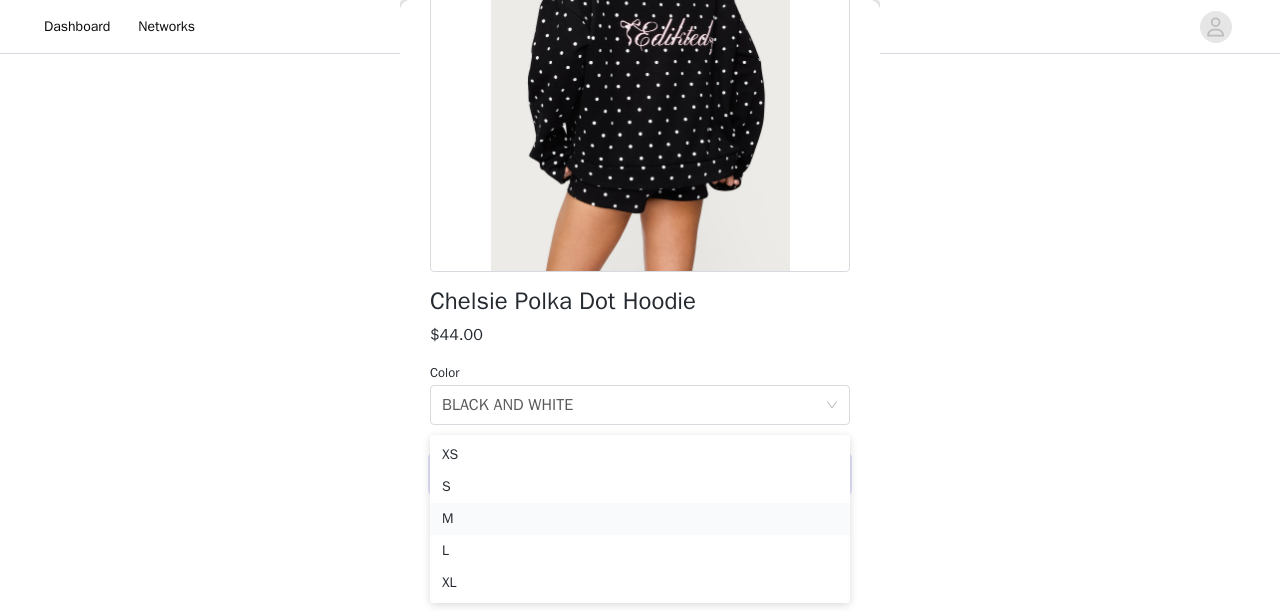 click on "M" at bounding box center (640, 519) 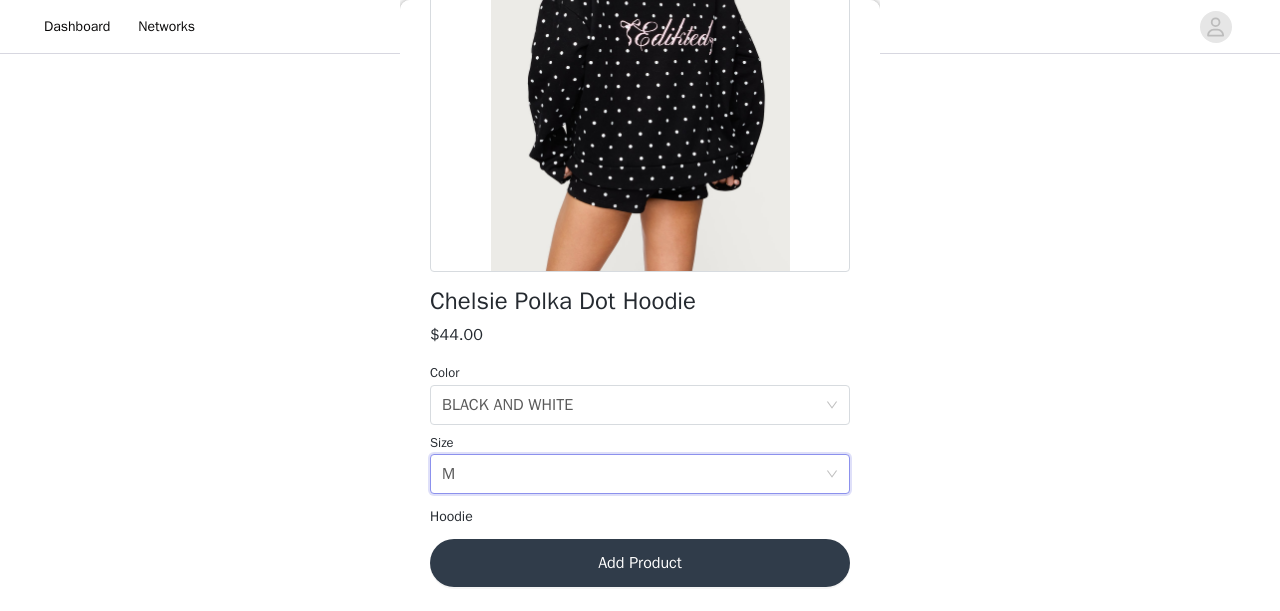 click on "Add Product" at bounding box center [640, 563] 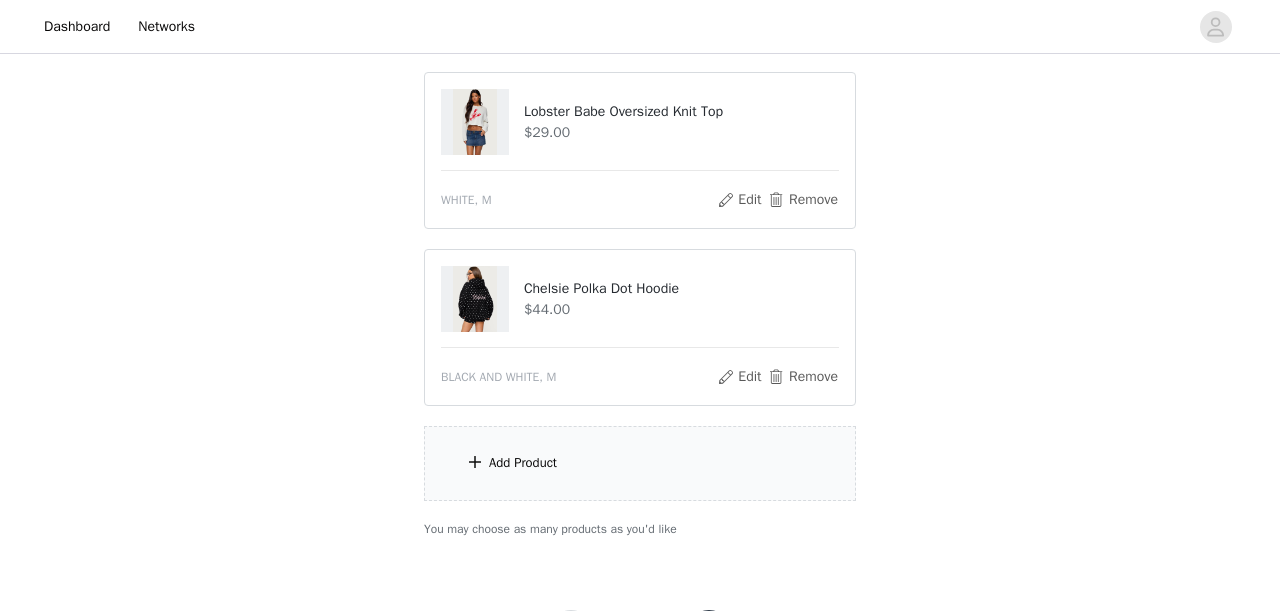 scroll, scrollTop: 1319, scrollLeft: 0, axis: vertical 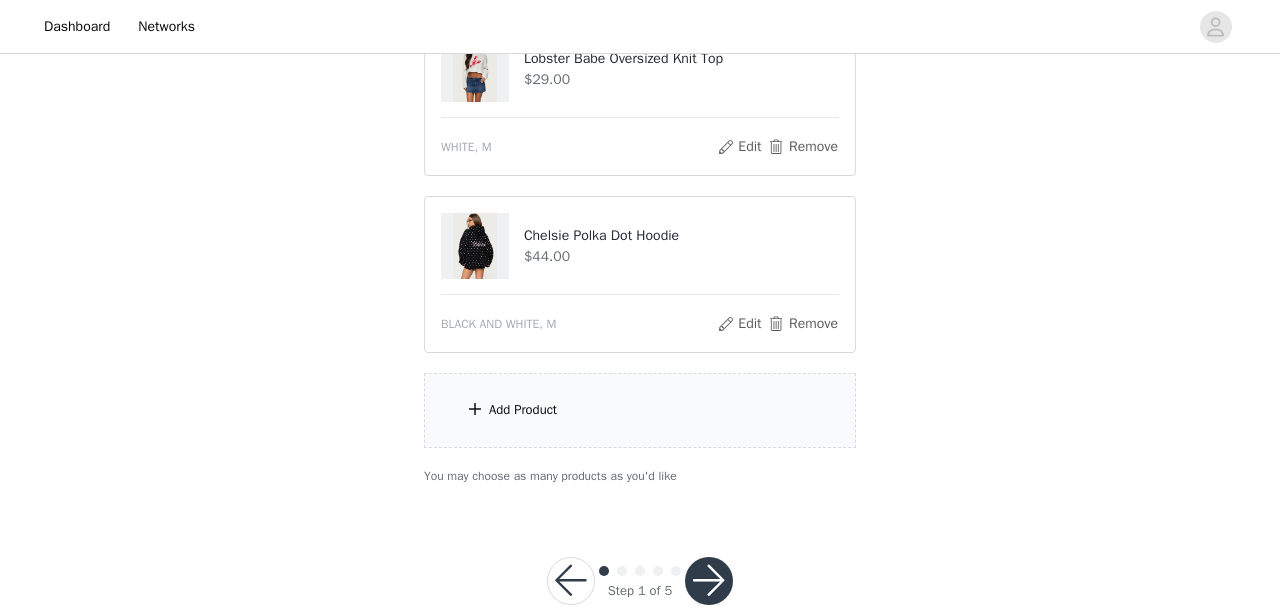 click on "Add Product" at bounding box center (523, 410) 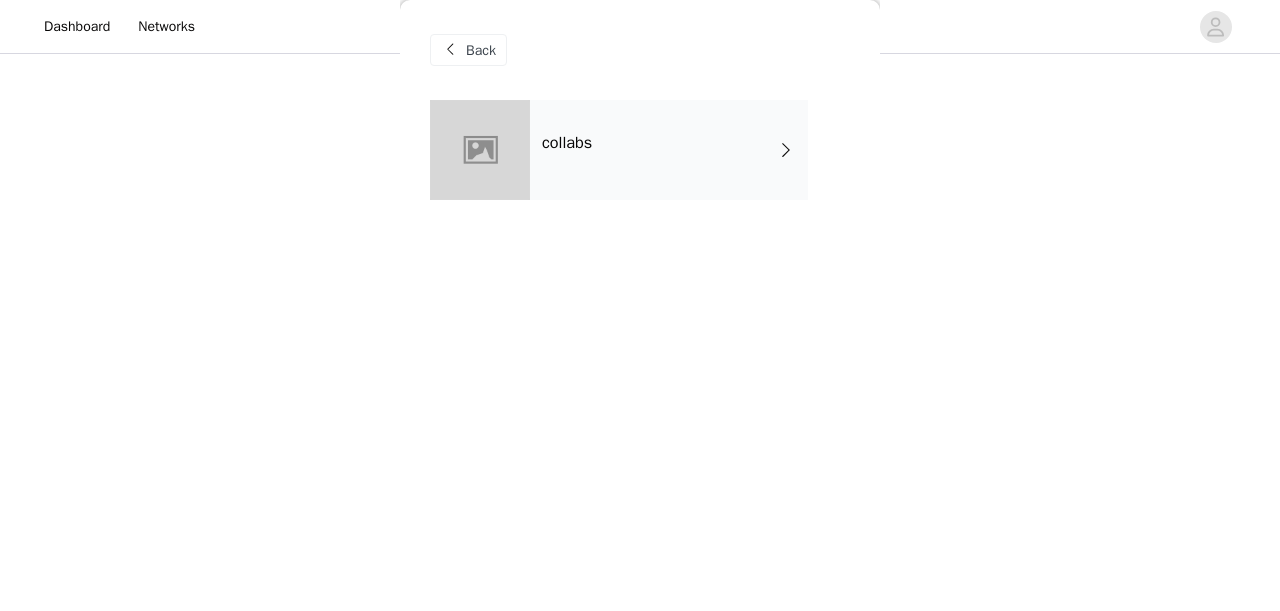 click on "collabs" at bounding box center (669, 150) 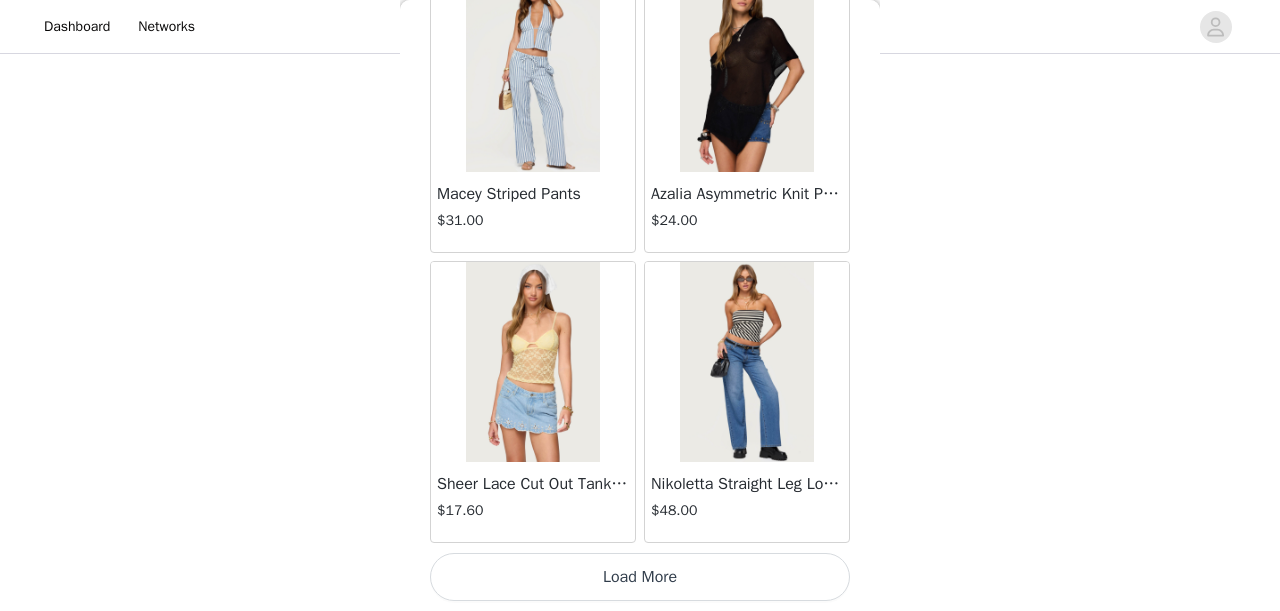 scroll, scrollTop: 2449, scrollLeft: 0, axis: vertical 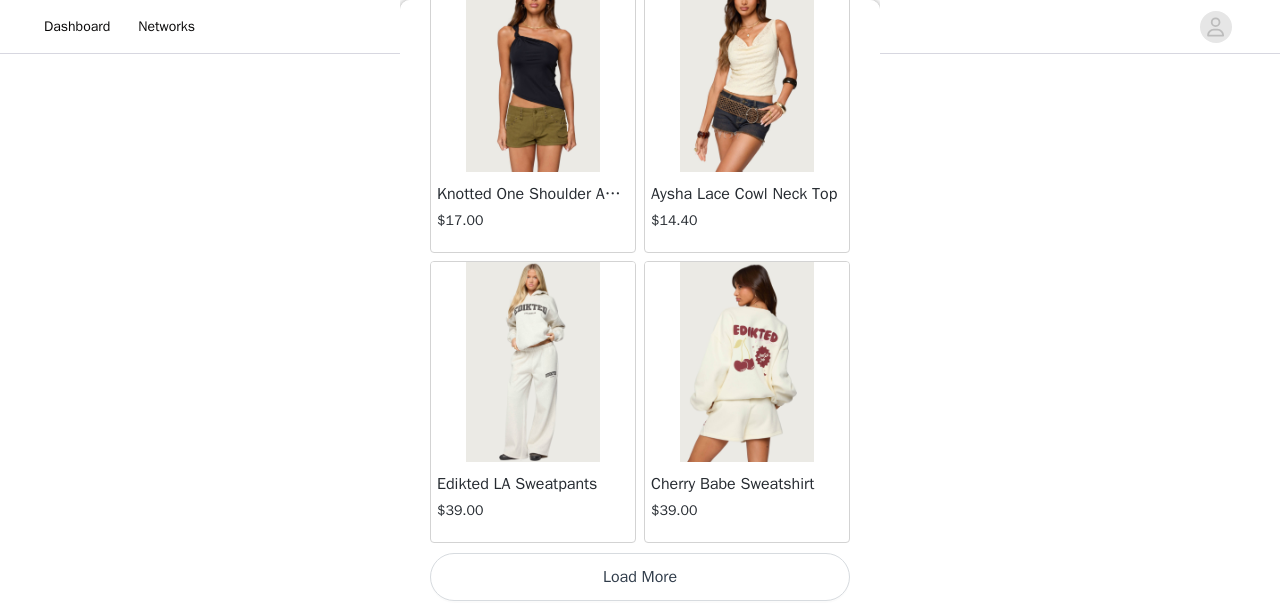 click on "Load More" at bounding box center (640, 577) 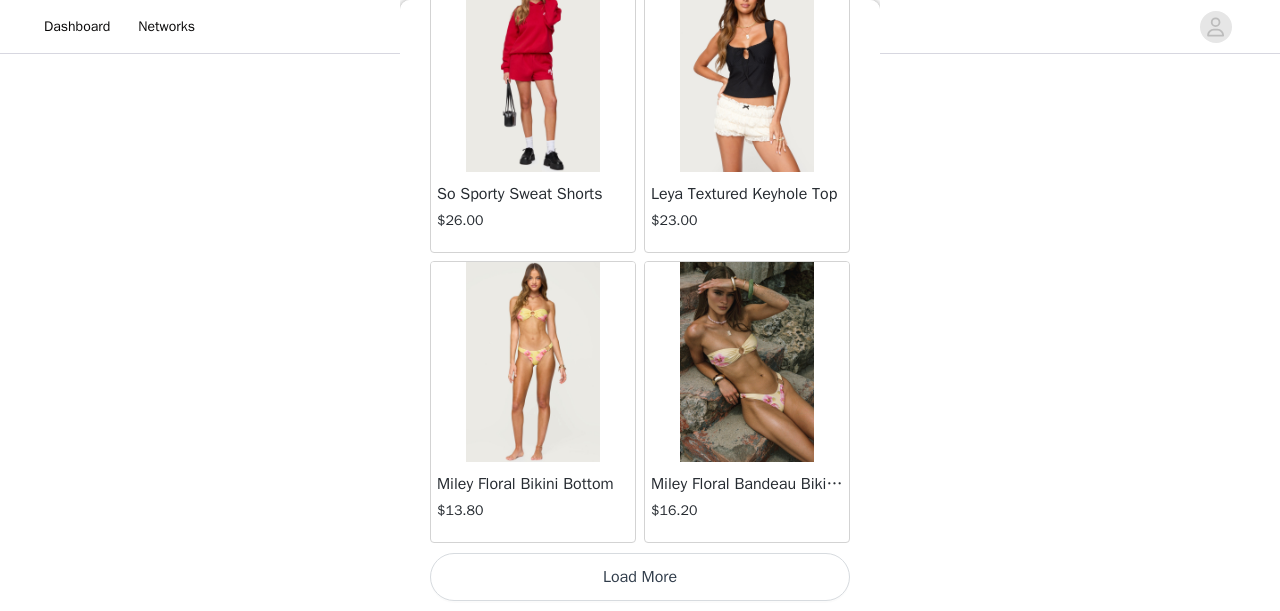 click on "Load More" at bounding box center (640, 577) 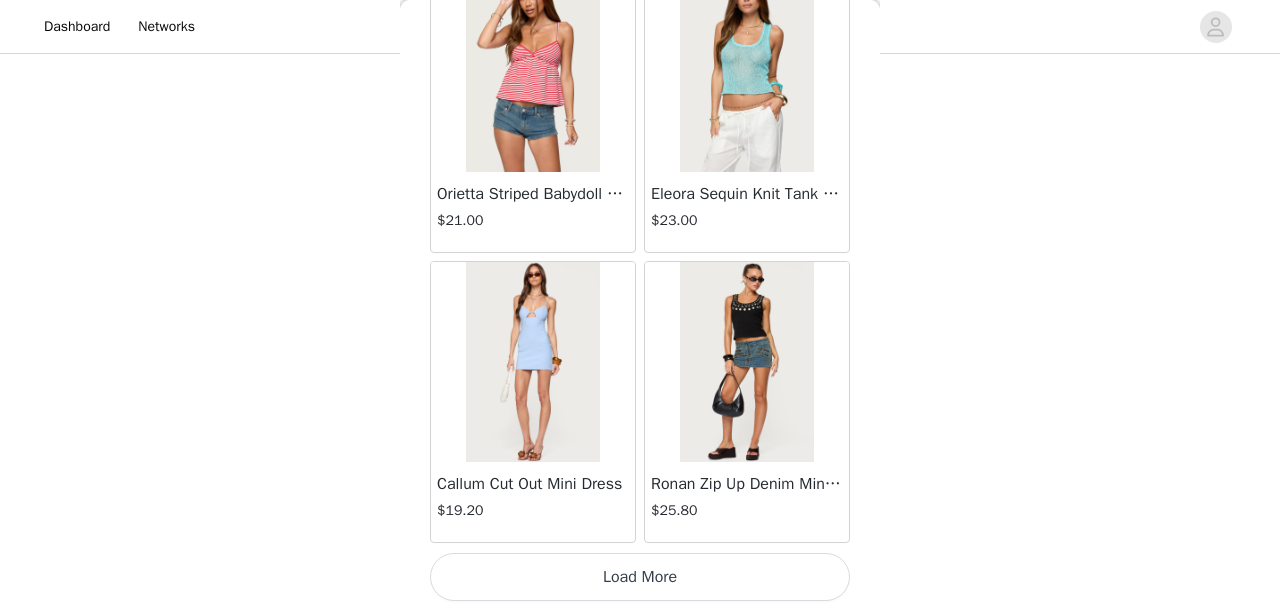 click on "Load More" at bounding box center (640, 577) 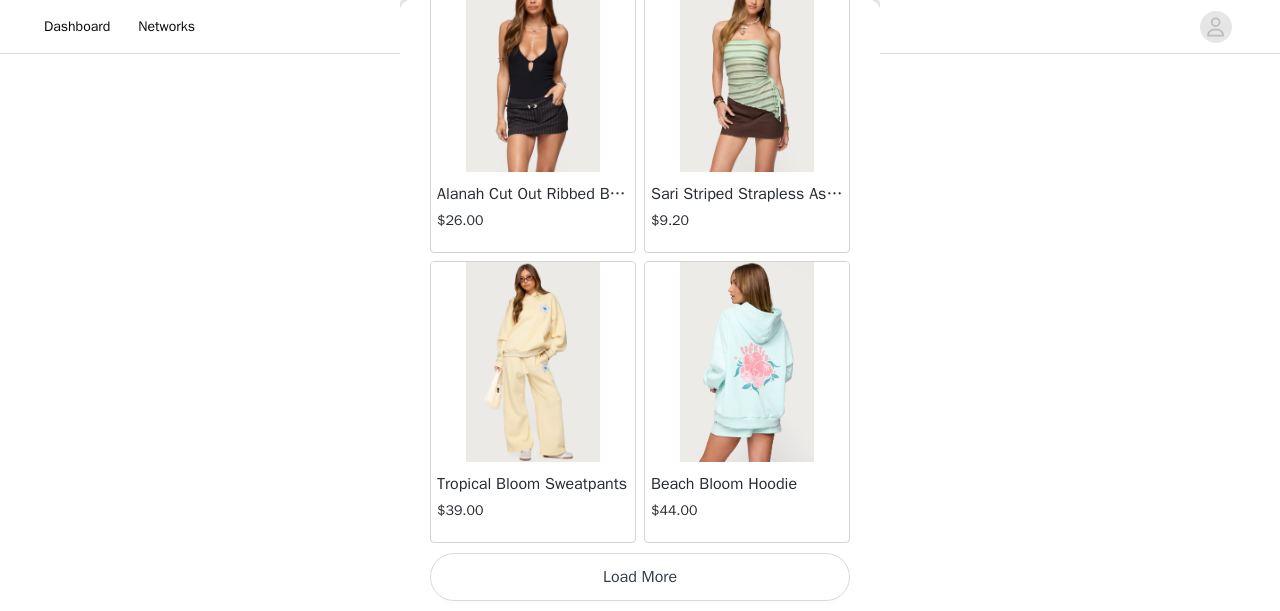 click on "Load More" at bounding box center (640, 577) 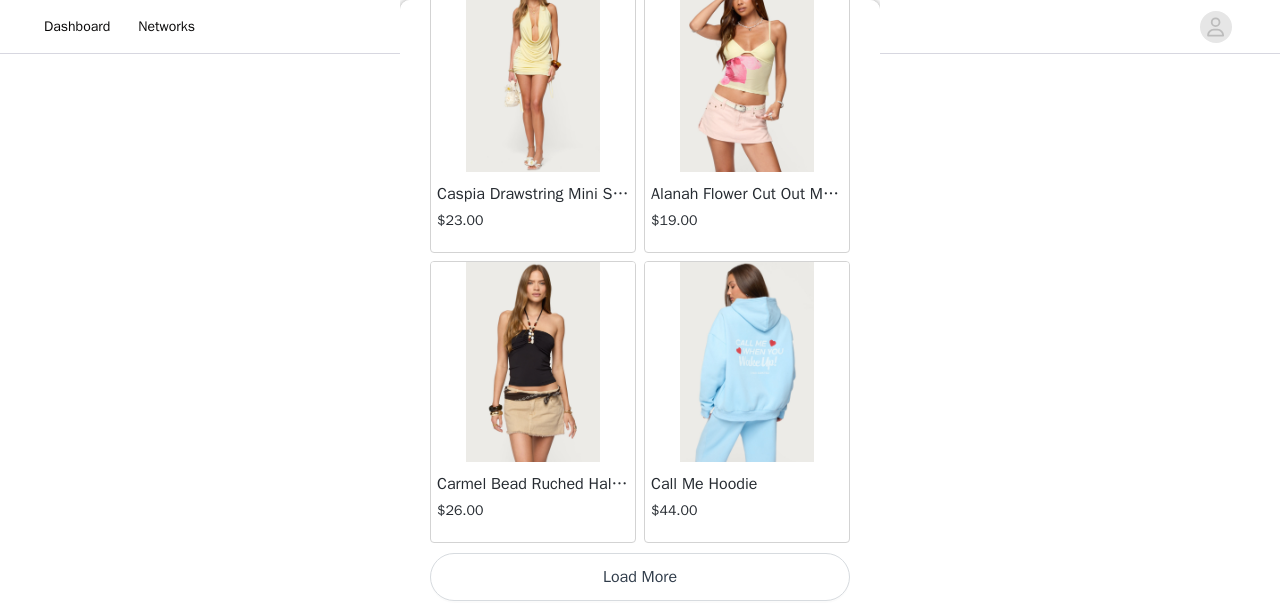 click on "Load More" at bounding box center (640, 577) 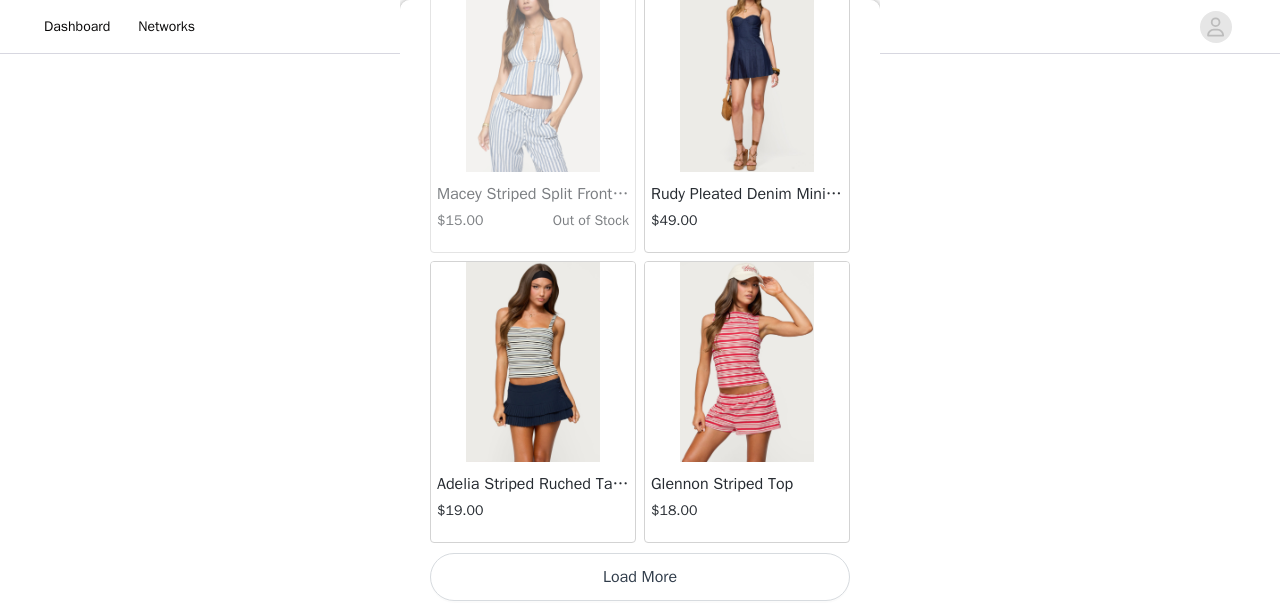 click on "Load More" at bounding box center [640, 577] 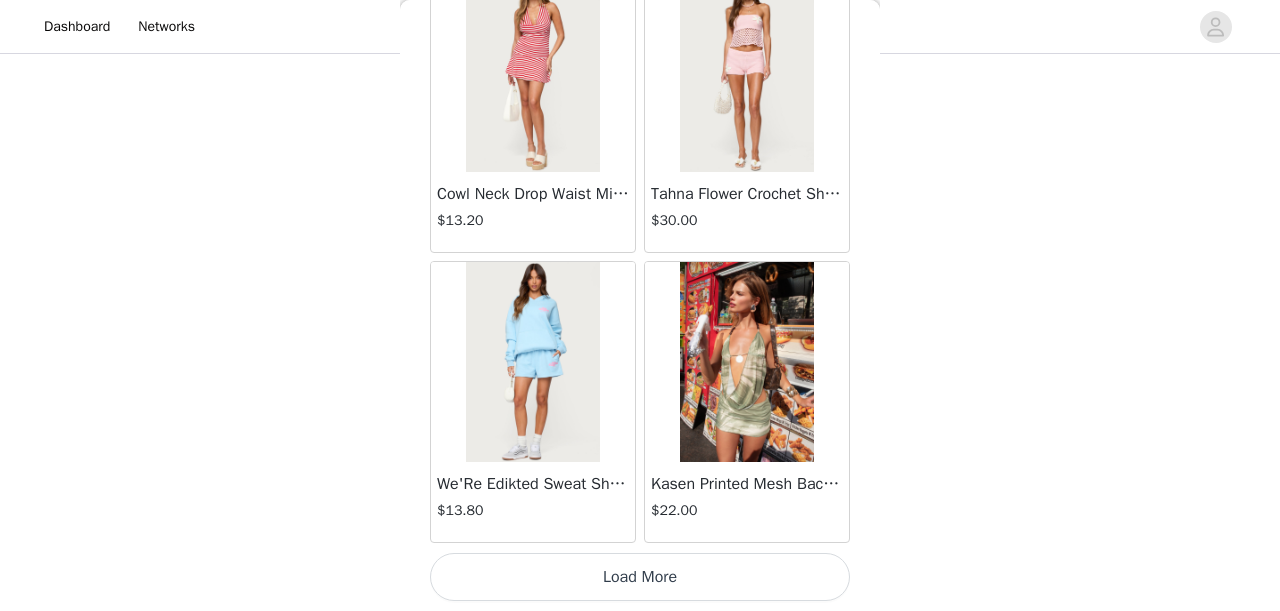 click on "Load More" at bounding box center [640, 577] 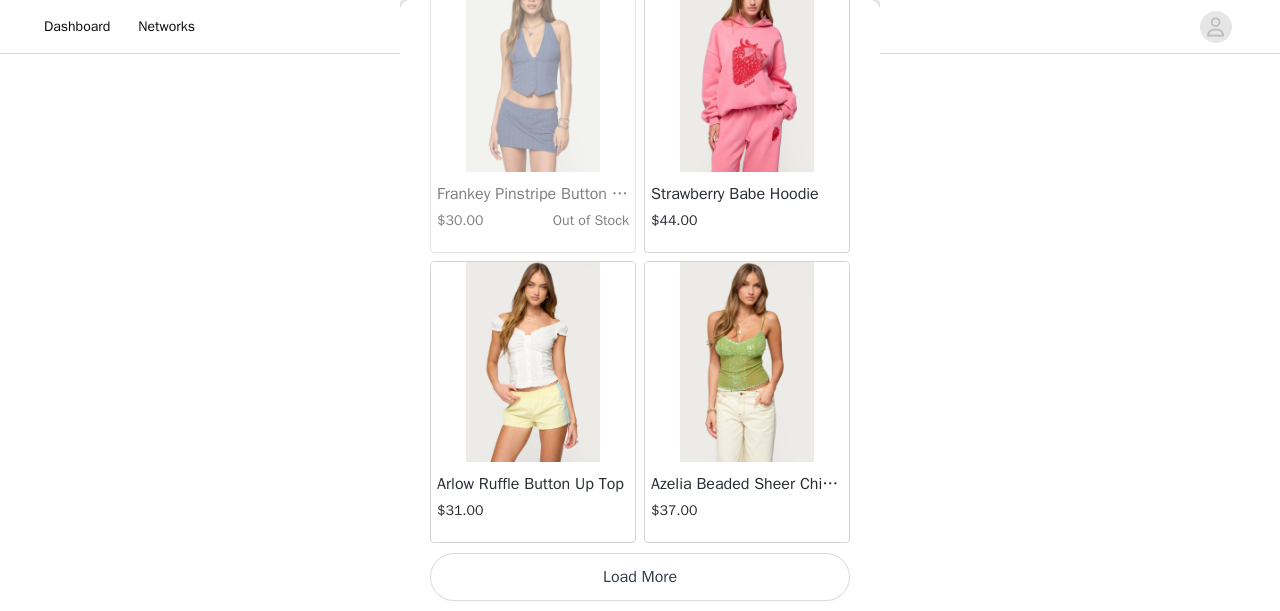 click on "Load More" at bounding box center [640, 577] 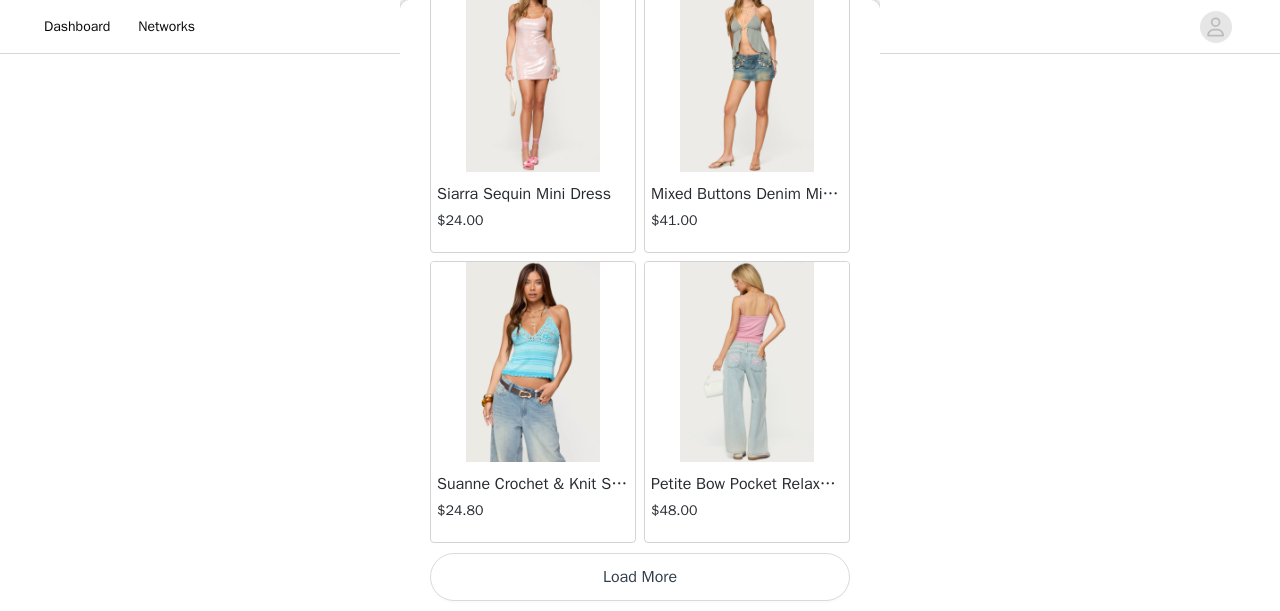 click on "Load More" at bounding box center [640, 577] 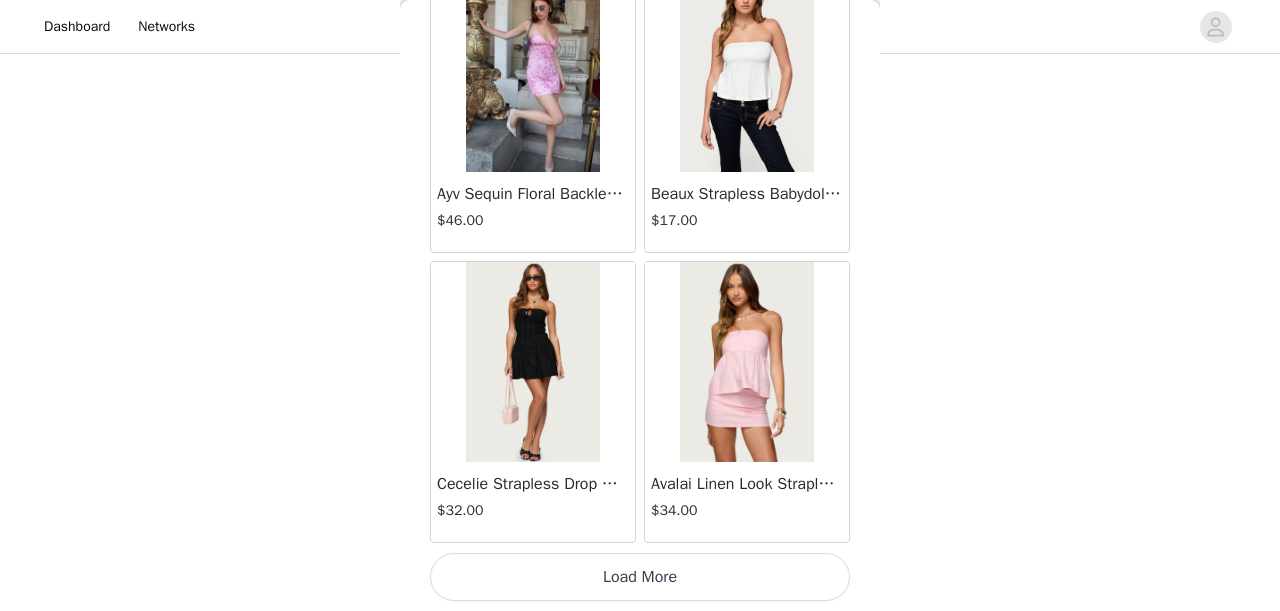click on "Load More" at bounding box center (640, 577) 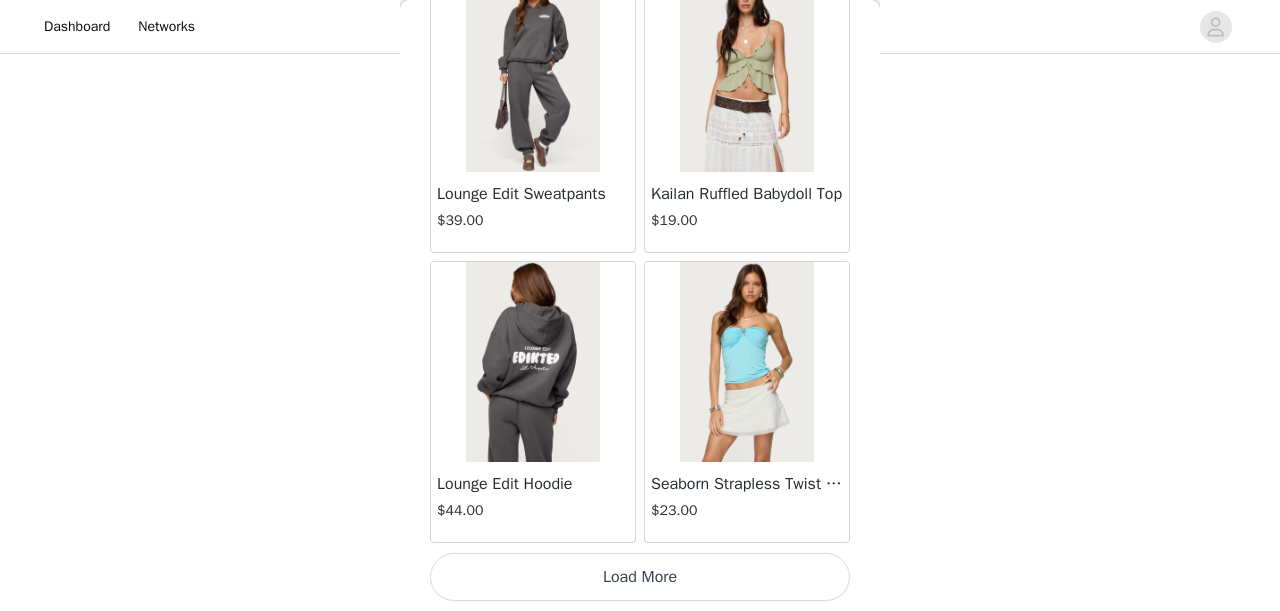click on "Load More" at bounding box center [640, 577] 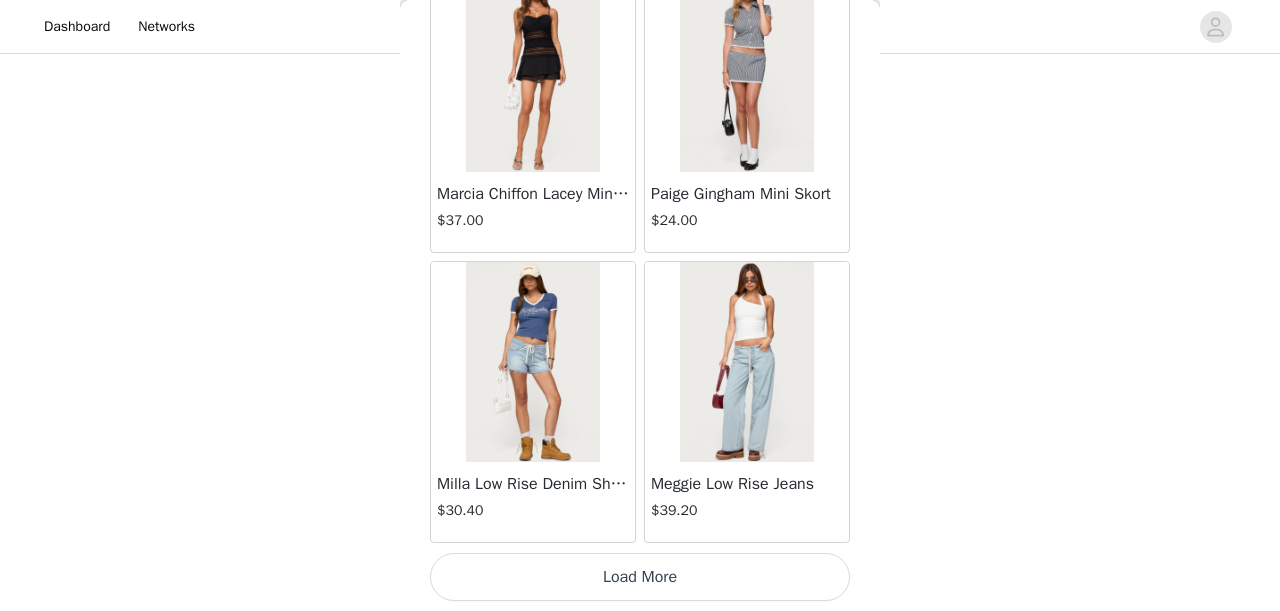 click on "Load More" at bounding box center [640, 577] 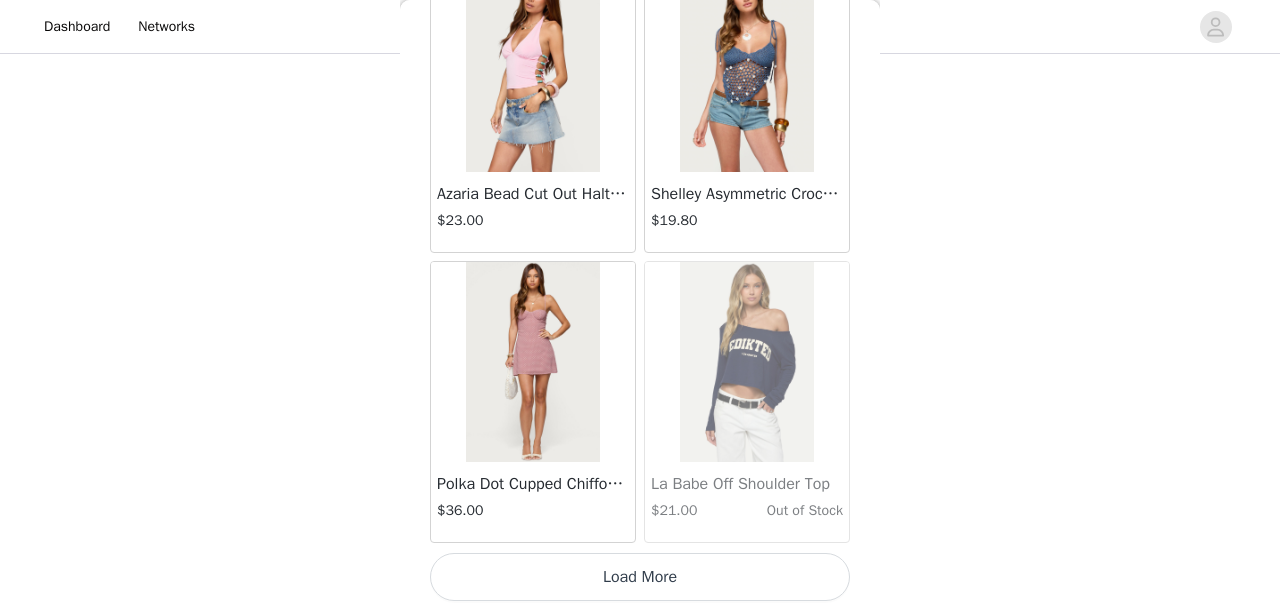 click on "Load More" at bounding box center (640, 577) 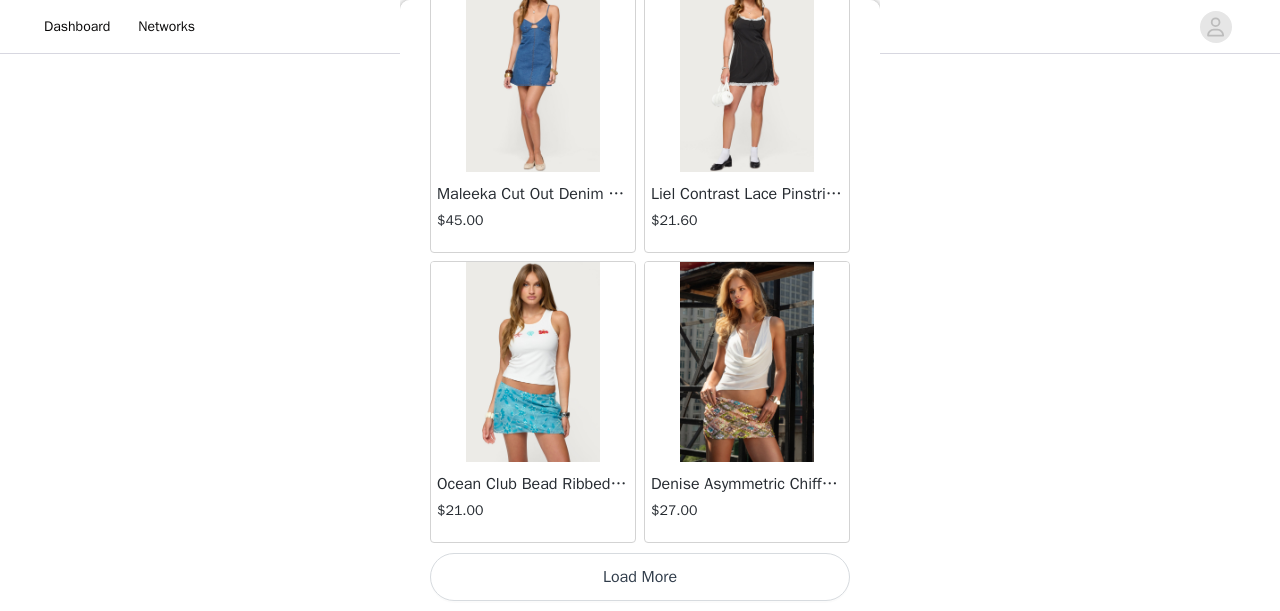 click on "Load More" at bounding box center [640, 577] 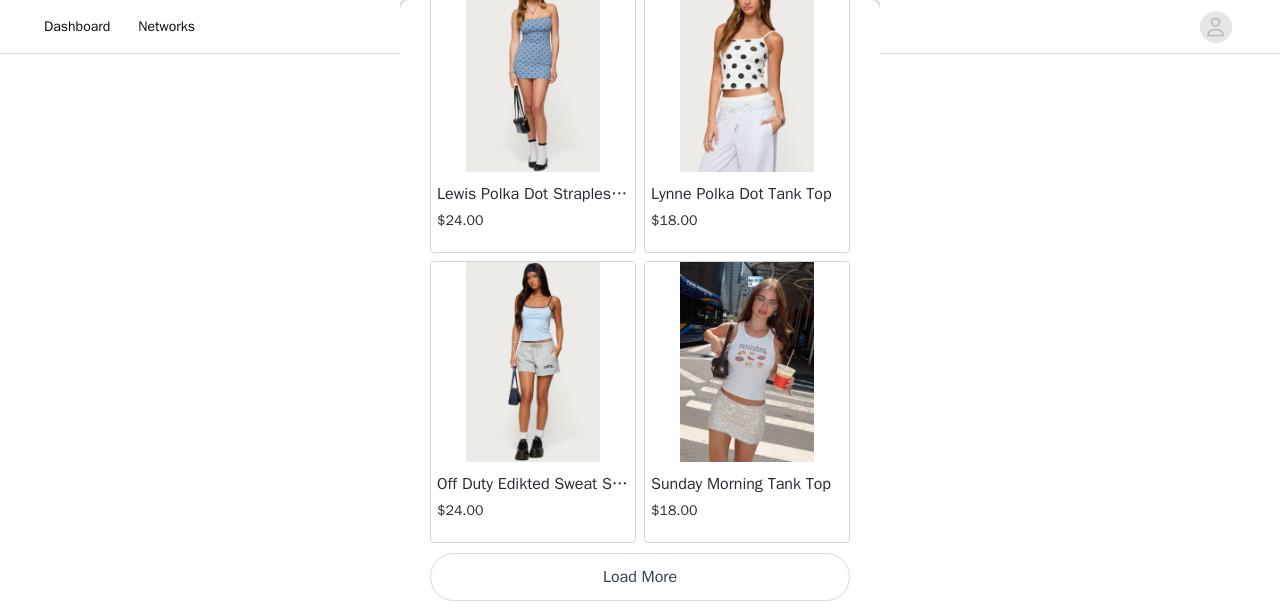 click on "Load More" at bounding box center [640, 577] 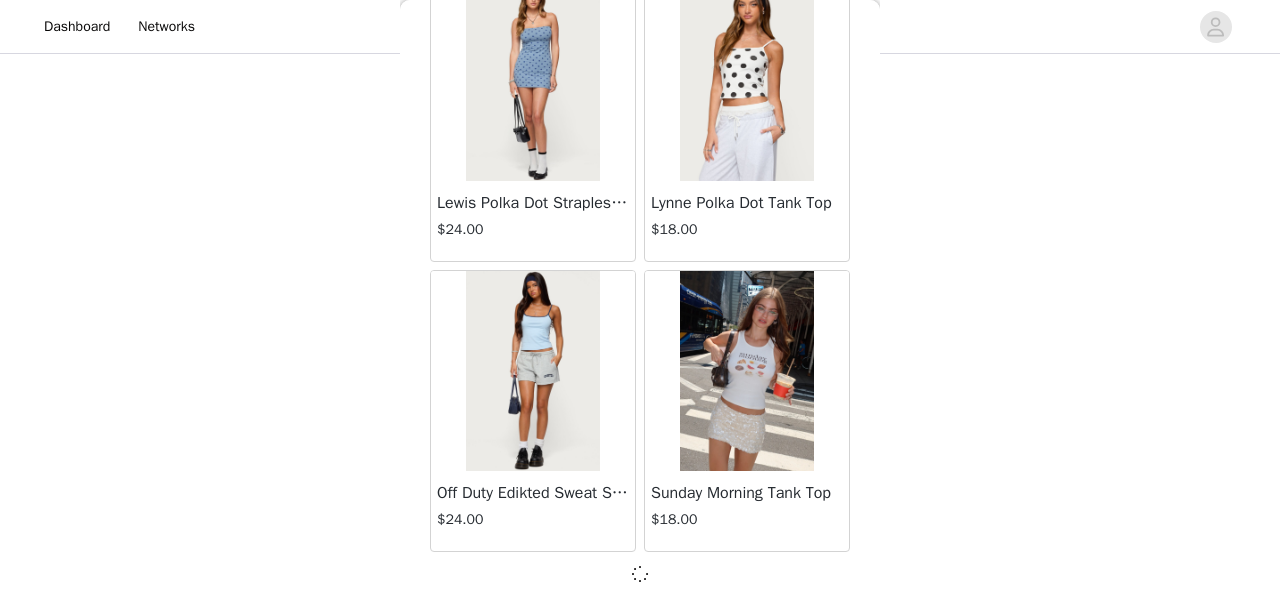 scroll, scrollTop: 45940, scrollLeft: 0, axis: vertical 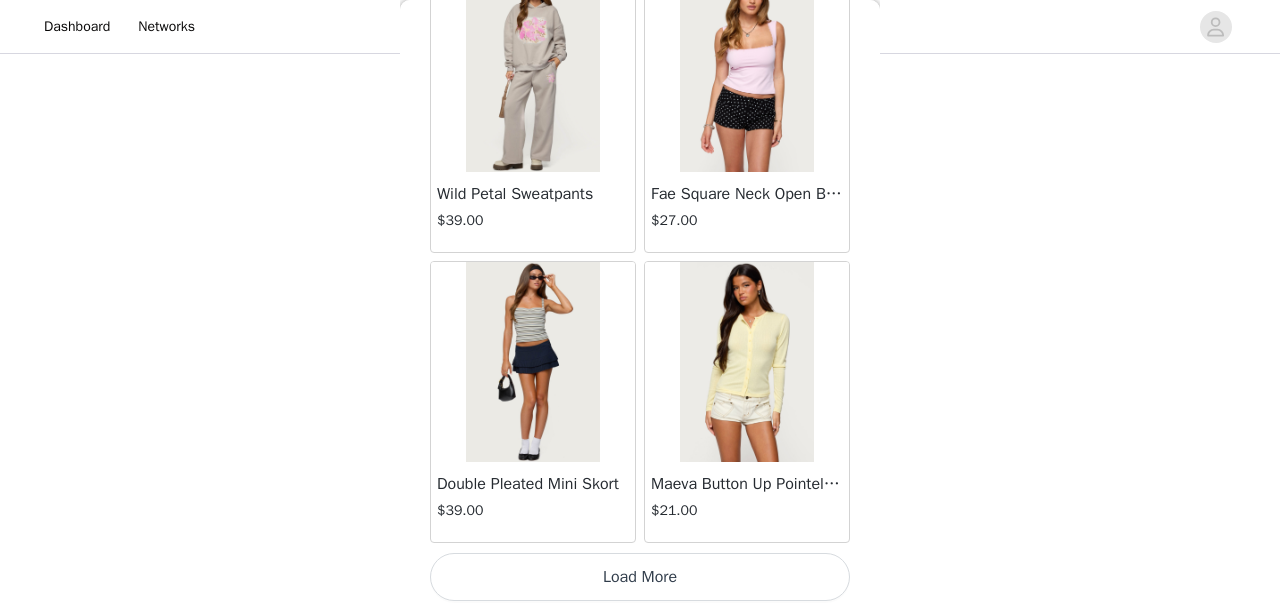 click on "Load More" at bounding box center (640, 577) 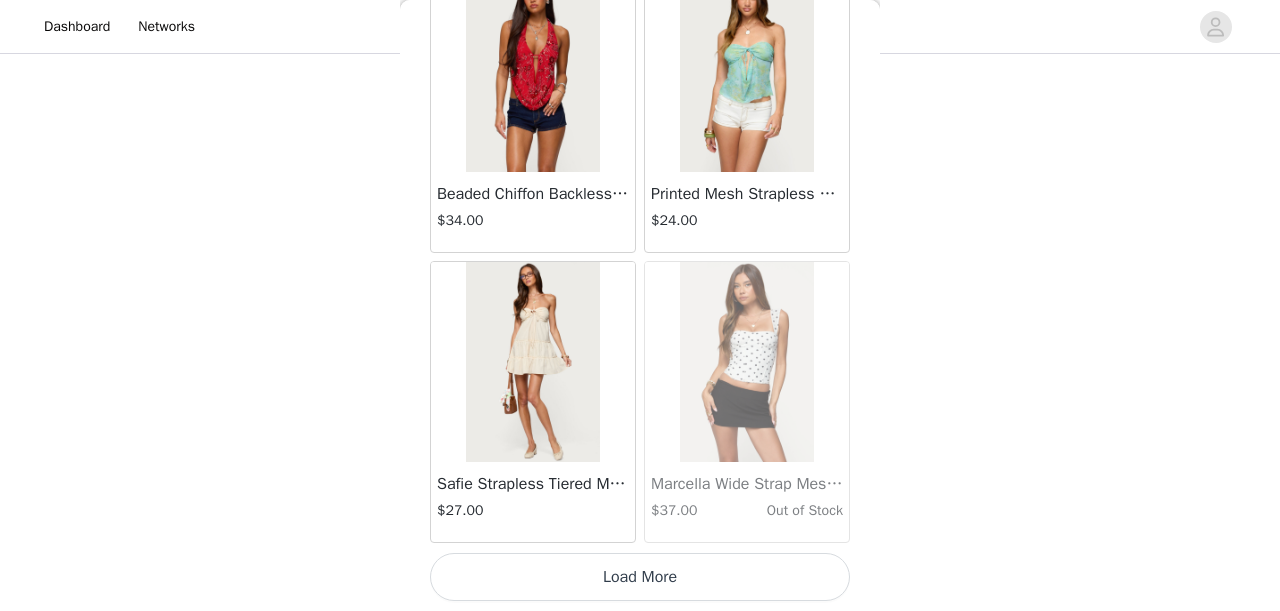 scroll, scrollTop: 51749, scrollLeft: 0, axis: vertical 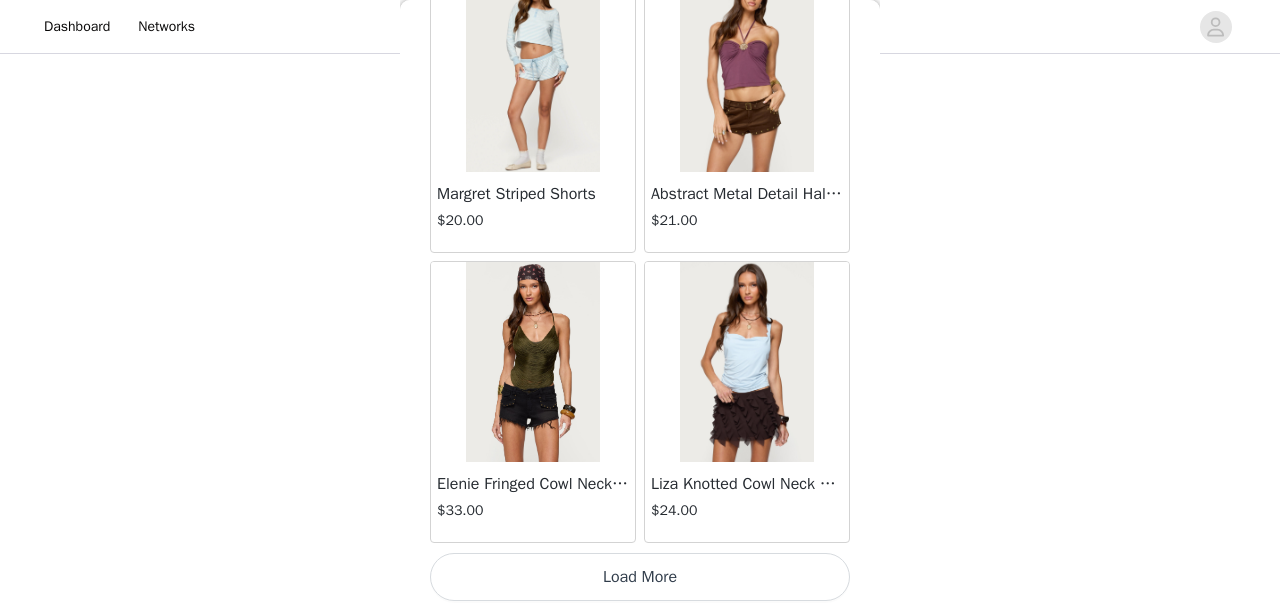 click on "Load More" at bounding box center (640, 577) 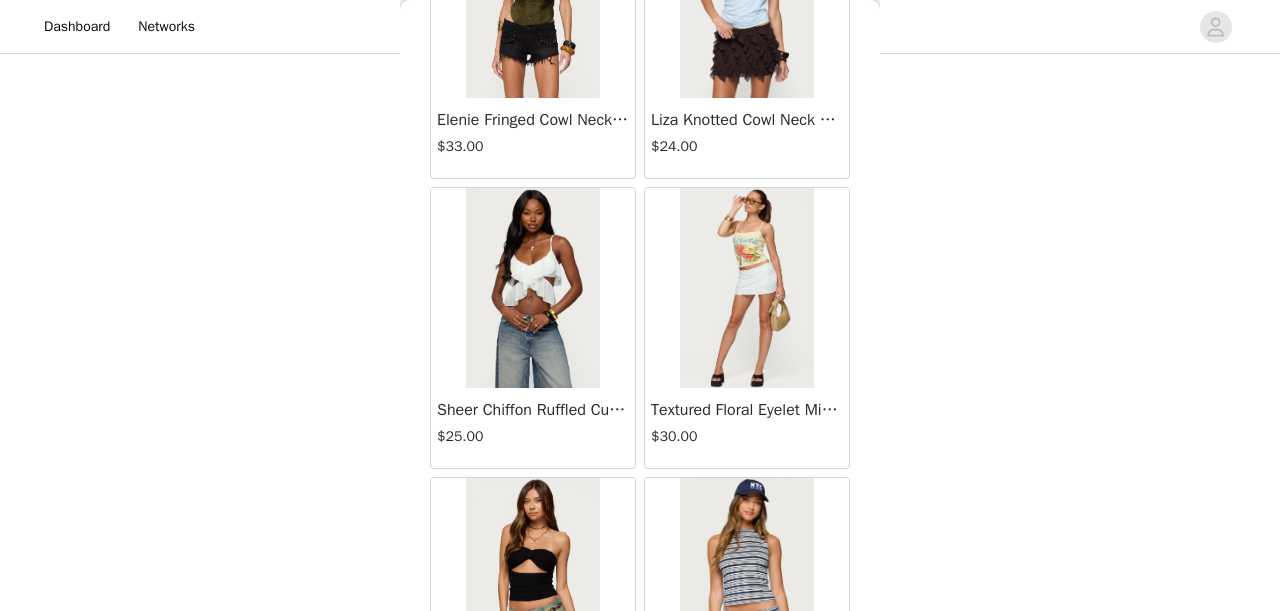 scroll, scrollTop: 55014, scrollLeft: 0, axis: vertical 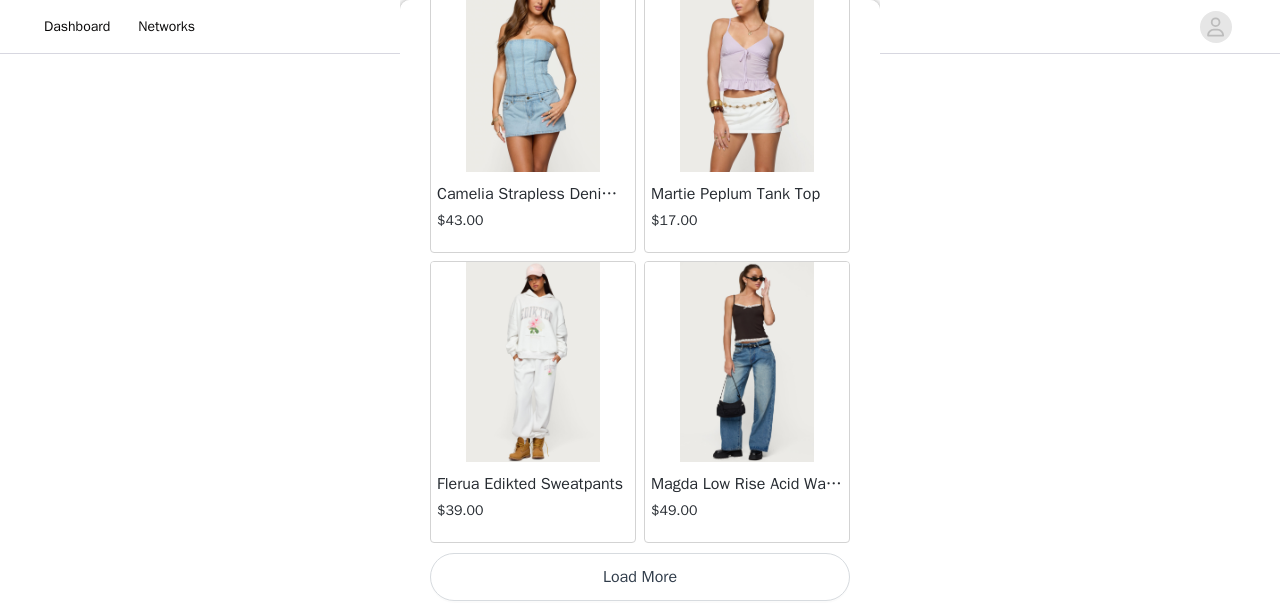 click on "Load More" at bounding box center [640, 577] 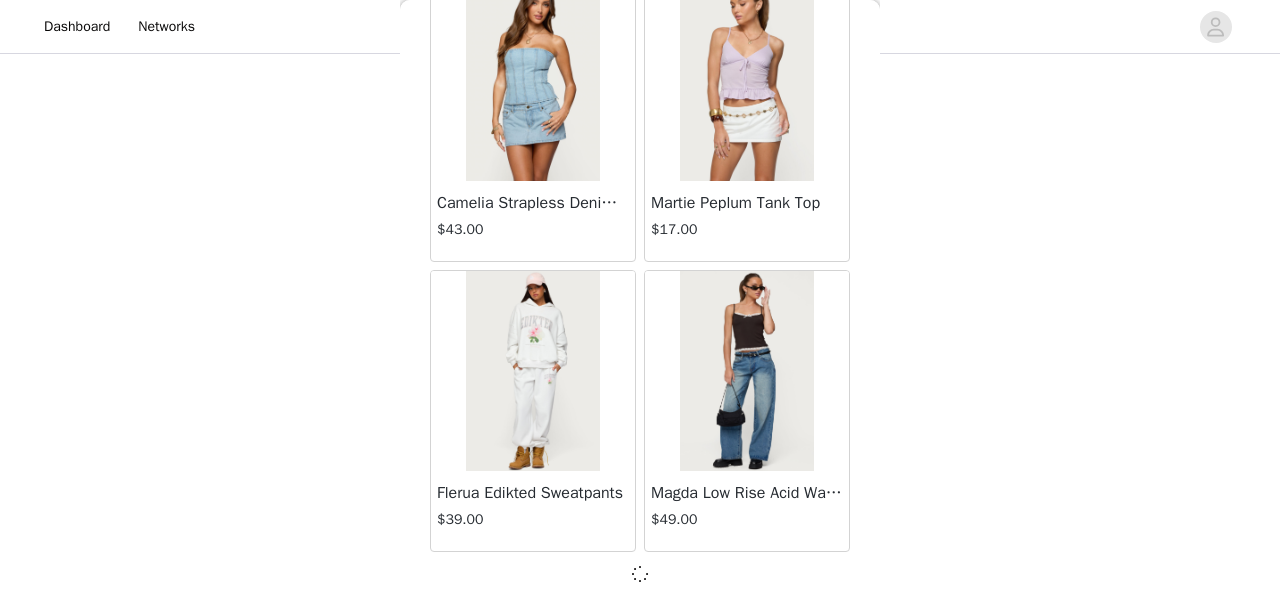 scroll, scrollTop: 57540, scrollLeft: 0, axis: vertical 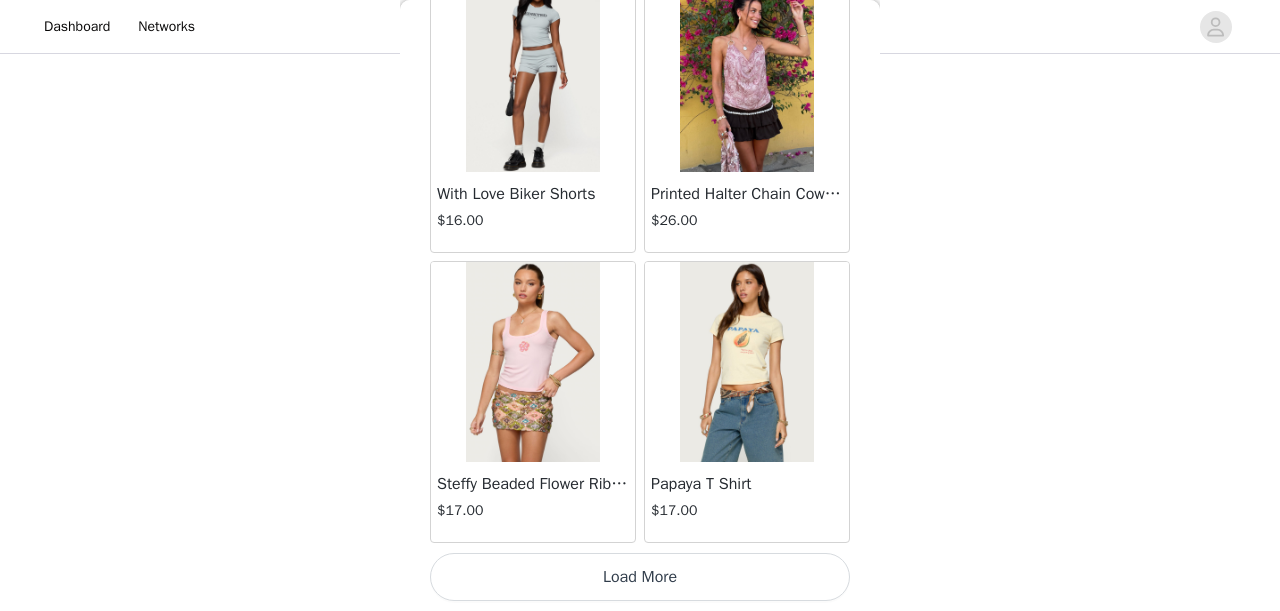 click on "Load More" at bounding box center [640, 577] 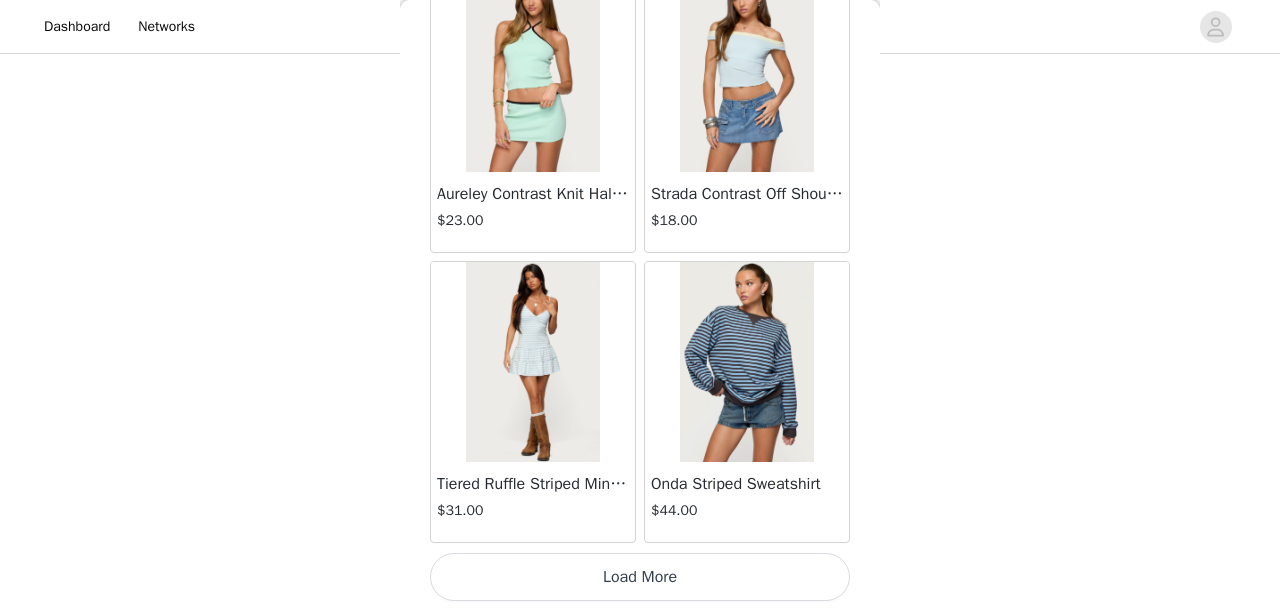 scroll, scrollTop: 63349, scrollLeft: 0, axis: vertical 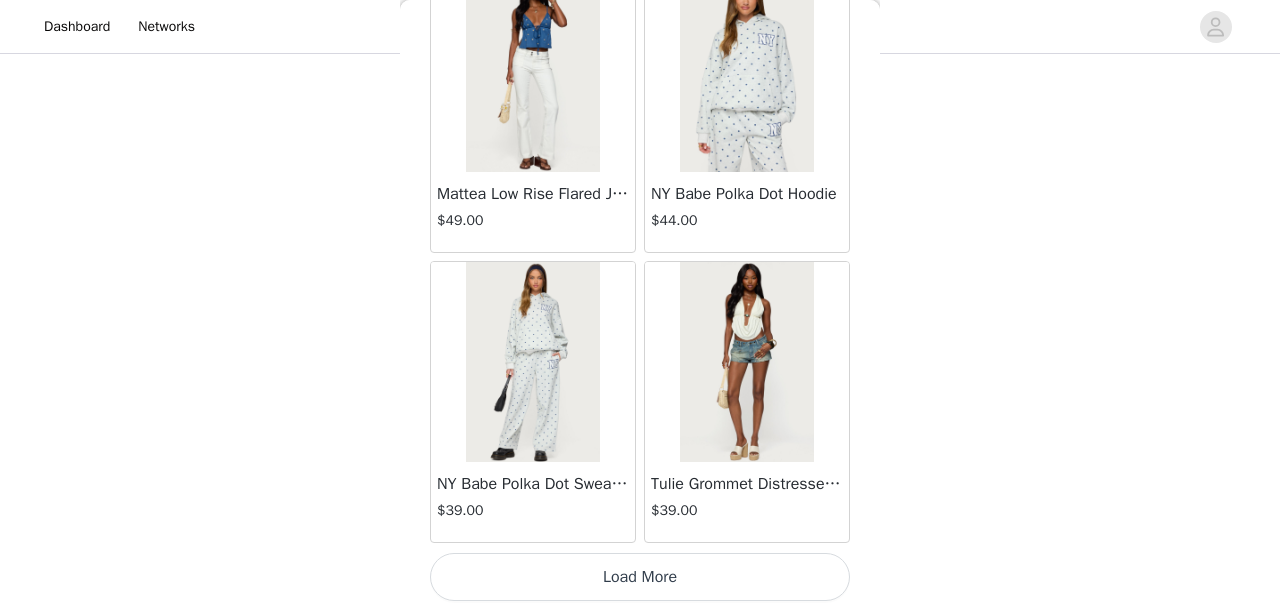 click on "Load More" at bounding box center (640, 577) 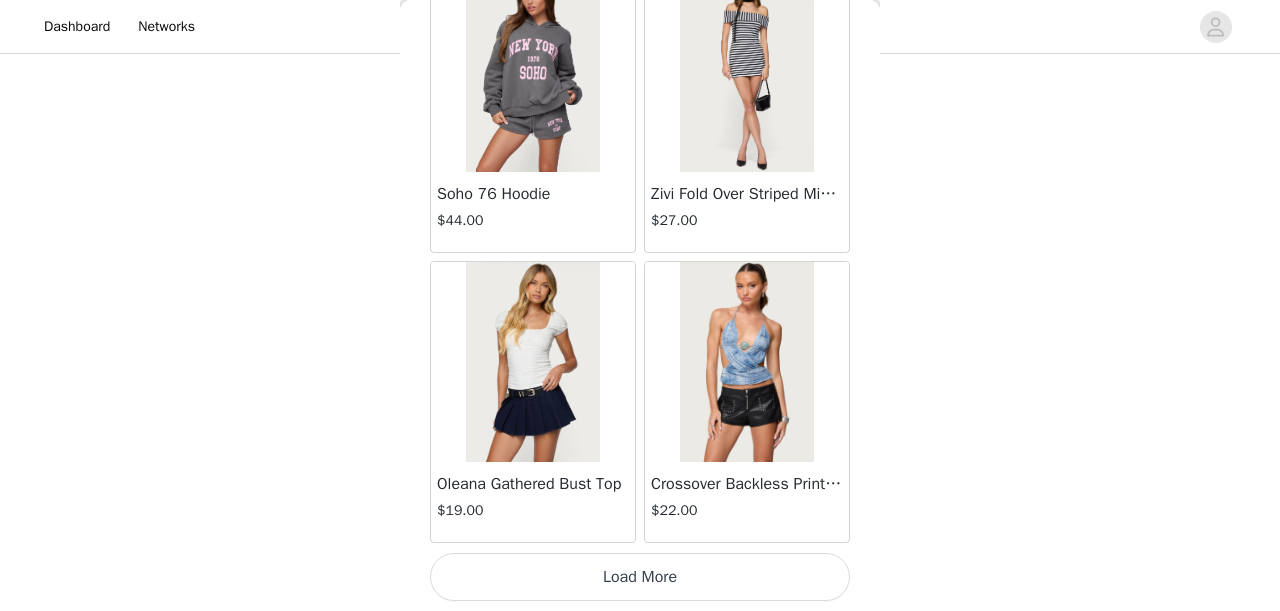 scroll, scrollTop: 69149, scrollLeft: 0, axis: vertical 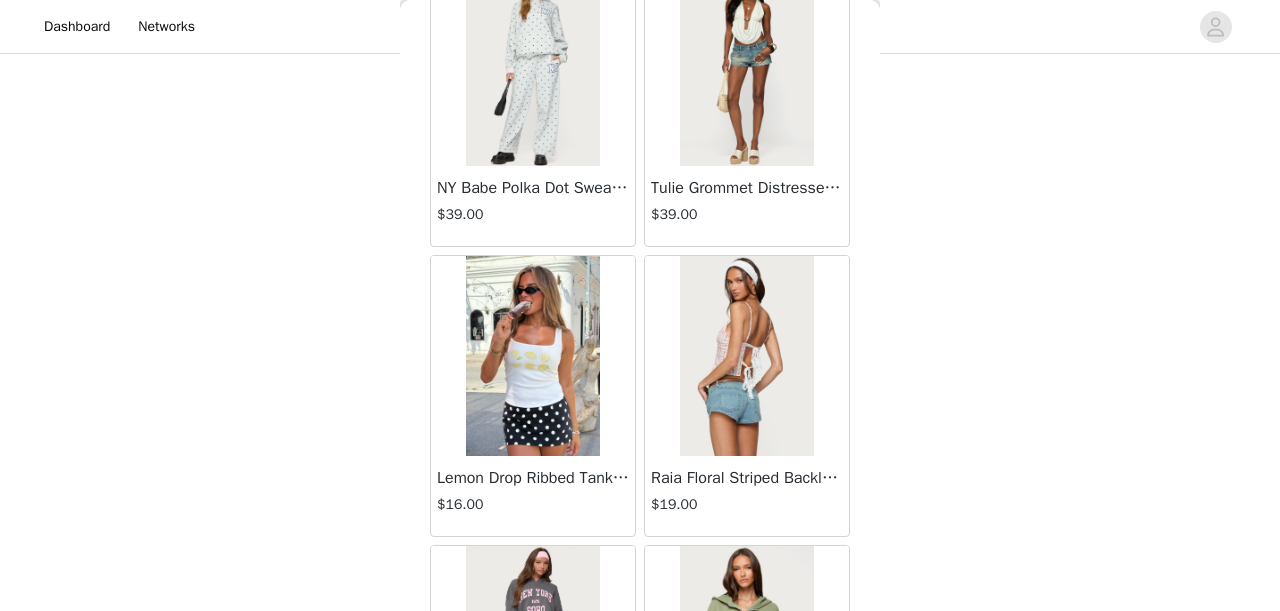 click at bounding box center (532, 356) 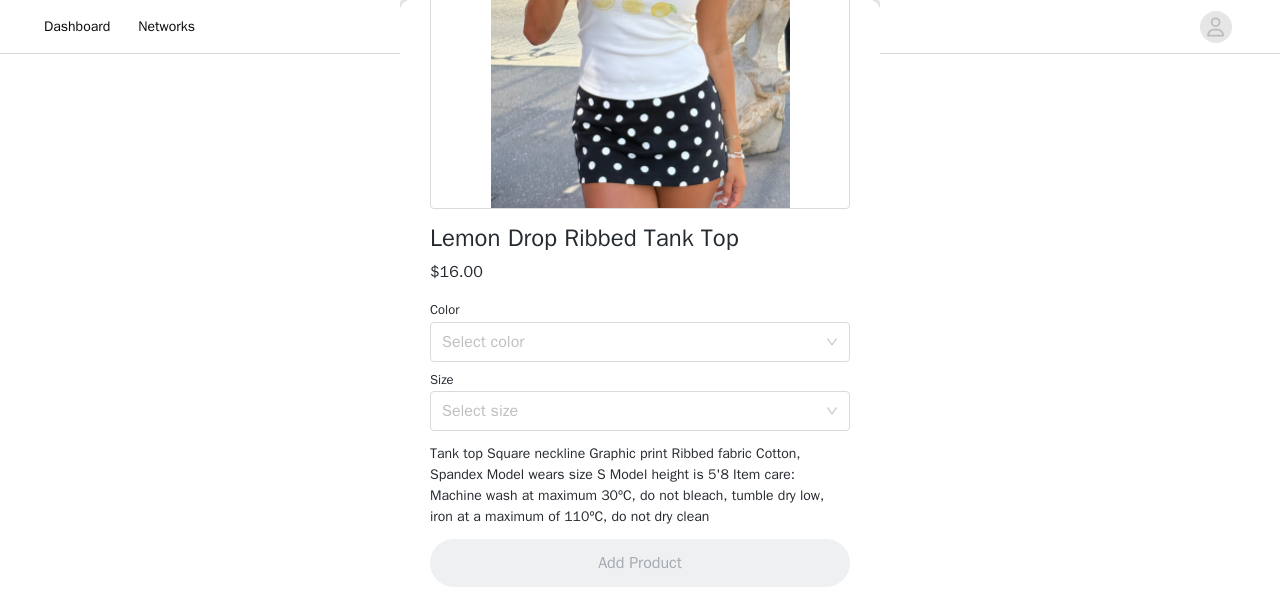 scroll, scrollTop: 340, scrollLeft: 0, axis: vertical 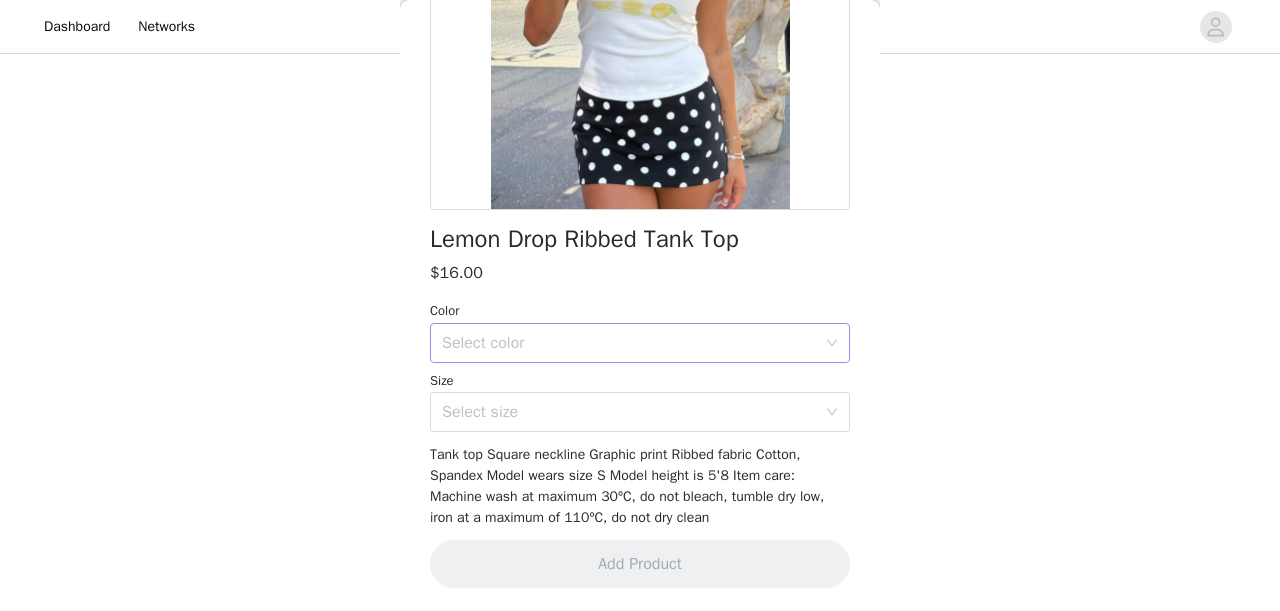 click on "Select color" at bounding box center [633, 343] 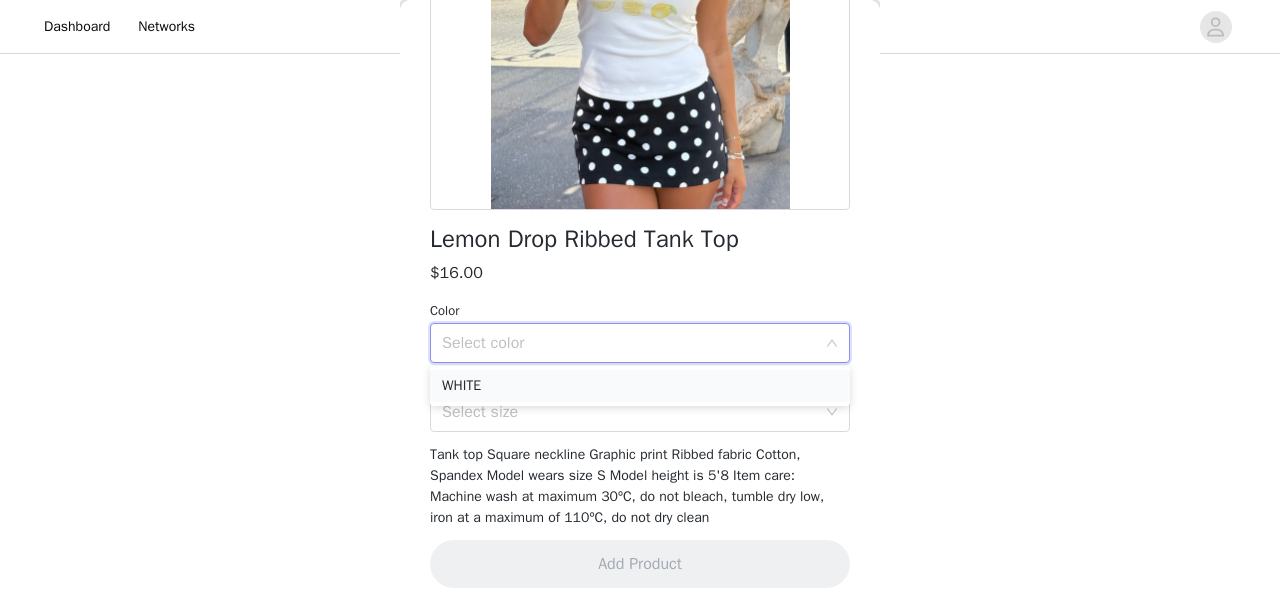 click on "WHITE" at bounding box center (640, 386) 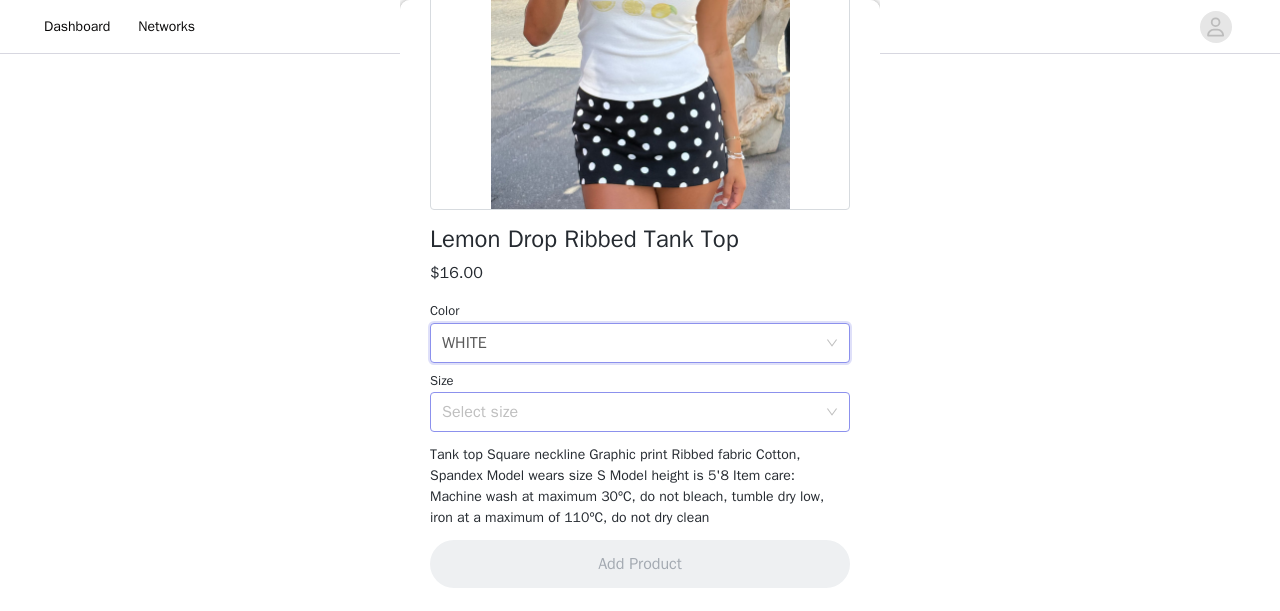 click on "Select size" at bounding box center (629, 412) 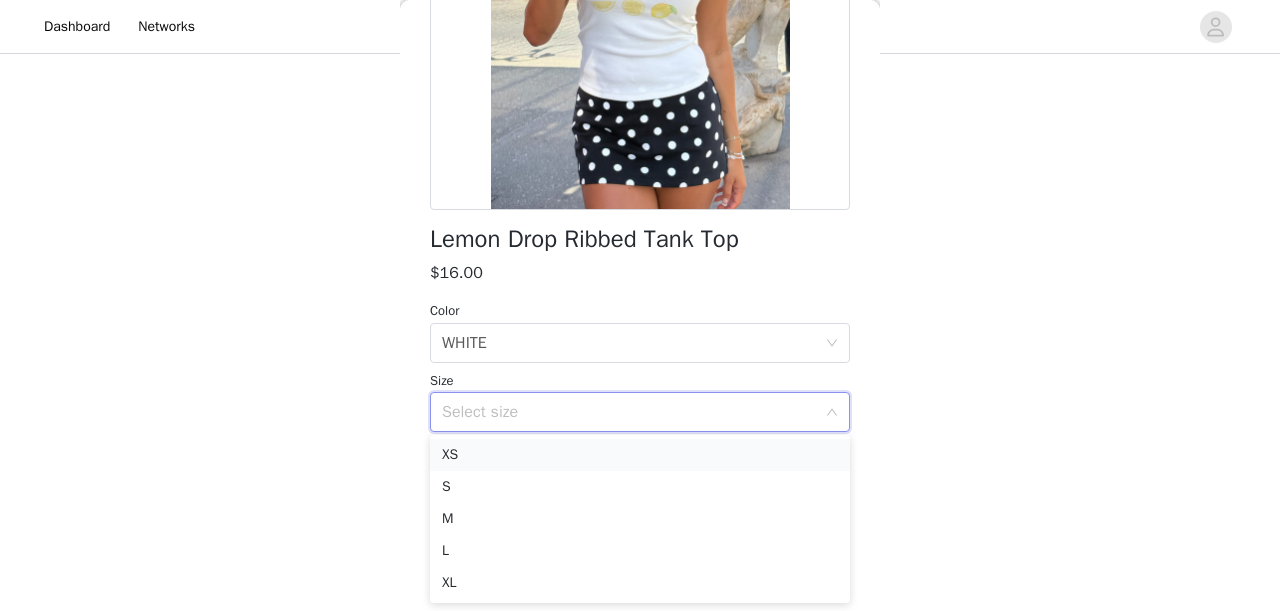 click on "XS" at bounding box center (640, 455) 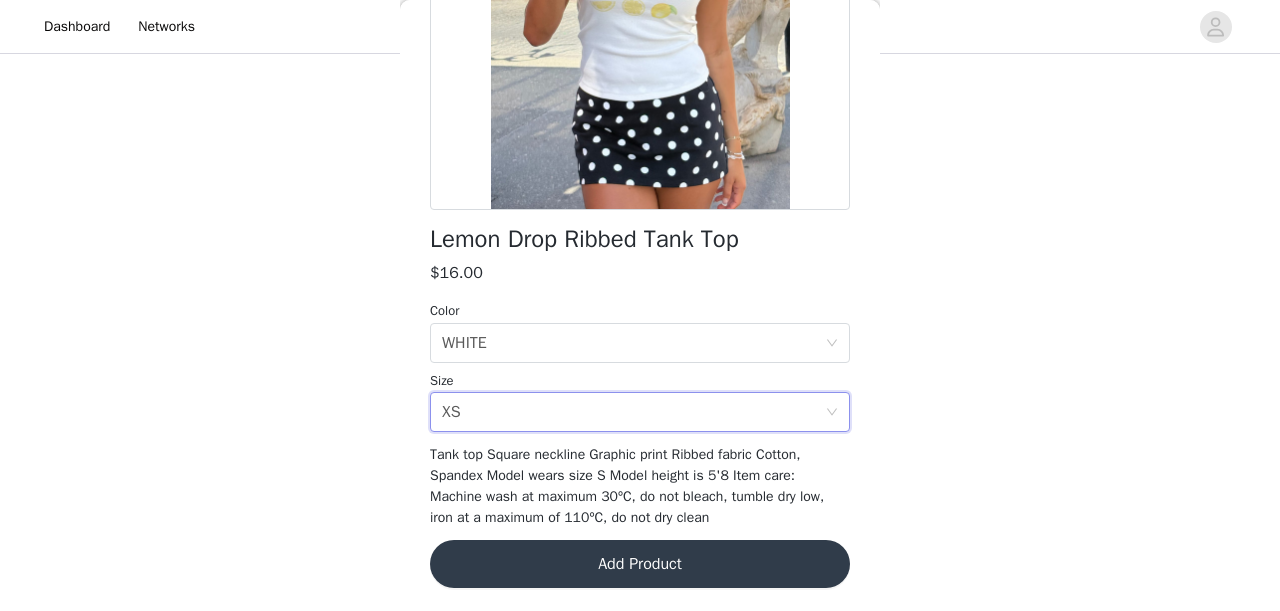 click on "Add Product" at bounding box center (640, 564) 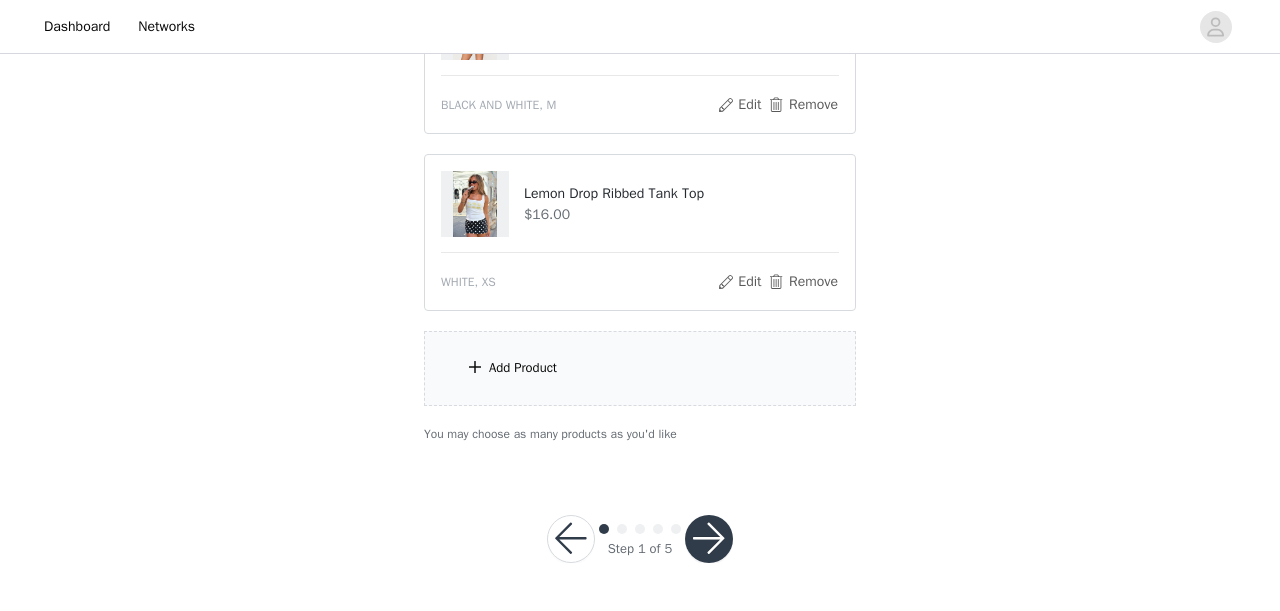 scroll, scrollTop: 1537, scrollLeft: 0, axis: vertical 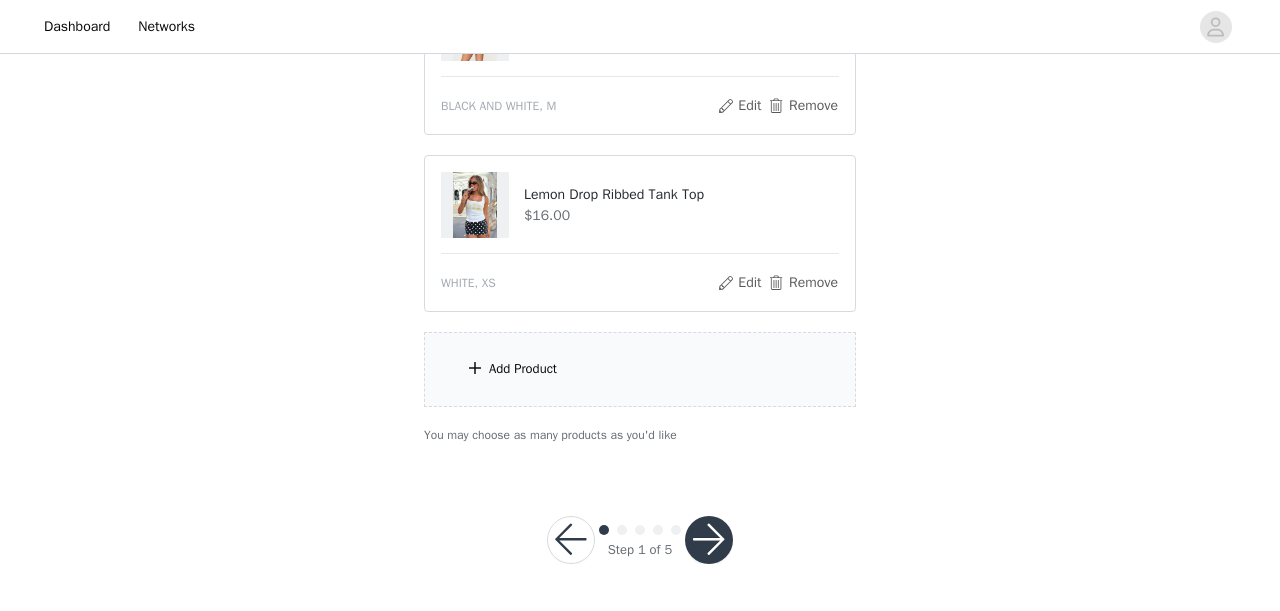 click on "Add Product" at bounding box center [640, 369] 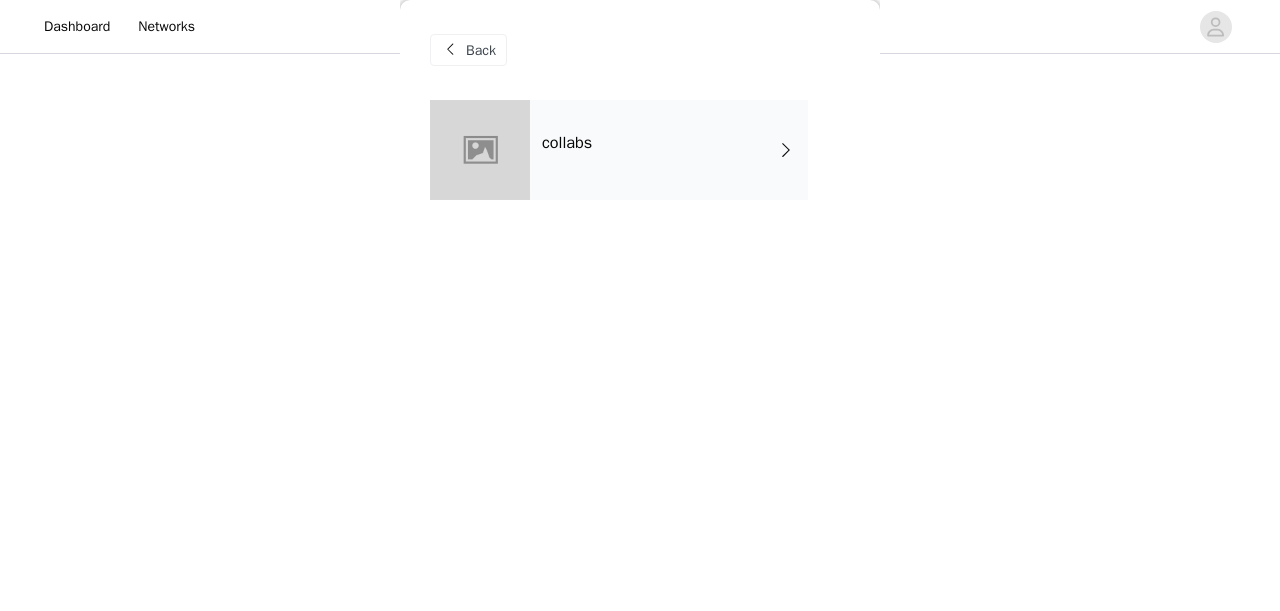 click on "collabs" at bounding box center (669, 150) 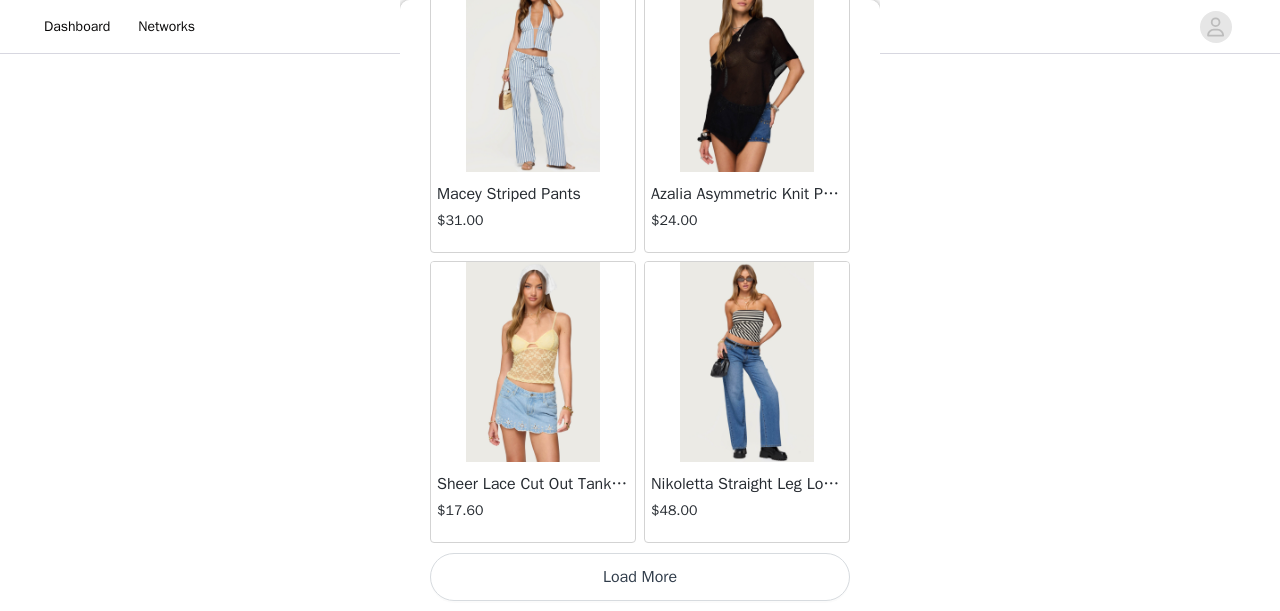 scroll, scrollTop: 2449, scrollLeft: 0, axis: vertical 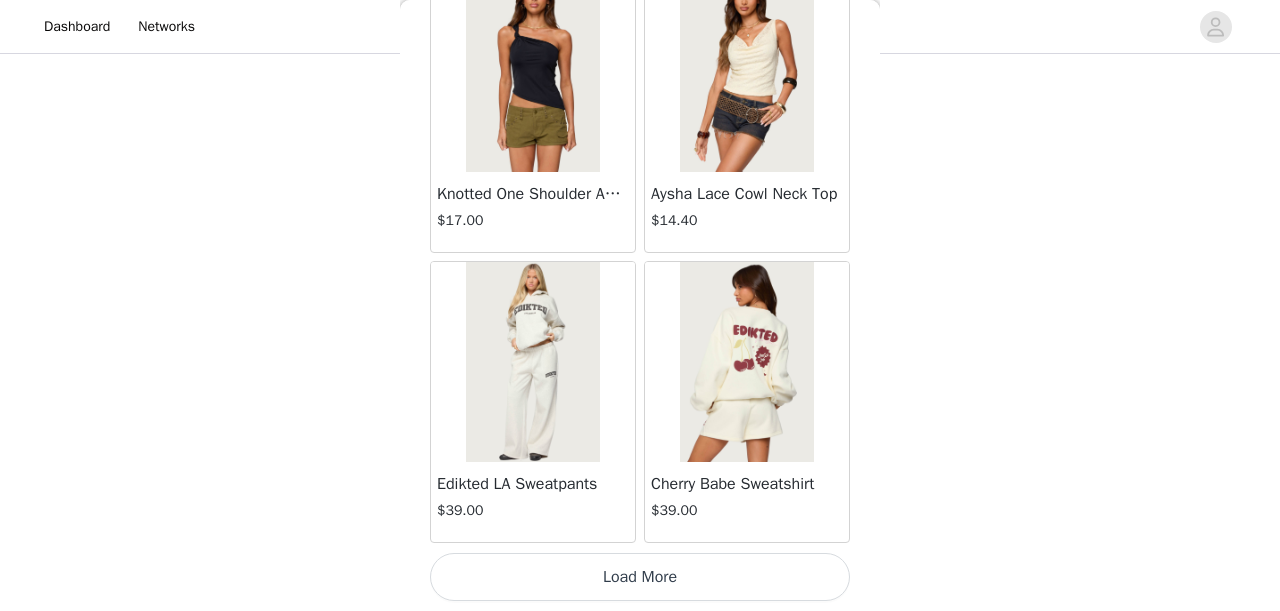 click on "Load More" at bounding box center (640, 577) 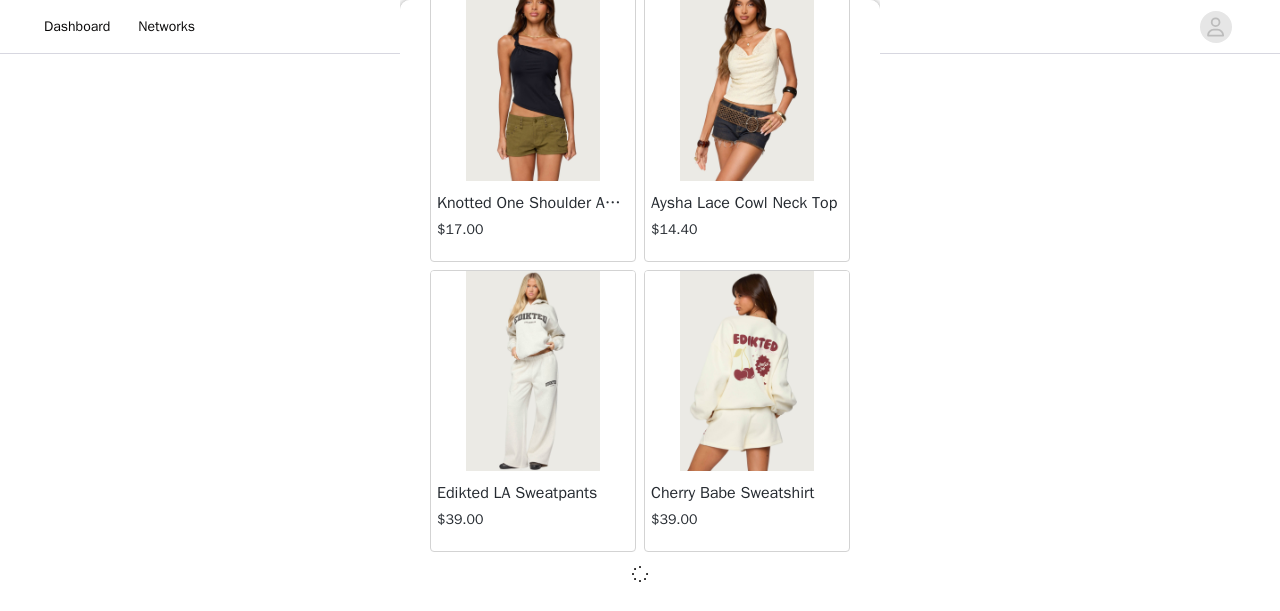 scroll, scrollTop: 5340, scrollLeft: 0, axis: vertical 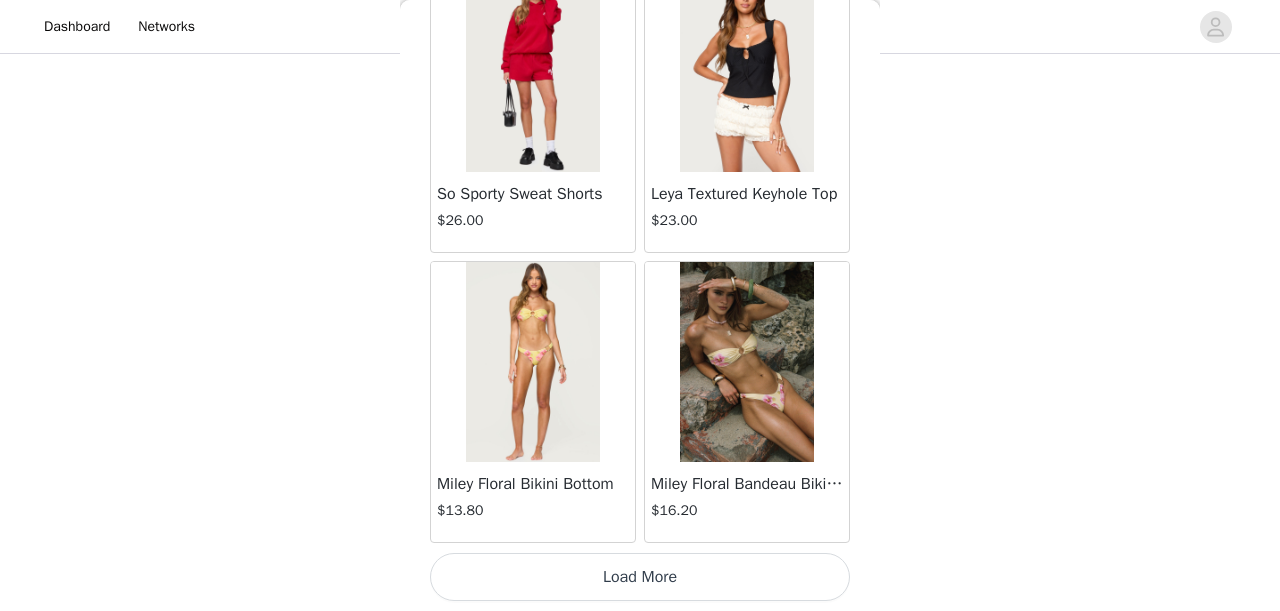 click on "Load More" at bounding box center [640, 577] 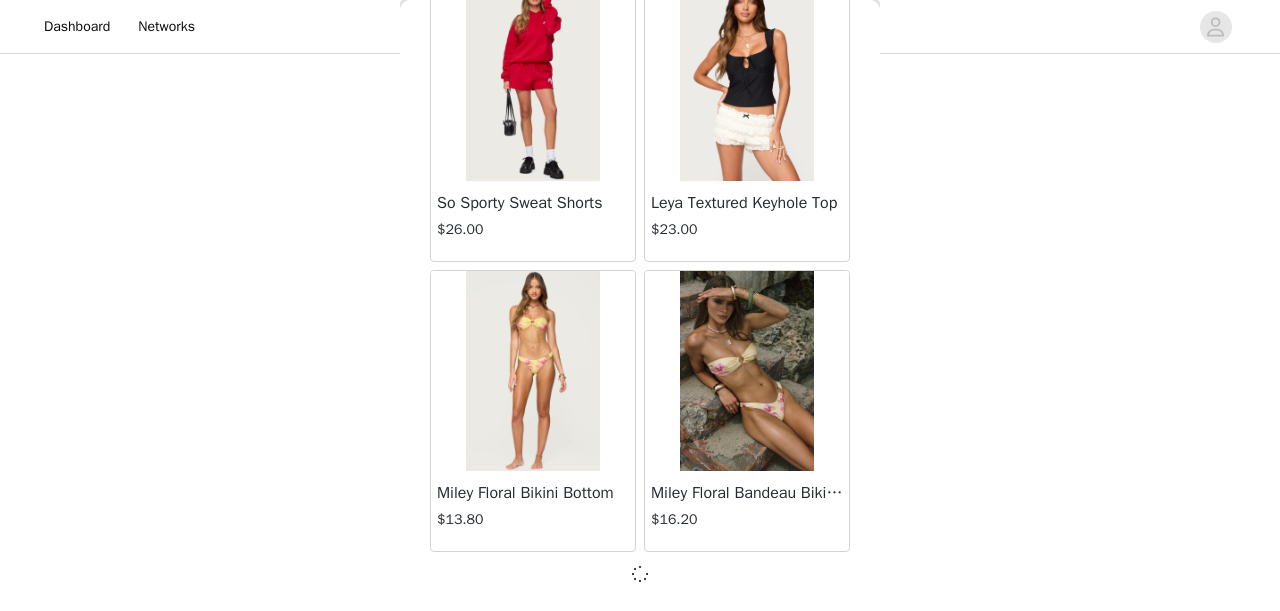 scroll, scrollTop: 8240, scrollLeft: 0, axis: vertical 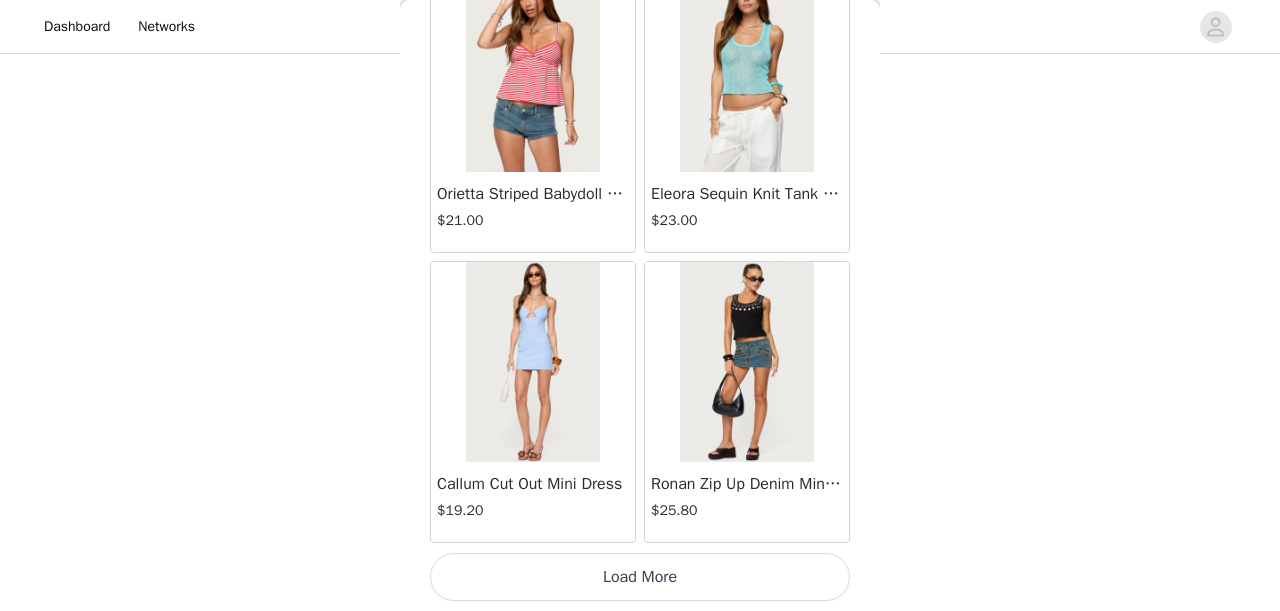 click on "Load More" at bounding box center [640, 577] 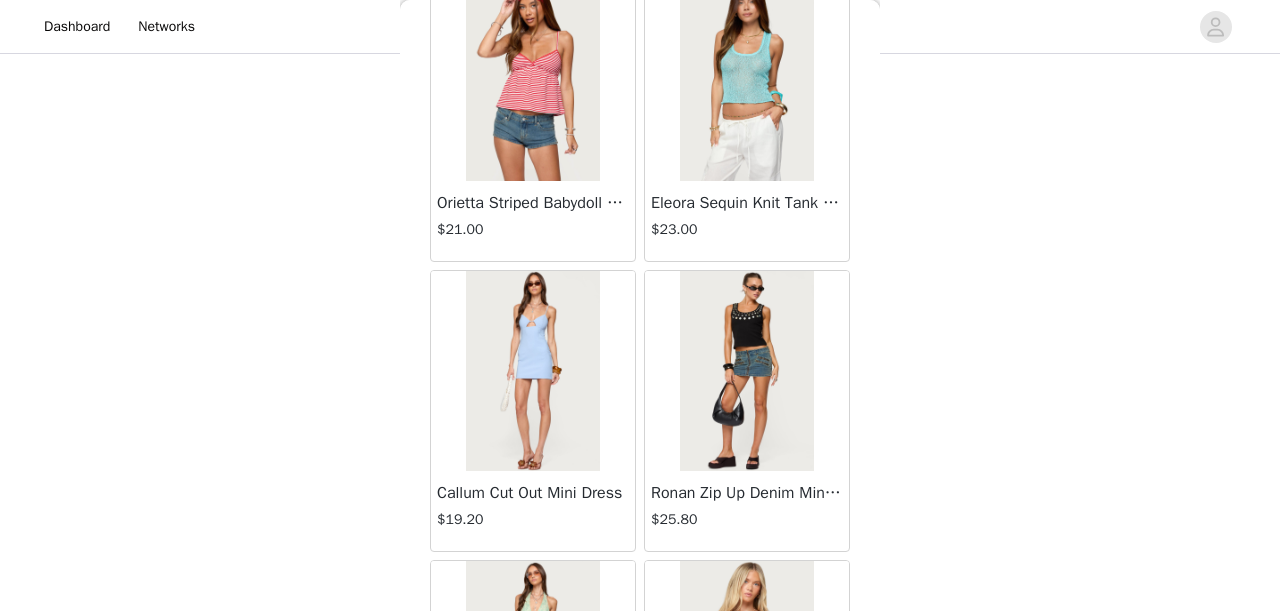 scroll, scrollTop: 1537, scrollLeft: 0, axis: vertical 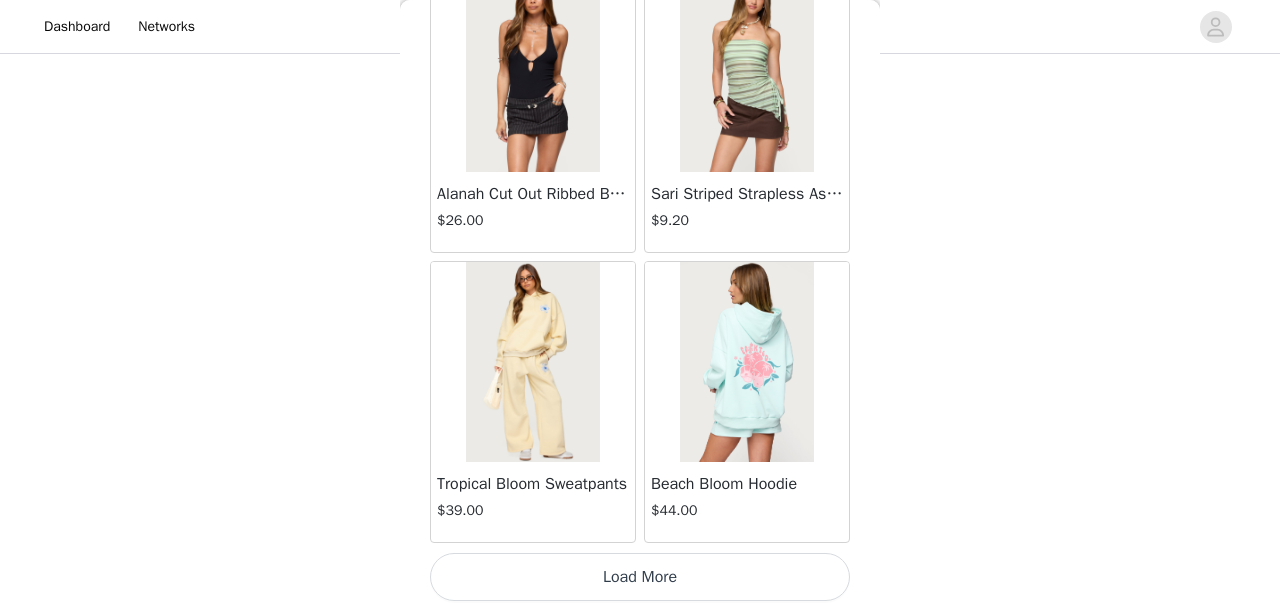 click on "Load More" at bounding box center (640, 577) 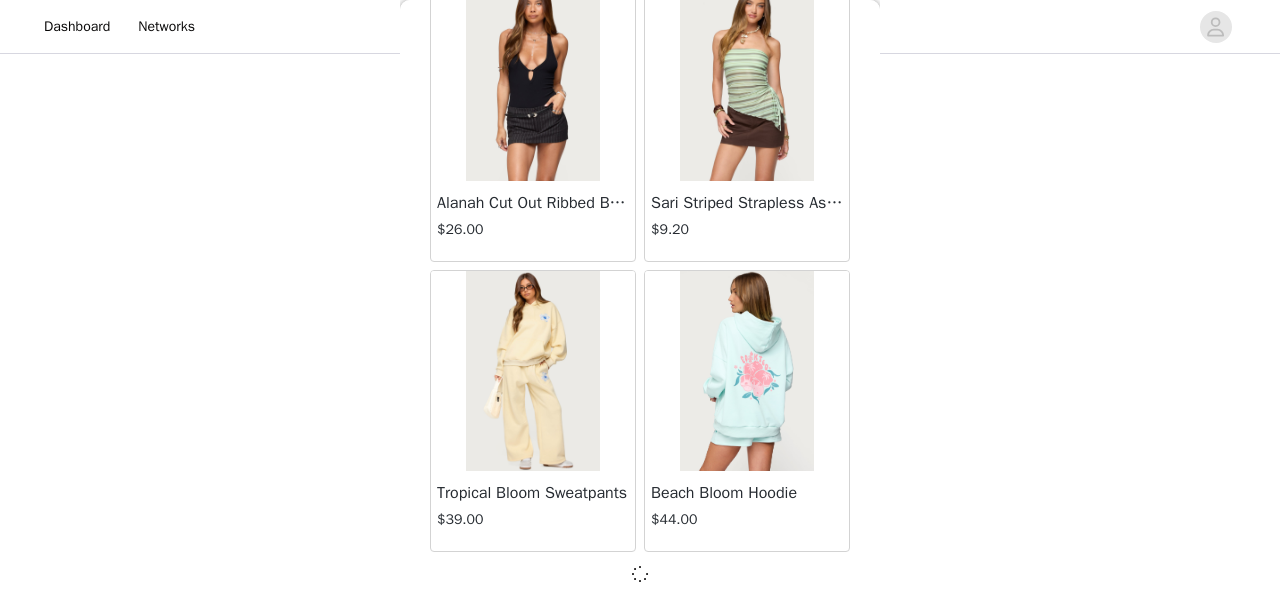 scroll, scrollTop: 14040, scrollLeft: 0, axis: vertical 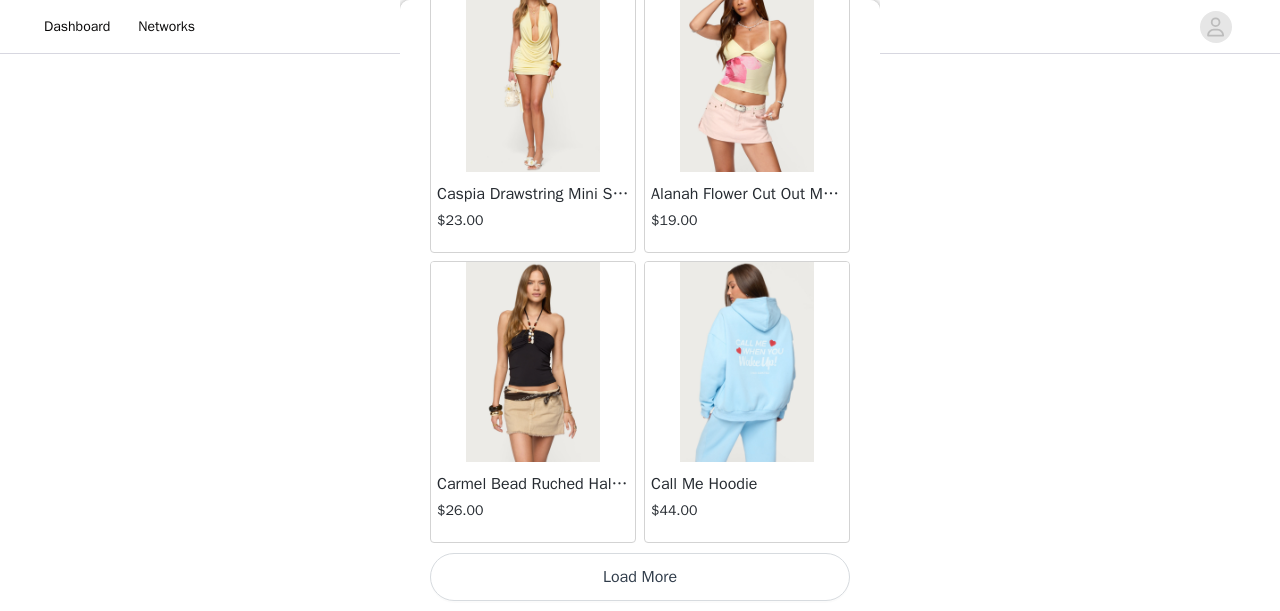 click on "Load More" at bounding box center [640, 577] 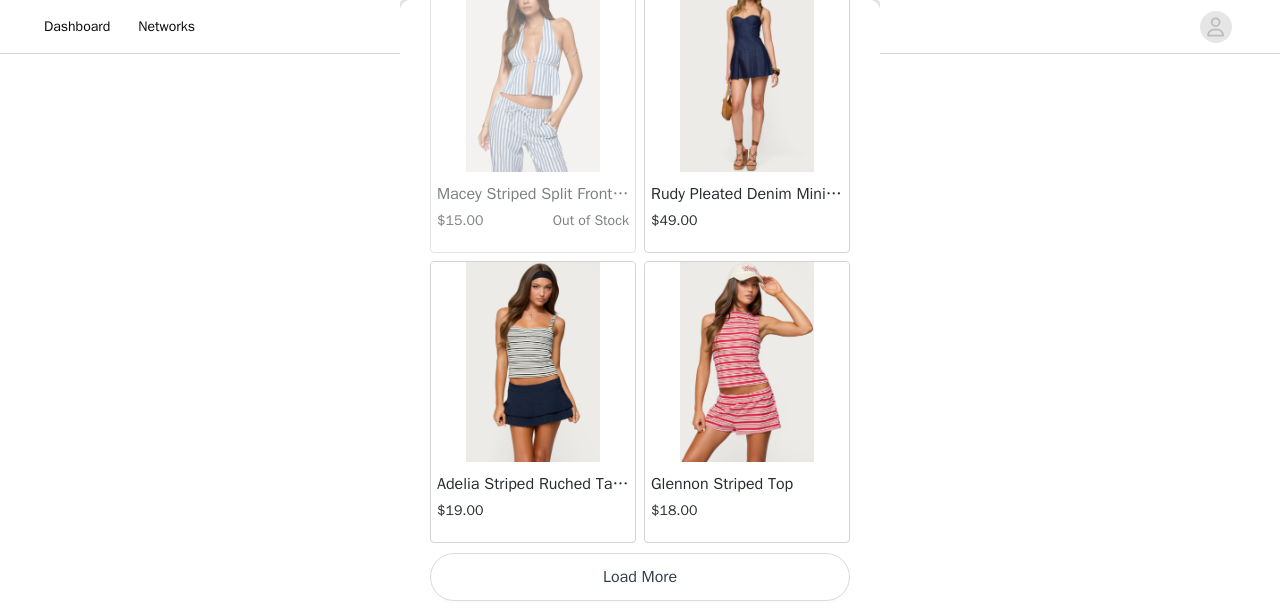 click on "Load More" at bounding box center (640, 577) 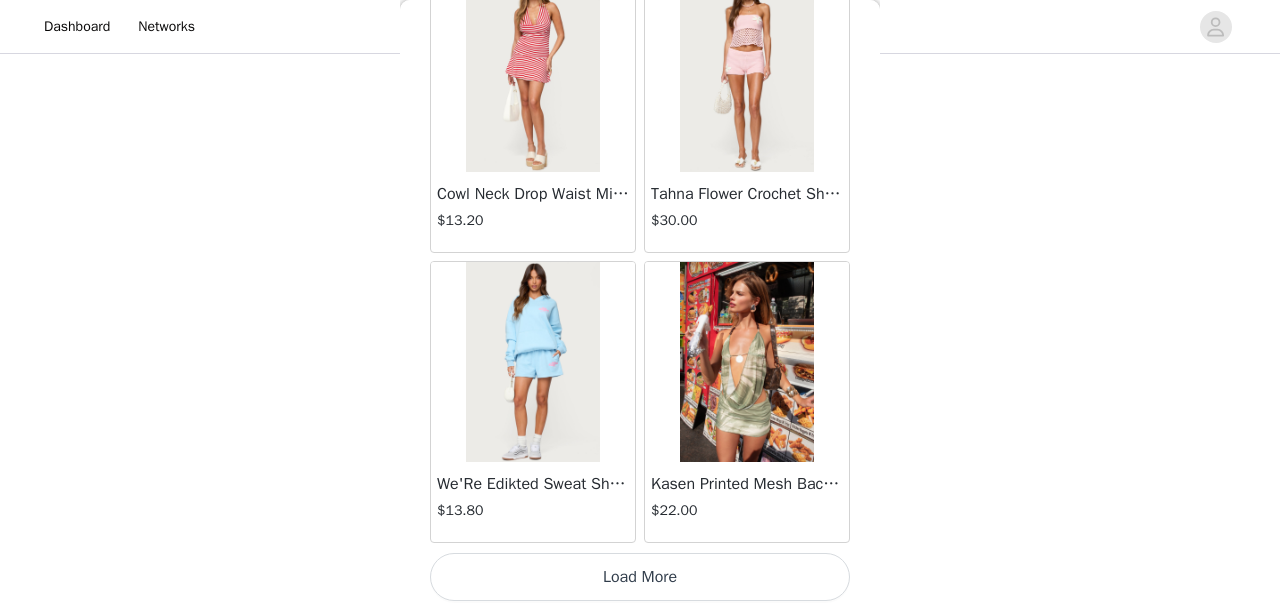 click on "Load More" at bounding box center [640, 577] 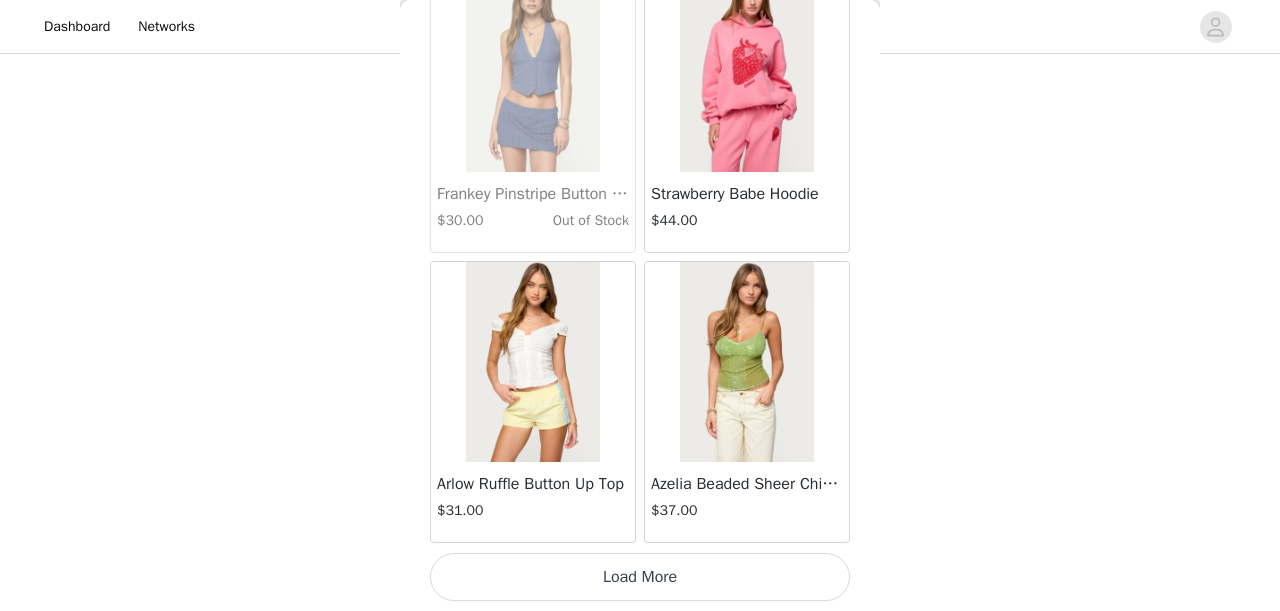 click on "Load More" at bounding box center [640, 577] 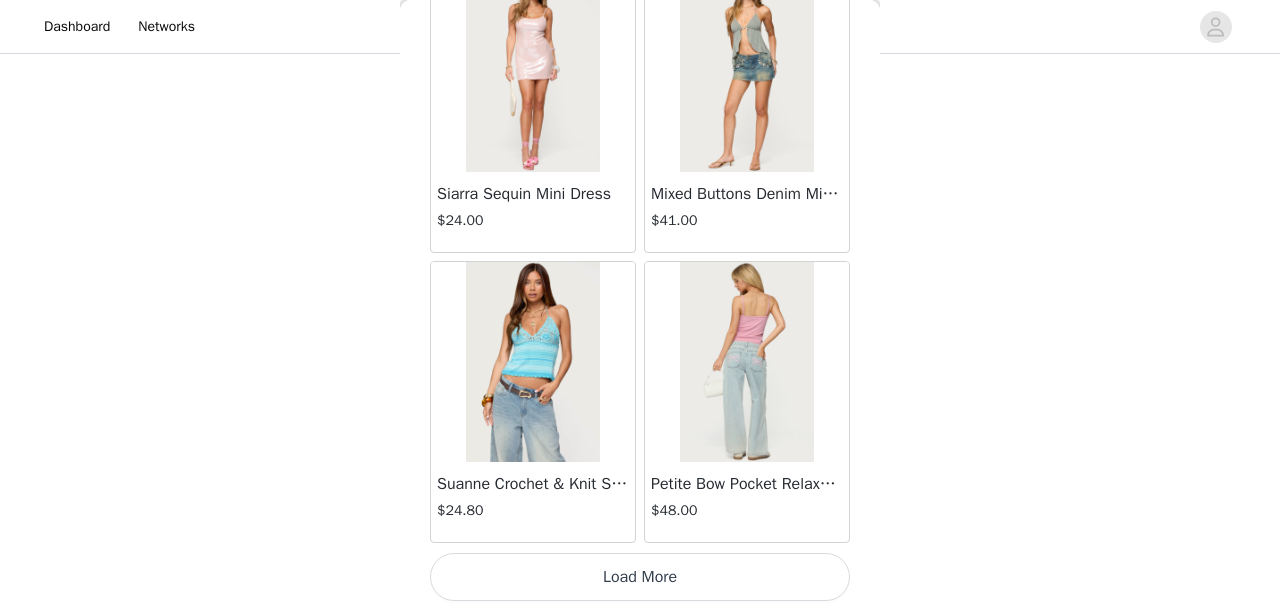 click on "Load More" at bounding box center (640, 577) 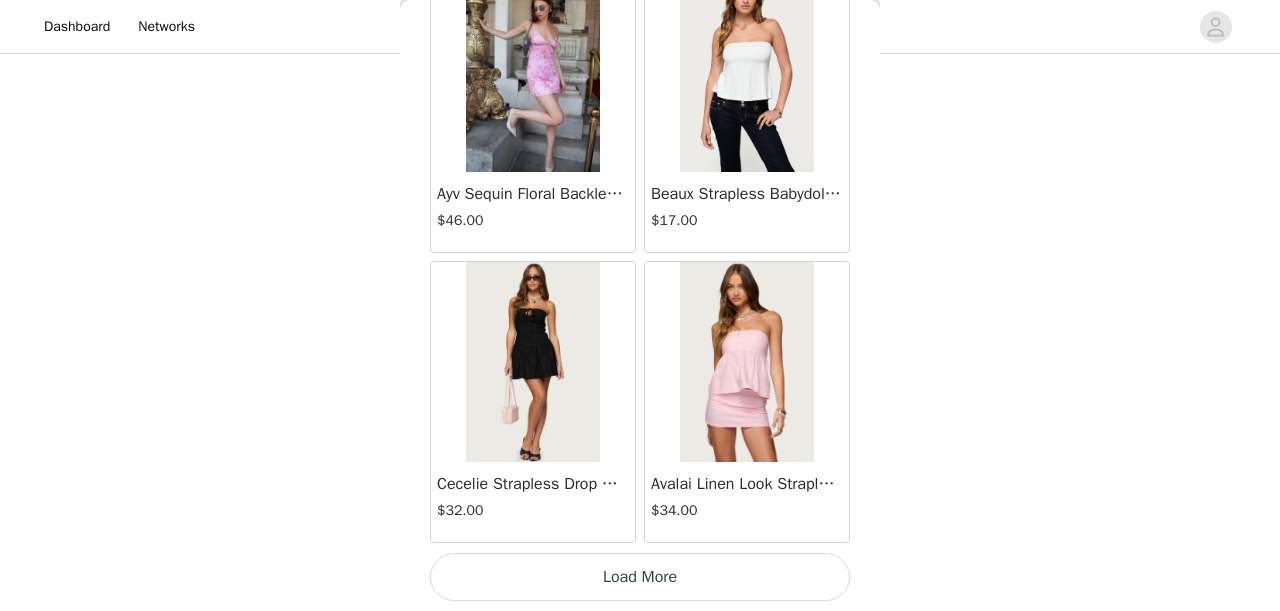 click on "Load More" at bounding box center [640, 577] 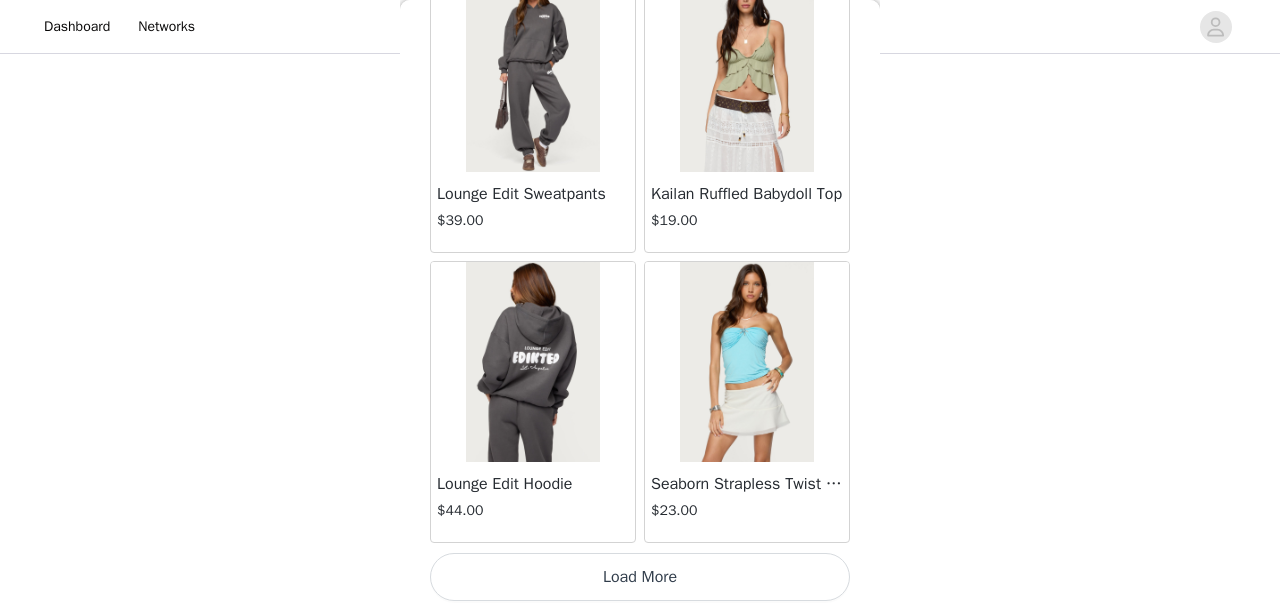 click on "Load More" at bounding box center (640, 577) 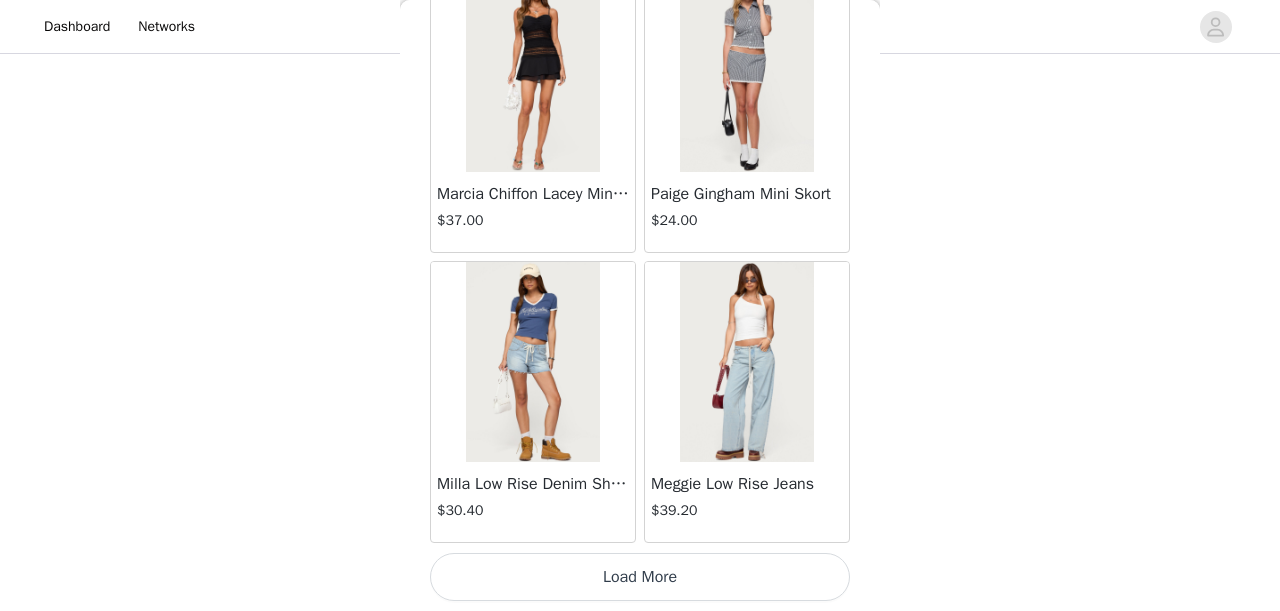 click on "Load More" at bounding box center (640, 577) 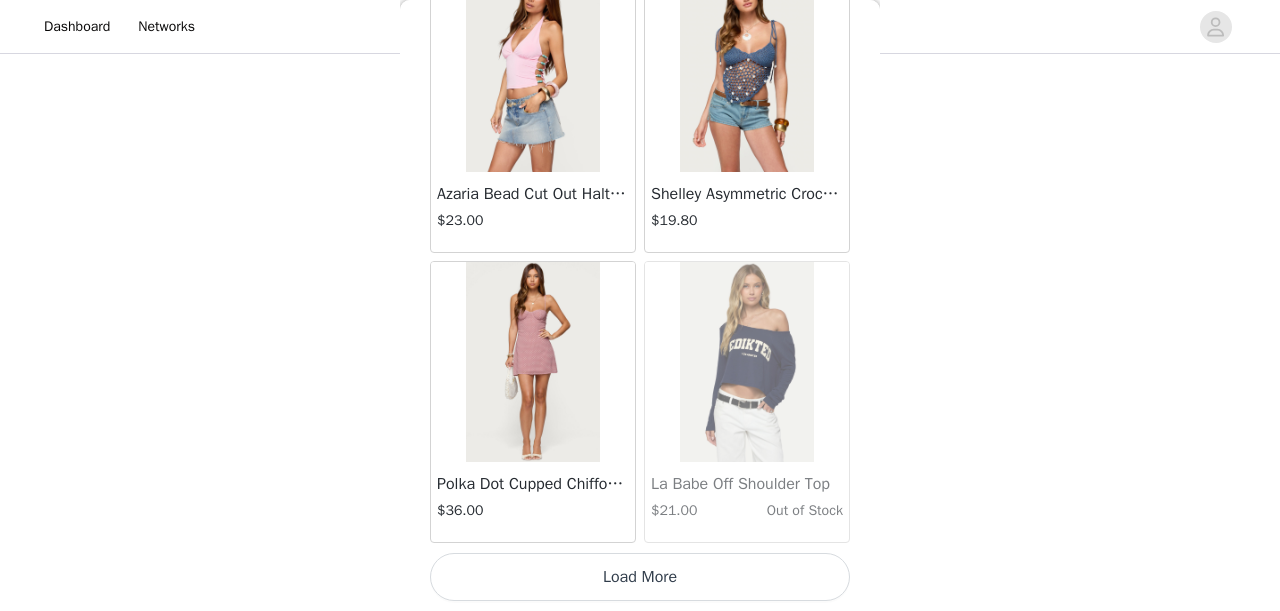 click on "Load More" at bounding box center (640, 577) 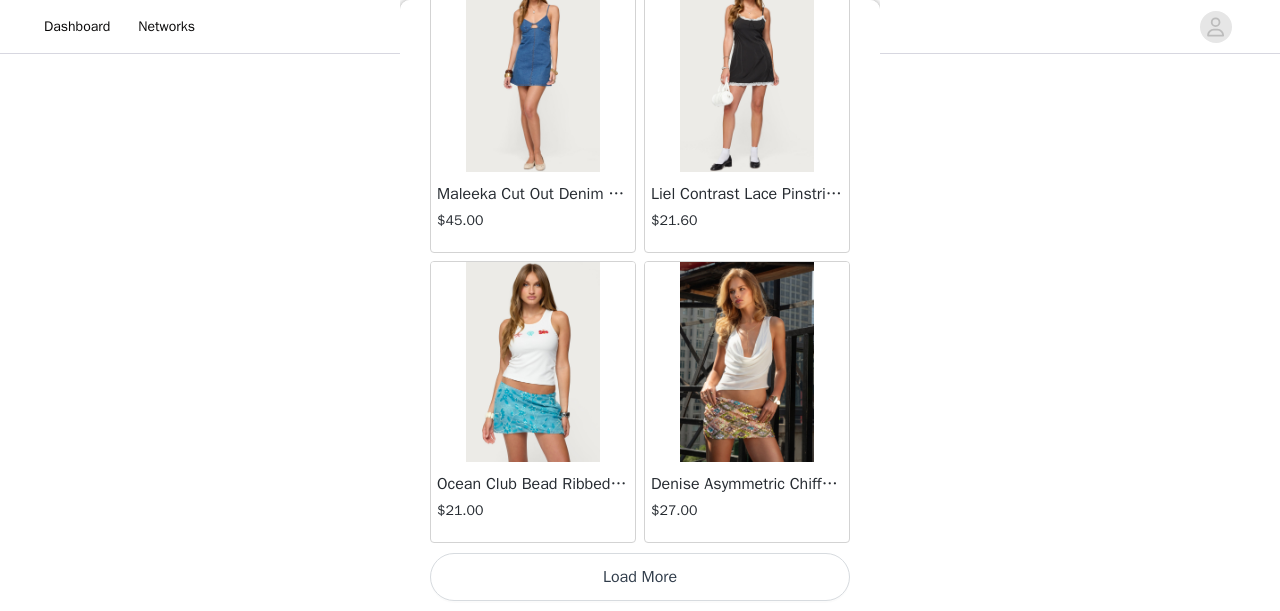 scroll, scrollTop: 43049, scrollLeft: 0, axis: vertical 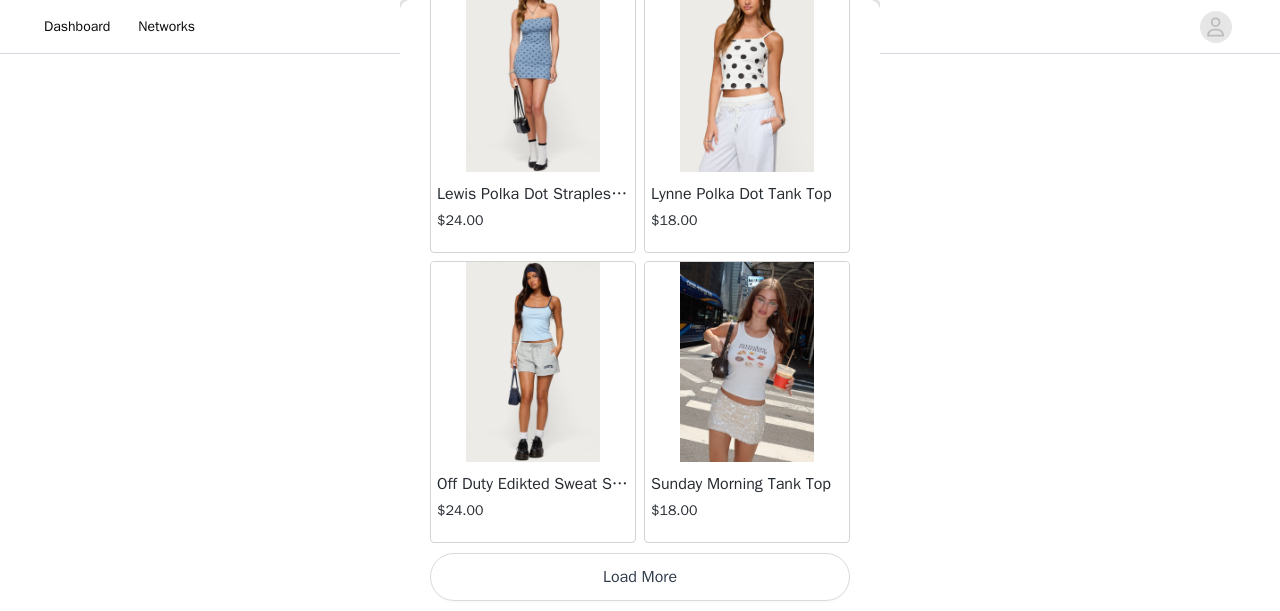 click on "Load More" at bounding box center [640, 577] 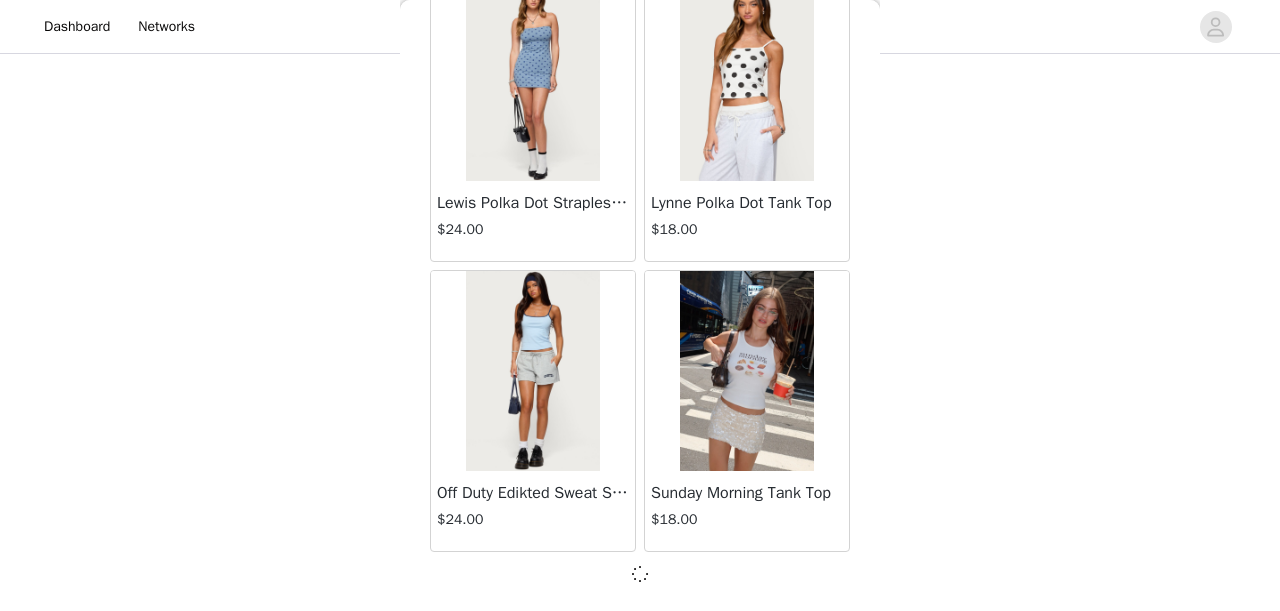 scroll, scrollTop: 45940, scrollLeft: 0, axis: vertical 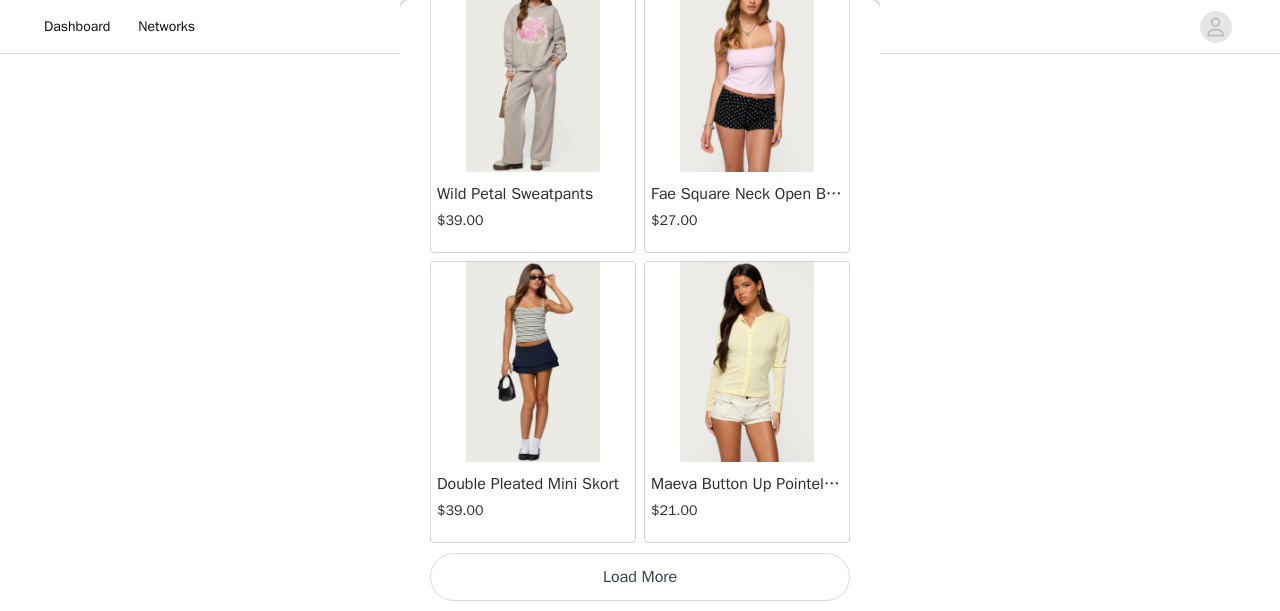 click on "Load More" at bounding box center [640, 577] 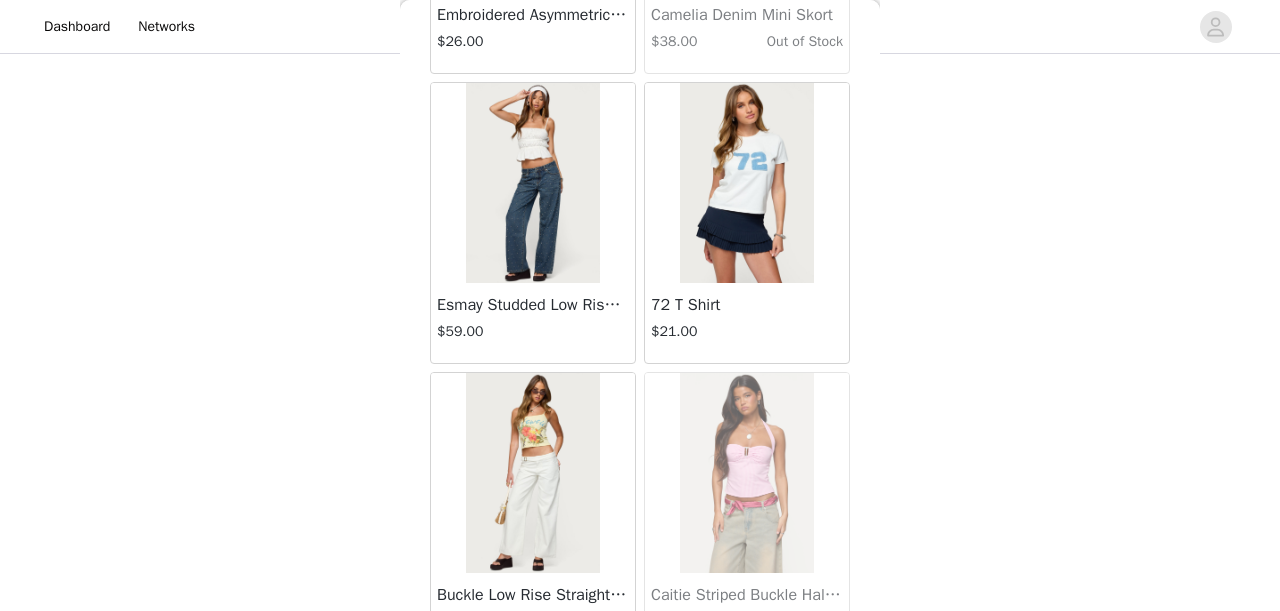 scroll, scrollTop: 49899, scrollLeft: 0, axis: vertical 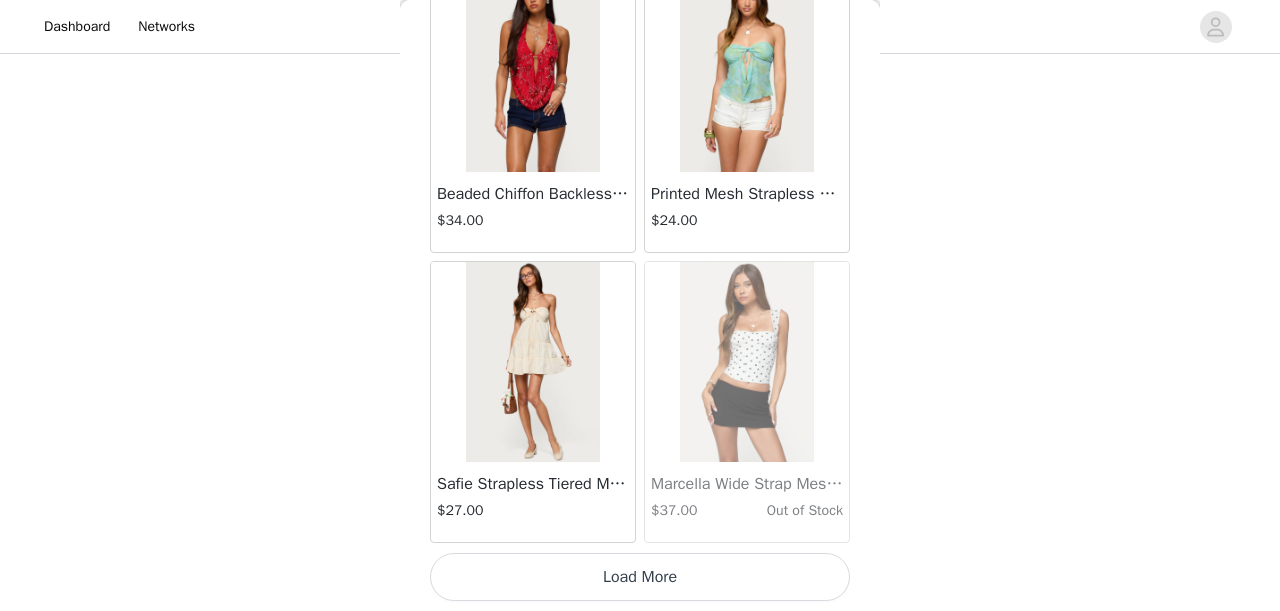 click on "Load More" at bounding box center [640, 577] 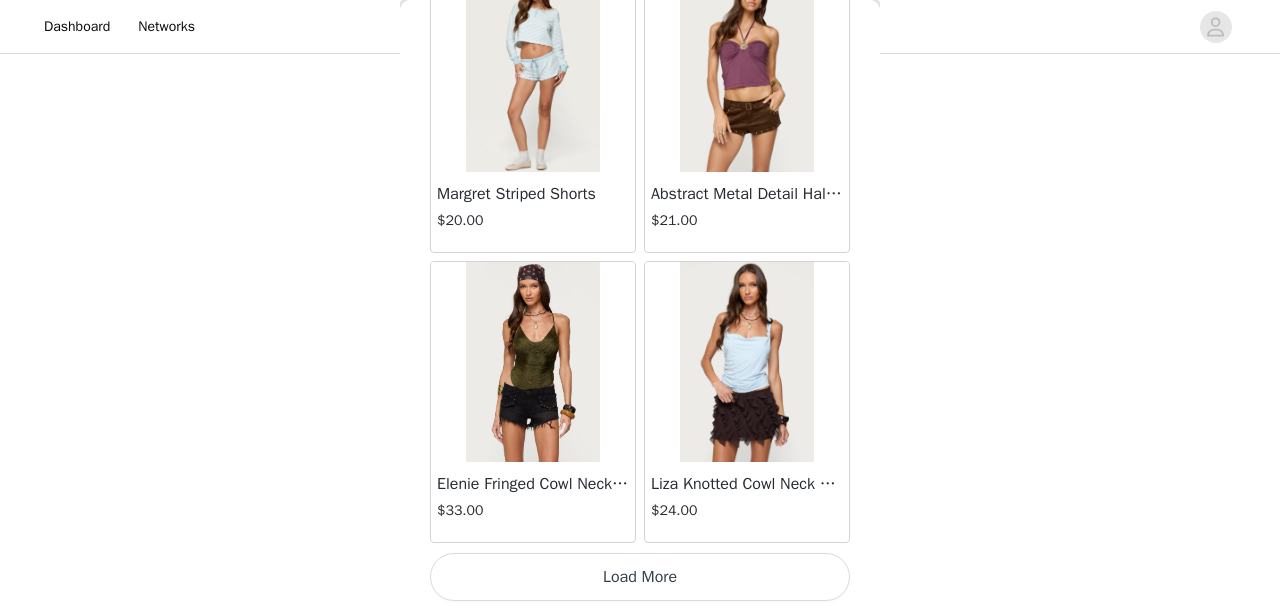 scroll, scrollTop: 54649, scrollLeft: 0, axis: vertical 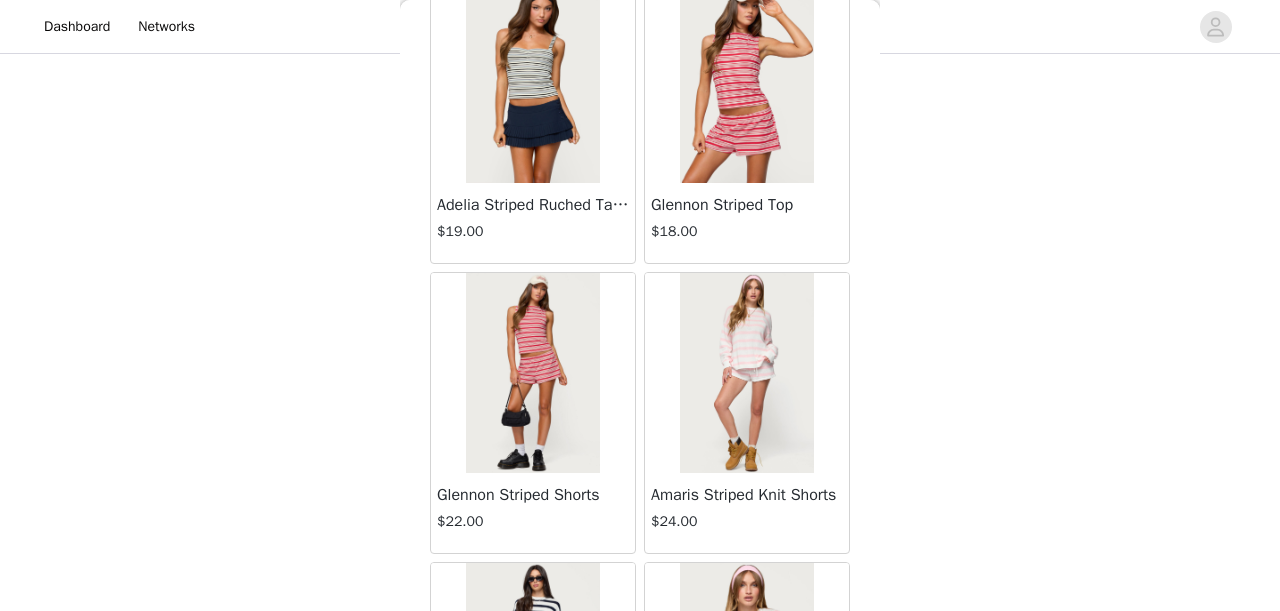 click at bounding box center [532, 373] 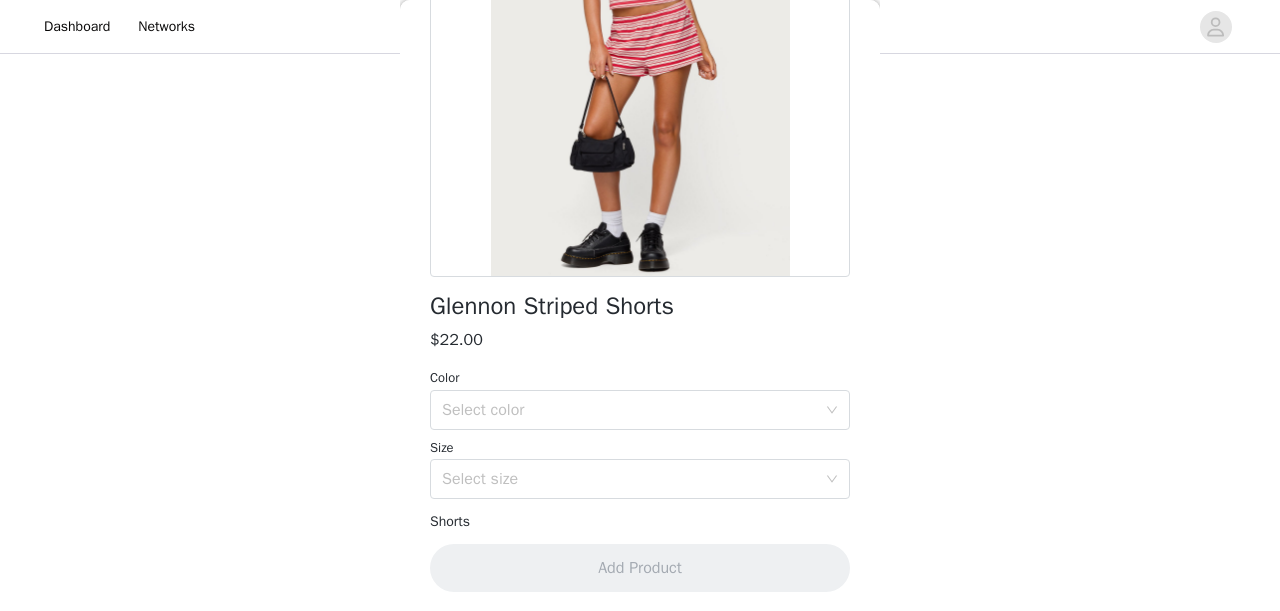 scroll, scrollTop: 286, scrollLeft: 0, axis: vertical 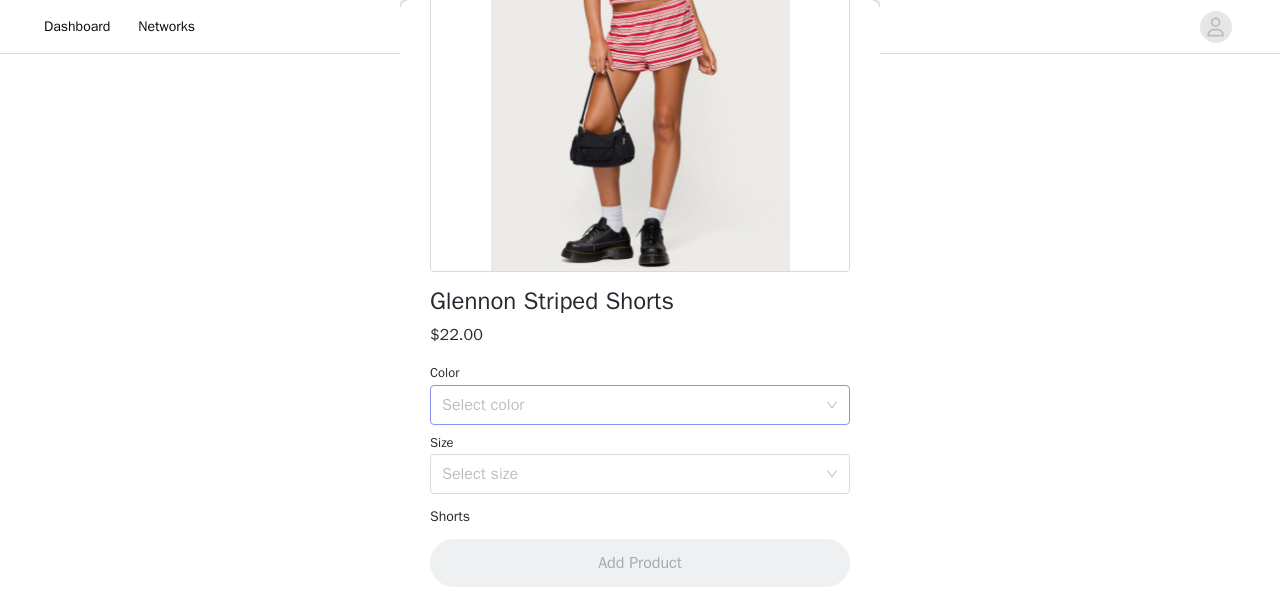 click on "Select color" at bounding box center [629, 405] 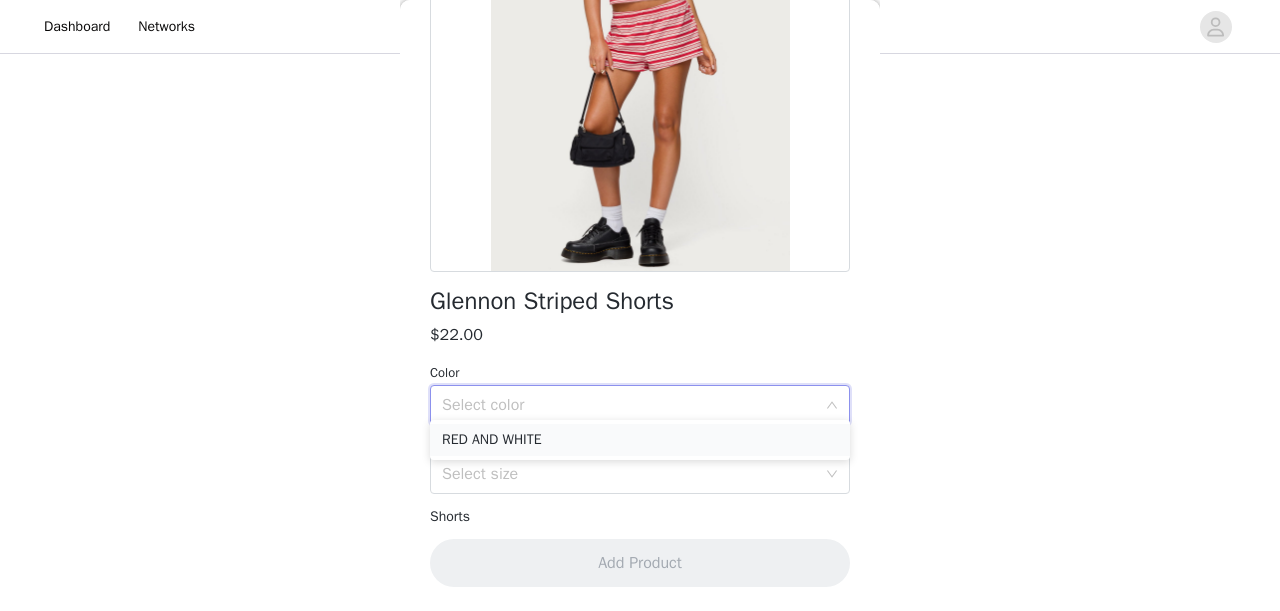 click on "RED AND WHITE" at bounding box center (640, 440) 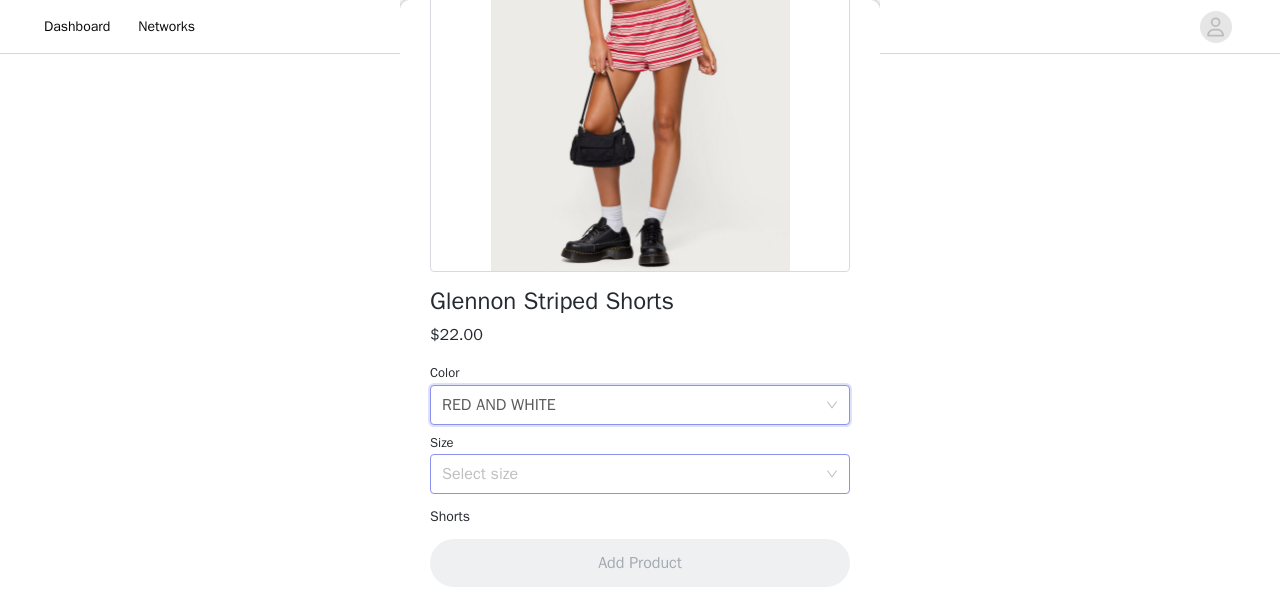 click on "Select size" at bounding box center [629, 474] 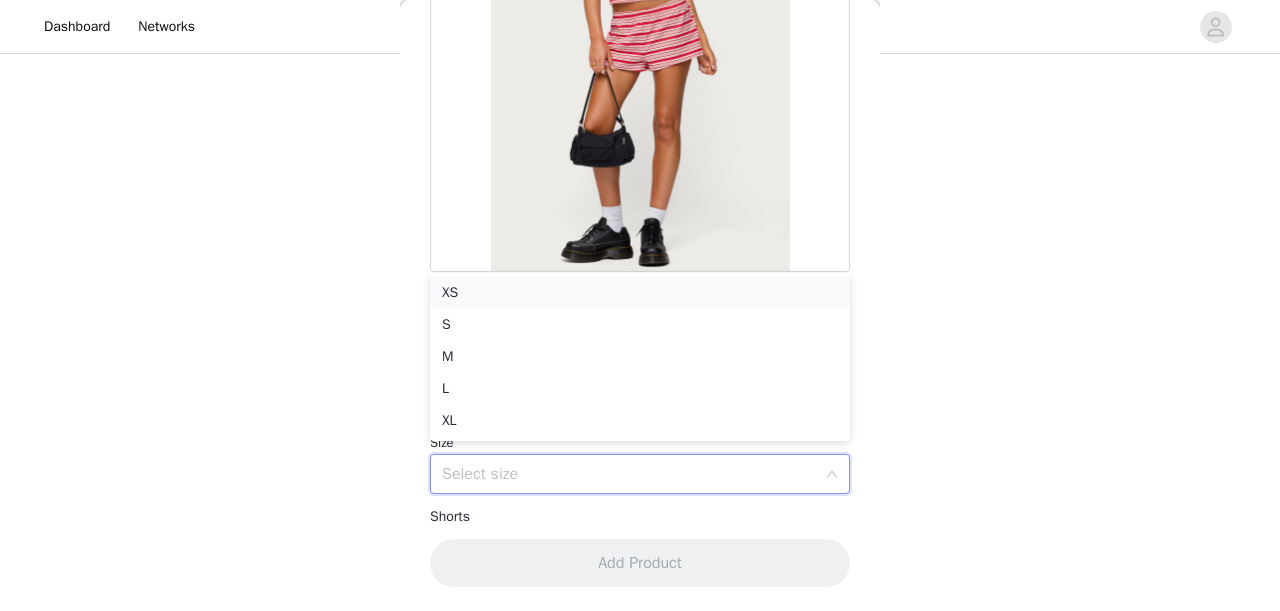 click on "XS" at bounding box center [640, 293] 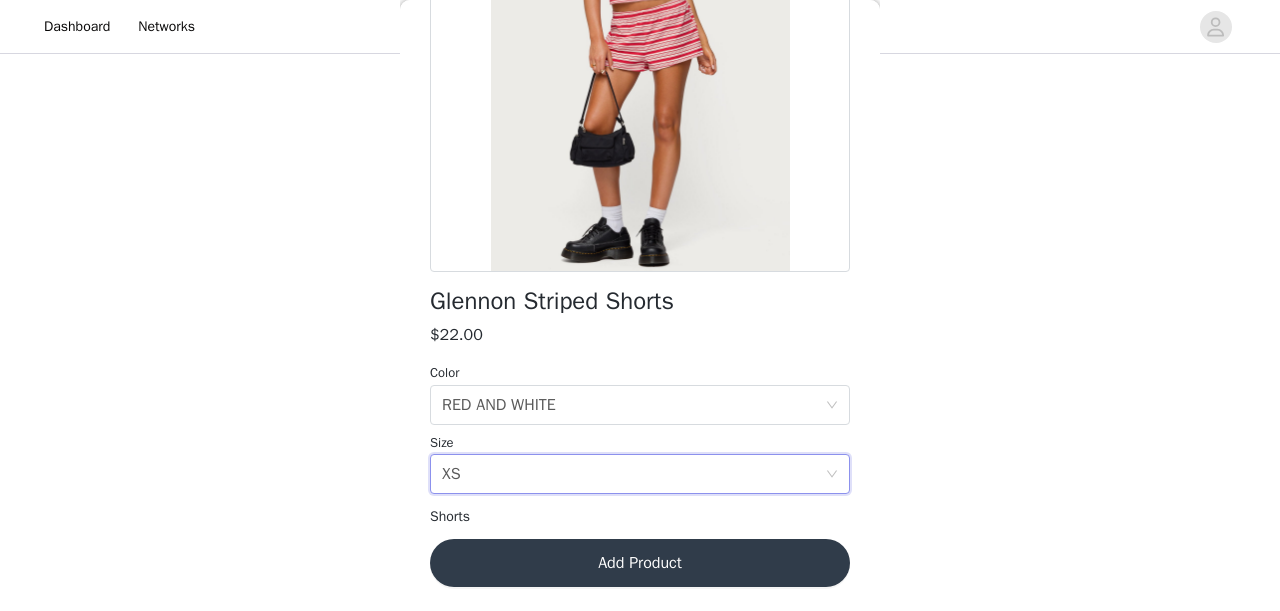 scroll, scrollTop: 340, scrollLeft: 0, axis: vertical 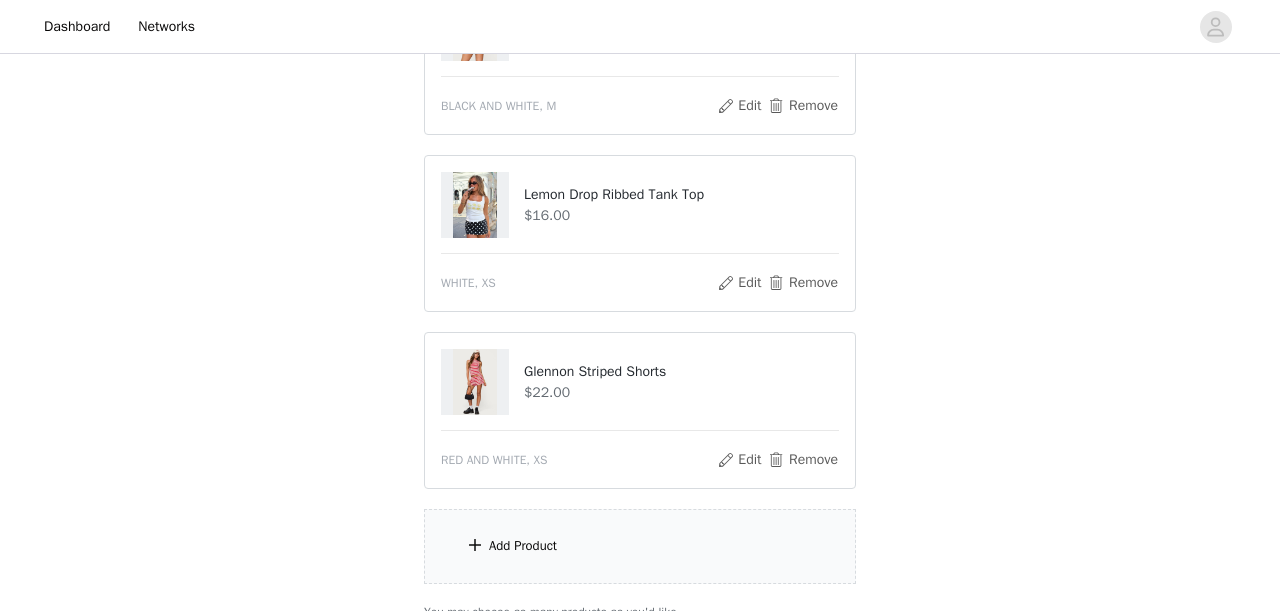 click on "Add Product" at bounding box center (640, 546) 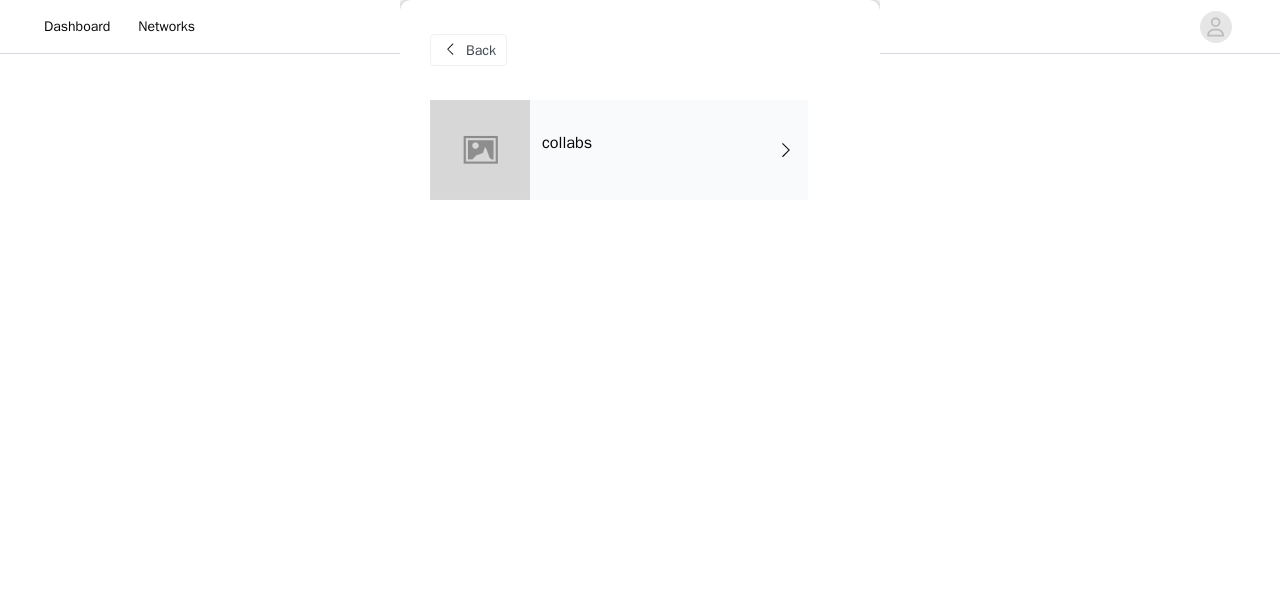 click on "Back" at bounding box center [481, 50] 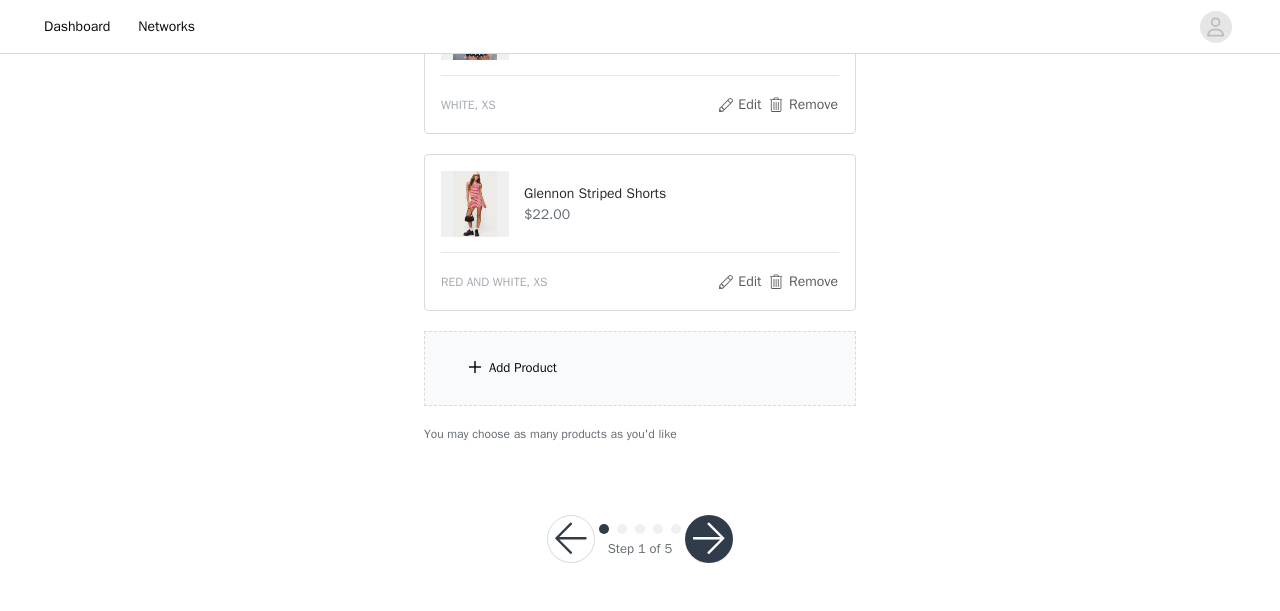 scroll, scrollTop: 1714, scrollLeft: 0, axis: vertical 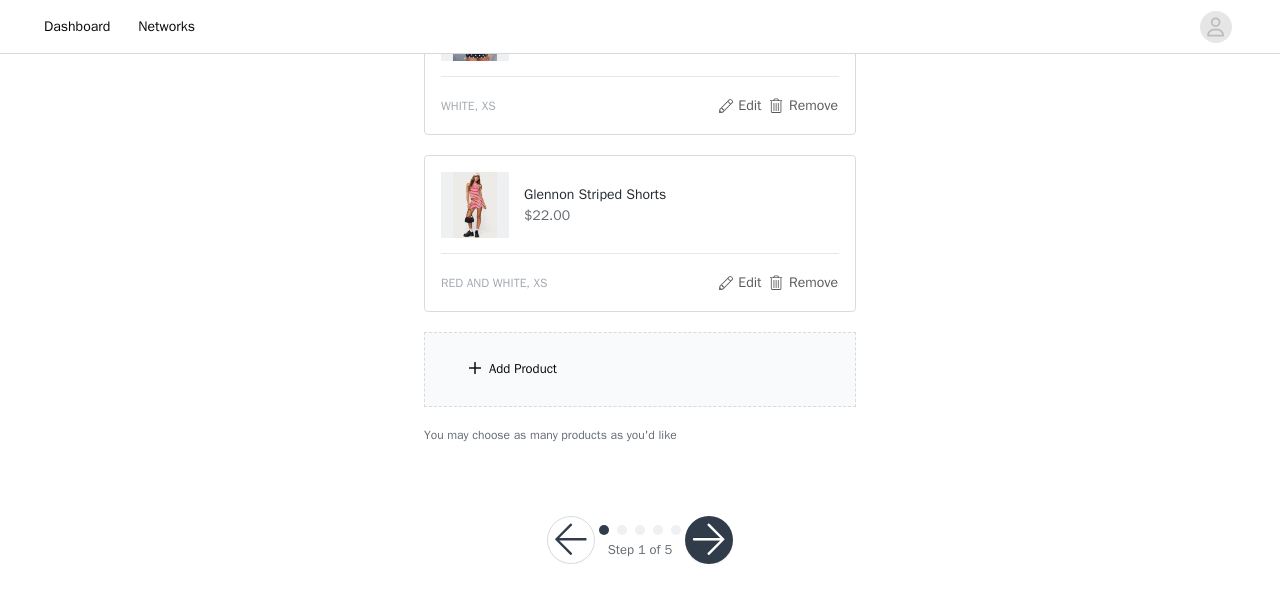 click on "Add Product" at bounding box center (523, 369) 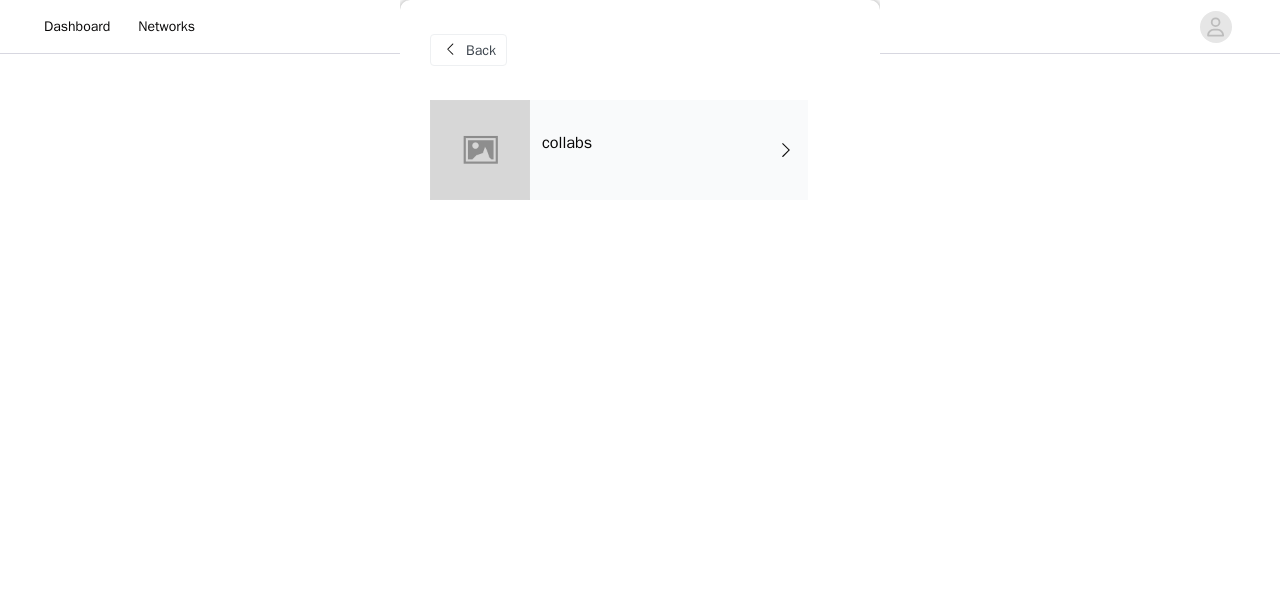 click on "collabs" at bounding box center (669, 150) 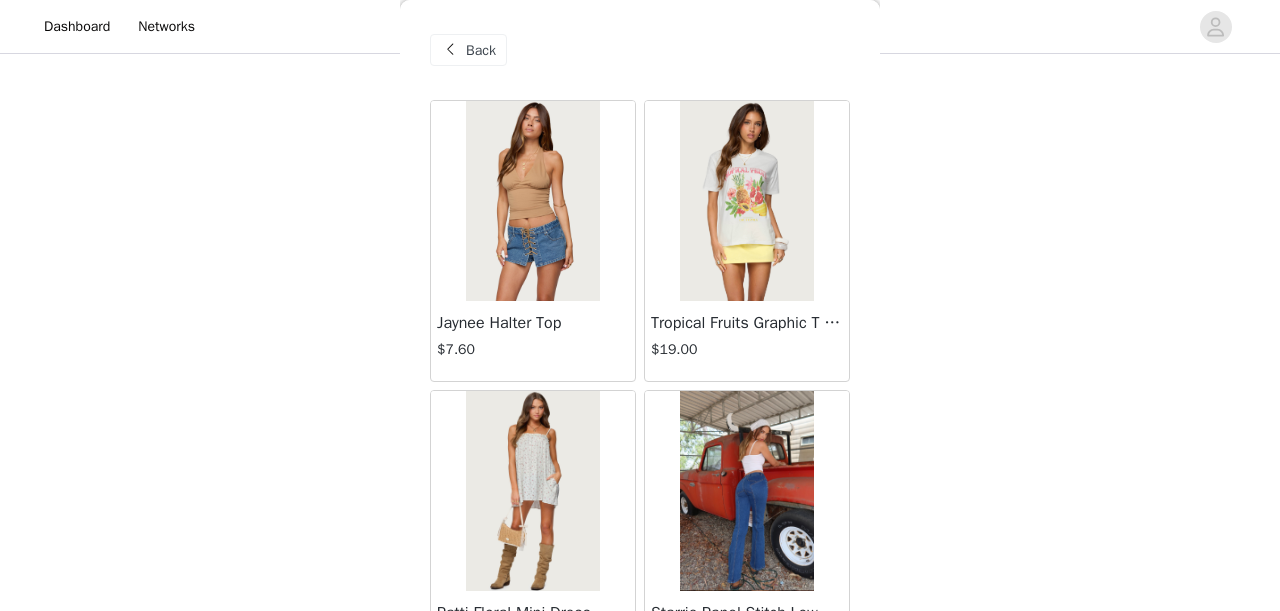 click at bounding box center [532, 201] 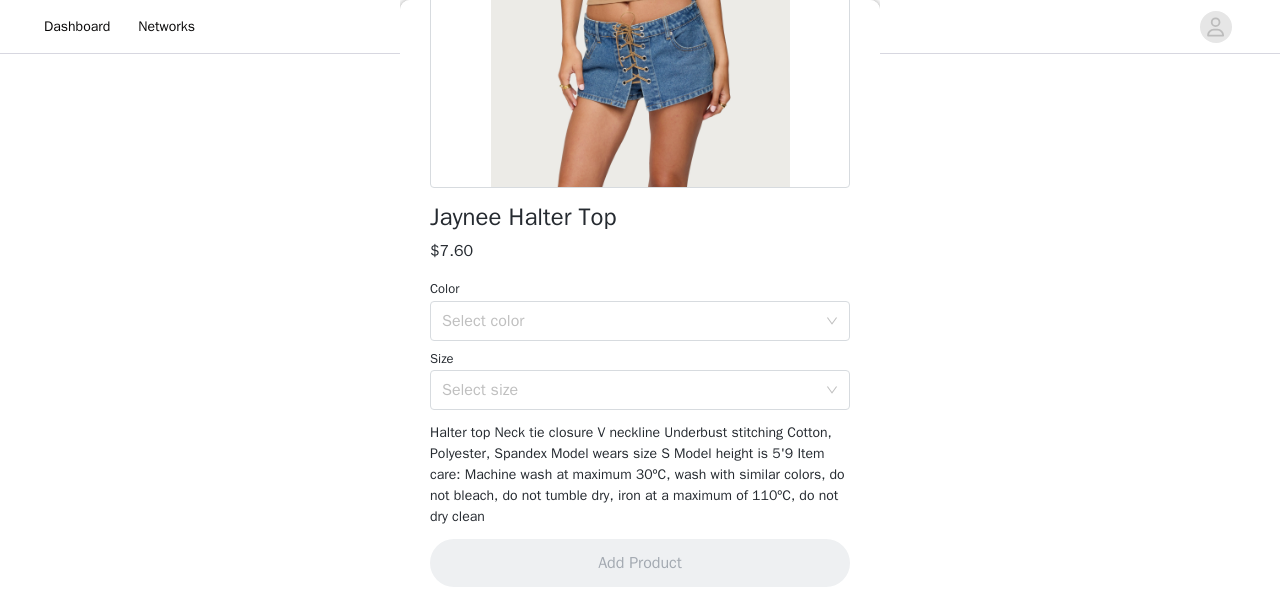 scroll, scrollTop: 361, scrollLeft: 0, axis: vertical 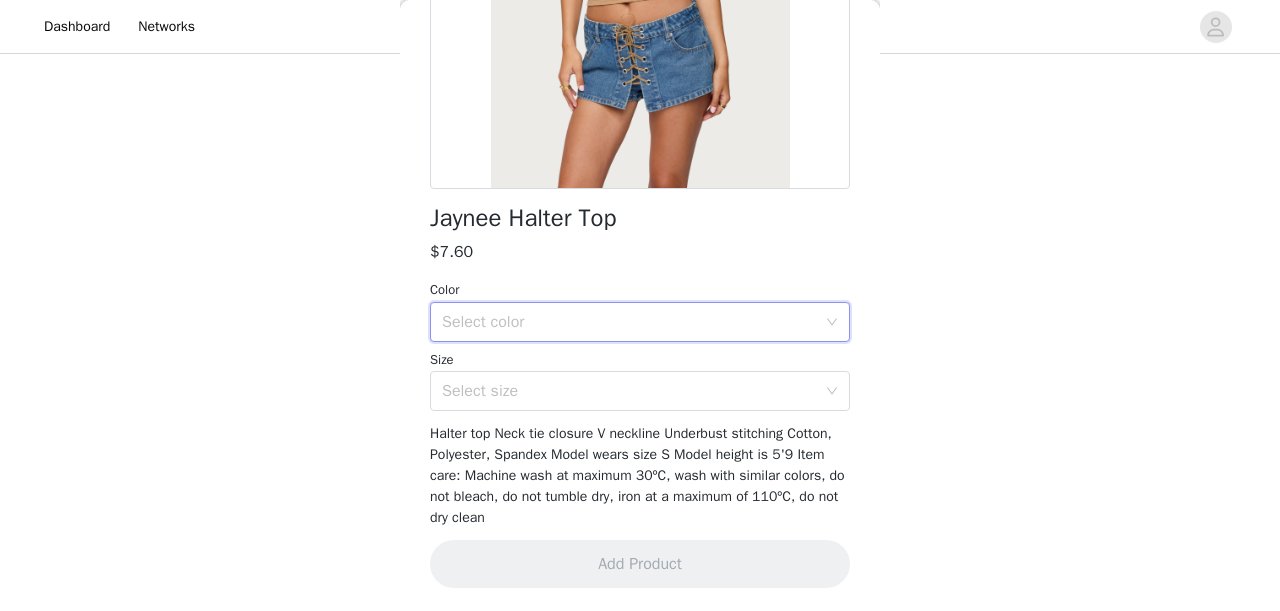 click on "Select color" at bounding box center (633, 322) 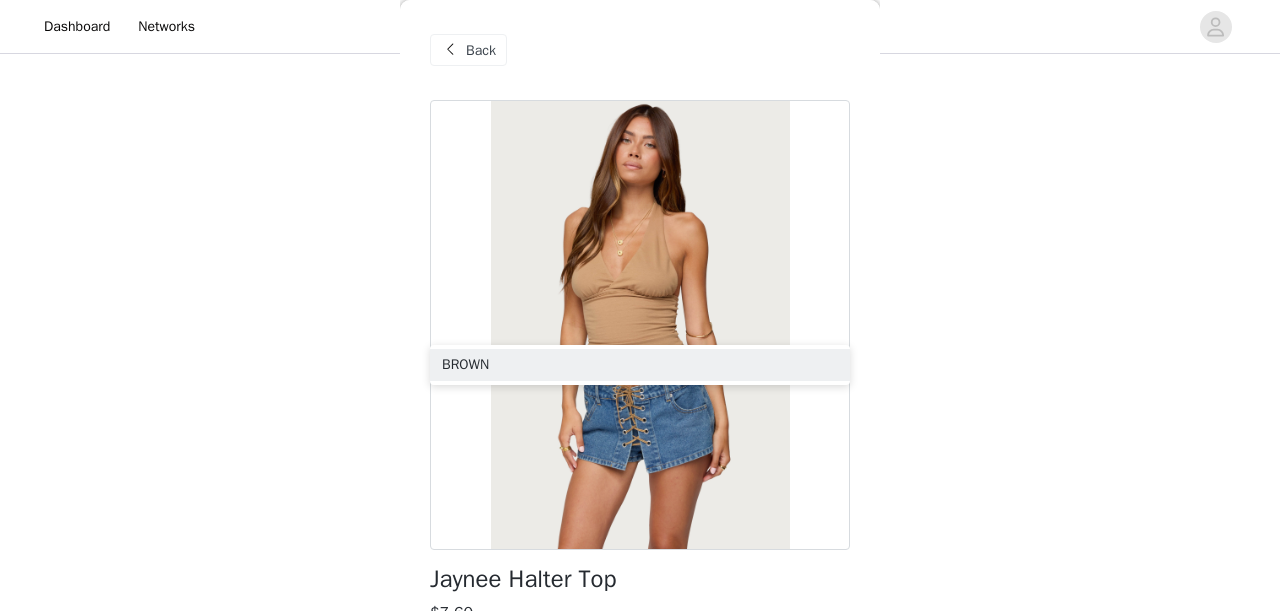 scroll, scrollTop: 0, scrollLeft: 0, axis: both 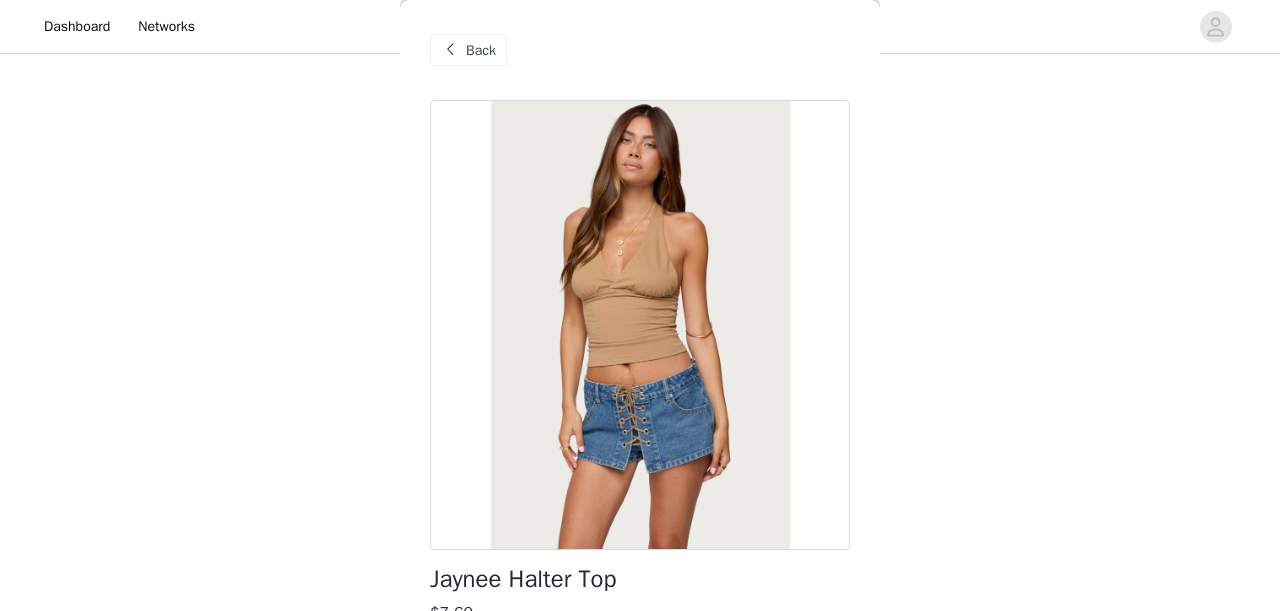 click on "Back" at bounding box center (468, 50) 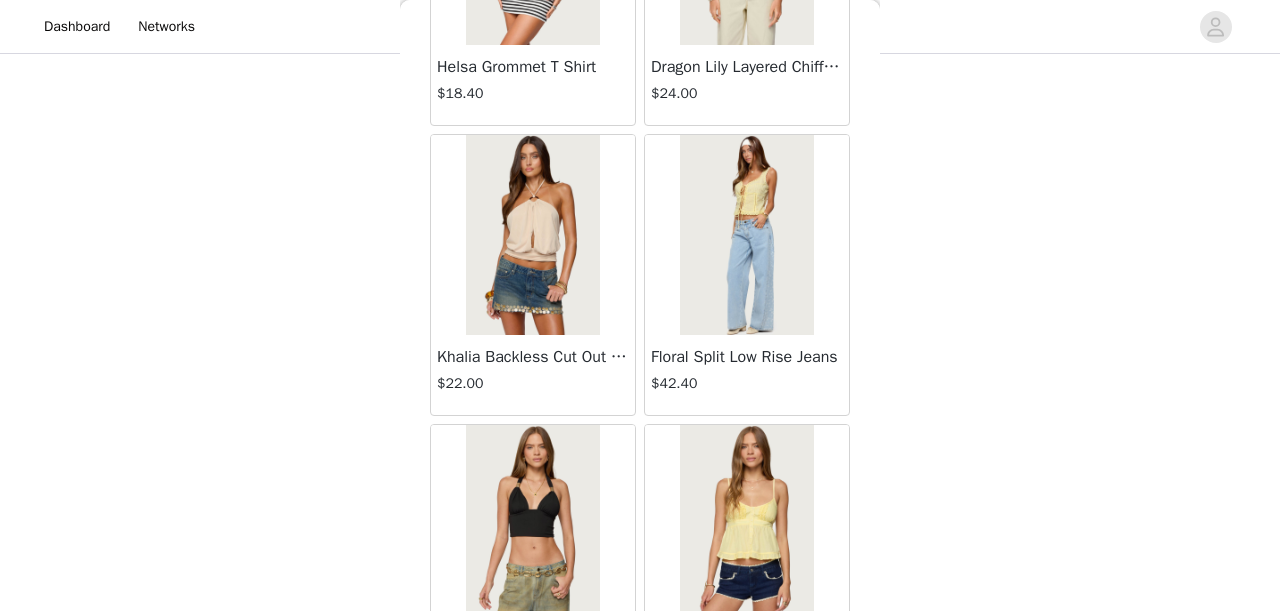 scroll, scrollTop: 1710, scrollLeft: 0, axis: vertical 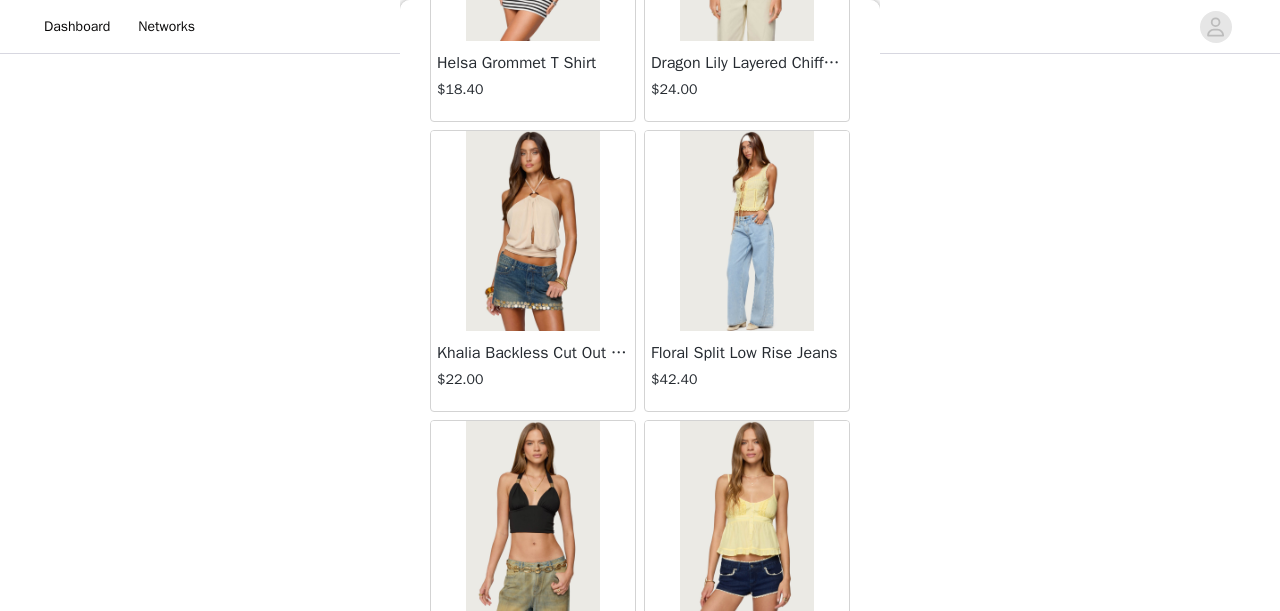 click at bounding box center (746, 231) 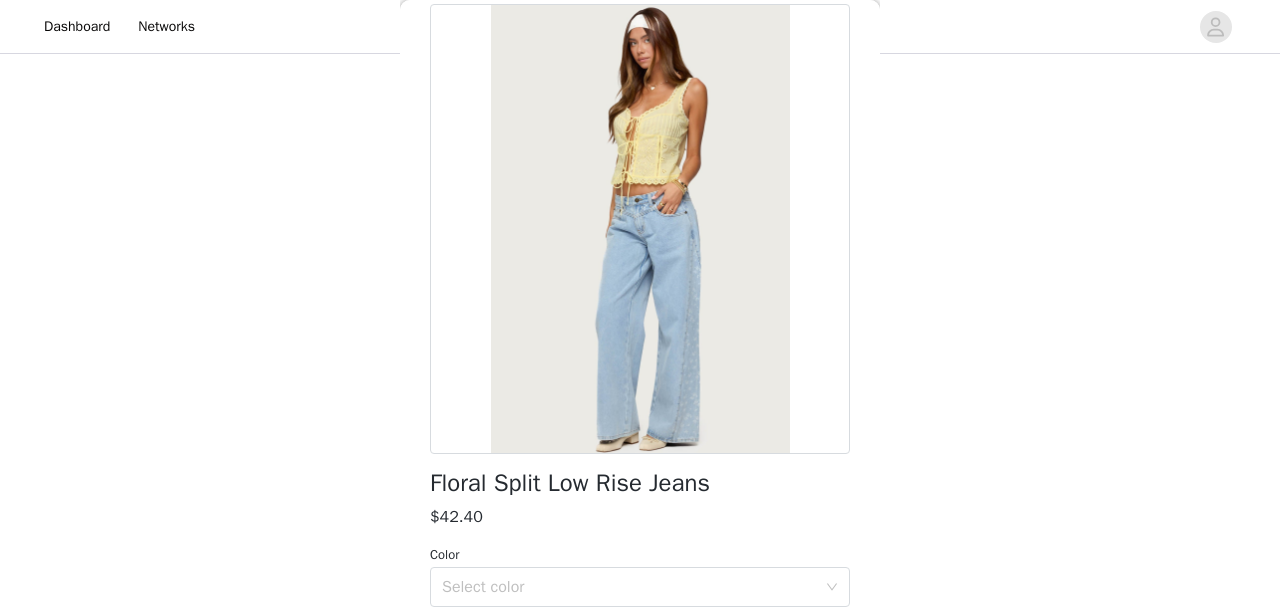 scroll, scrollTop: 103, scrollLeft: 0, axis: vertical 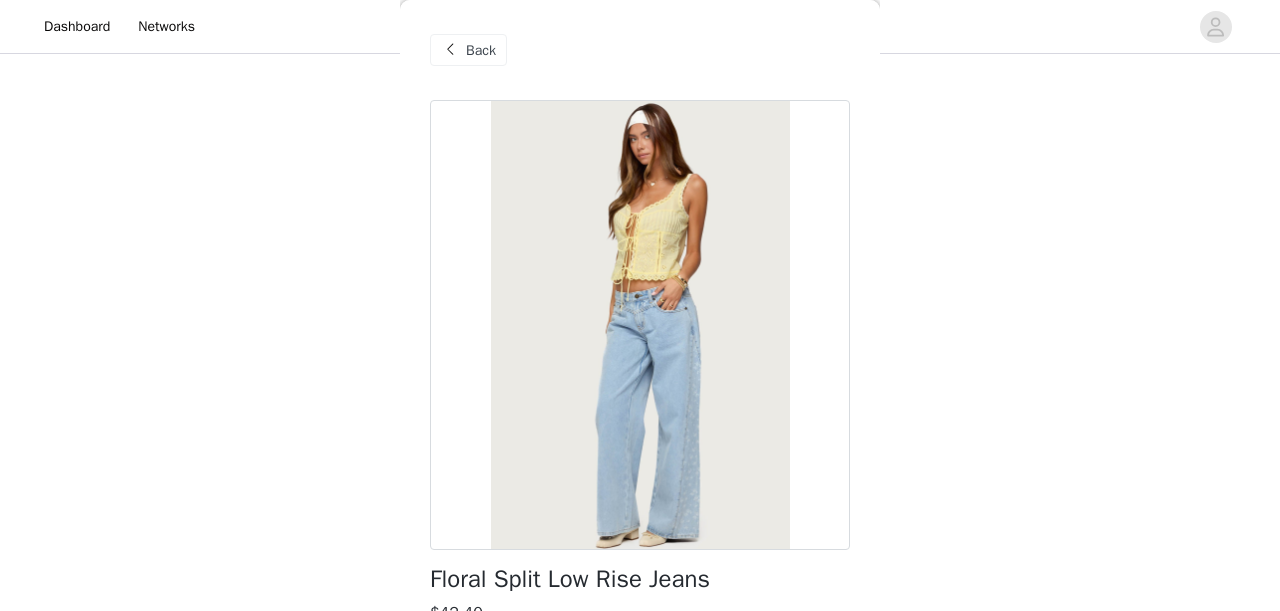 click on "Back" at bounding box center (481, 50) 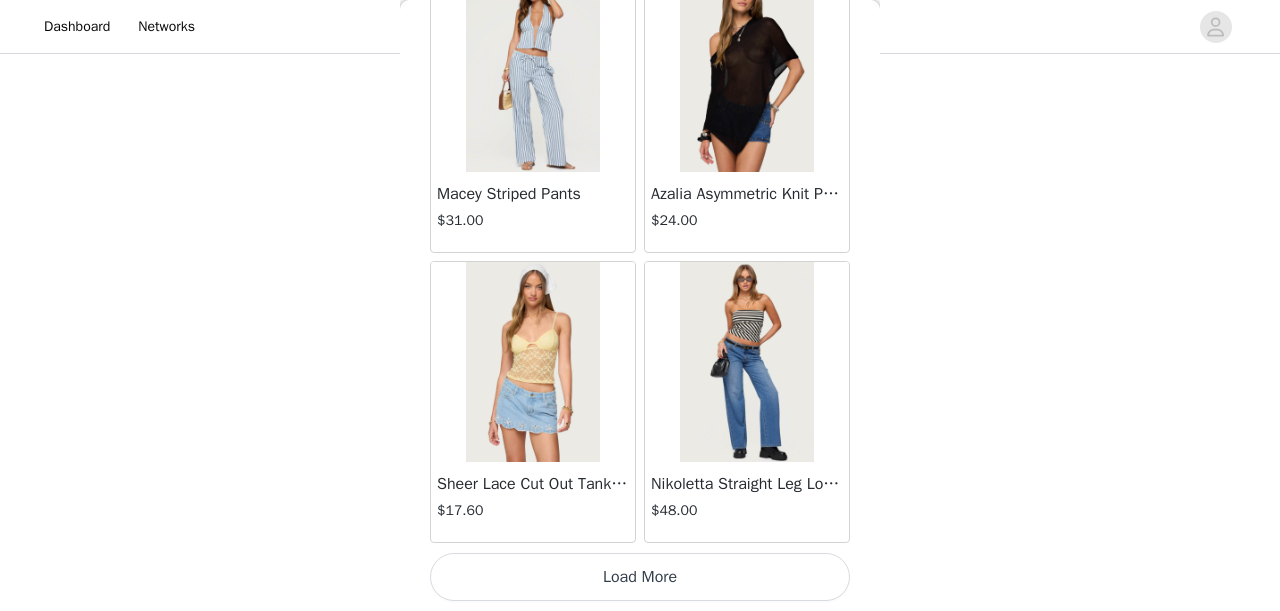 scroll, scrollTop: 2449, scrollLeft: 0, axis: vertical 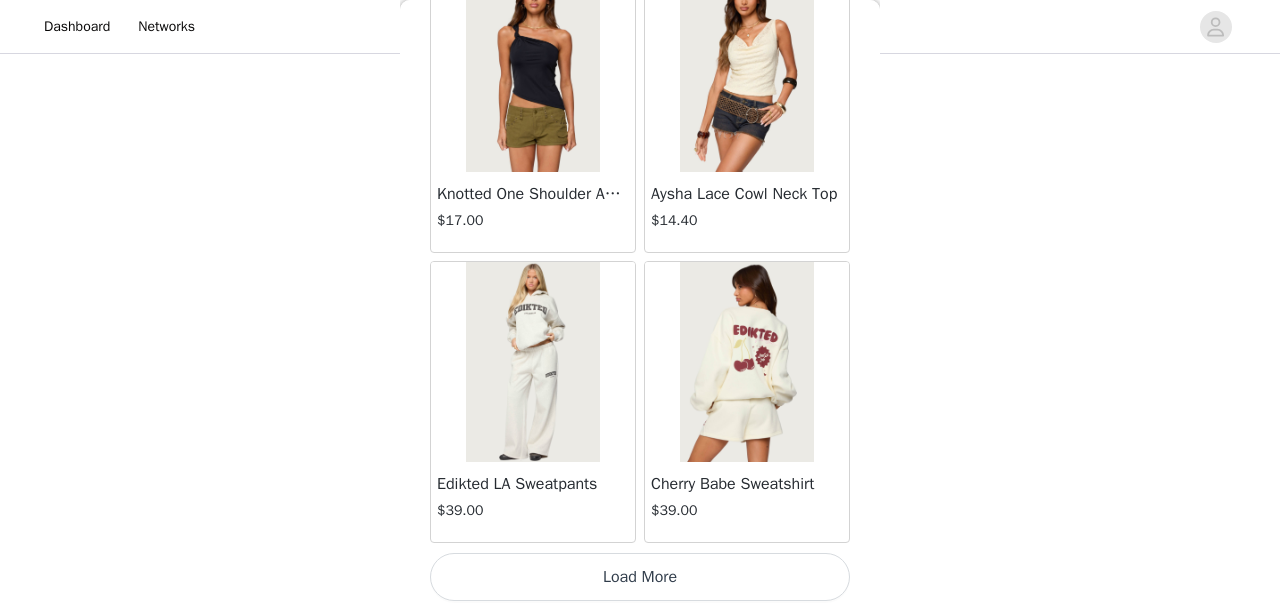 click on "Load More" at bounding box center (640, 577) 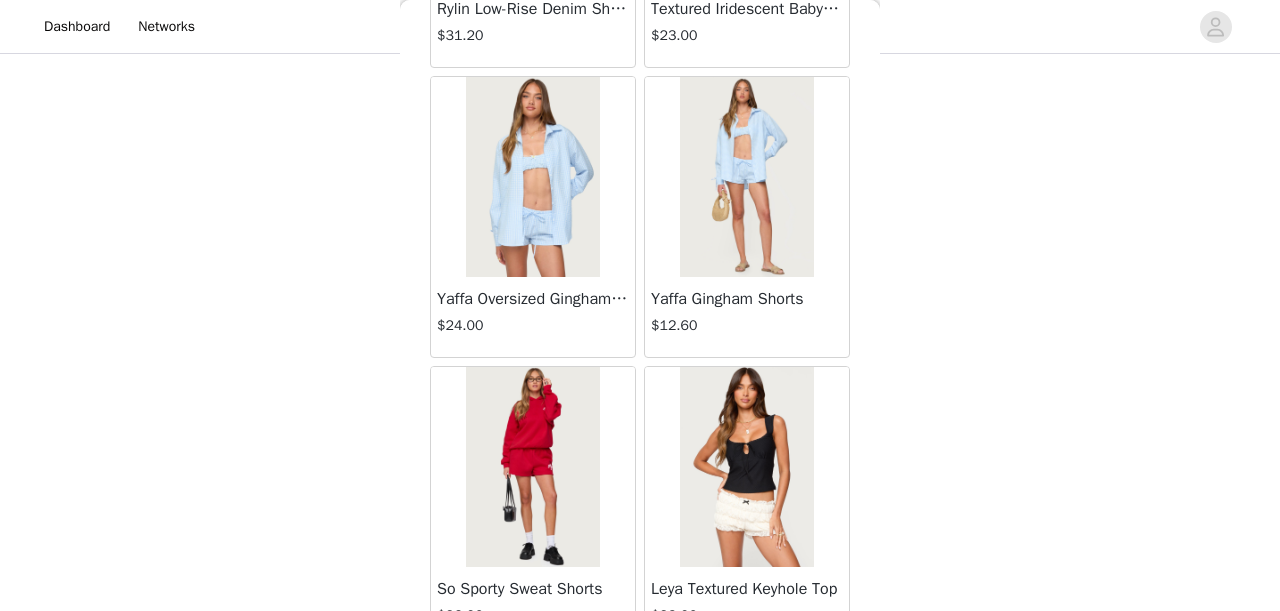 scroll, scrollTop: 7854, scrollLeft: 0, axis: vertical 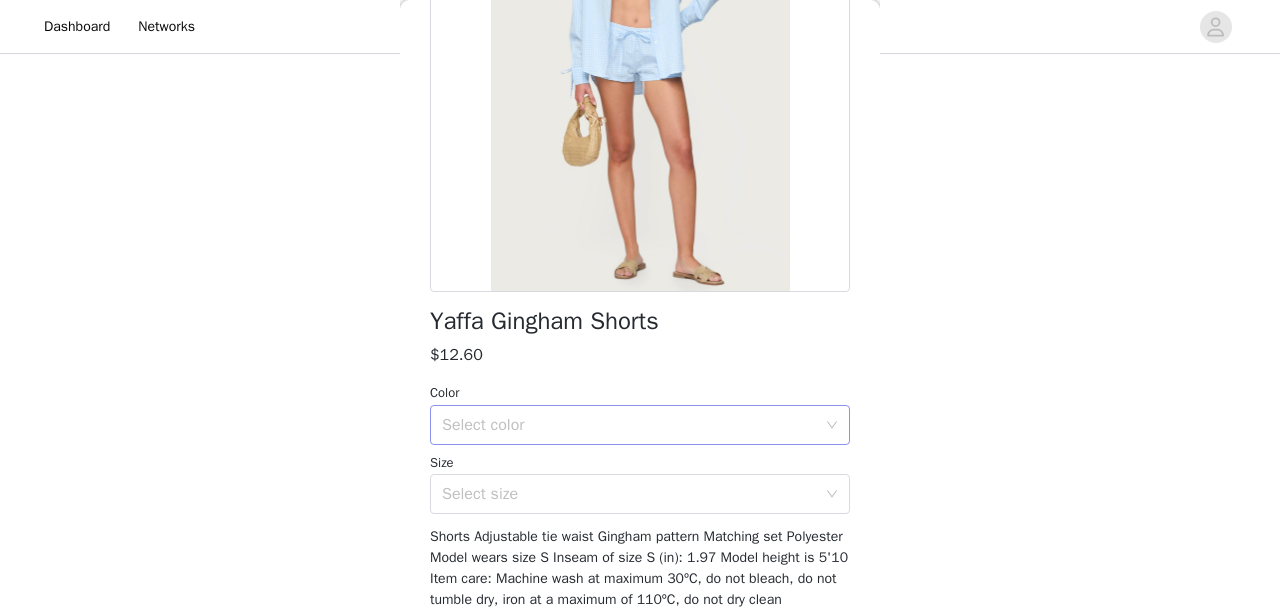 click on "Select color" at bounding box center (629, 425) 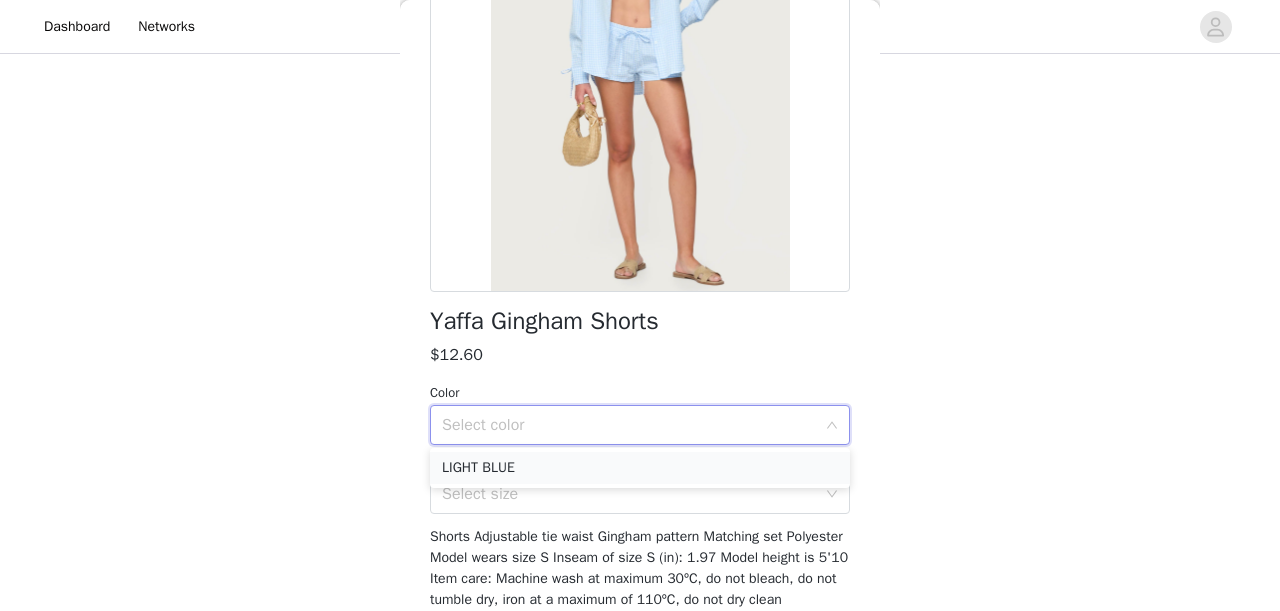 click on "LIGHT BLUE" at bounding box center (640, 468) 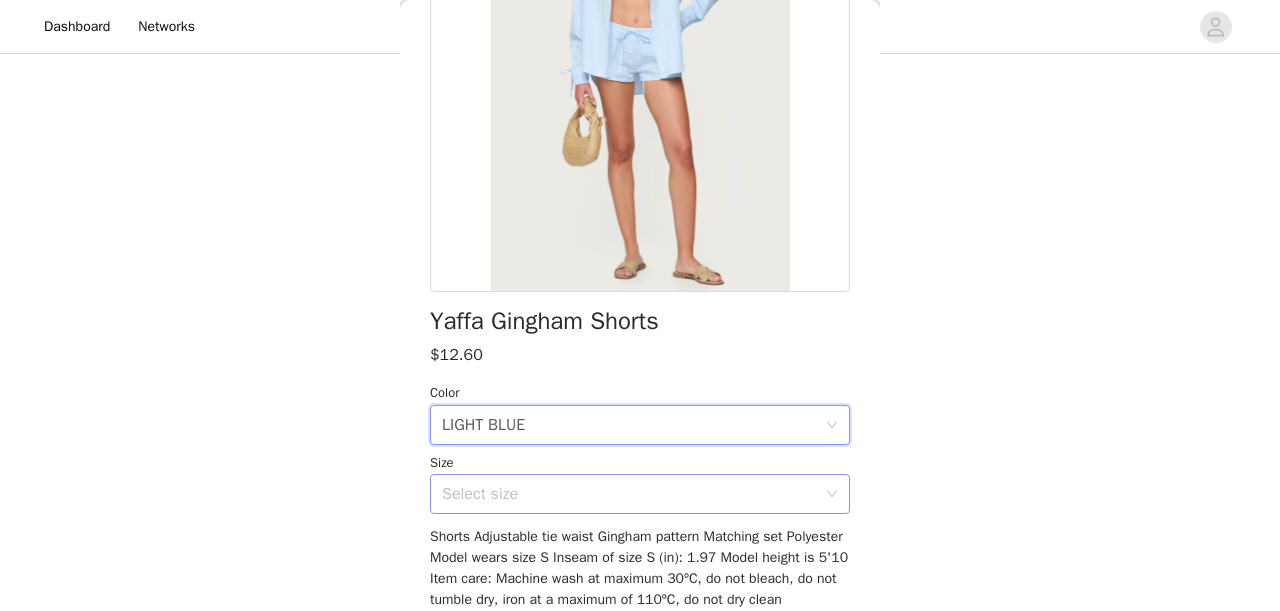 click on "Select size" at bounding box center (629, 494) 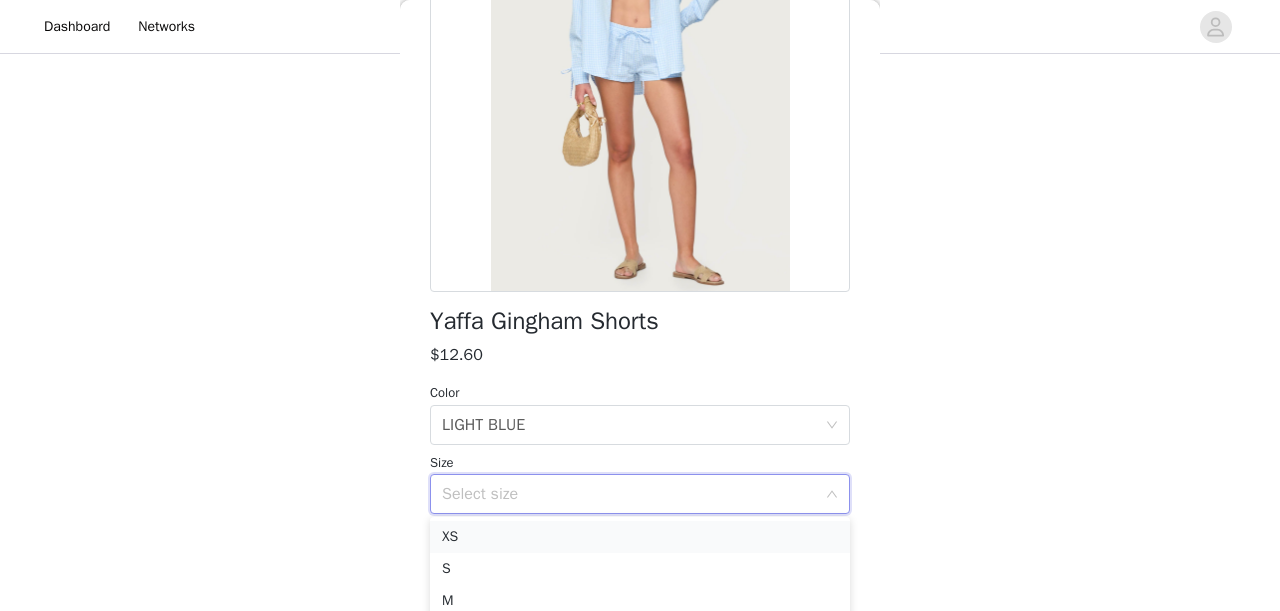 click on "XS" at bounding box center (640, 537) 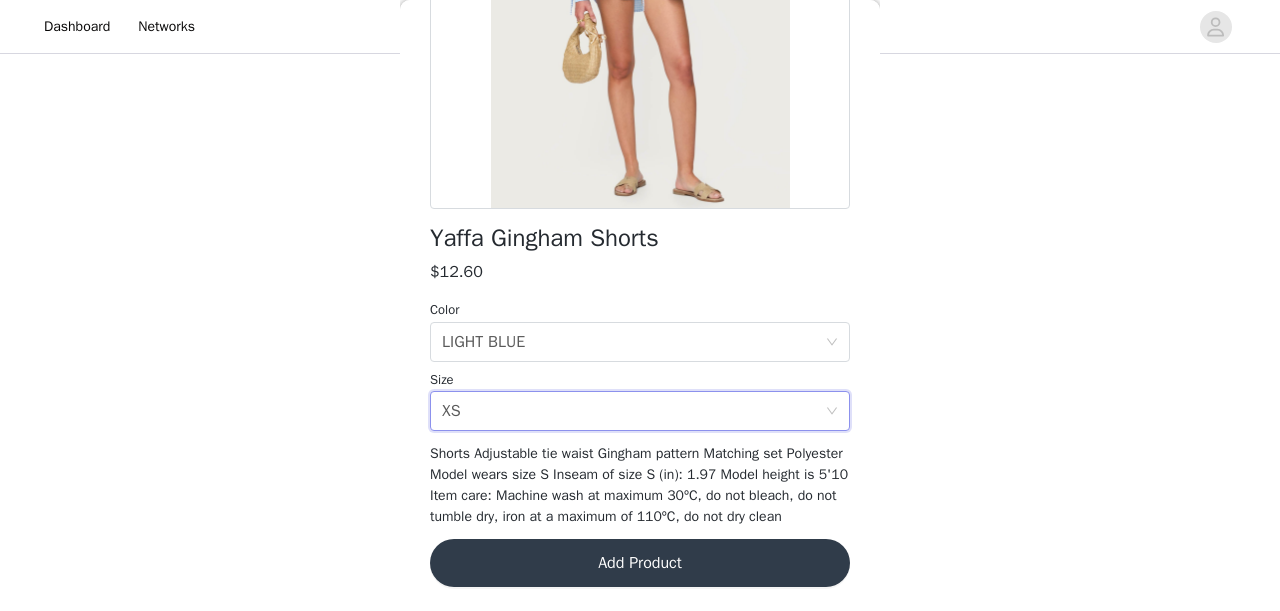 scroll, scrollTop: 361, scrollLeft: 0, axis: vertical 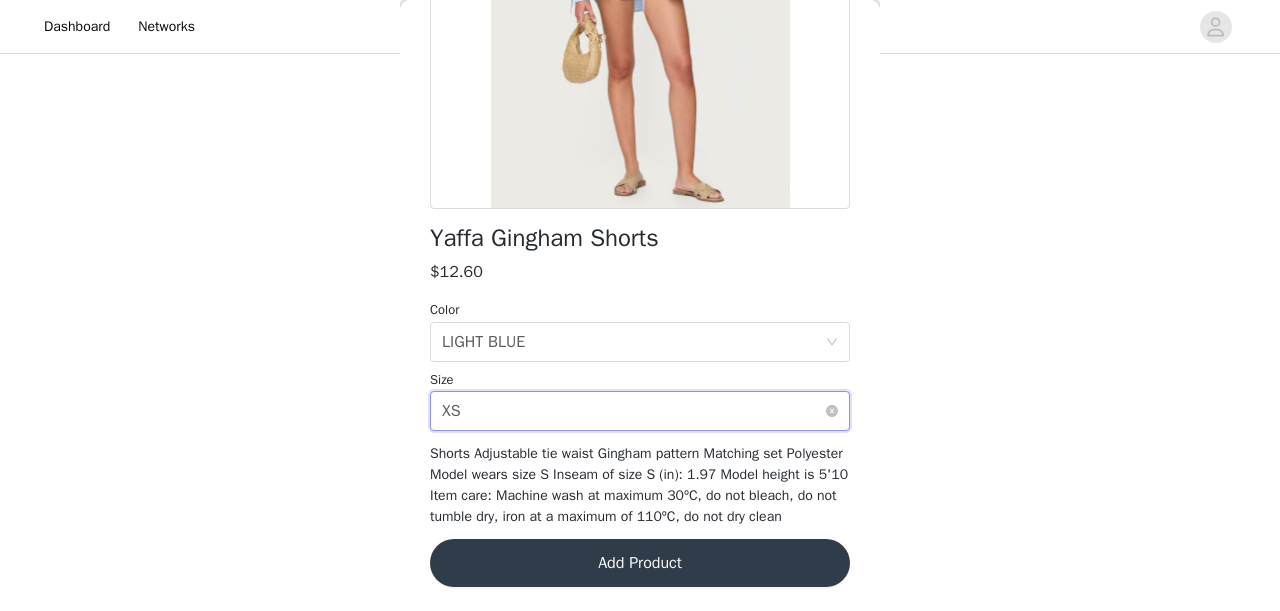 click on "Select size XS" at bounding box center (633, 411) 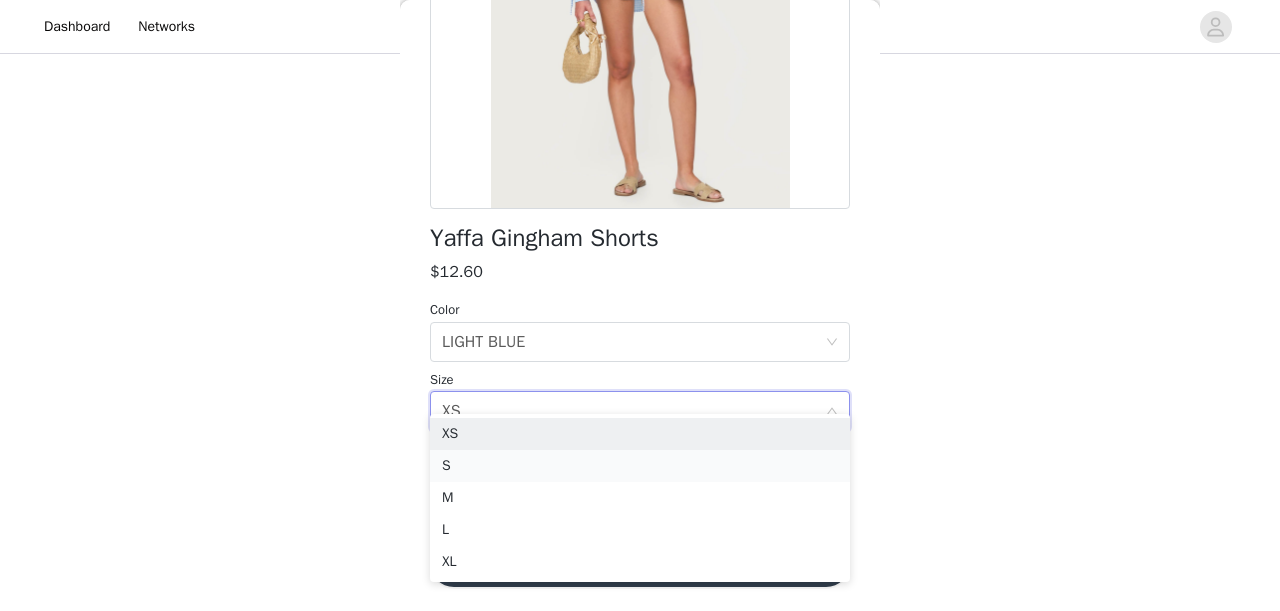 click on "S" at bounding box center [640, 466] 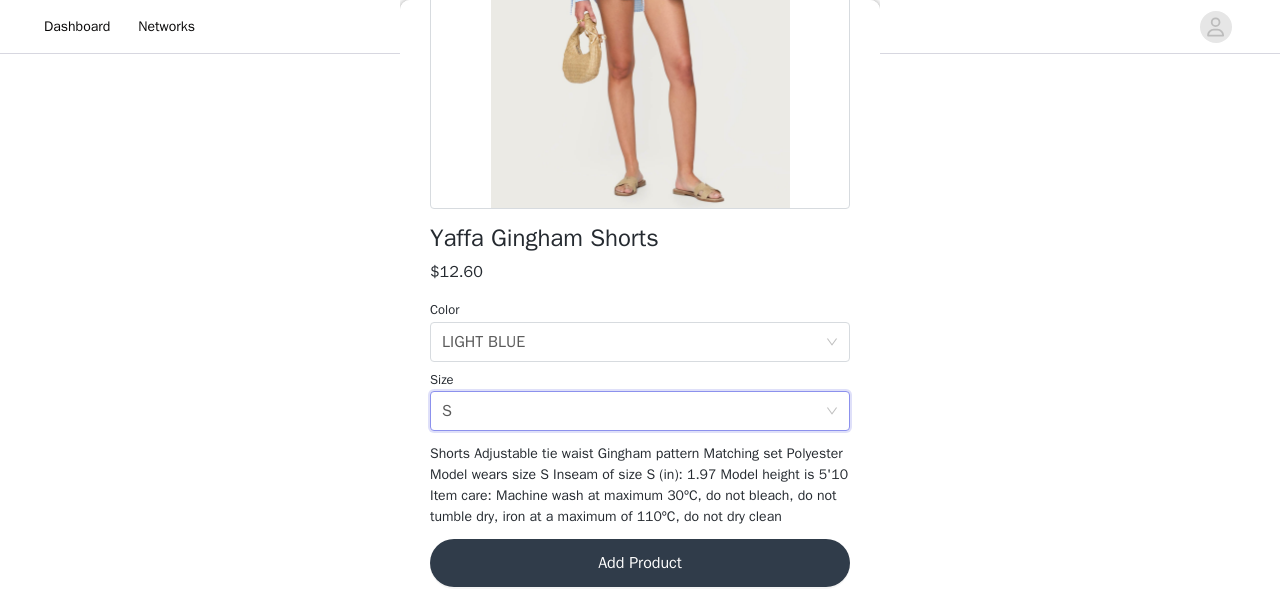 click on "Add Product" at bounding box center (640, 563) 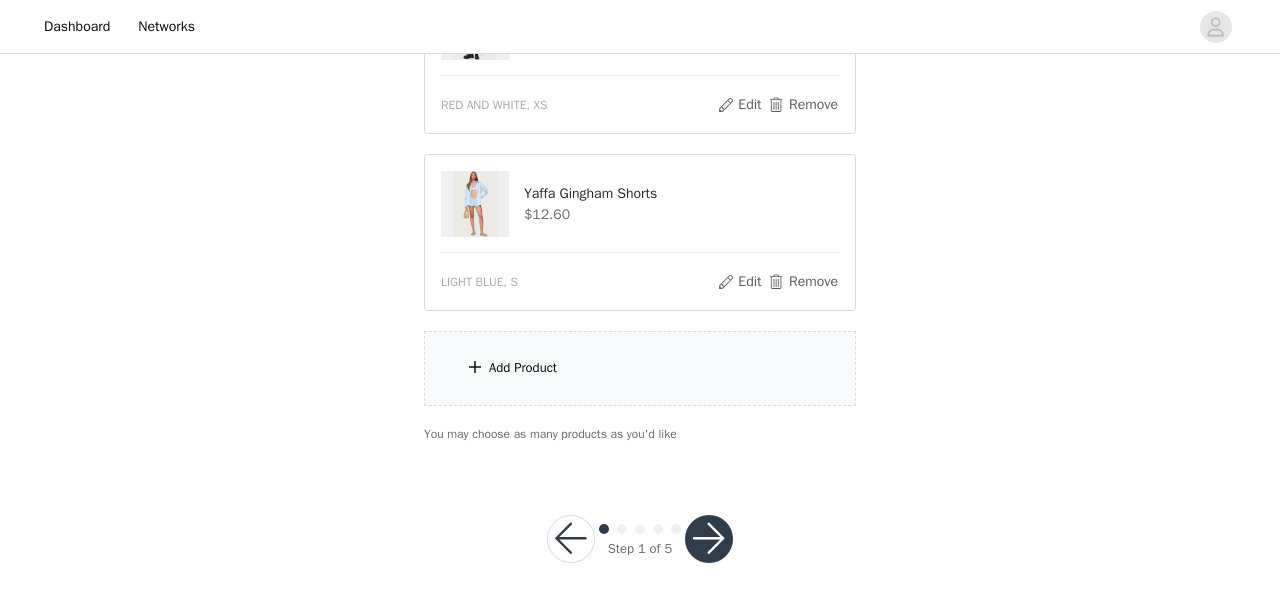 scroll, scrollTop: 1891, scrollLeft: 0, axis: vertical 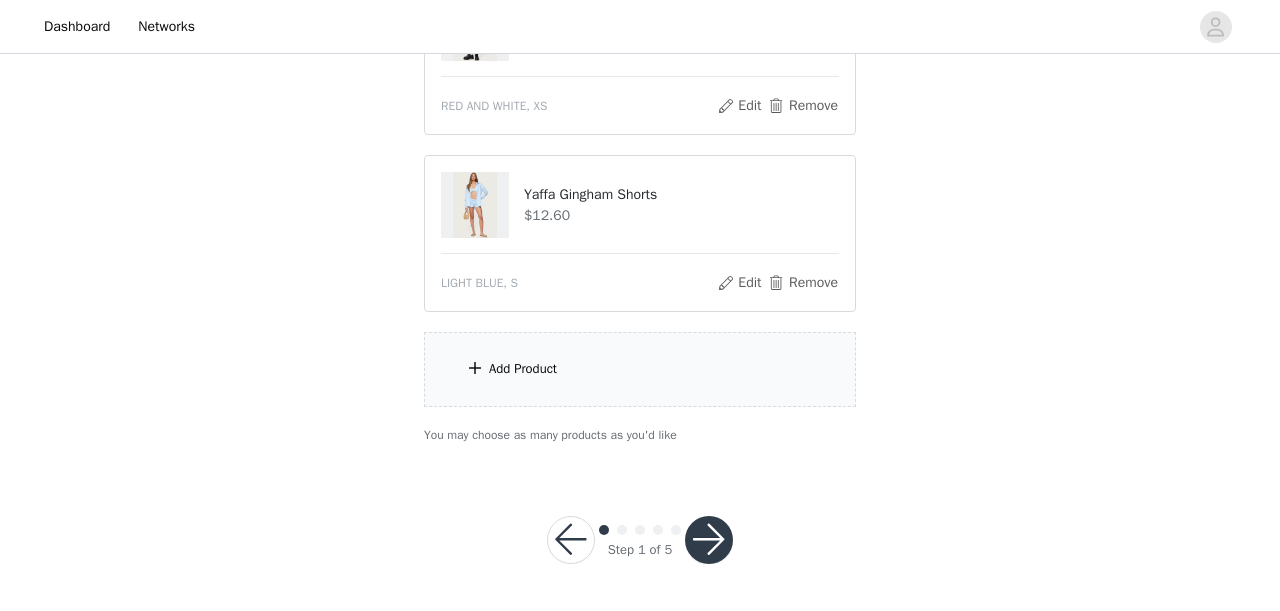 click on "Add Product" at bounding box center (640, 369) 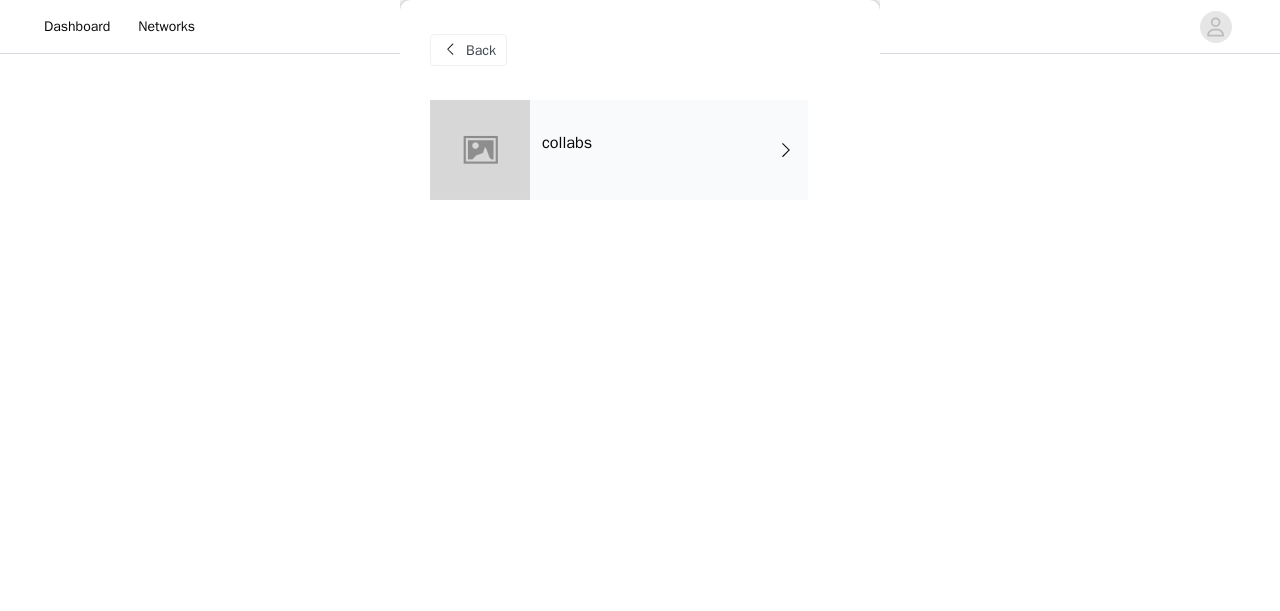 click on "collabs" at bounding box center [669, 150] 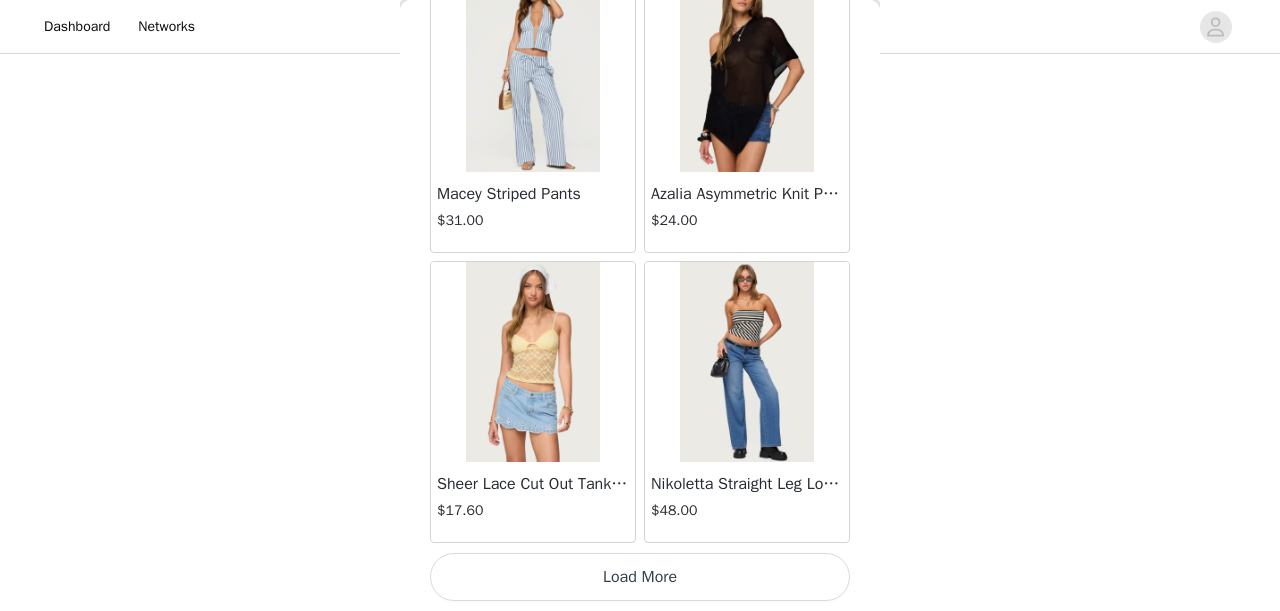 scroll, scrollTop: 2449, scrollLeft: 0, axis: vertical 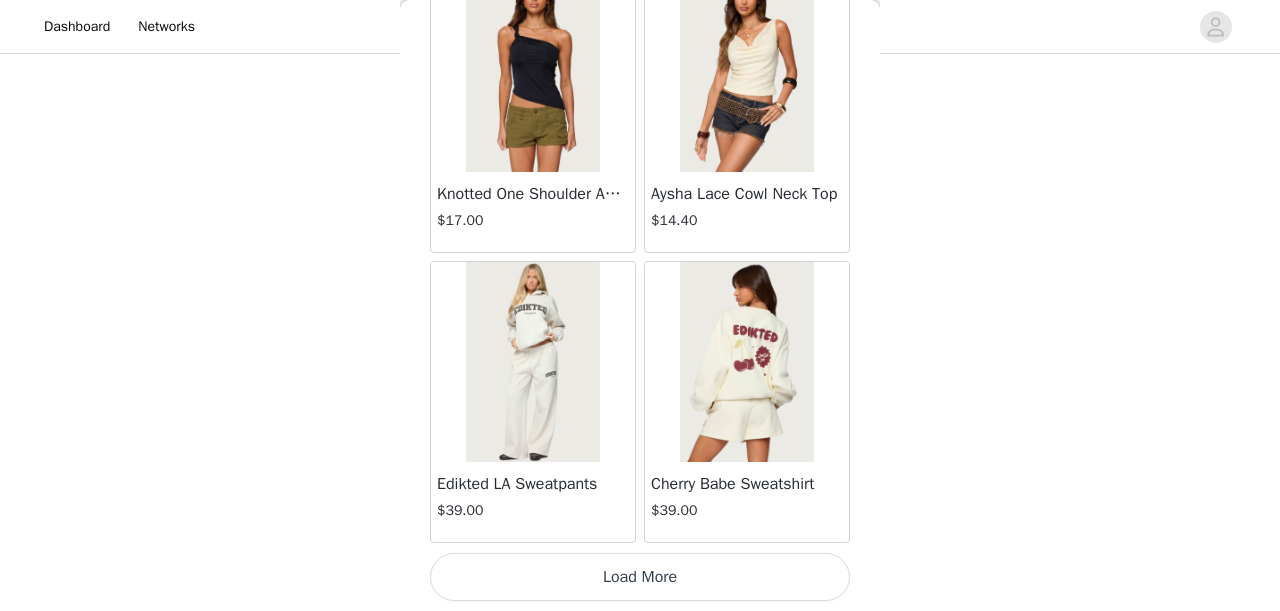 click on "Load More" at bounding box center (640, 577) 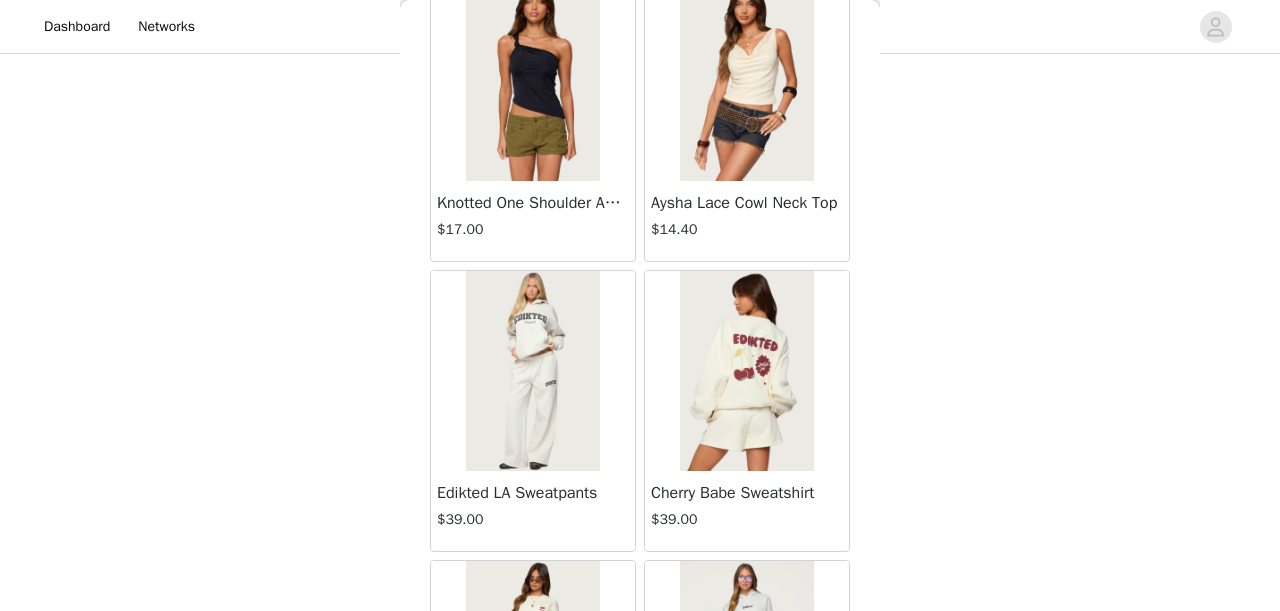 scroll, scrollTop: 1896, scrollLeft: 0, axis: vertical 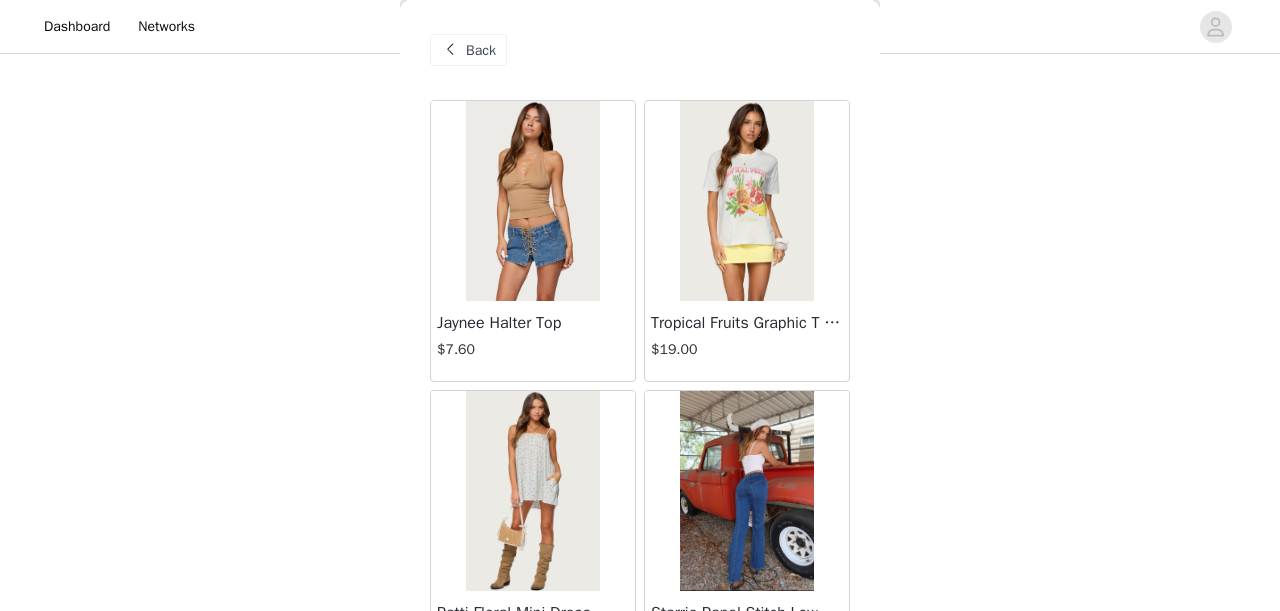 click at bounding box center (450, 50) 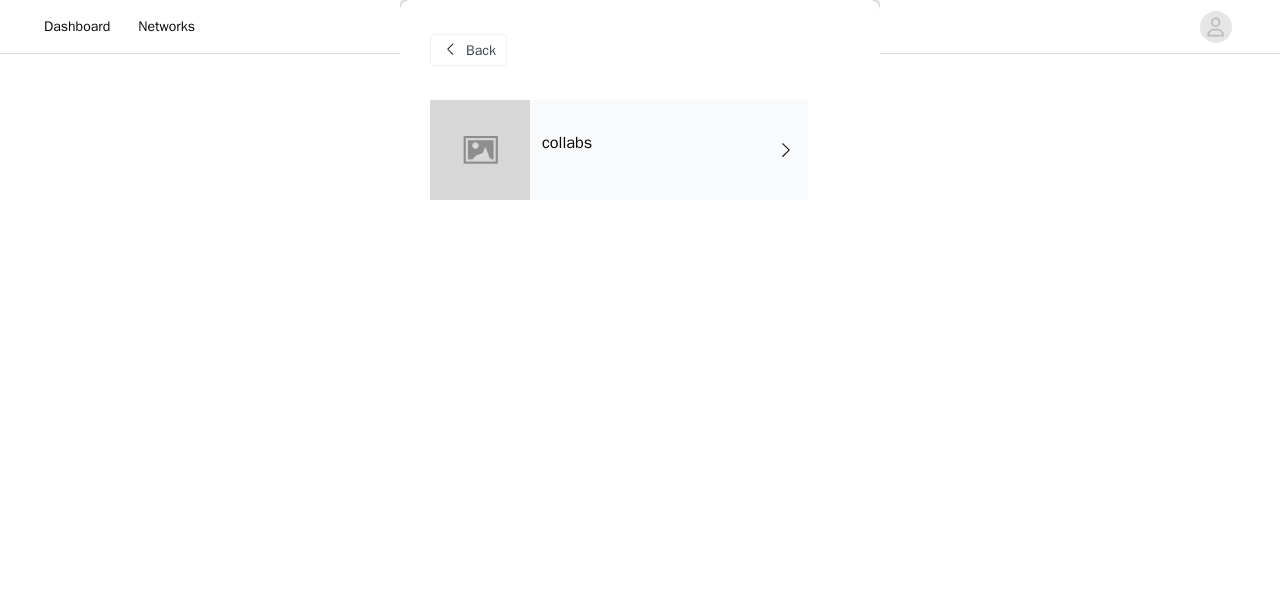 click on "Back" at bounding box center [481, 50] 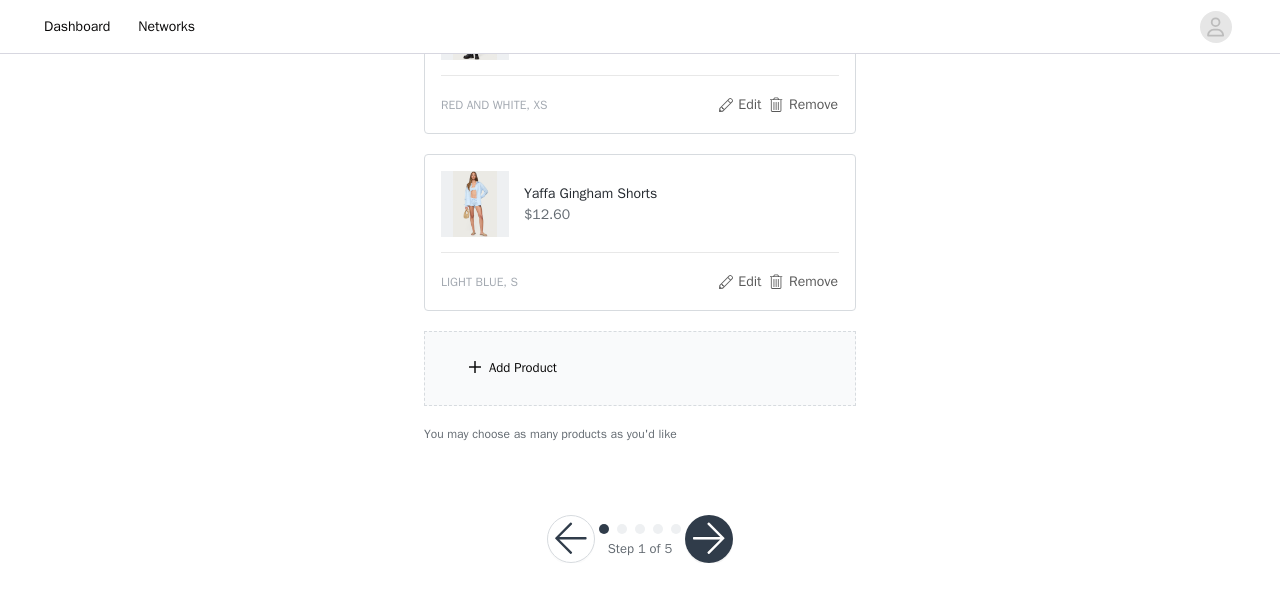 scroll, scrollTop: 1891, scrollLeft: 0, axis: vertical 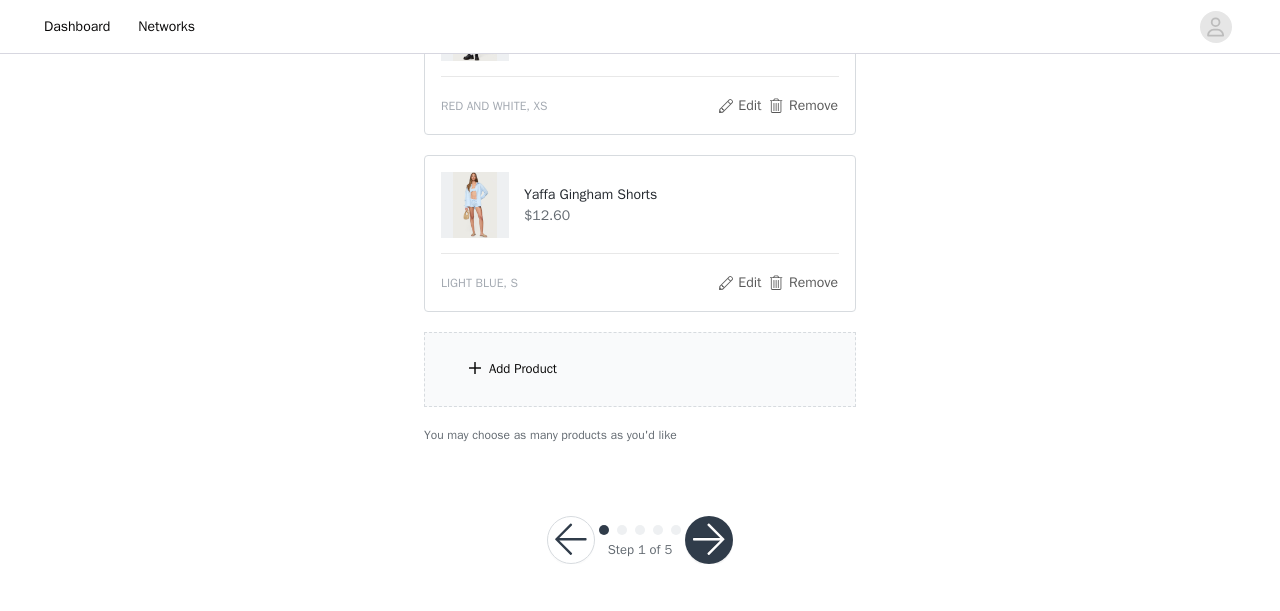 click at bounding box center [709, 540] 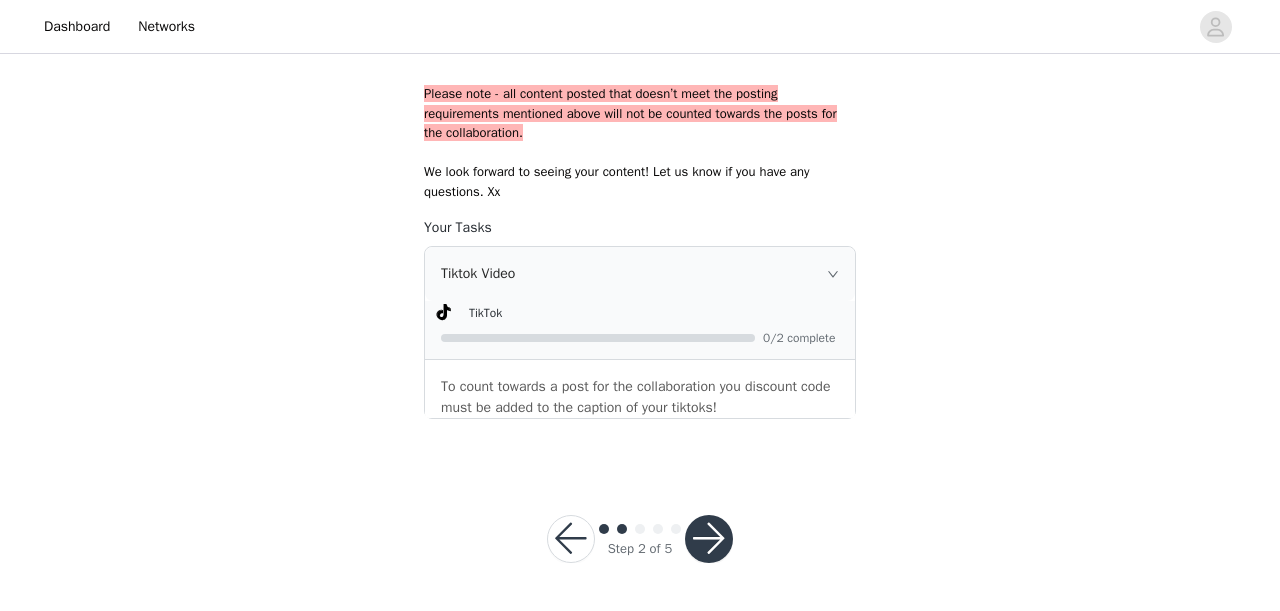 scroll, scrollTop: 1543, scrollLeft: 0, axis: vertical 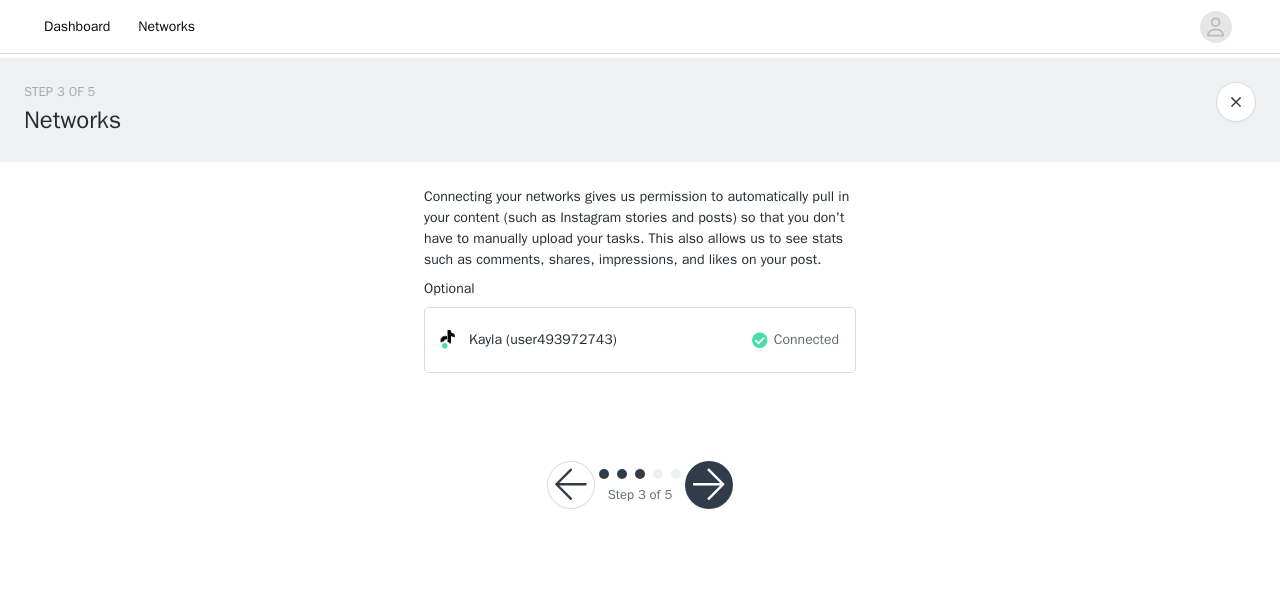 click at bounding box center [709, 485] 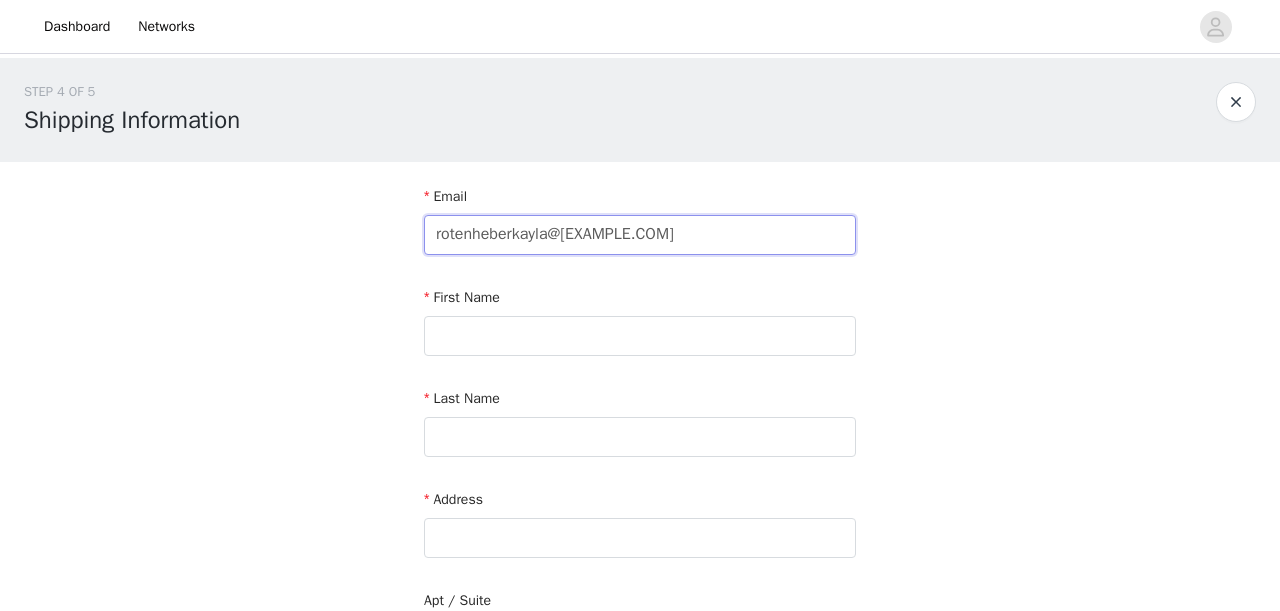 type on "rotenheberkayla@[EXAMPLE.COM]" 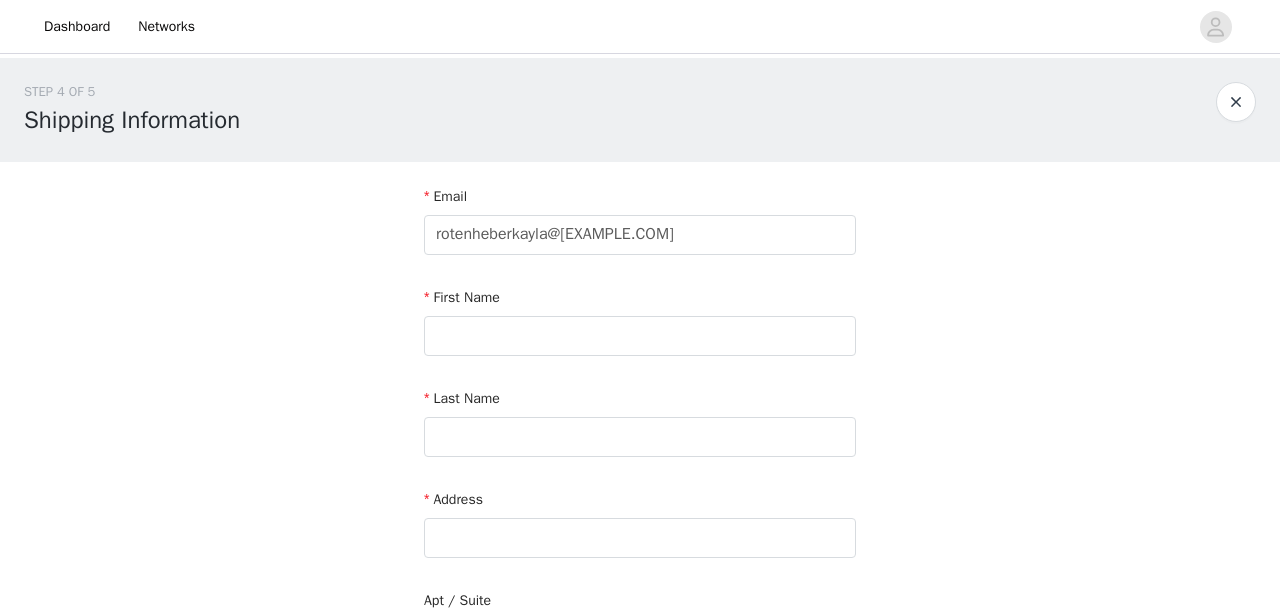 click on "Email rotenheberkayla@[EXAMPLE.COM]   First Name   Last Name   Address   Apt / Suite   Country     City     Postcode   Phone Number" at bounding box center [640, 628] 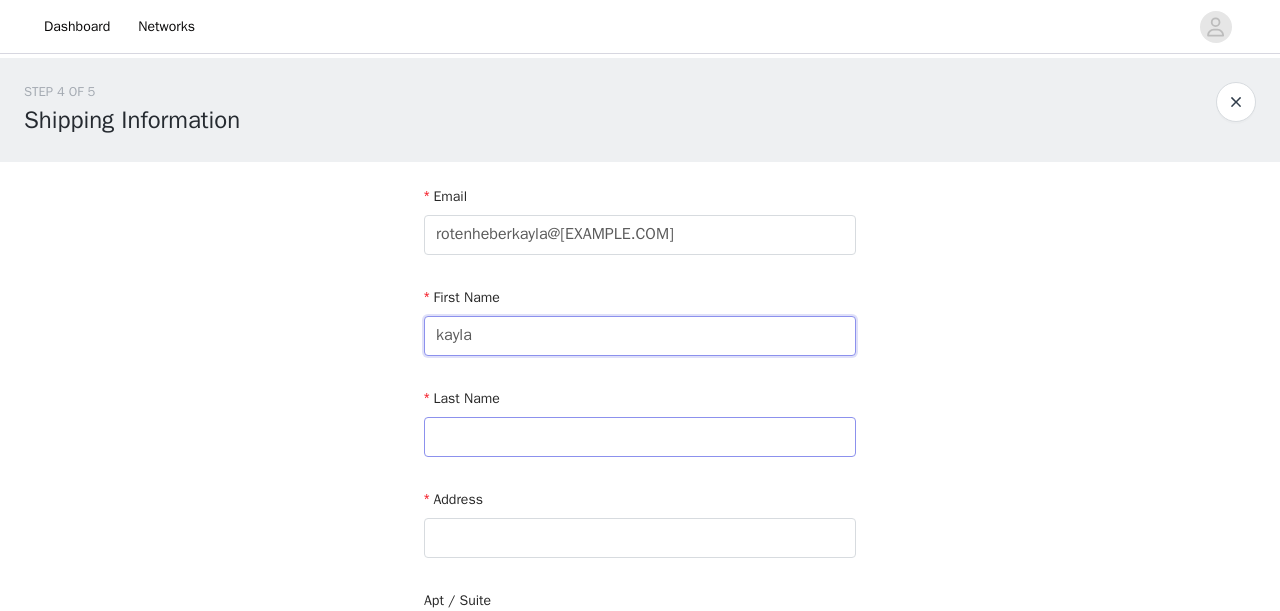 type on "kayla" 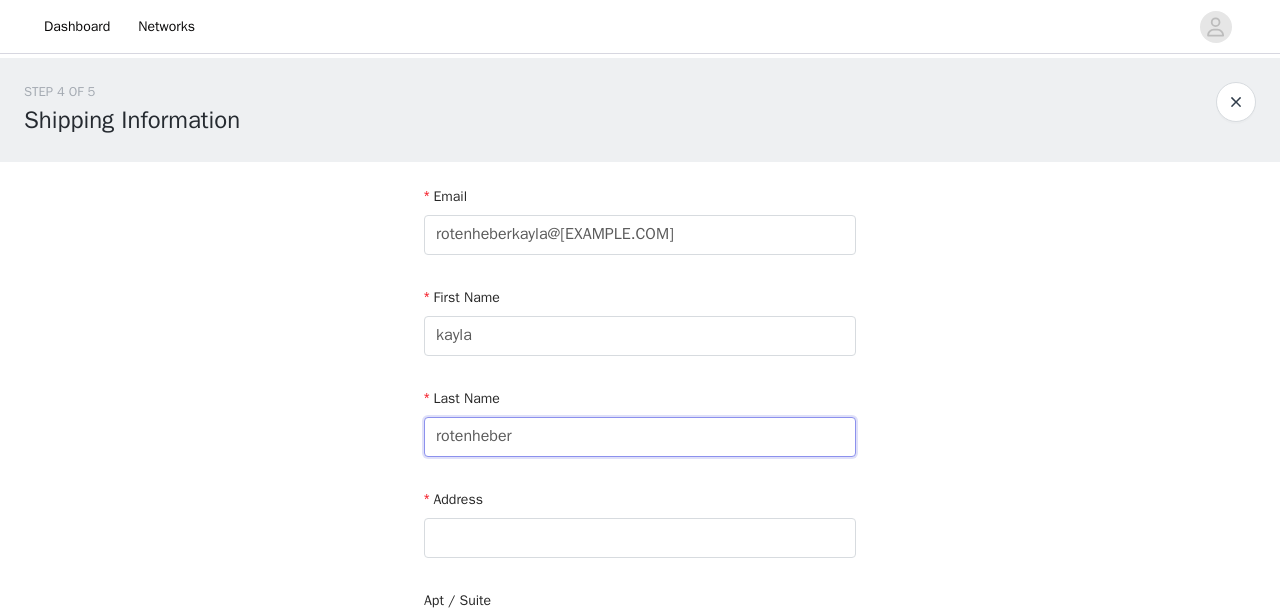 type on "rotenheber" 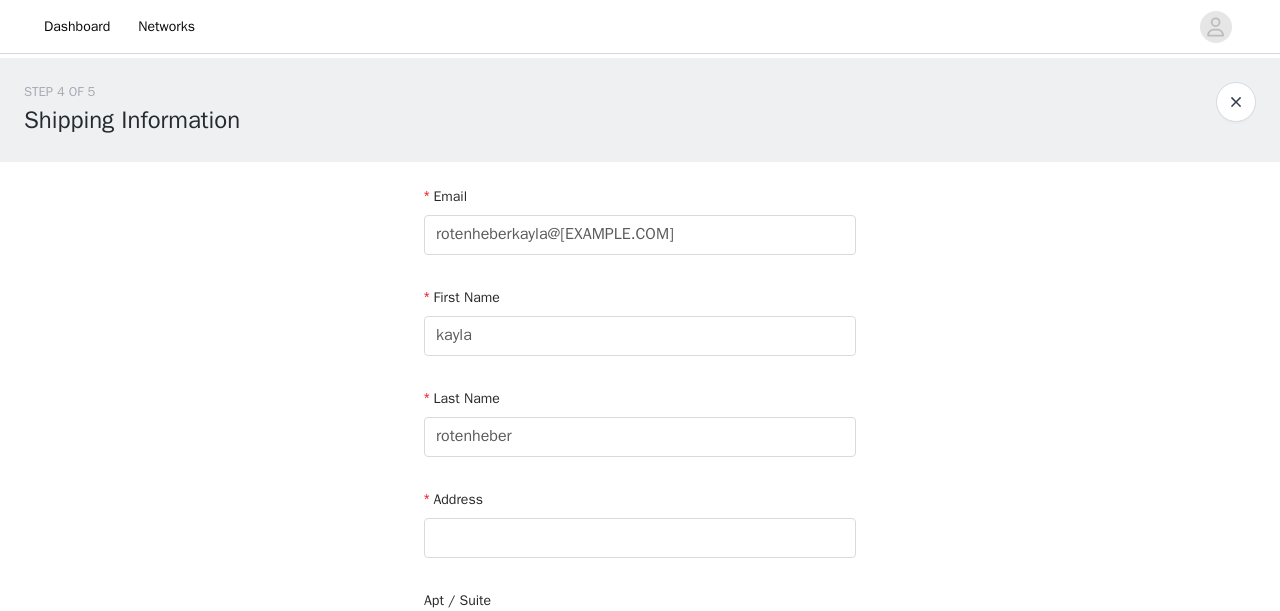click on "Email rotenheberkayla@[EXAMPLE.COM]   First Name kayla   Last Name rotenheber   Address   Apt / Suite   Country     City     Postcode   Phone Number" at bounding box center [640, 628] 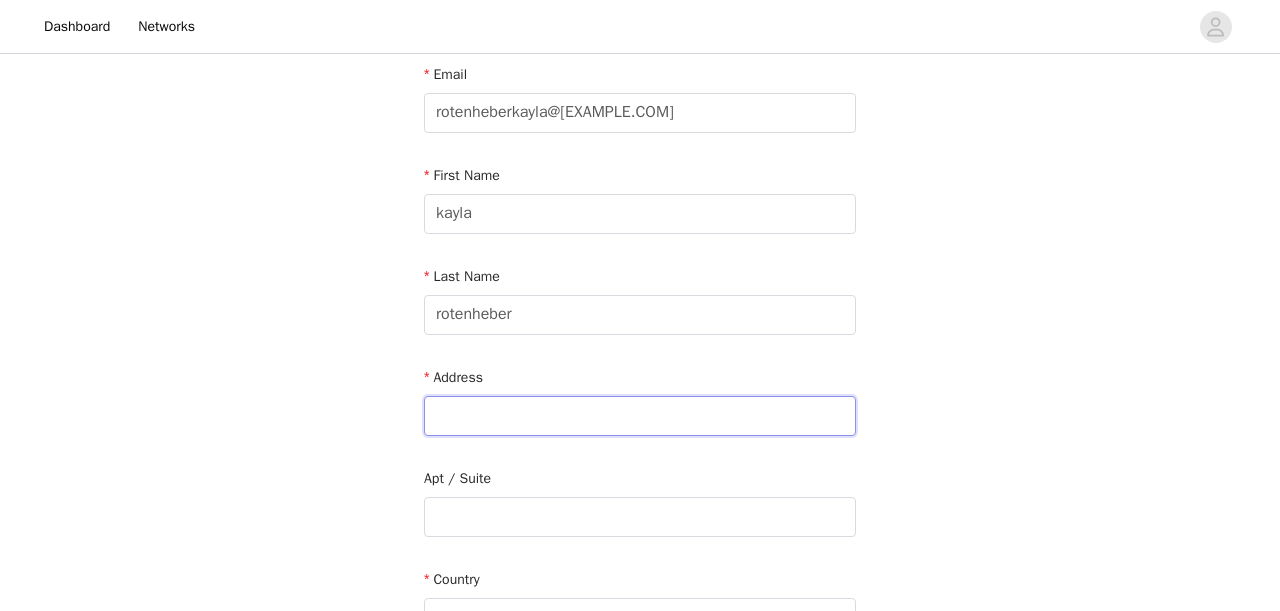 scroll, scrollTop: 125, scrollLeft: 0, axis: vertical 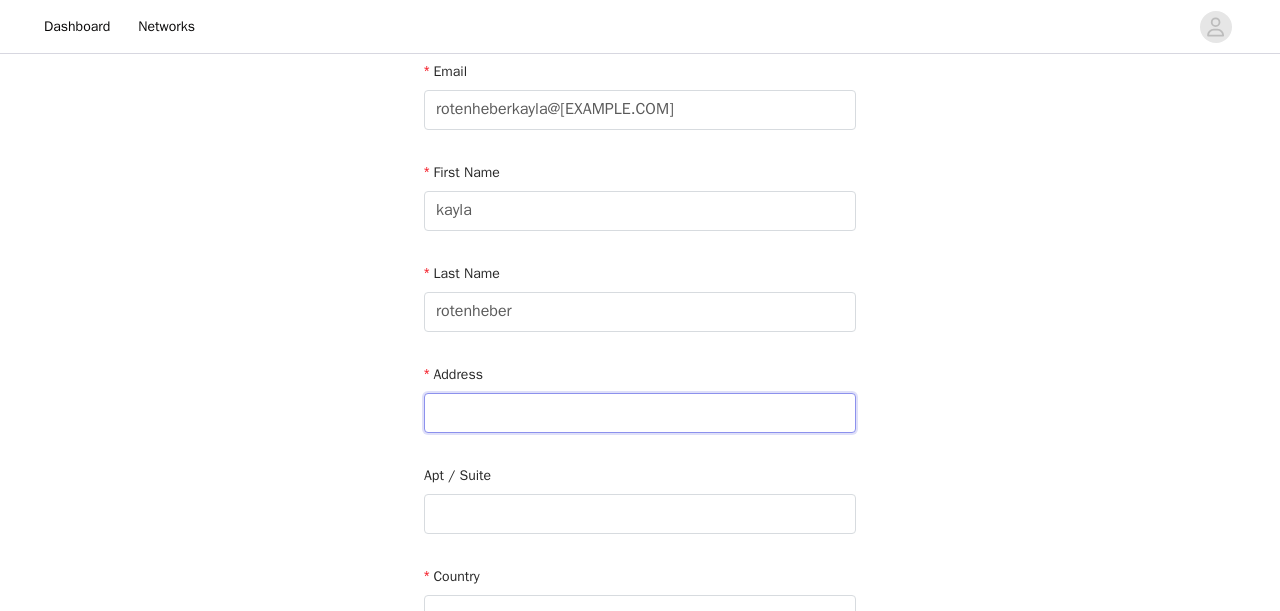 type on "1" 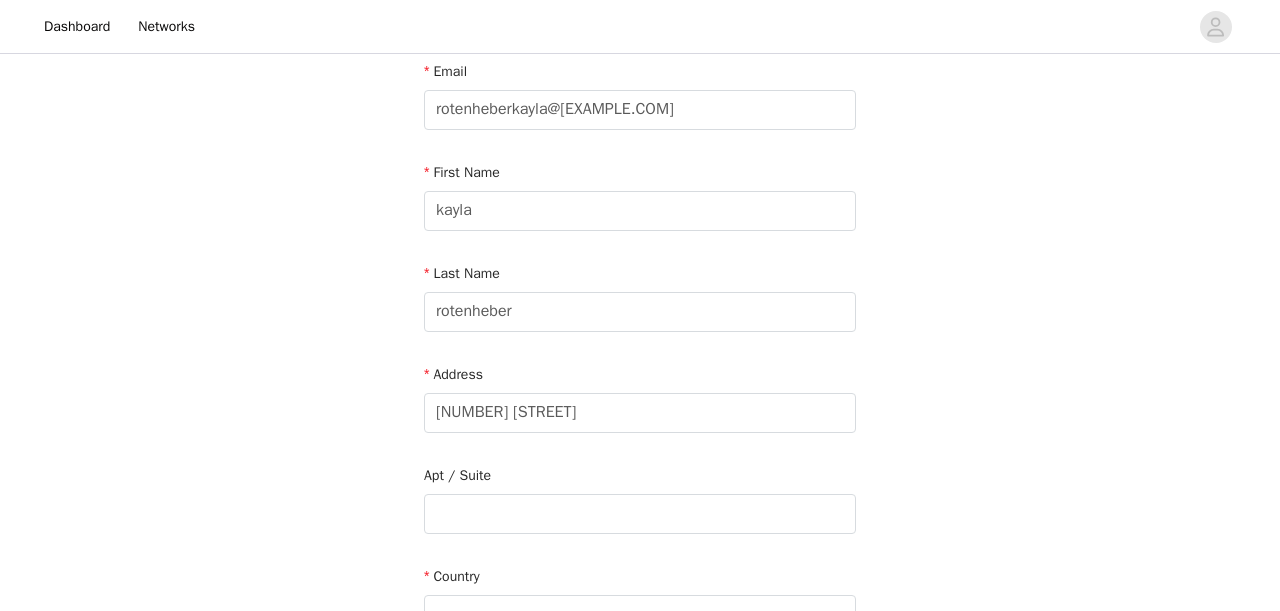 type on "[CITY]" 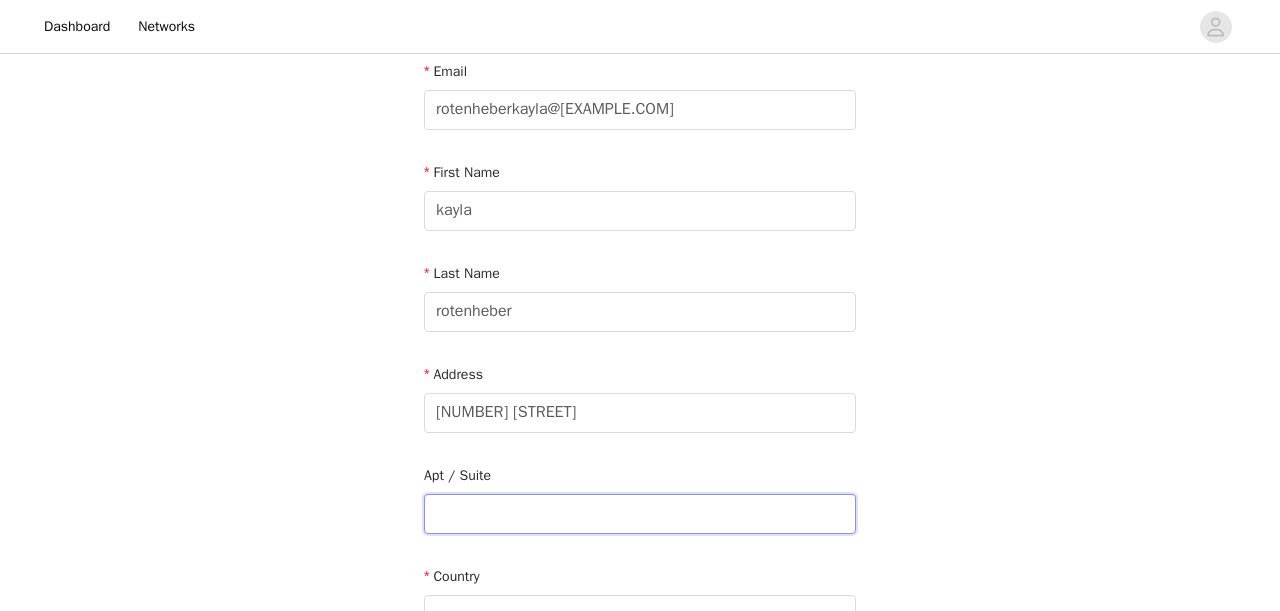 click at bounding box center (640, 514) 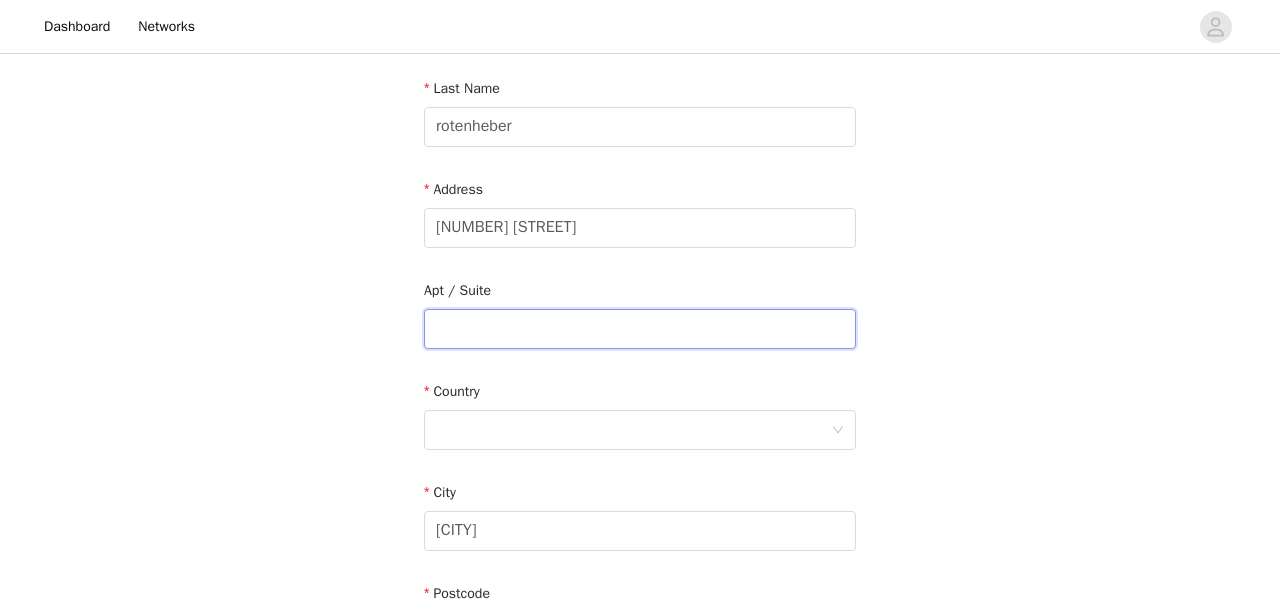 scroll, scrollTop: 342, scrollLeft: 0, axis: vertical 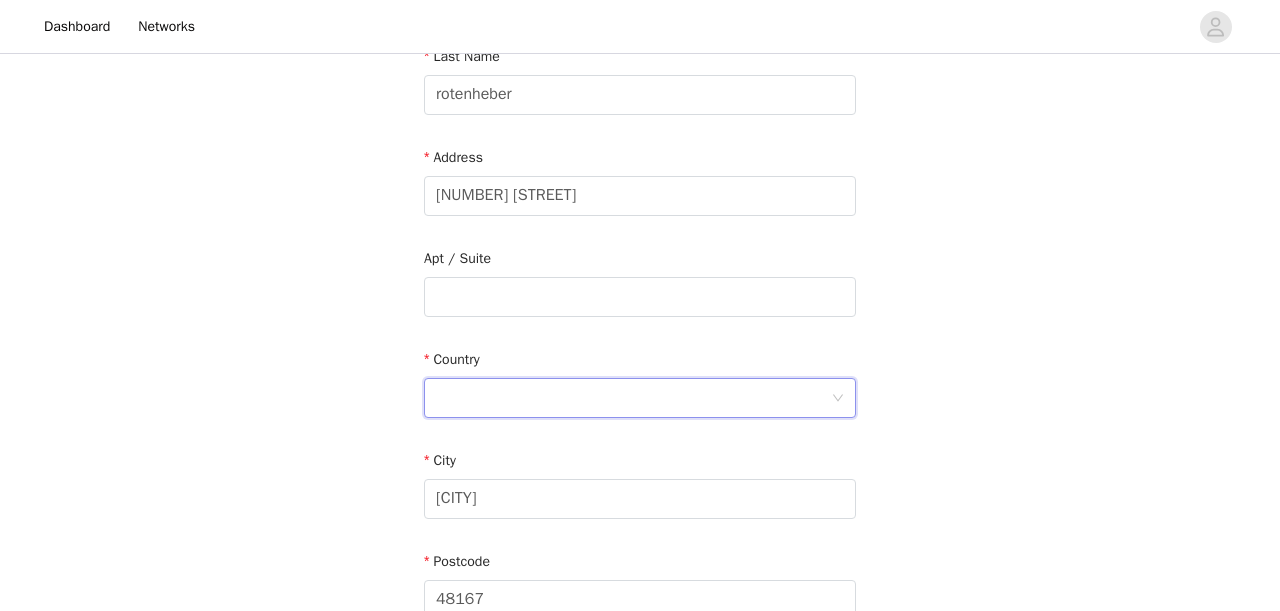 click at bounding box center (633, 398) 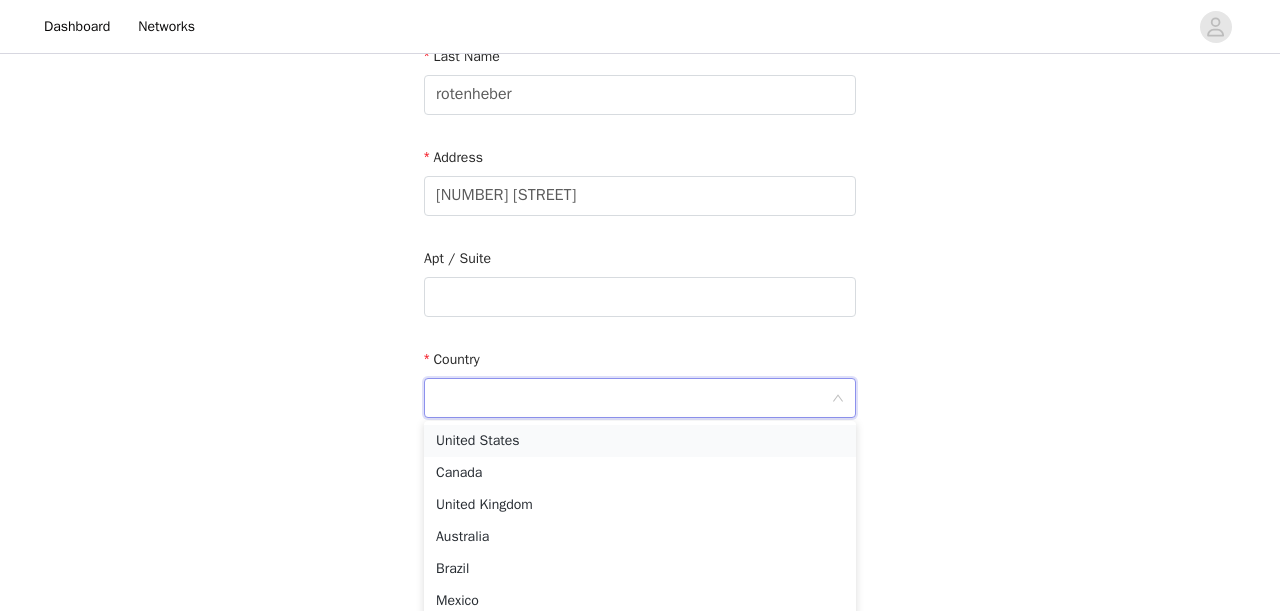 click on "United States" at bounding box center (640, 441) 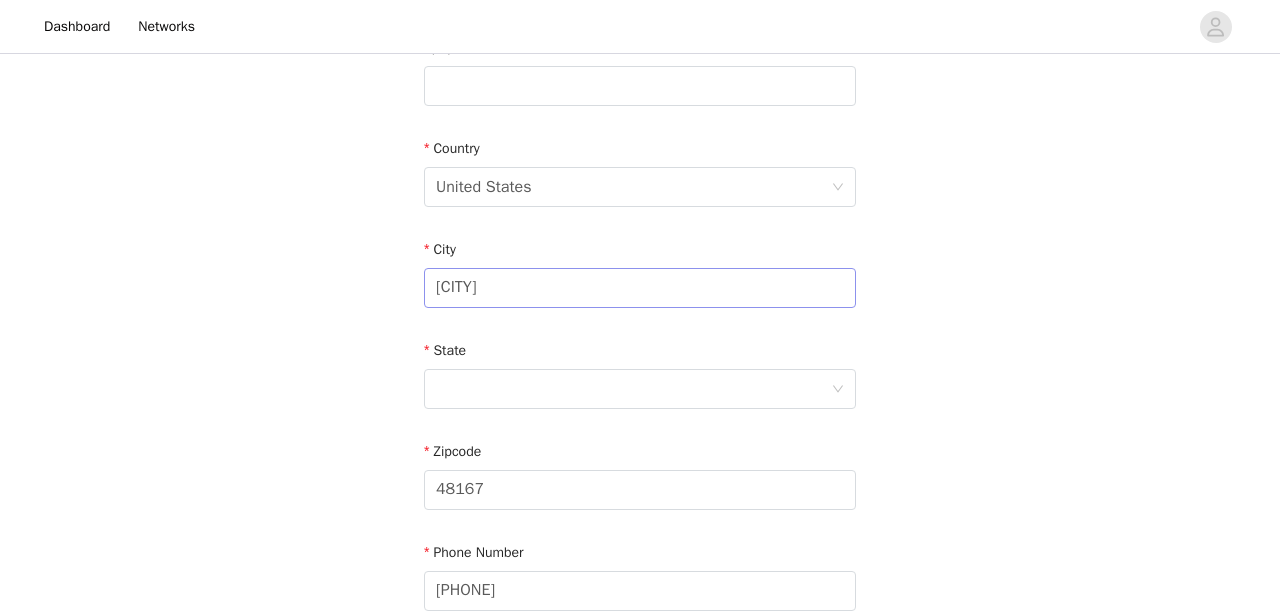 scroll, scrollTop: 571, scrollLeft: 0, axis: vertical 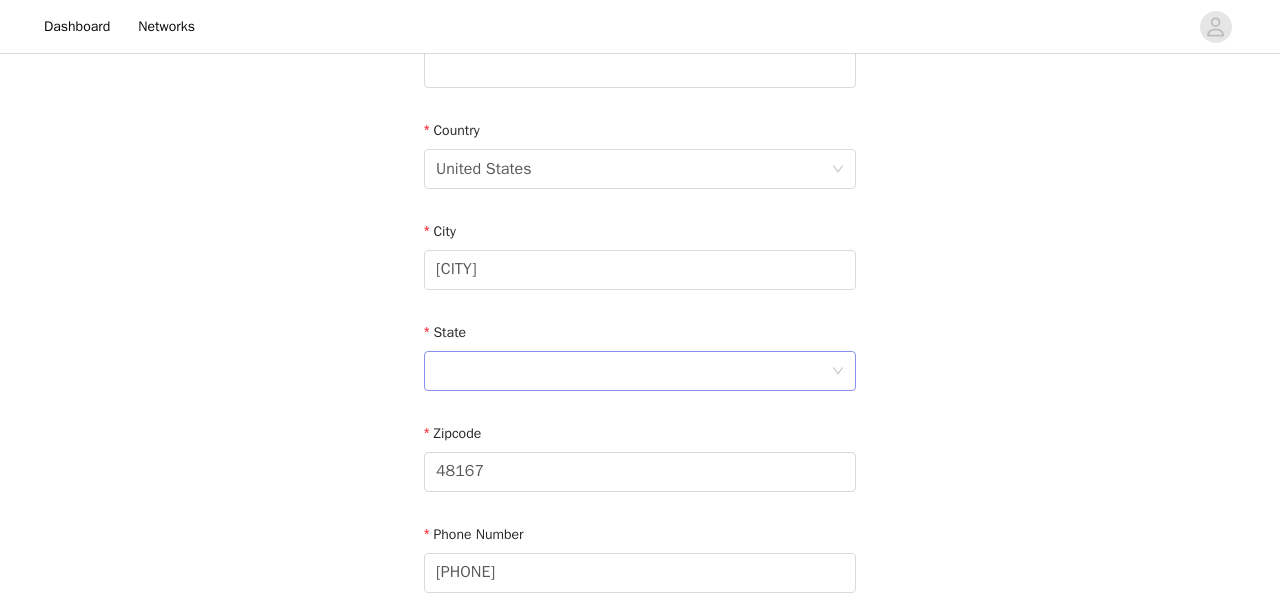 click at bounding box center [633, 371] 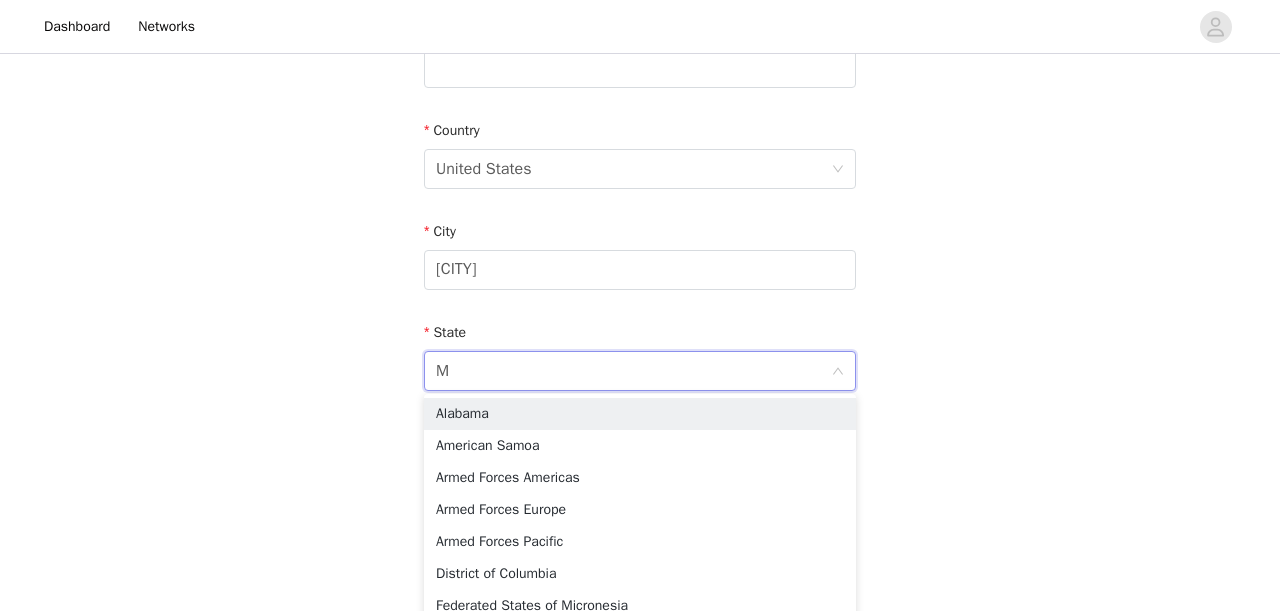 type on "Mi" 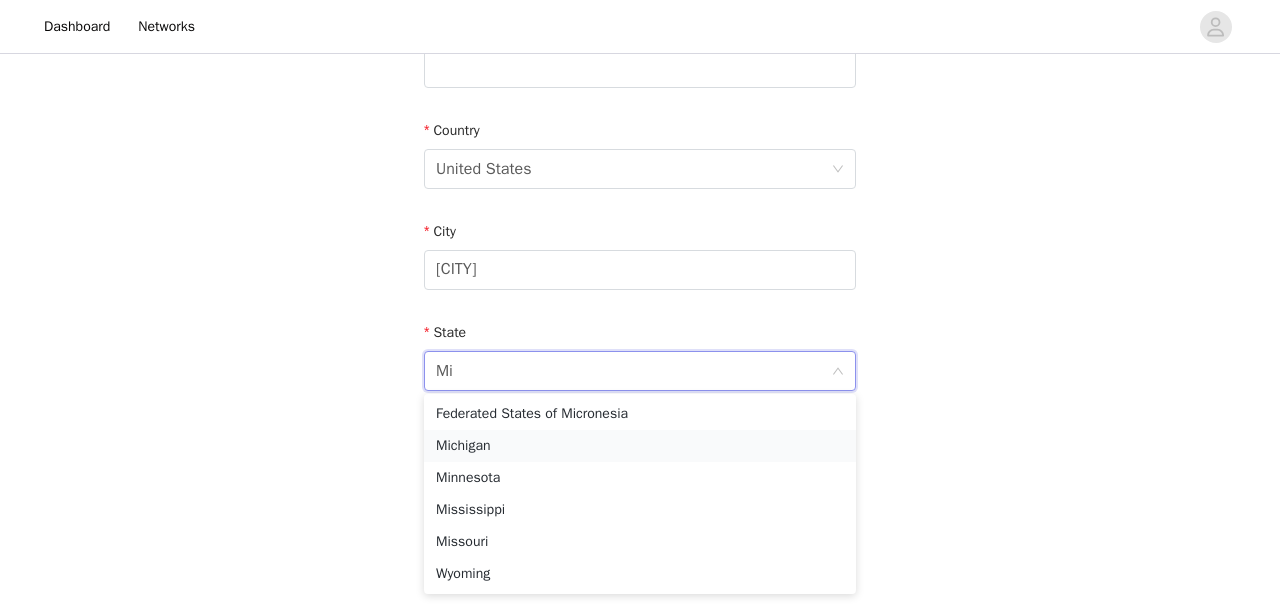 click on "Michigan" at bounding box center (640, 446) 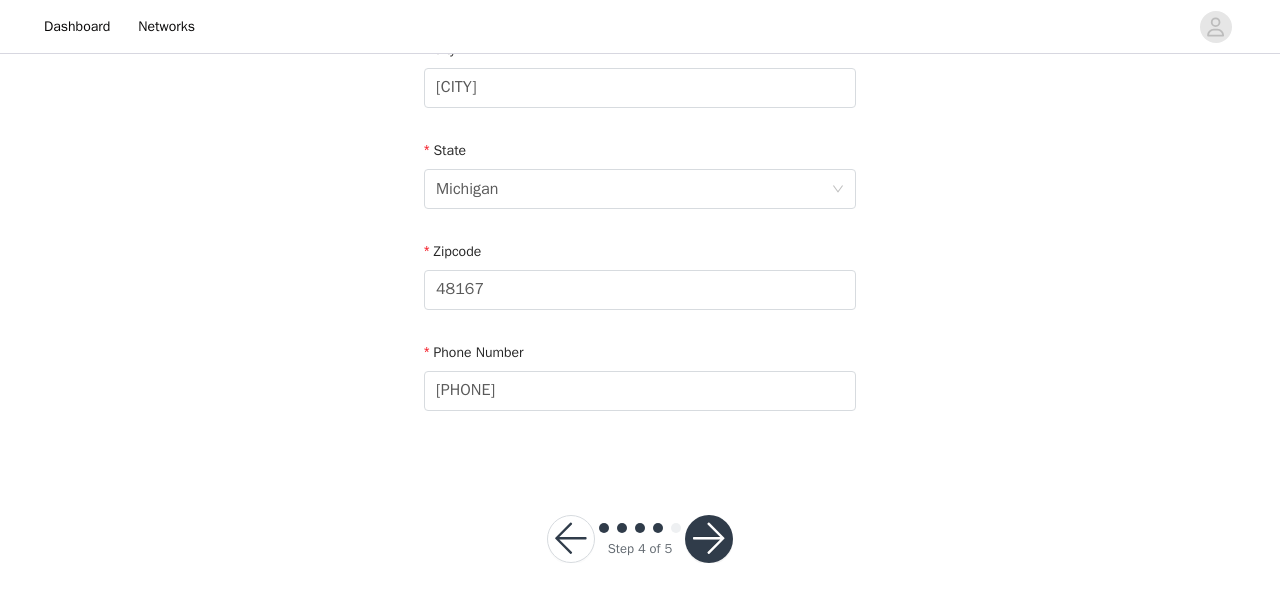 scroll, scrollTop: 752, scrollLeft: 0, axis: vertical 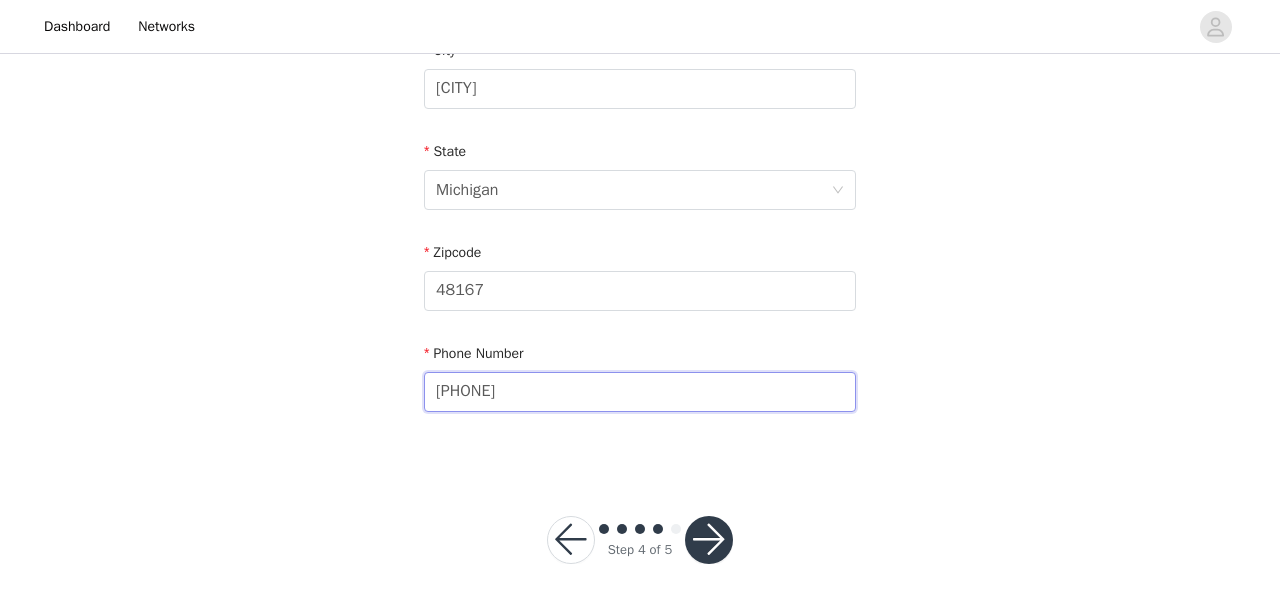 drag, startPoint x: 565, startPoint y: 400, endPoint x: 366, endPoint y: 398, distance: 199.01006 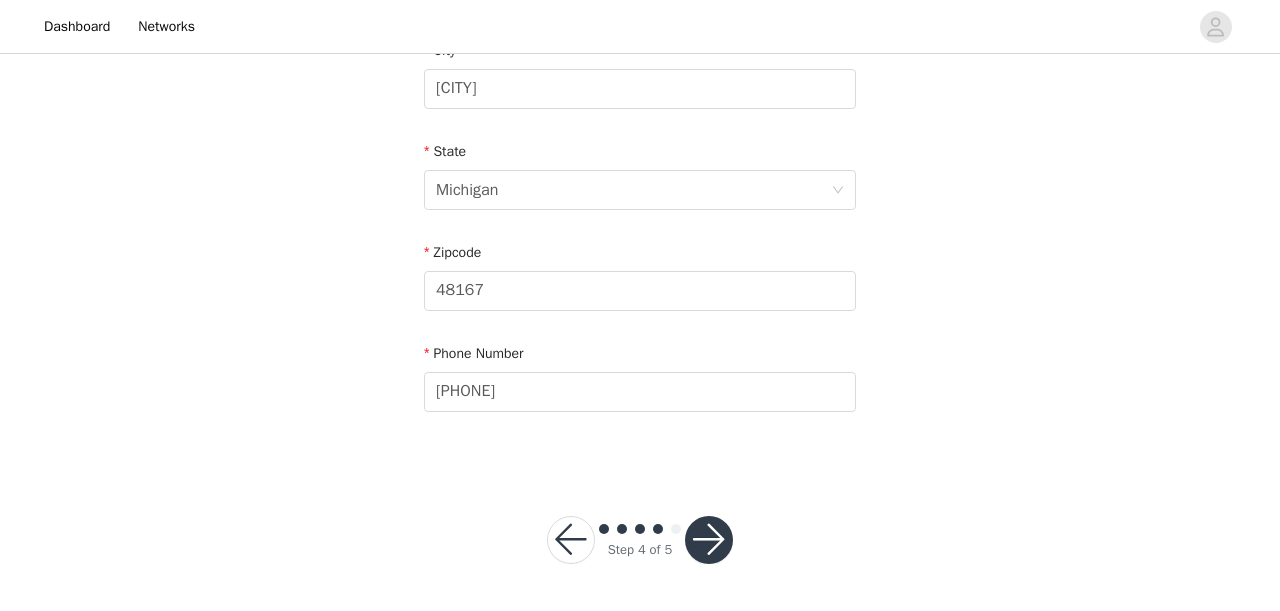 click at bounding box center (709, 540) 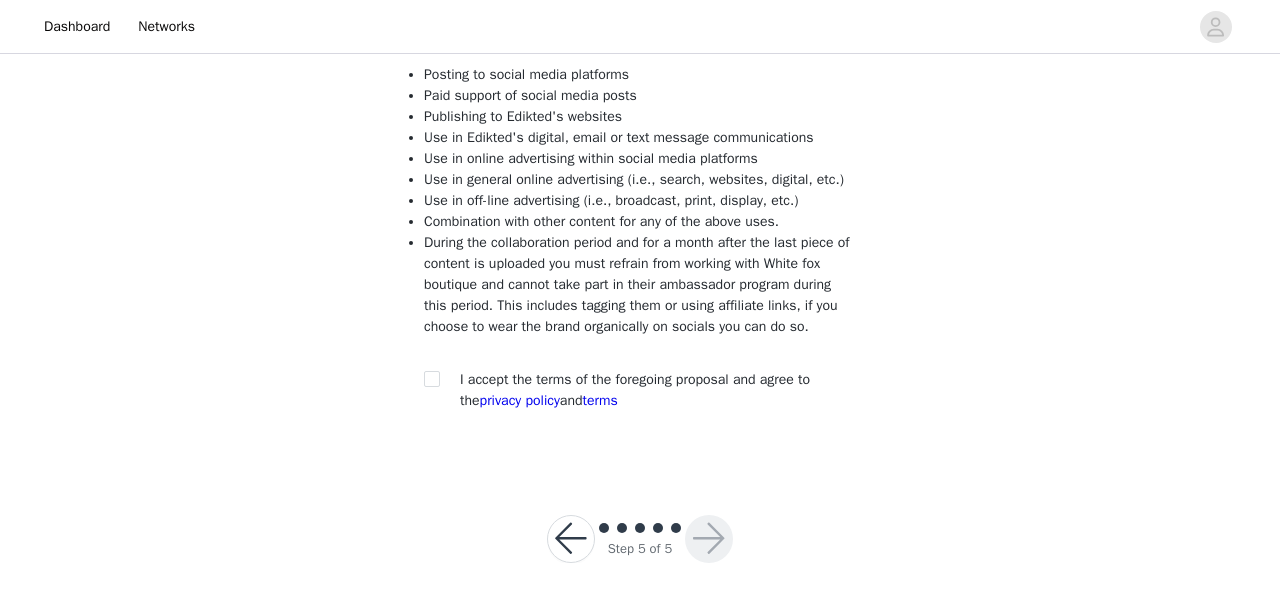 scroll, scrollTop: 313, scrollLeft: 0, axis: vertical 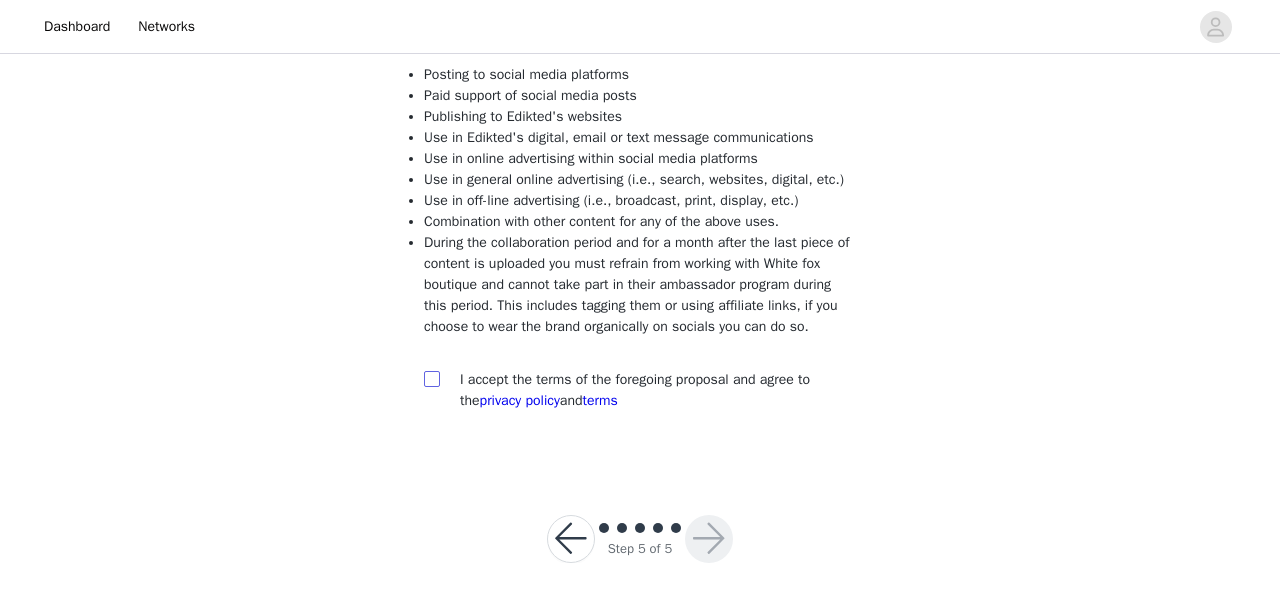 click at bounding box center [431, 378] 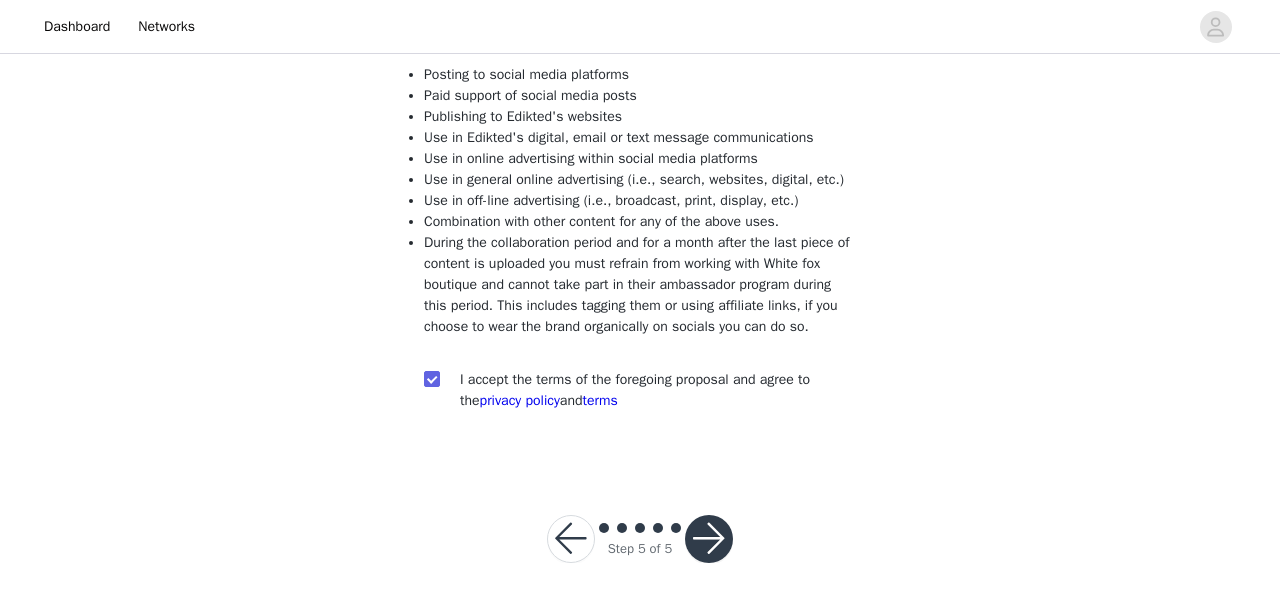 click at bounding box center (709, 539) 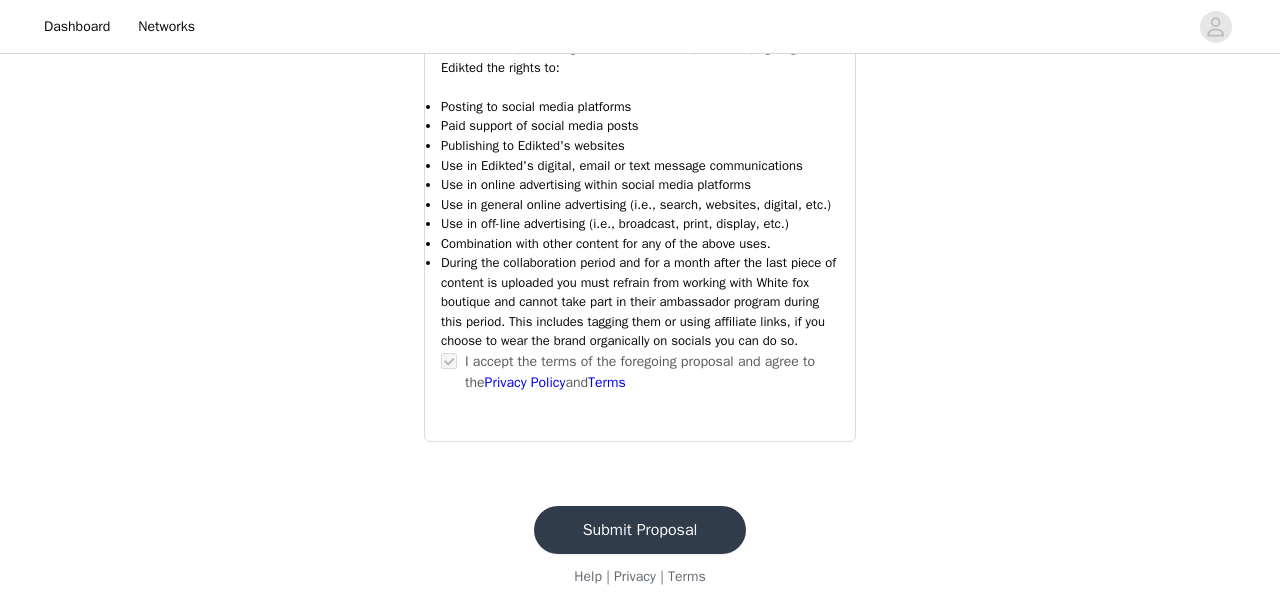 scroll, scrollTop: 2362, scrollLeft: 0, axis: vertical 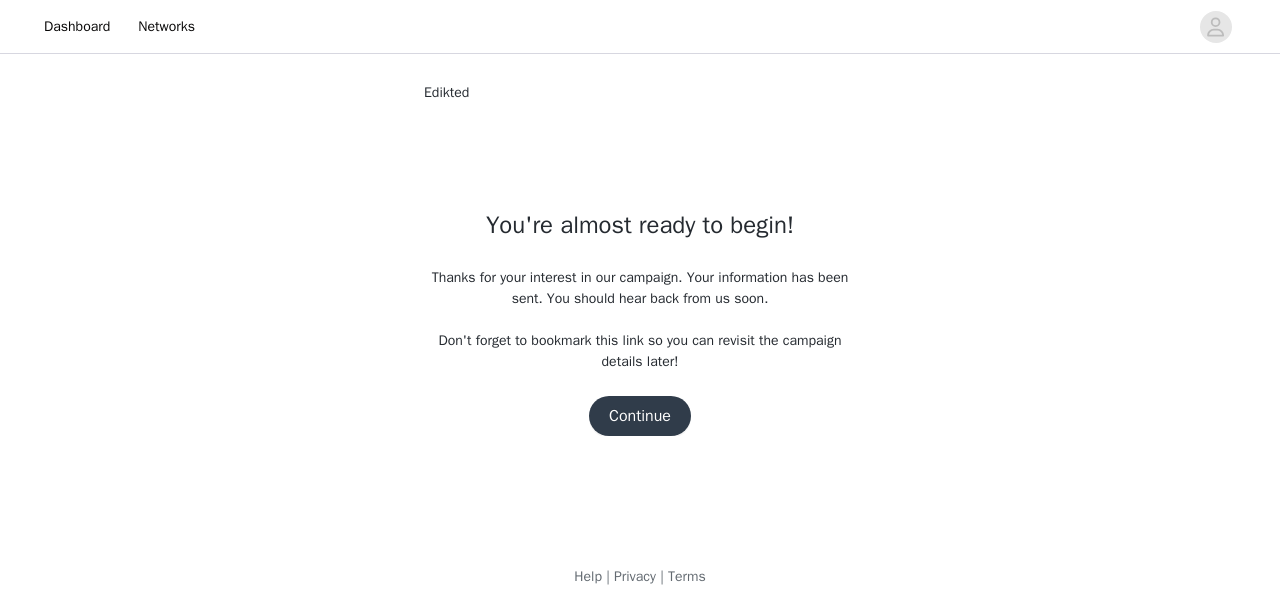 click on "Continue" at bounding box center (640, 416) 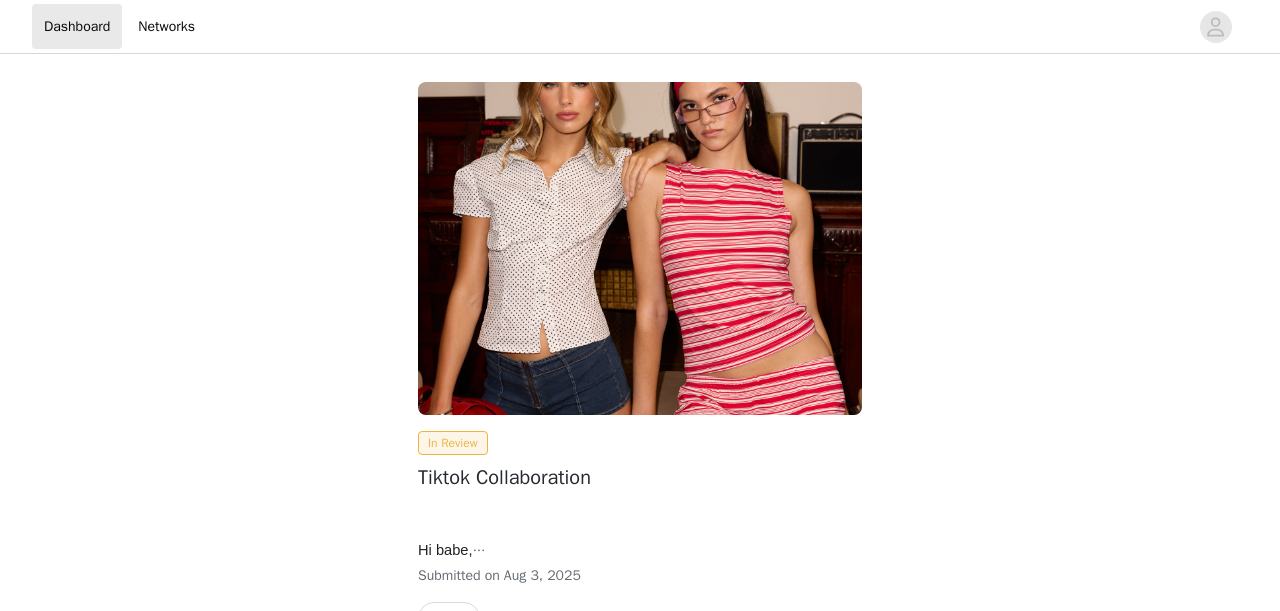 scroll, scrollTop: 124, scrollLeft: 0, axis: vertical 